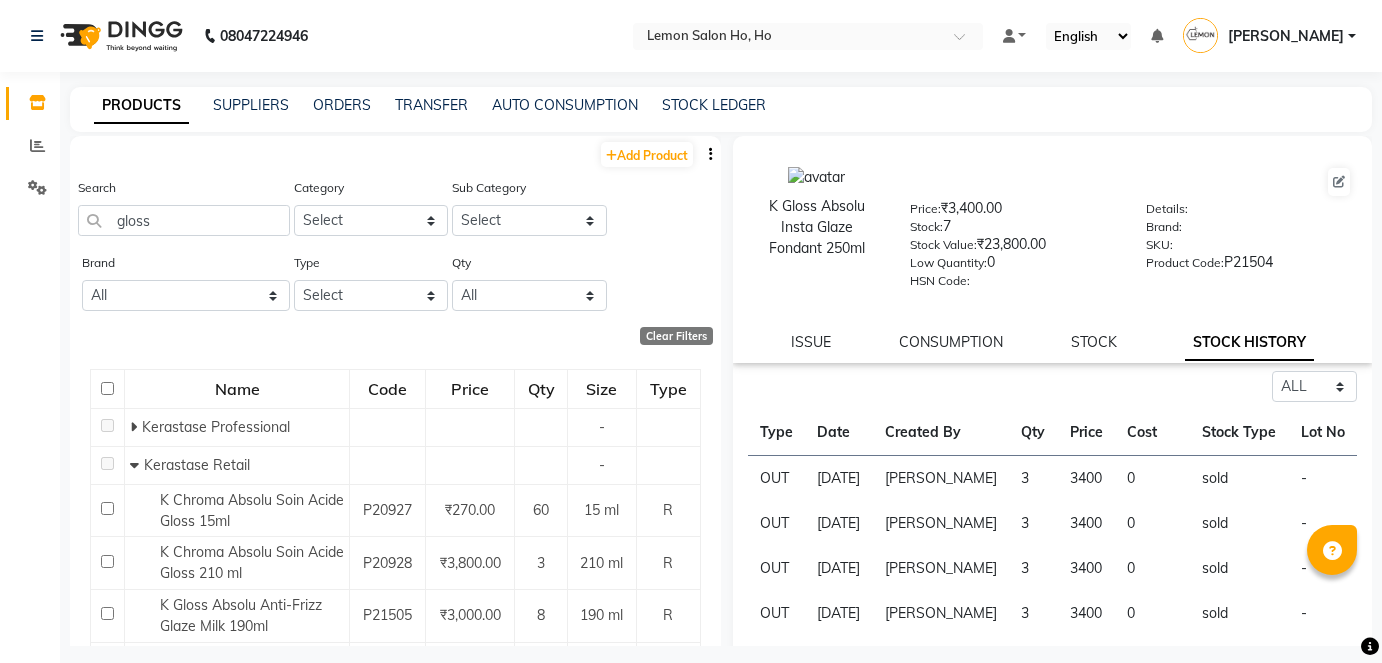 select on "all" 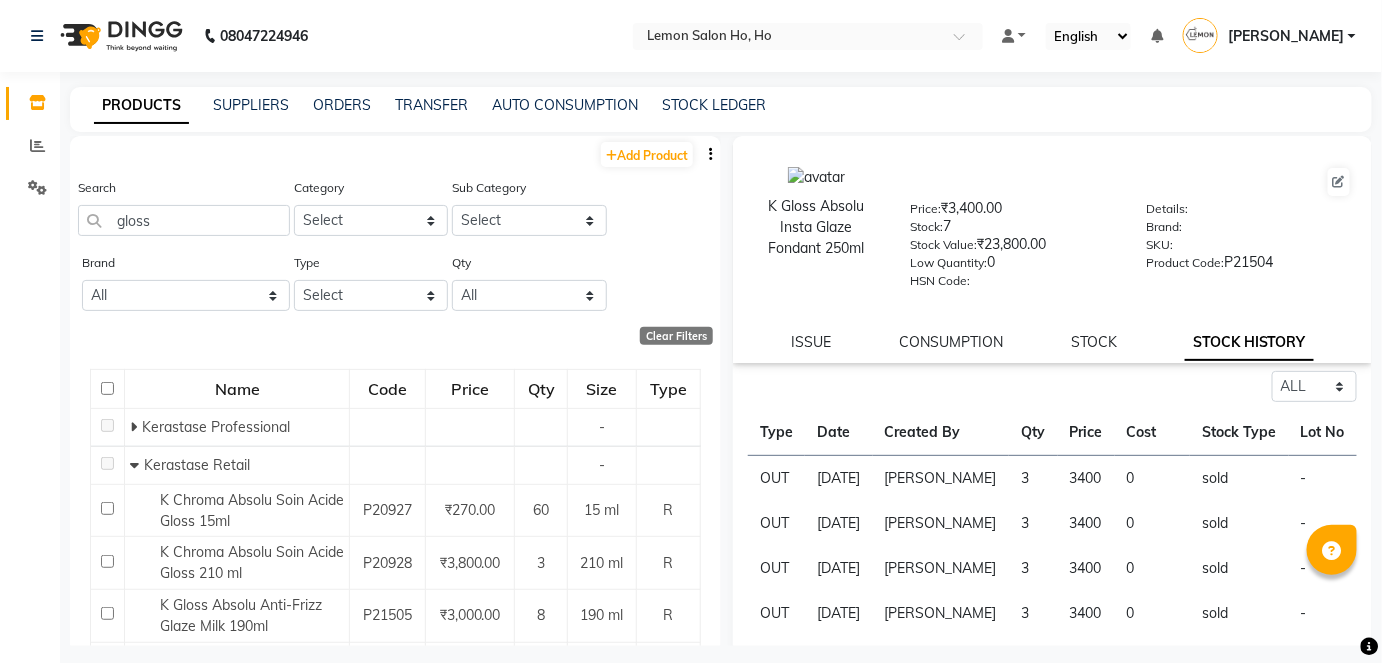scroll, scrollTop: 0, scrollLeft: 0, axis: both 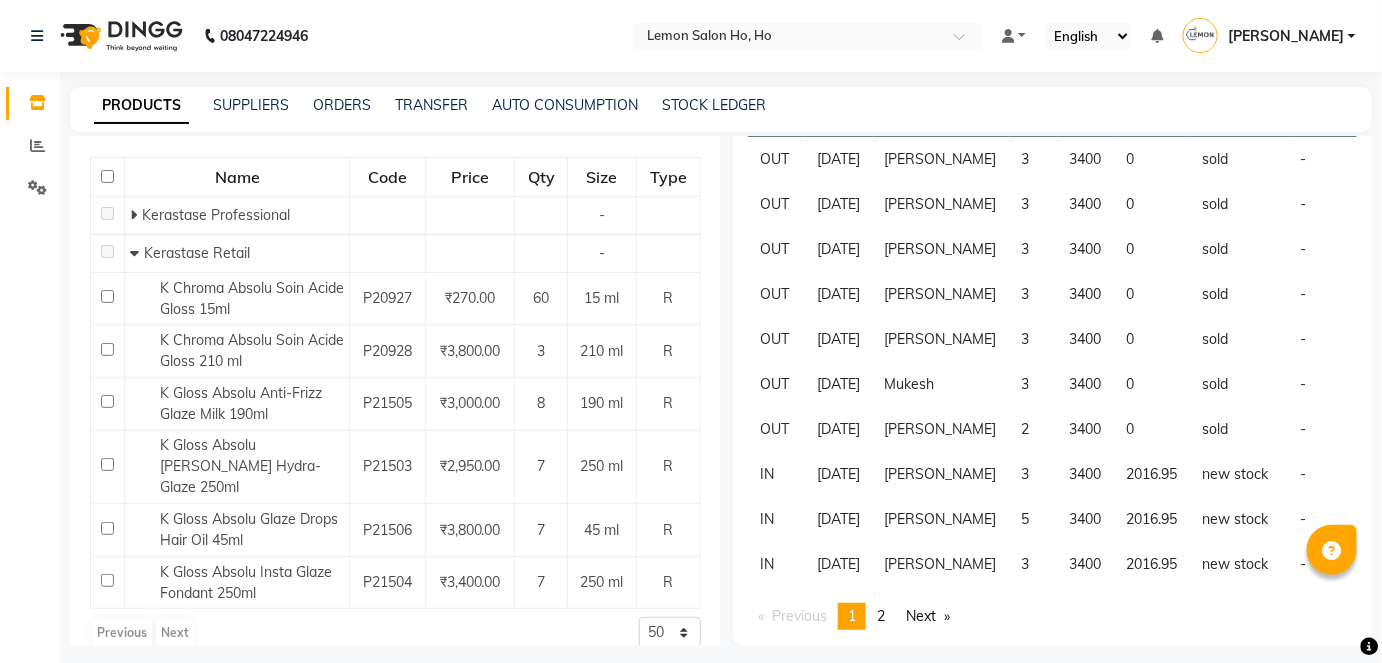 click on "Previous  page  1 / 2  You're on page  1 page  2  Next  page" at bounding box center [1052, 616] 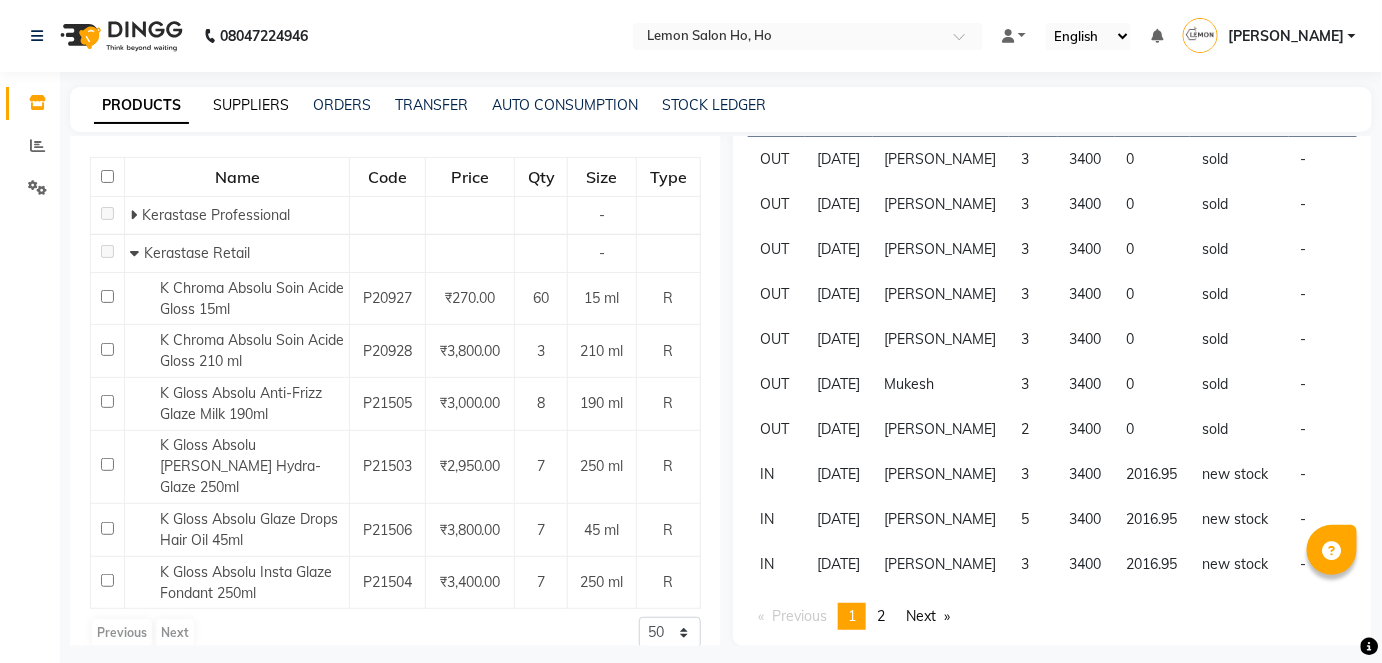 click on "SUPPLIERS" 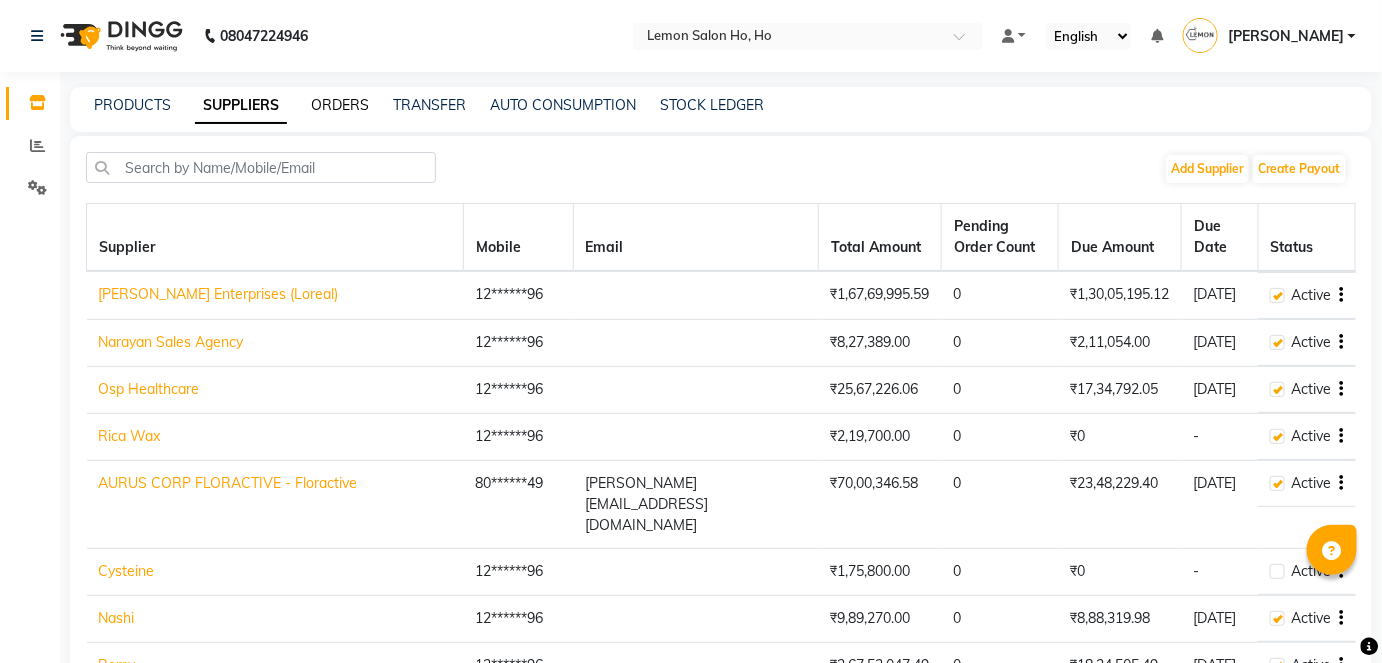 click on "ORDERS" 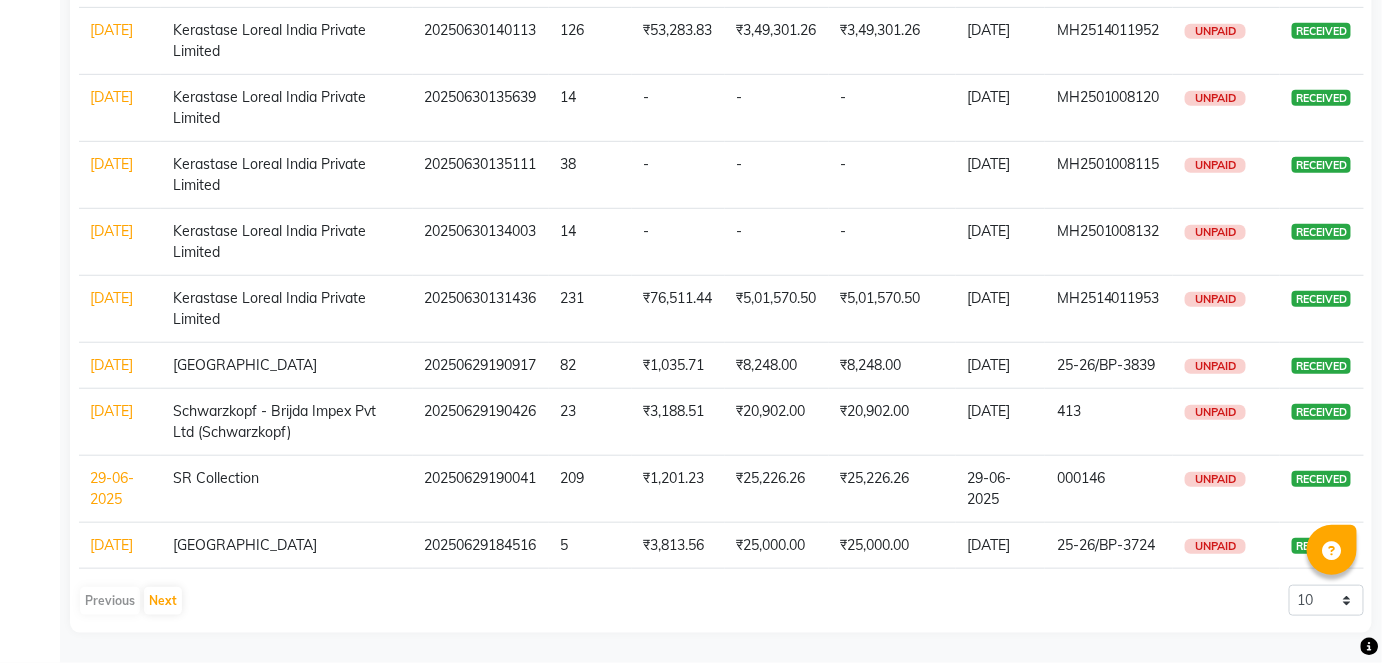 scroll, scrollTop: 378, scrollLeft: 0, axis: vertical 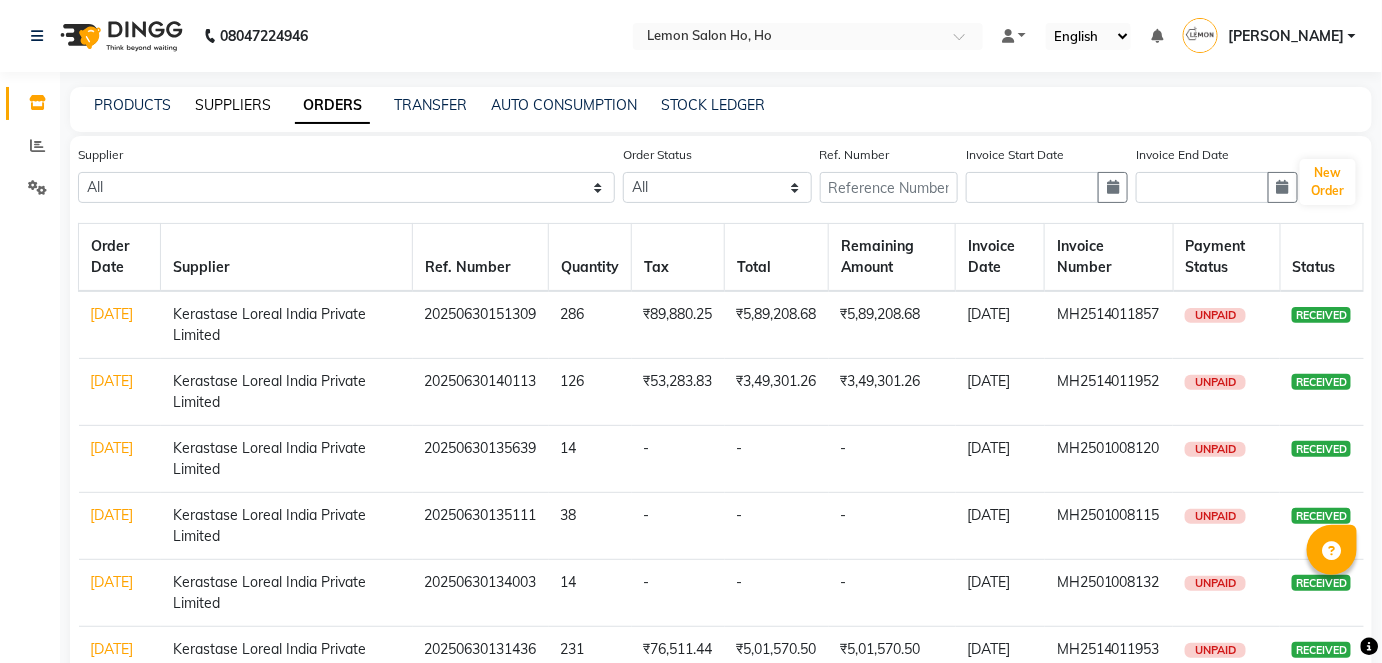 click on "SUPPLIERS" 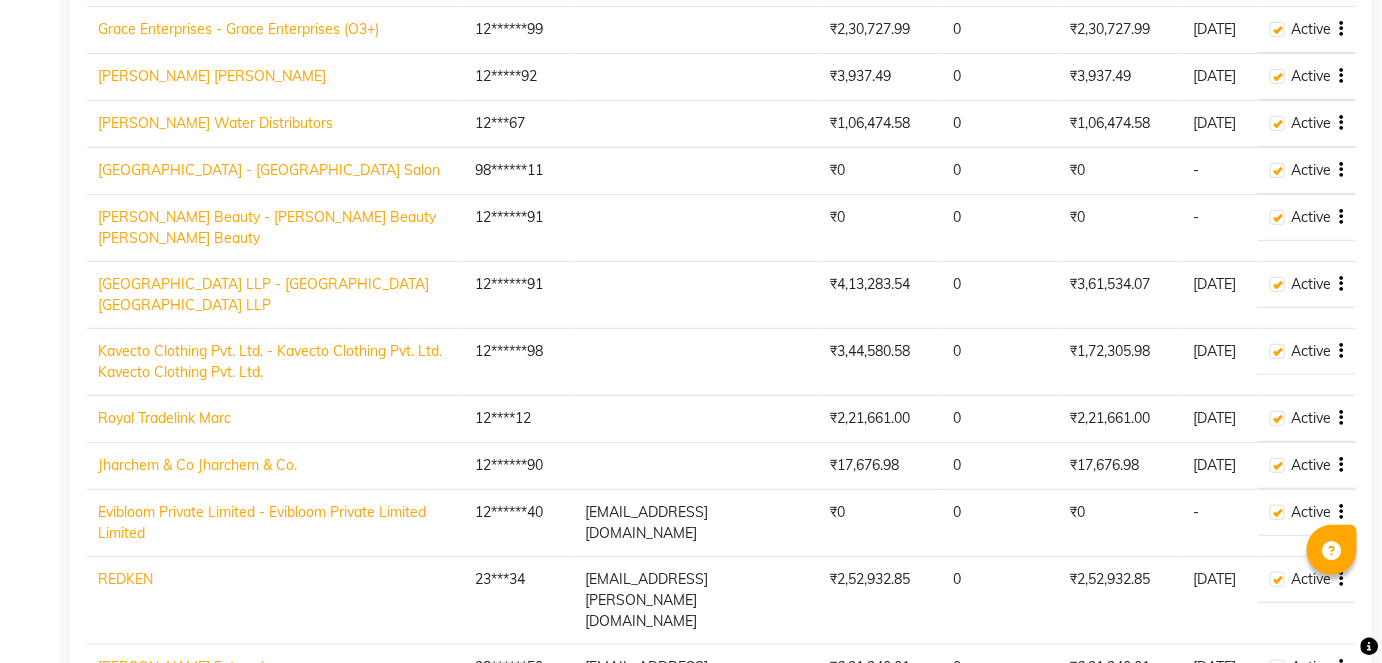 scroll, scrollTop: 2725, scrollLeft: 0, axis: vertical 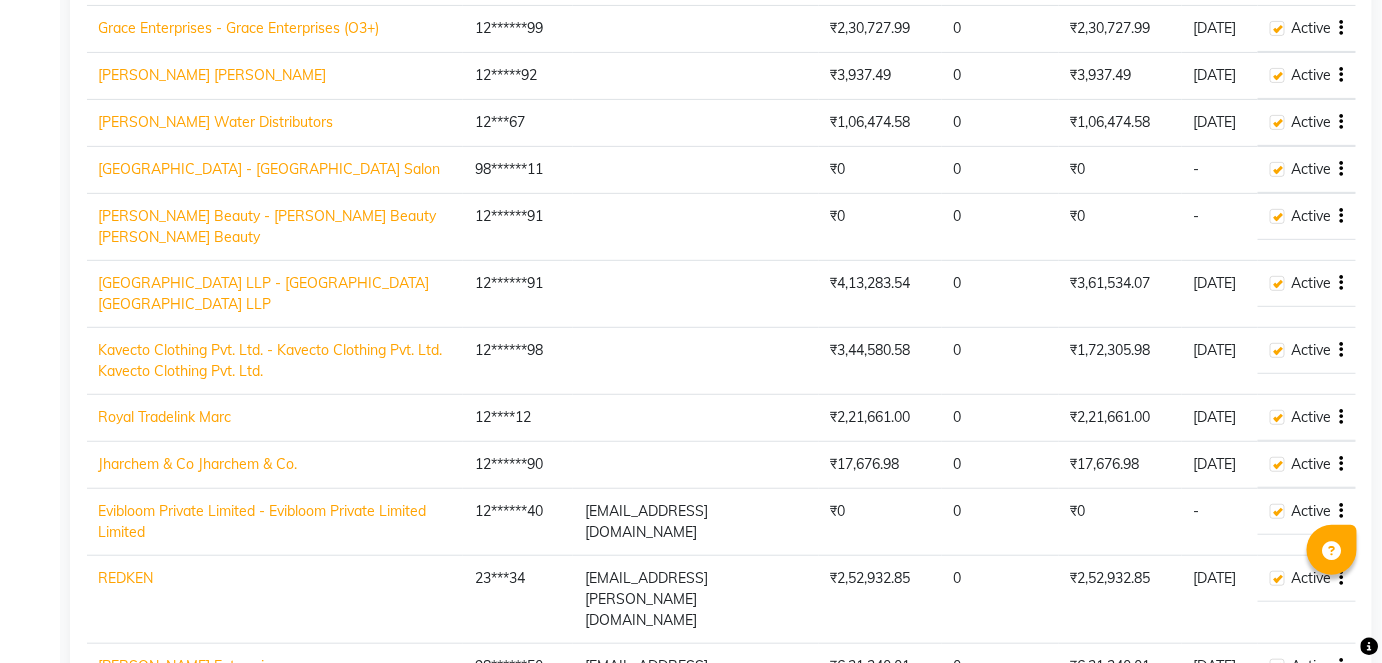click on "Kerastase  Loreal India Private Limited" 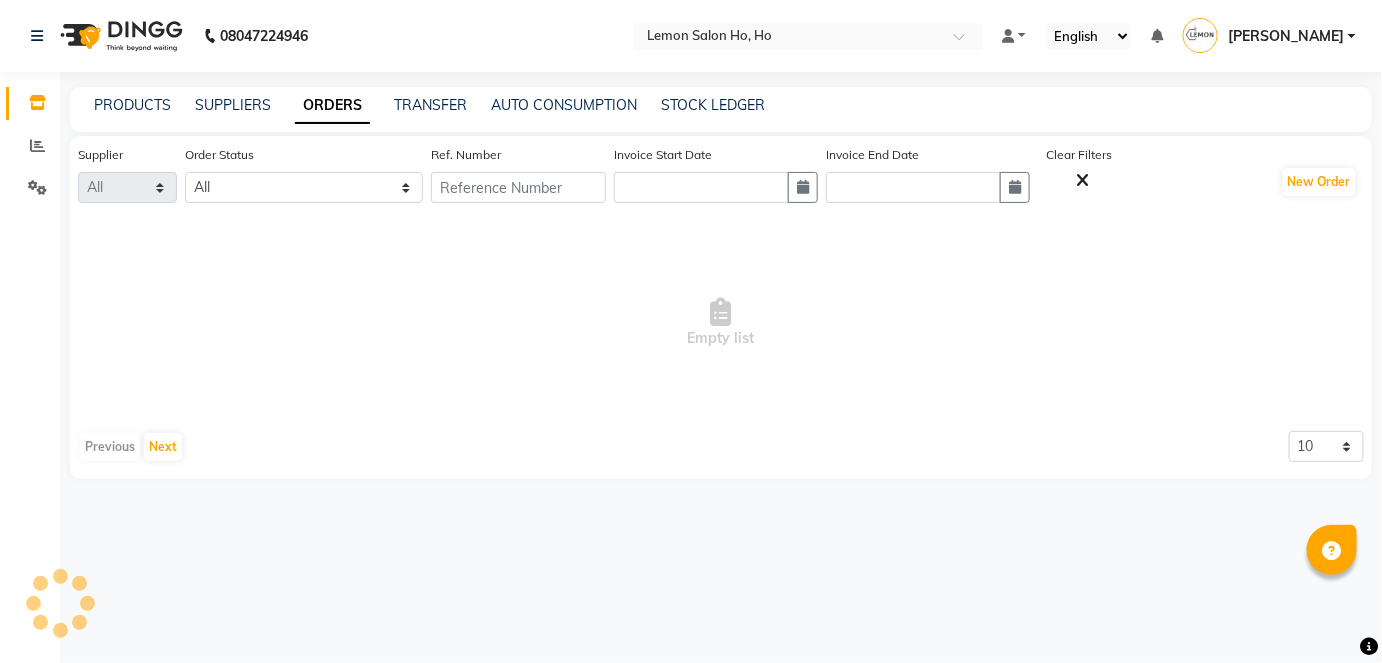 scroll, scrollTop: 0, scrollLeft: 0, axis: both 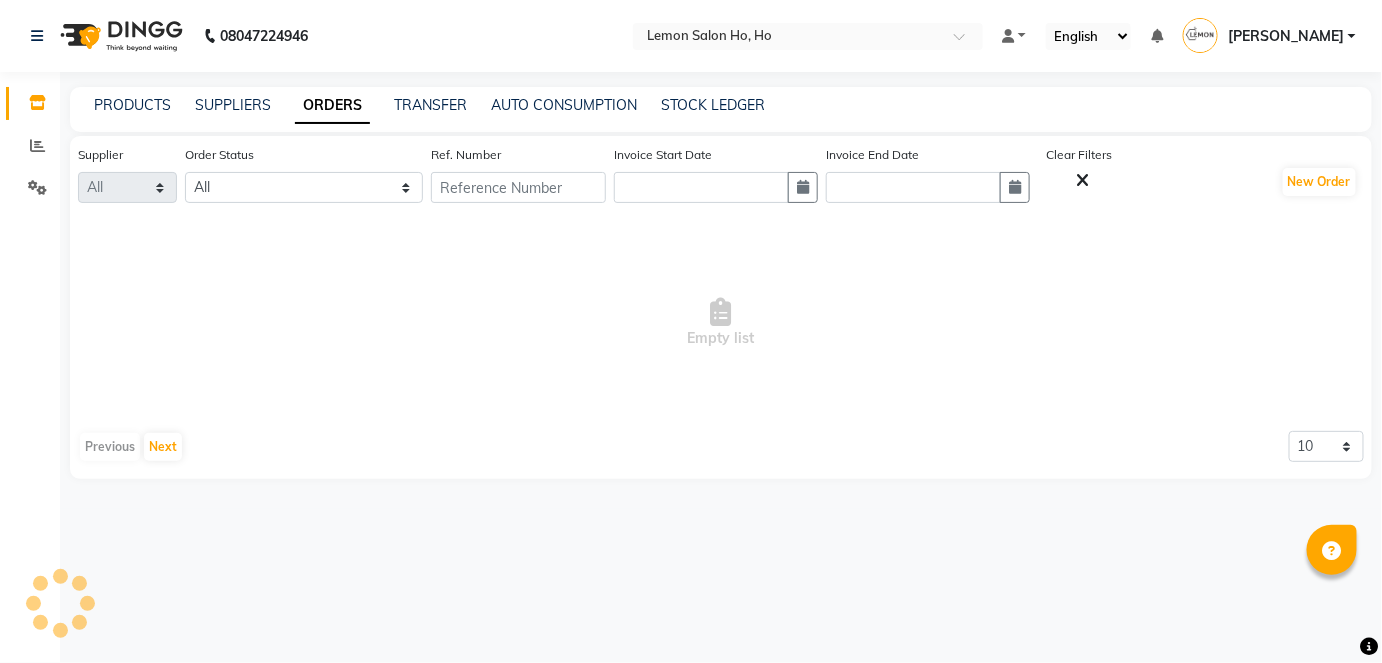 select on "1809" 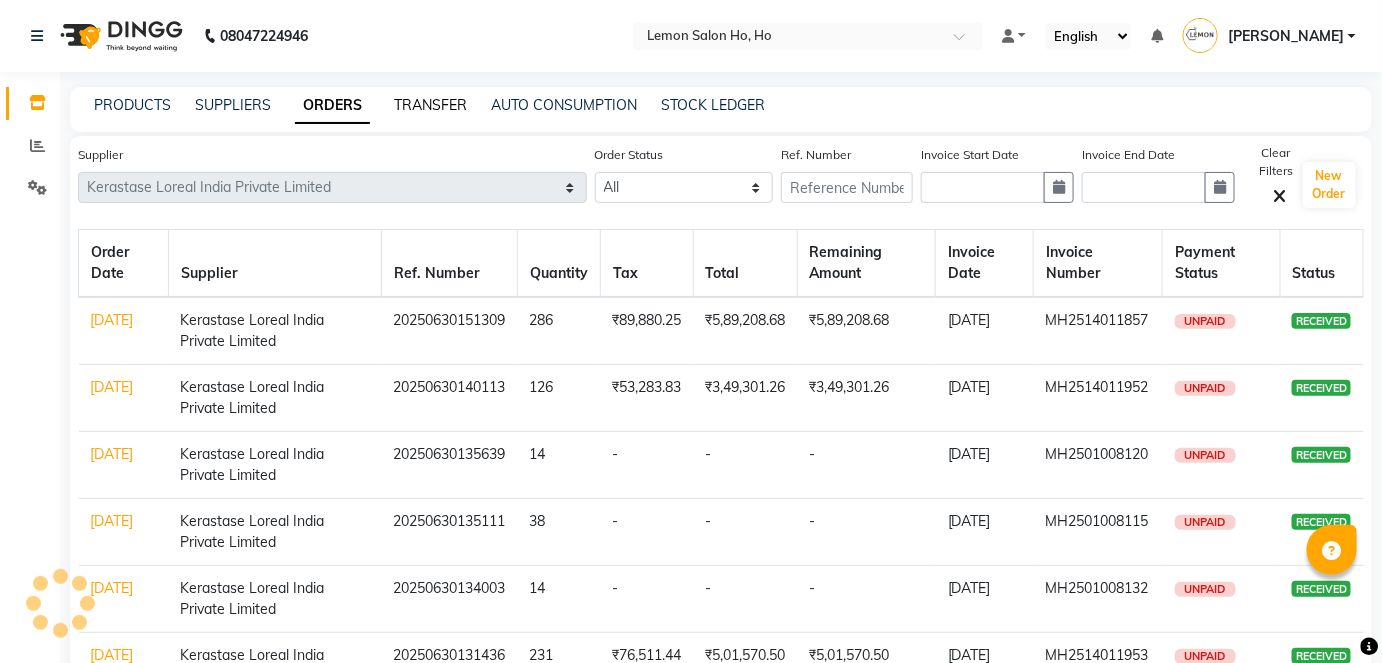 click on "TRANSFER" 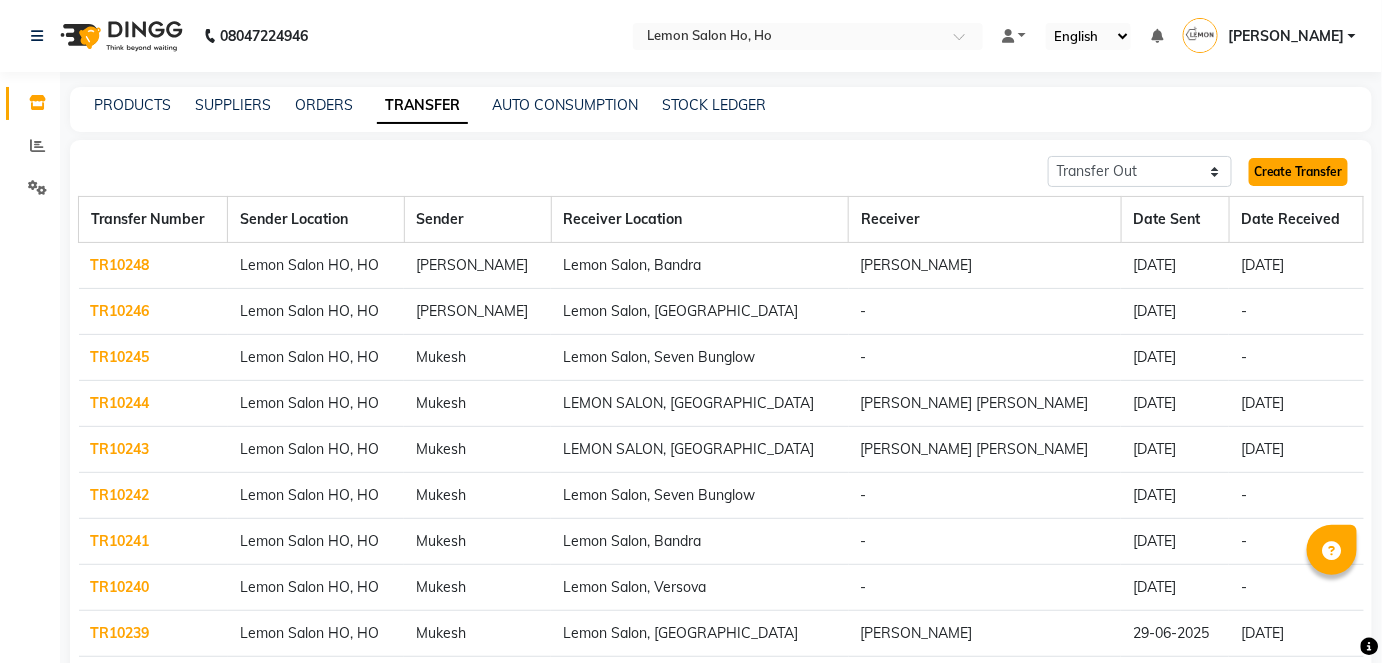 click on "Create Transfer" 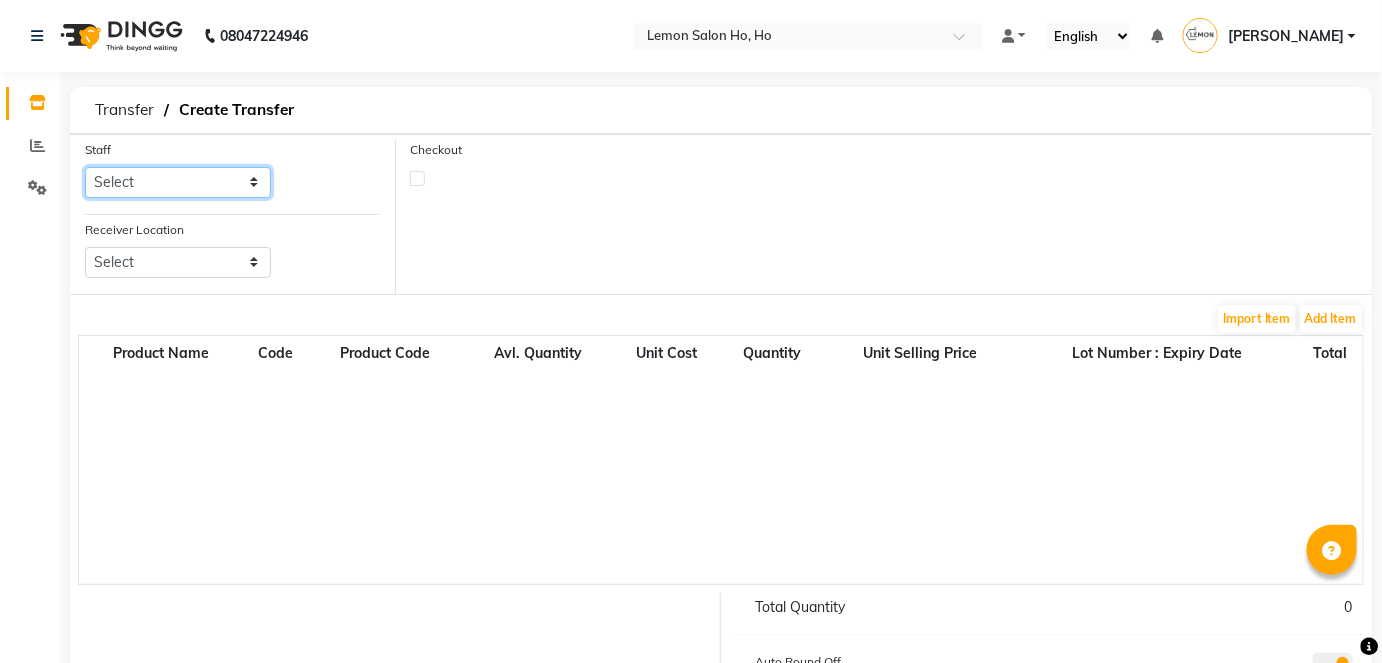 click on "Select Annie DC DINGG Support Farheen Ansari Kalpesh Kumavat  Mohammed Faisal Mukesh  Rohit Bhosle Roselooks Beauty  Runa Farah Das  Shadab" at bounding box center [178, 182] 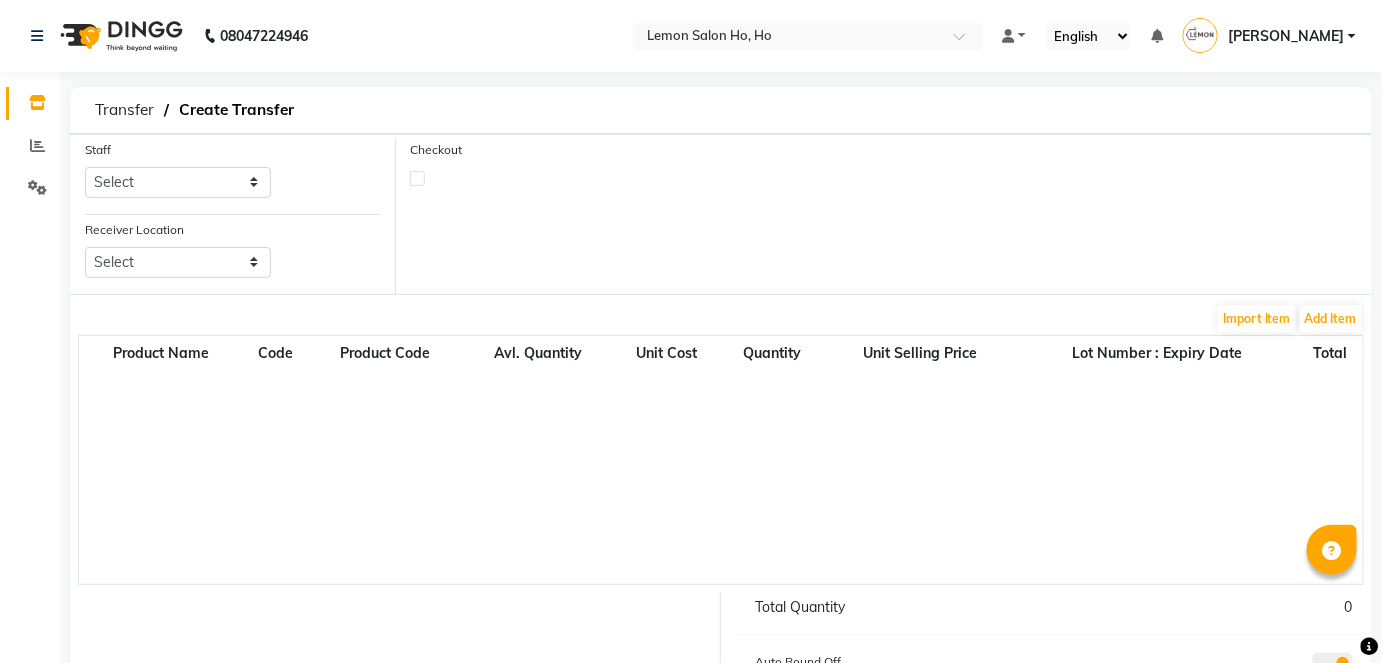 click on "Receiver Location  Select Lemon Salon, Lokhandwala  Lemon Salon, Malad Lemon Salon, Seven Bunglow Lemon Salon, Bandra Lemon Salon, Versova Lemon Salon, Goregaon Lemon Salon, Oshiwara Lemon Salon, Borivali Lemon Salon, Mira Road Lemon Salon, Kandivali Lemon Salon, Goregaon (W)" 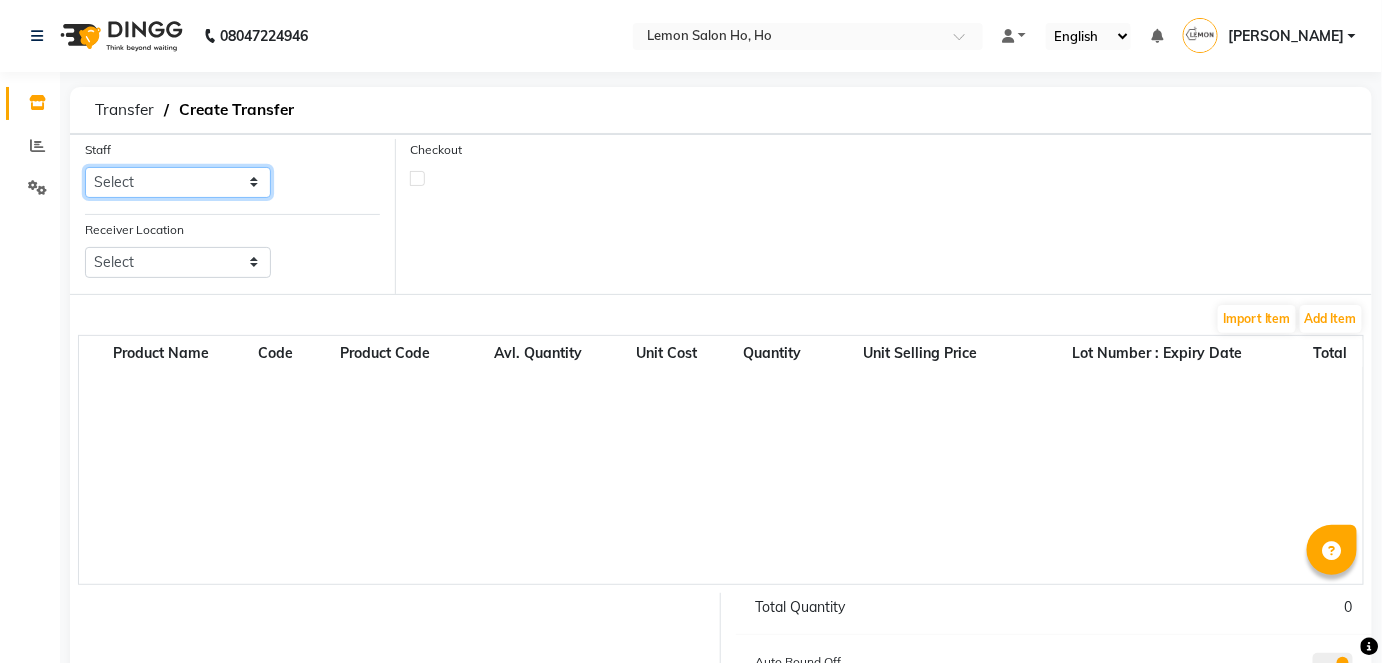 click on "Select Annie DC DINGG Support Farheen Ansari Kalpesh Kumavat  Mohammed Faisal Mukesh  Rohit Bhosle Roselooks Beauty  Runa Farah Das  Shadab" at bounding box center [178, 182] 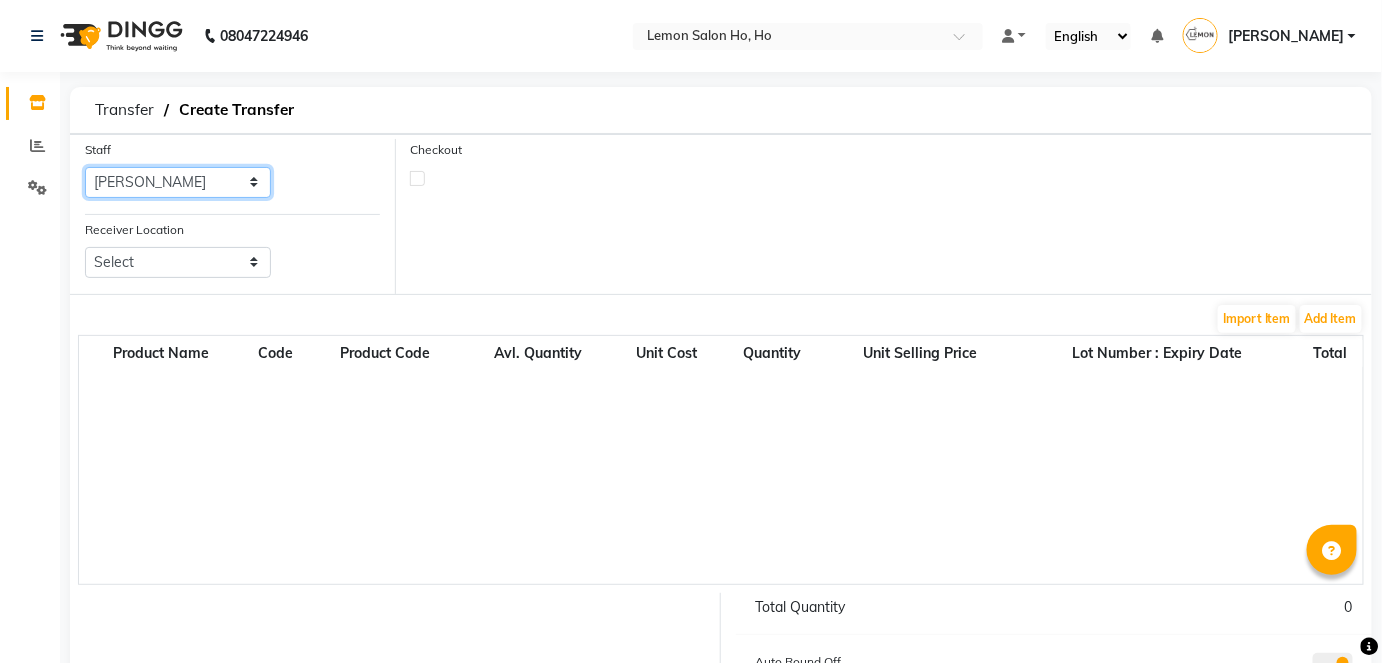 click on "Select Annie DC DINGG Support Farheen Ansari Kalpesh Kumavat  Mohammed Faisal Mukesh  Rohit Bhosle Roselooks Beauty  Runa Farah Das  Shadab" at bounding box center (178, 182) 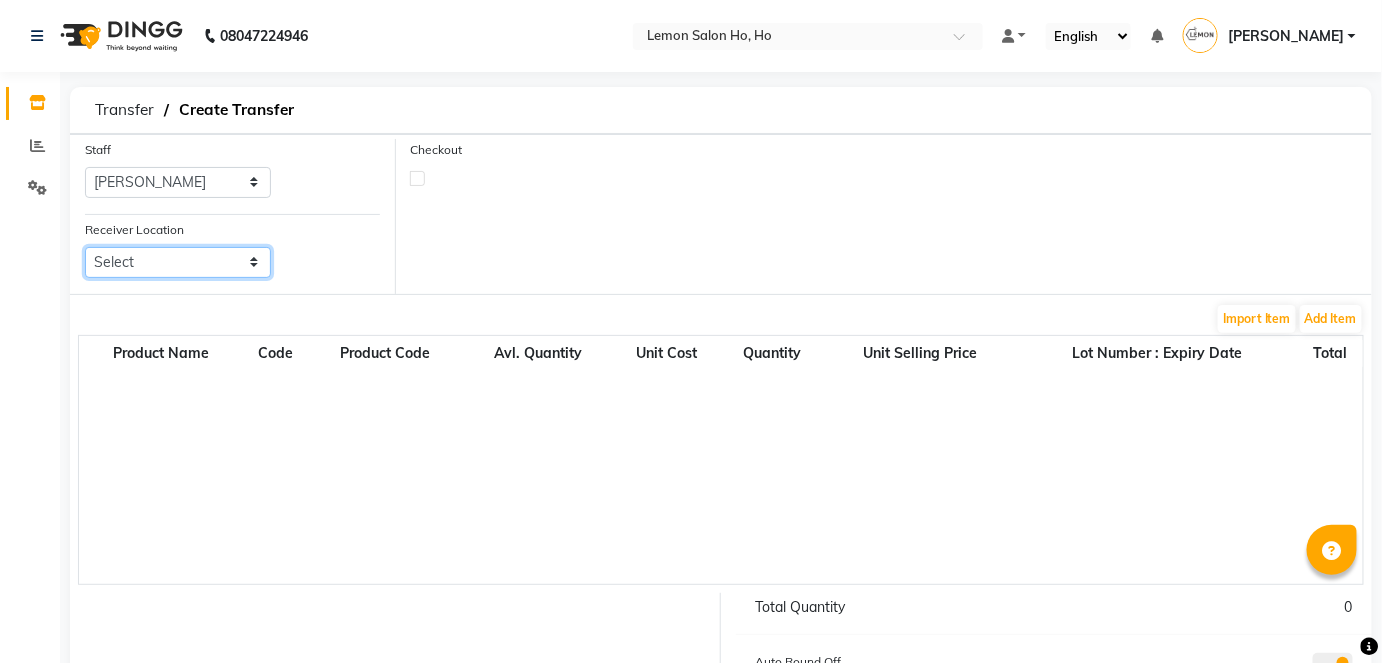 click on "Select Lemon Salon, Lokhandwala  Lemon Salon, Malad Lemon Salon, Seven Bunglow Lemon Salon, Bandra Lemon Salon, Versova Lemon Salon, Goregaon Lemon Salon, Oshiwara Lemon Salon, Borivali Lemon Salon, Mira Road Lemon Salon, Kandivali Lemon Salon, Goregaon (W)" at bounding box center (178, 262) 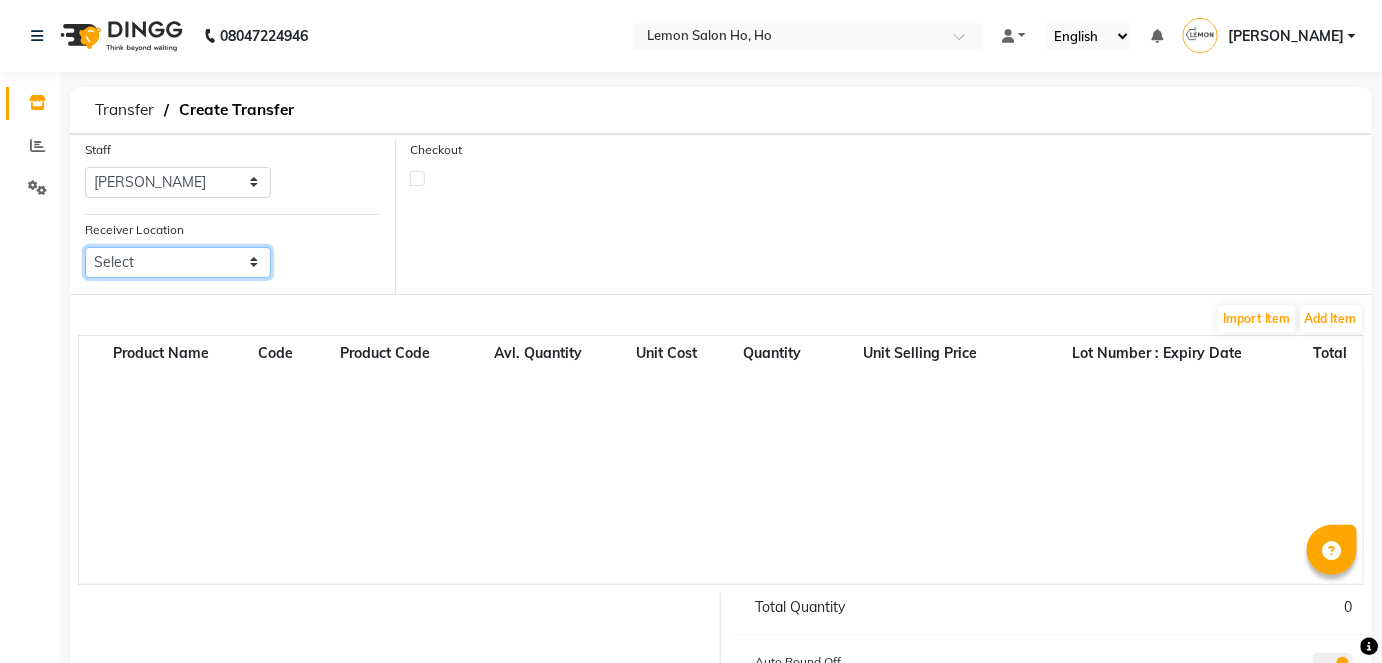 select on "941" 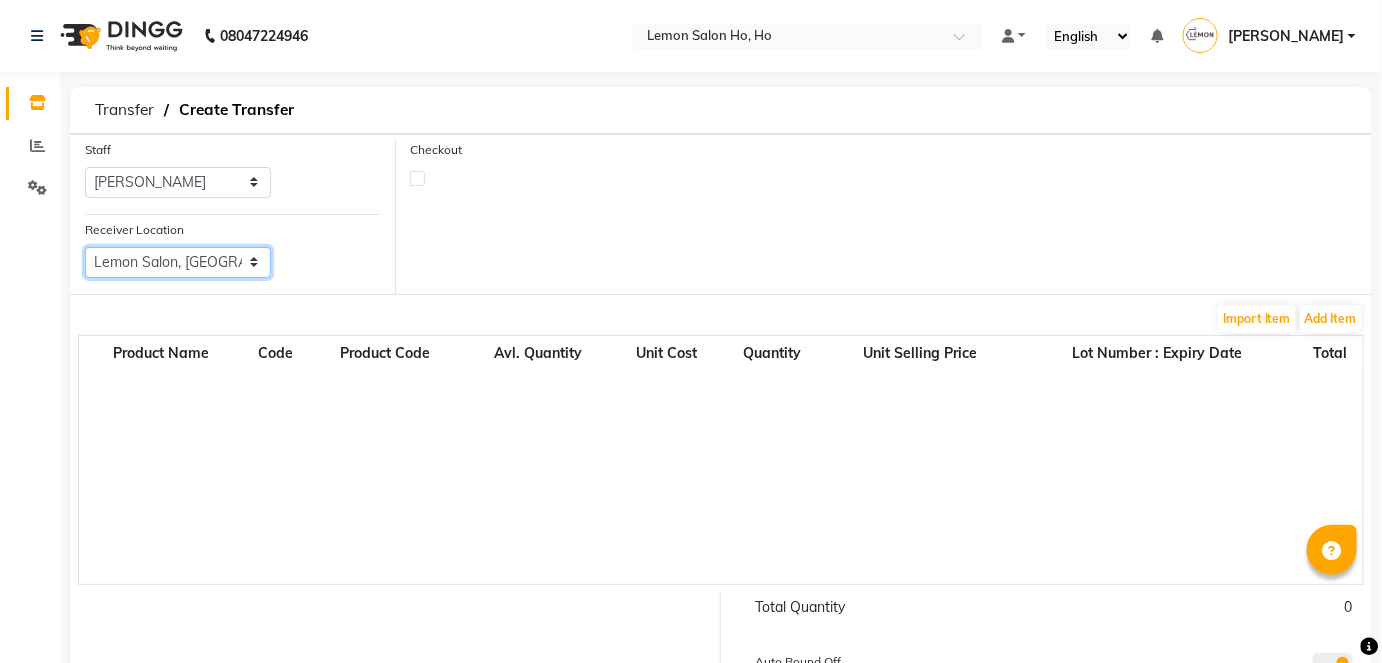 click on "Select Lemon Salon, Lokhandwala  Lemon Salon, Malad Lemon Salon, Seven Bunglow Lemon Salon, Bandra Lemon Salon, Versova Lemon Salon, Goregaon Lemon Salon, Oshiwara Lemon Salon, Borivali Lemon Salon, Mira Road Lemon Salon, Kandivali Lemon Salon, Goregaon (W)" at bounding box center [178, 262] 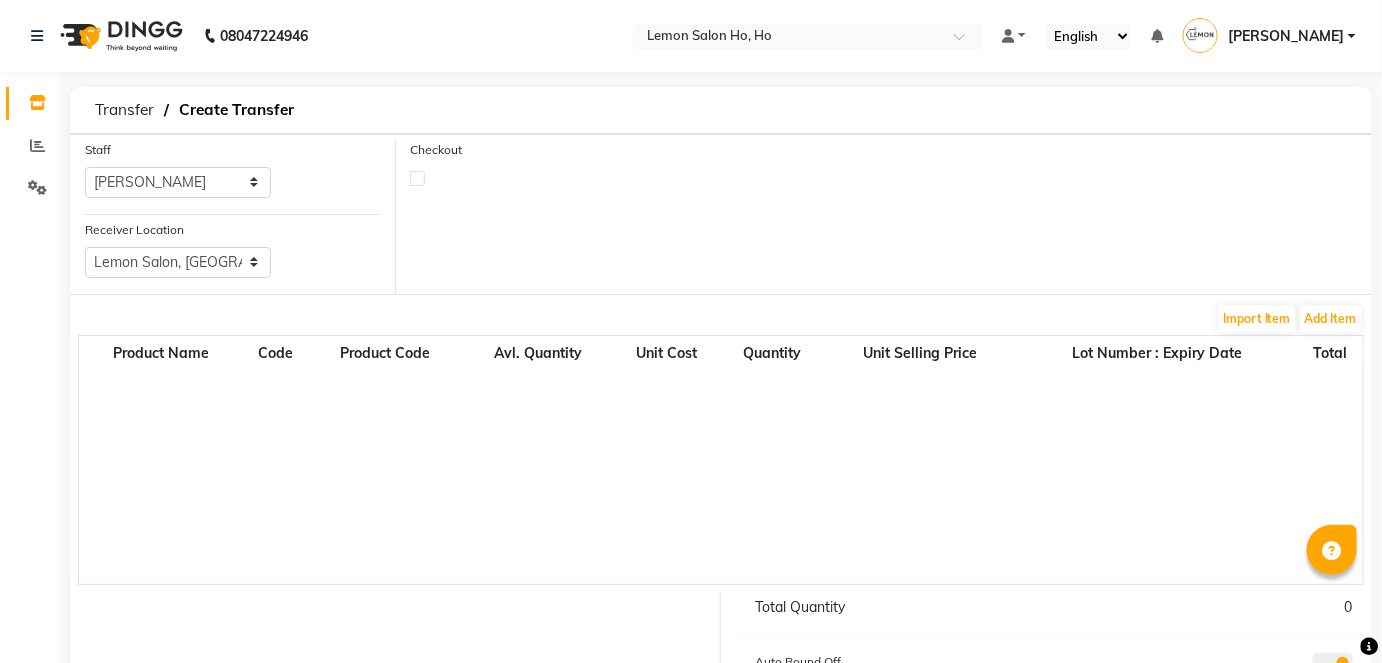 click 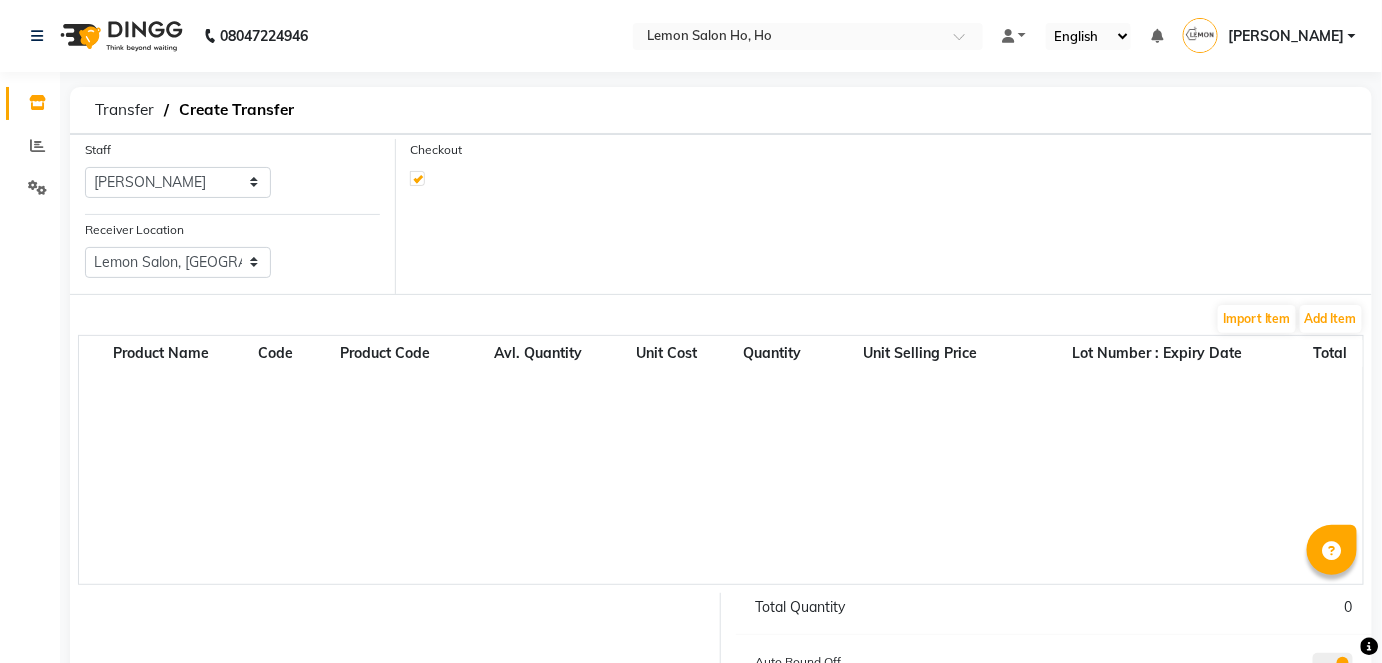 select on "true" 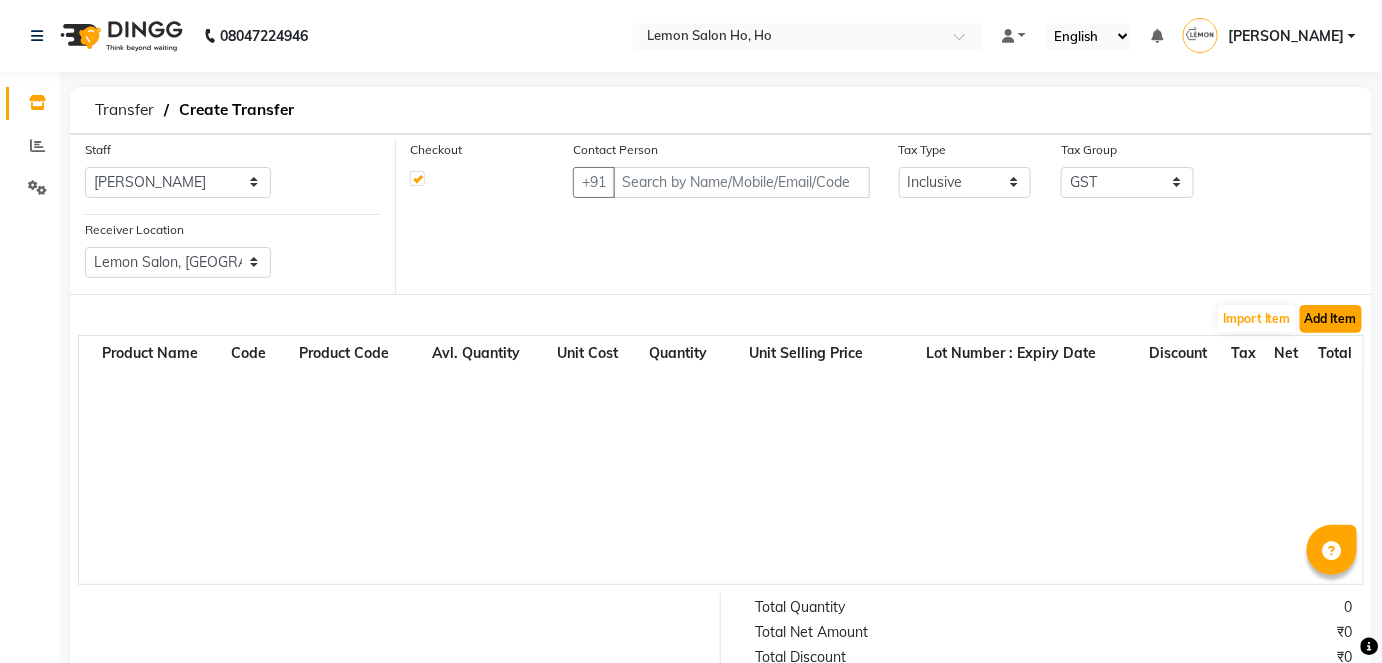 click on "Add Item" 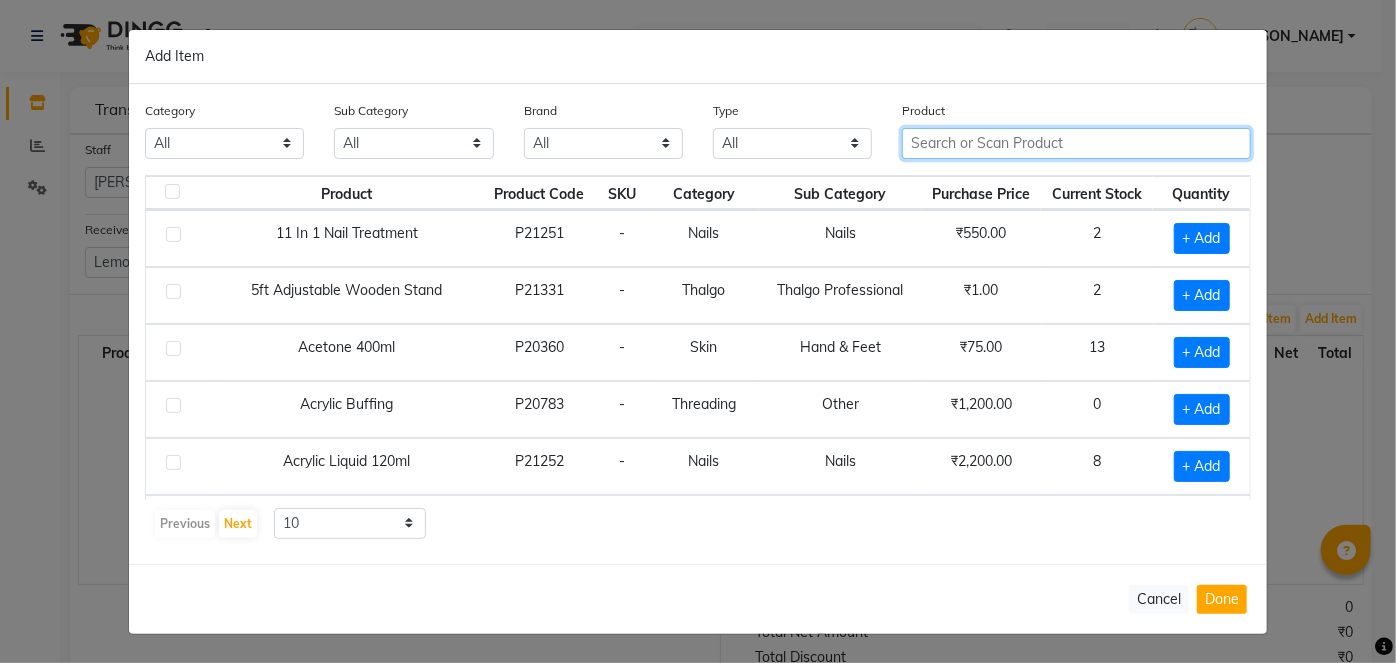 click 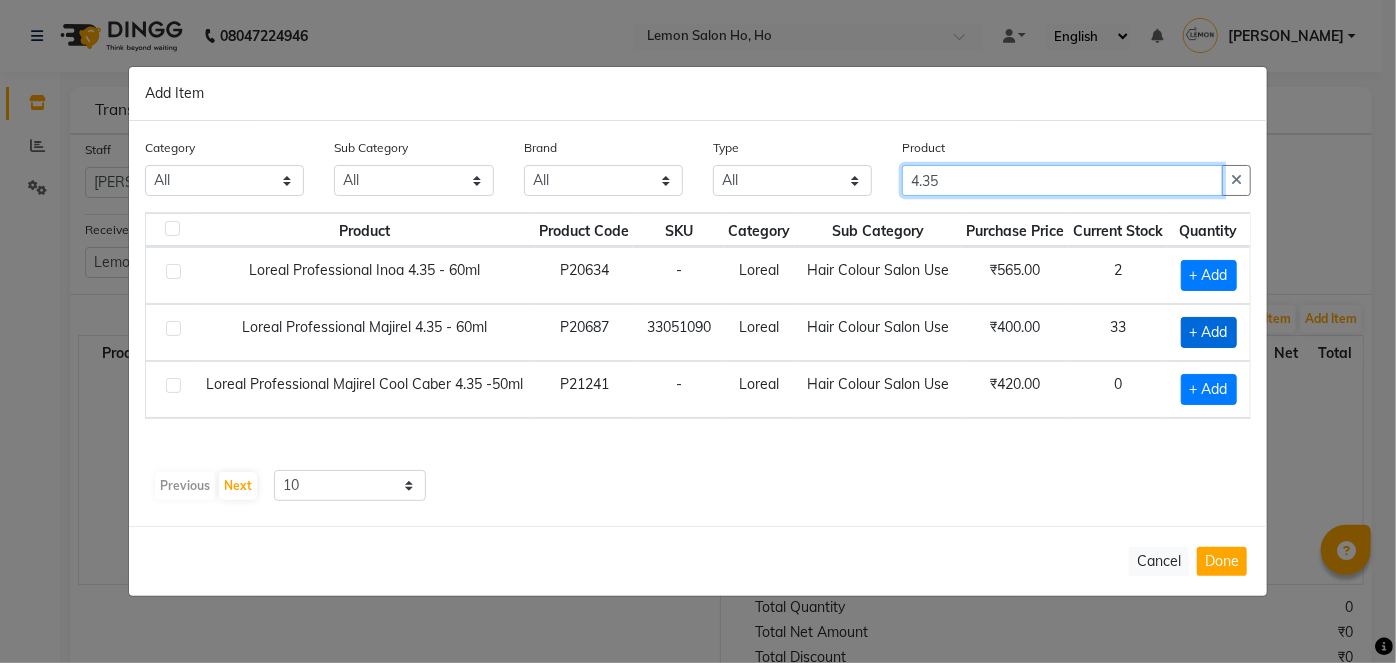 type on "4.35" 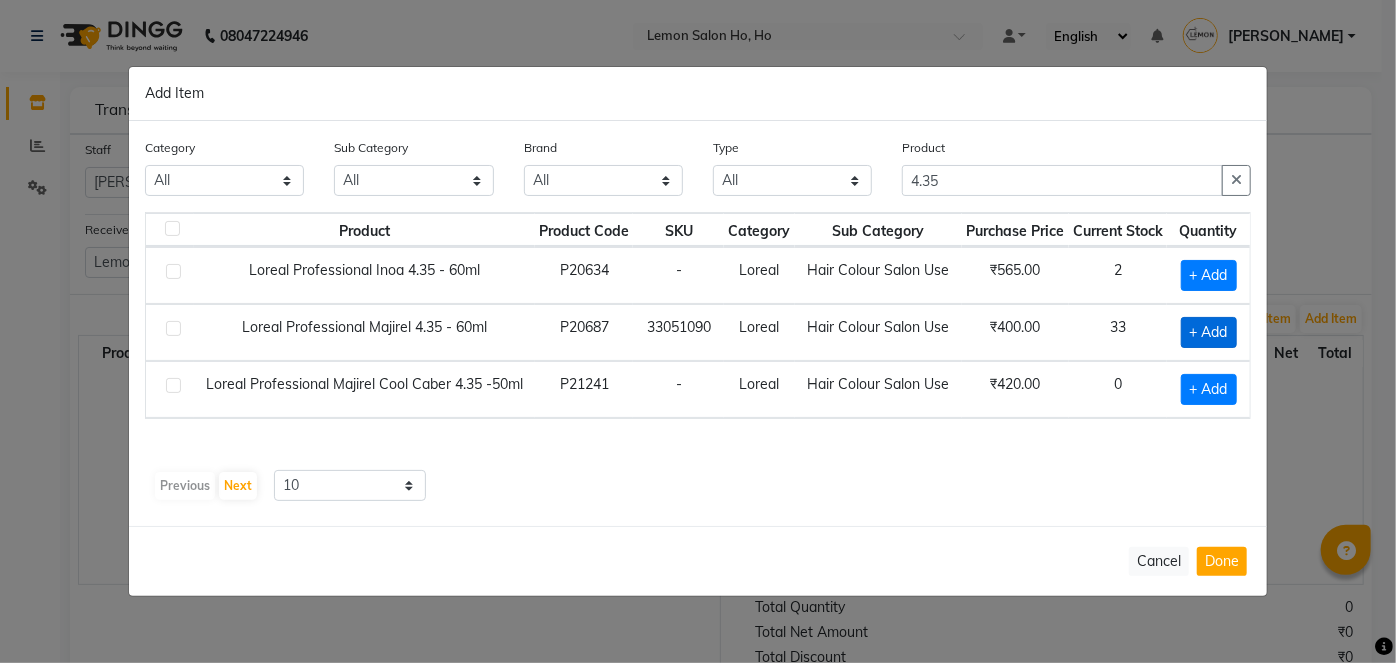 click on "+ Add" 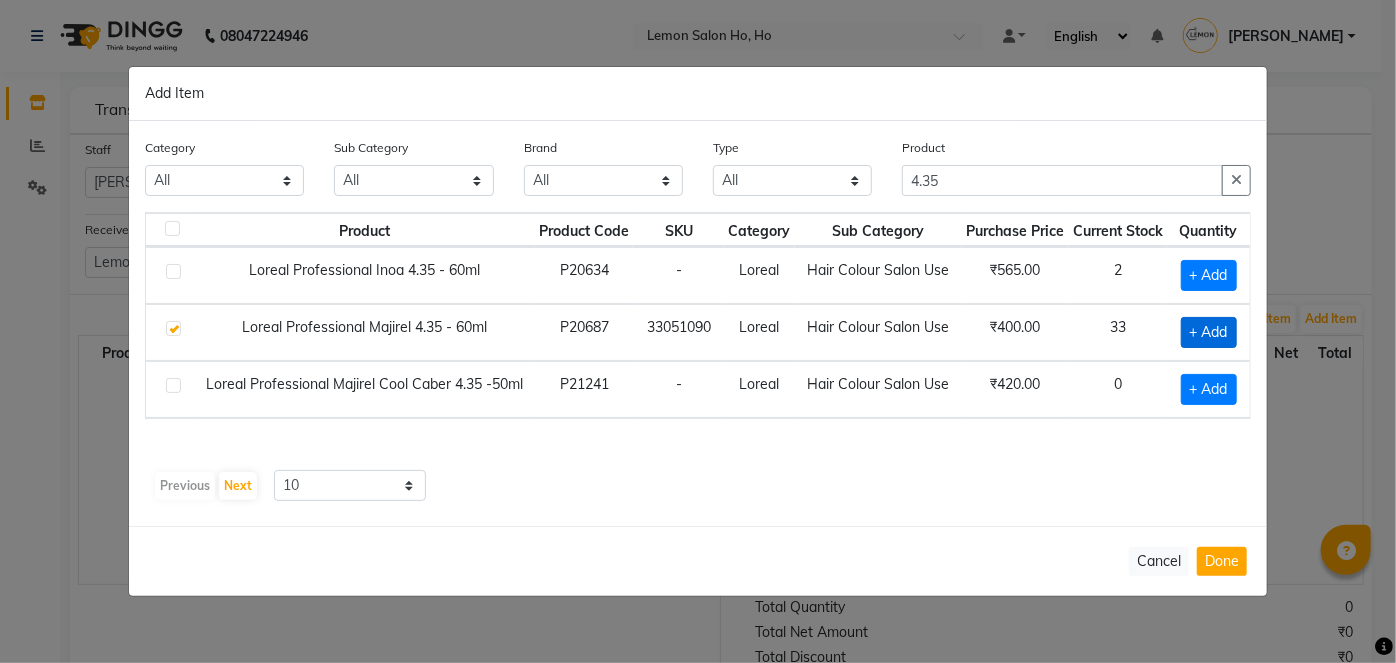 checkbox on "true" 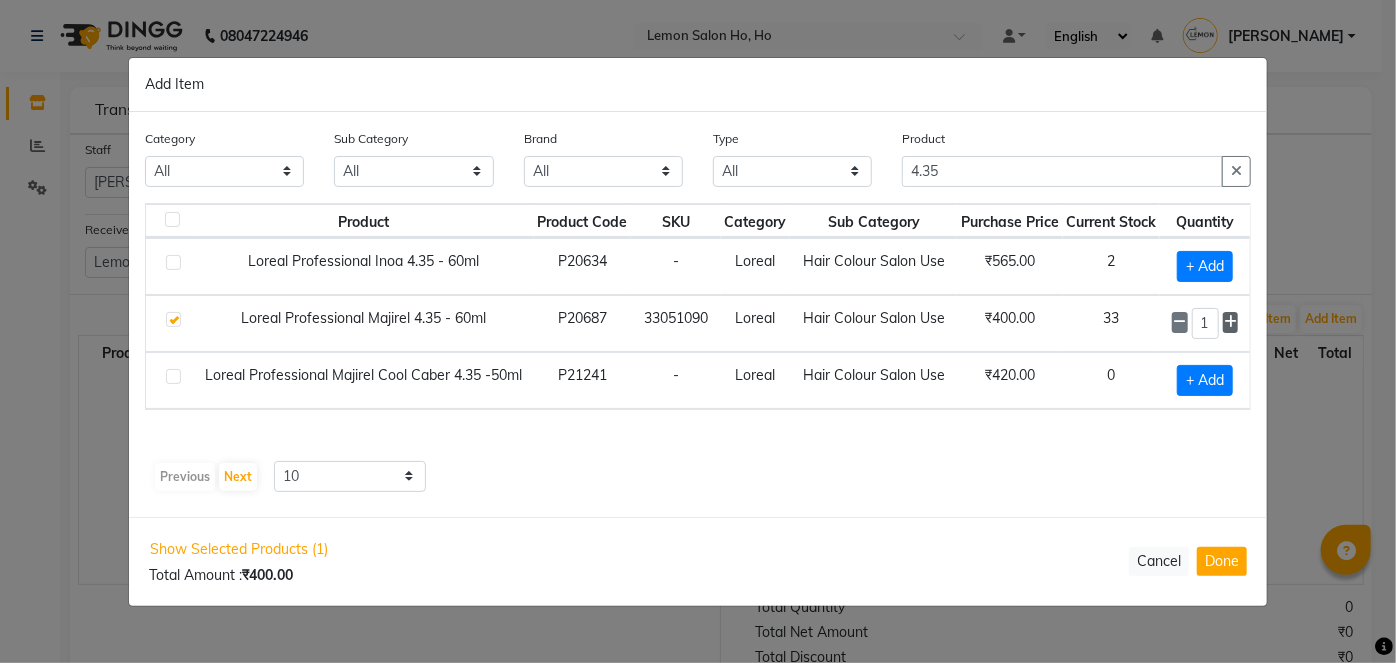 click 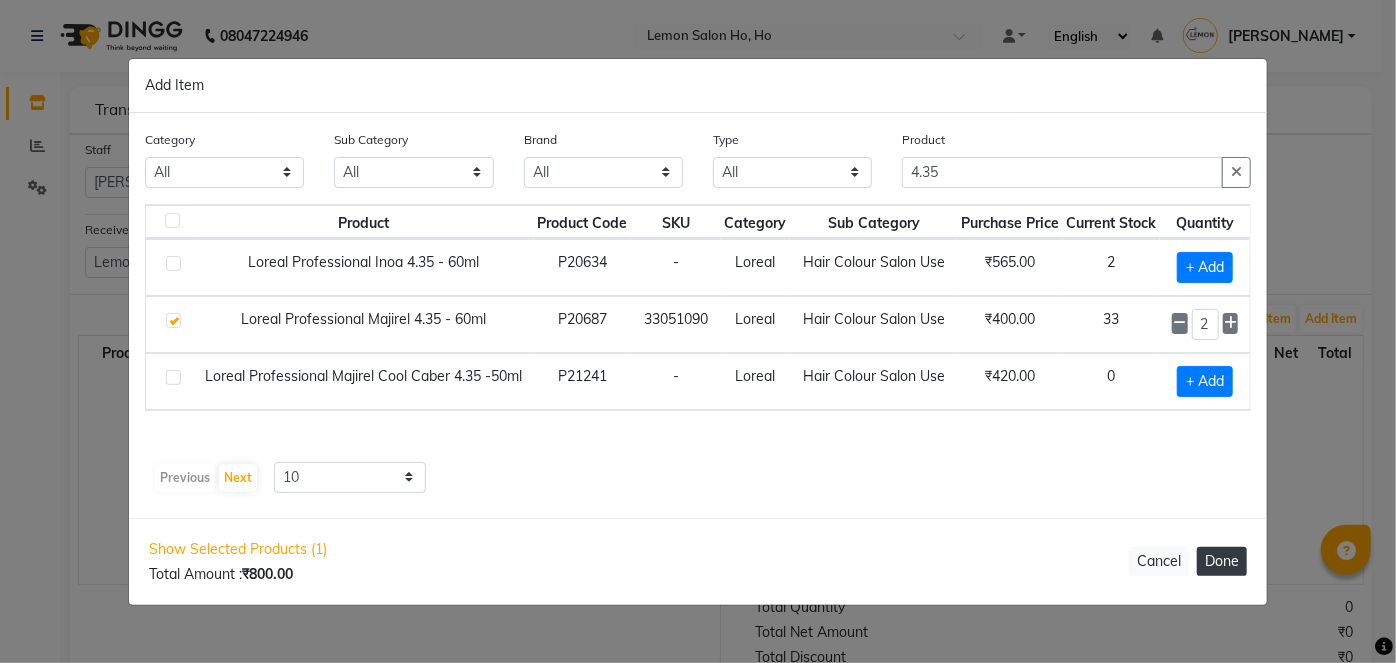 click on "Done" 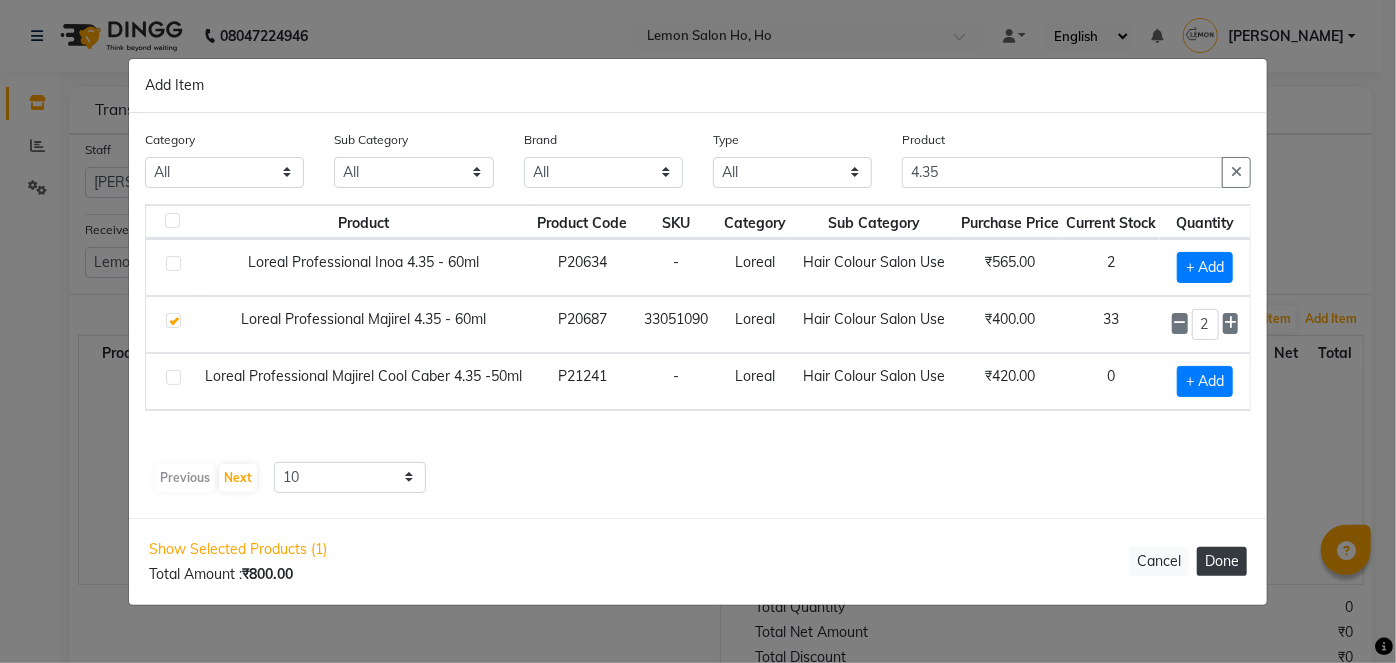 type 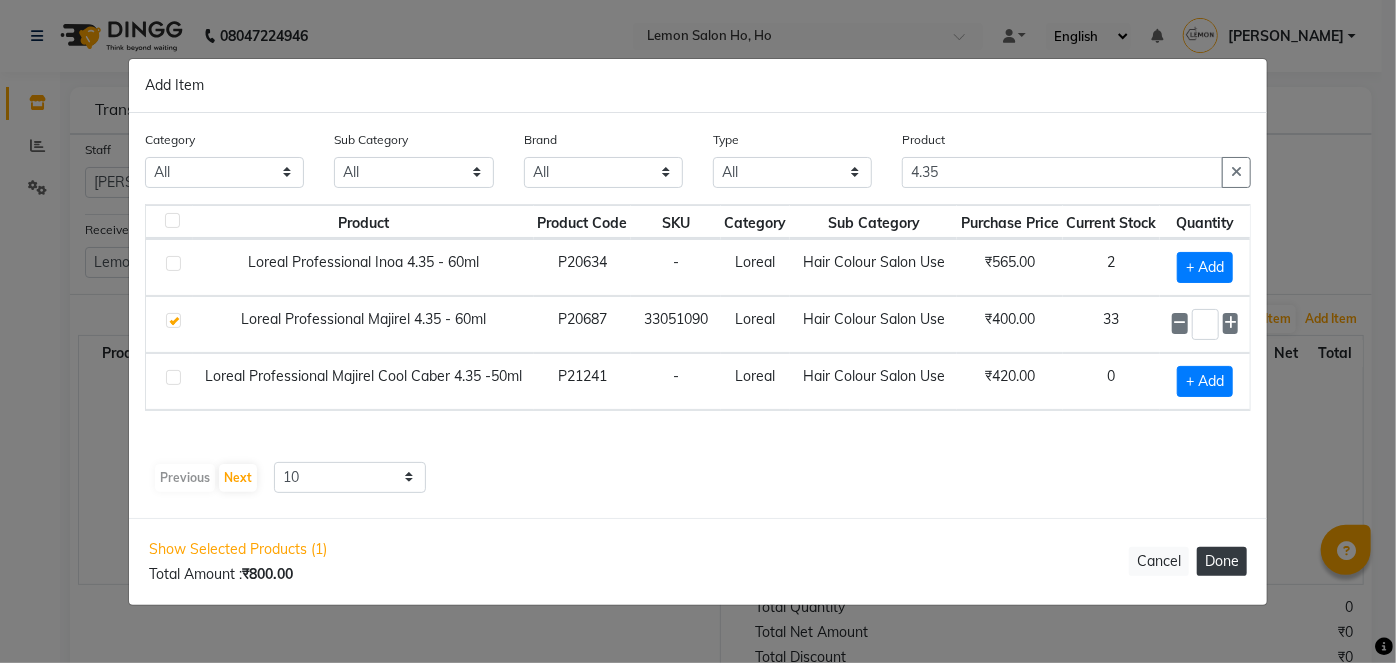 select on "2069" 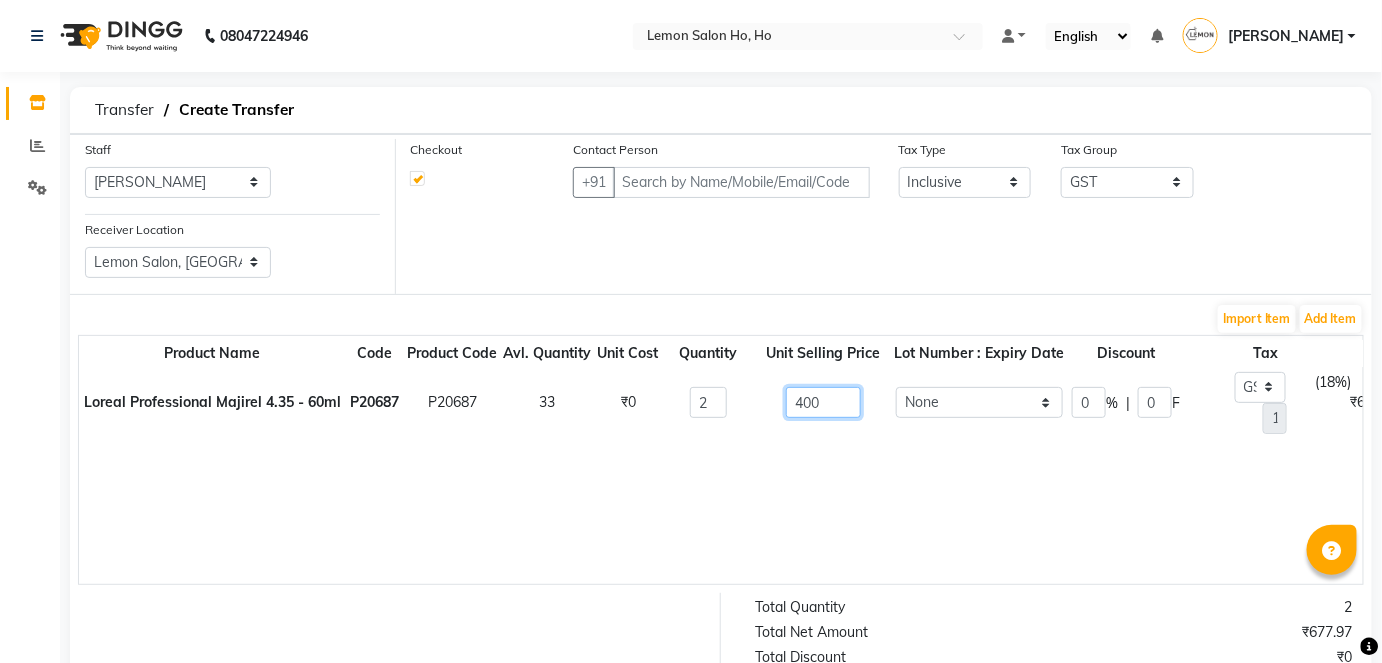 click on "400" 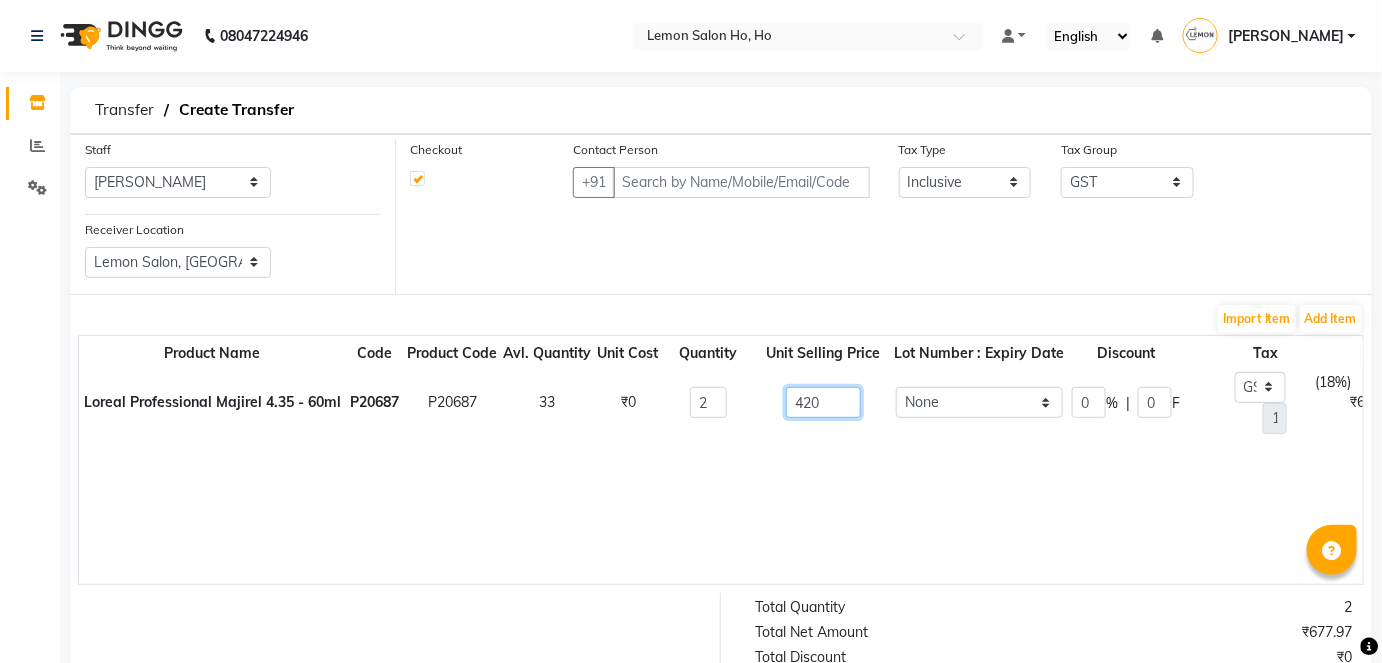 type on "420" 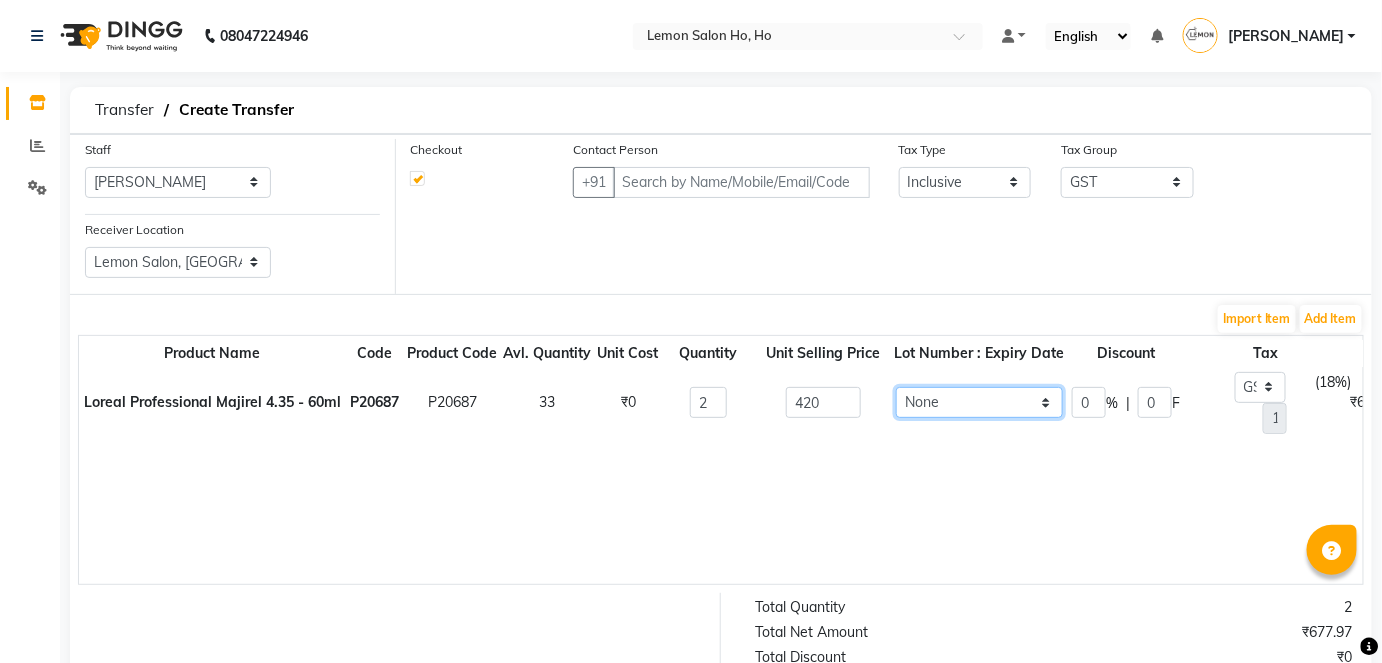 type on "128.14" 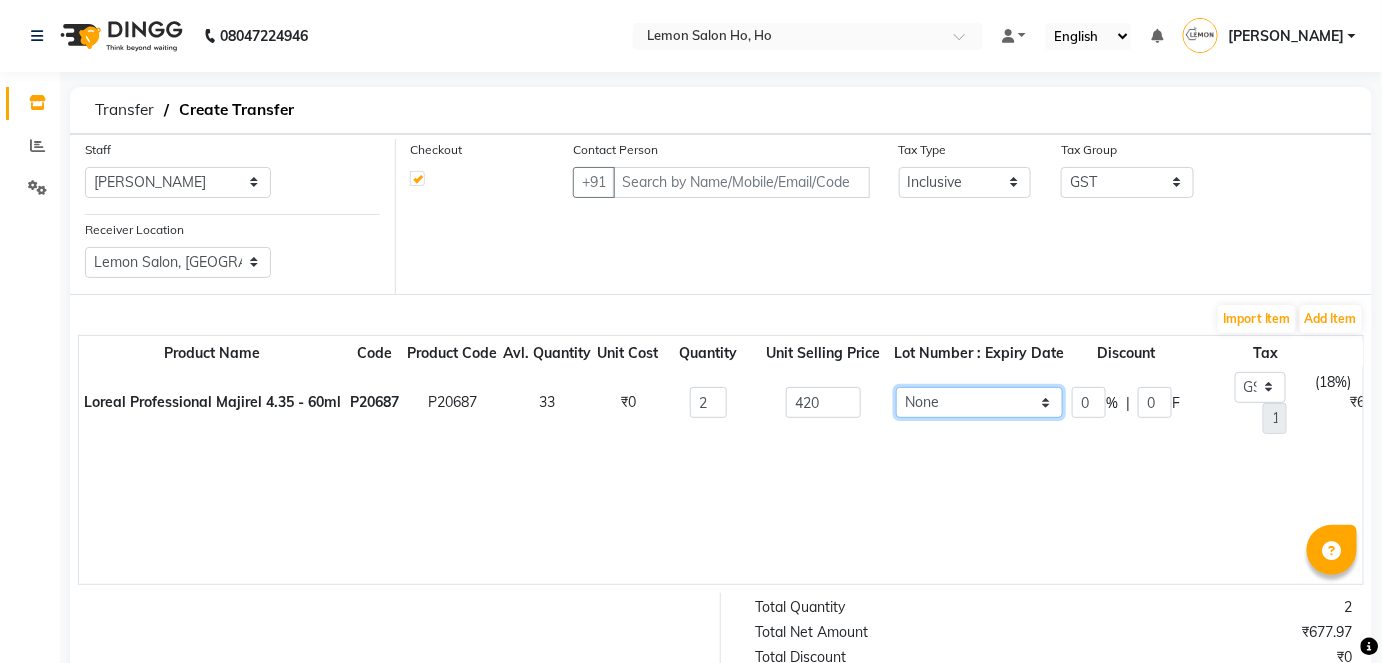 type on "840" 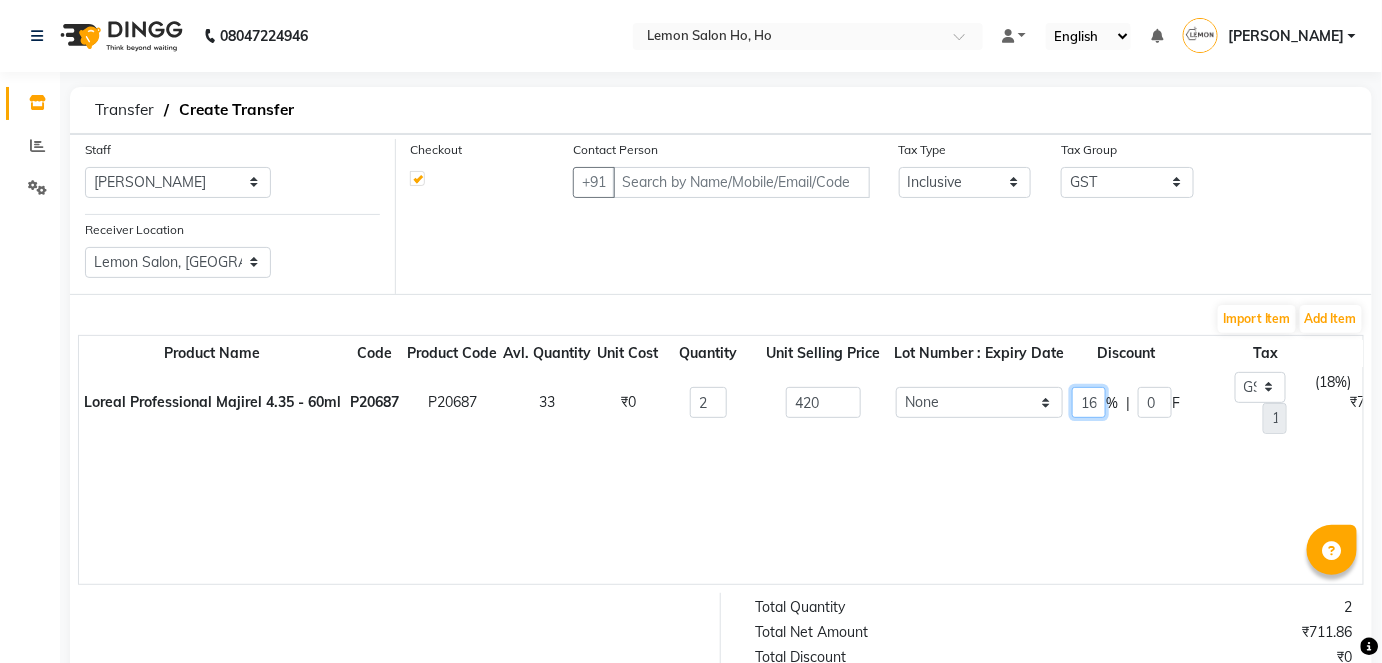 type on "16" 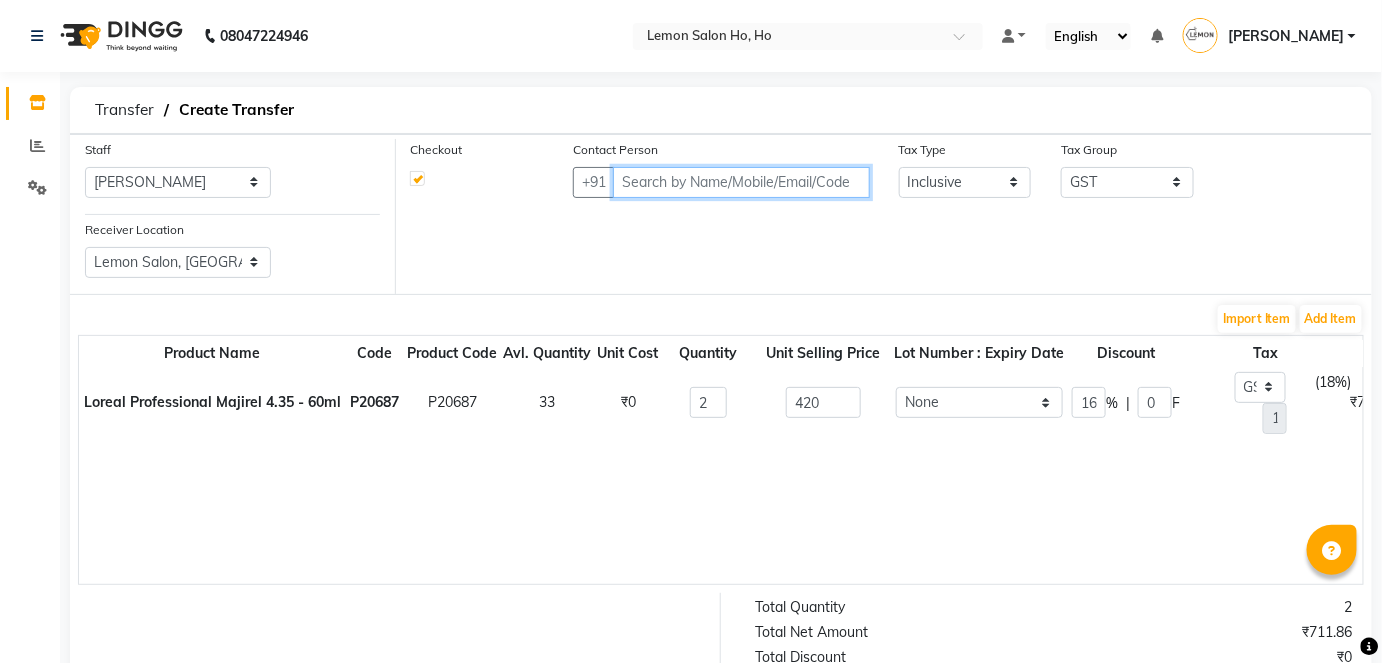 type on "67.2" 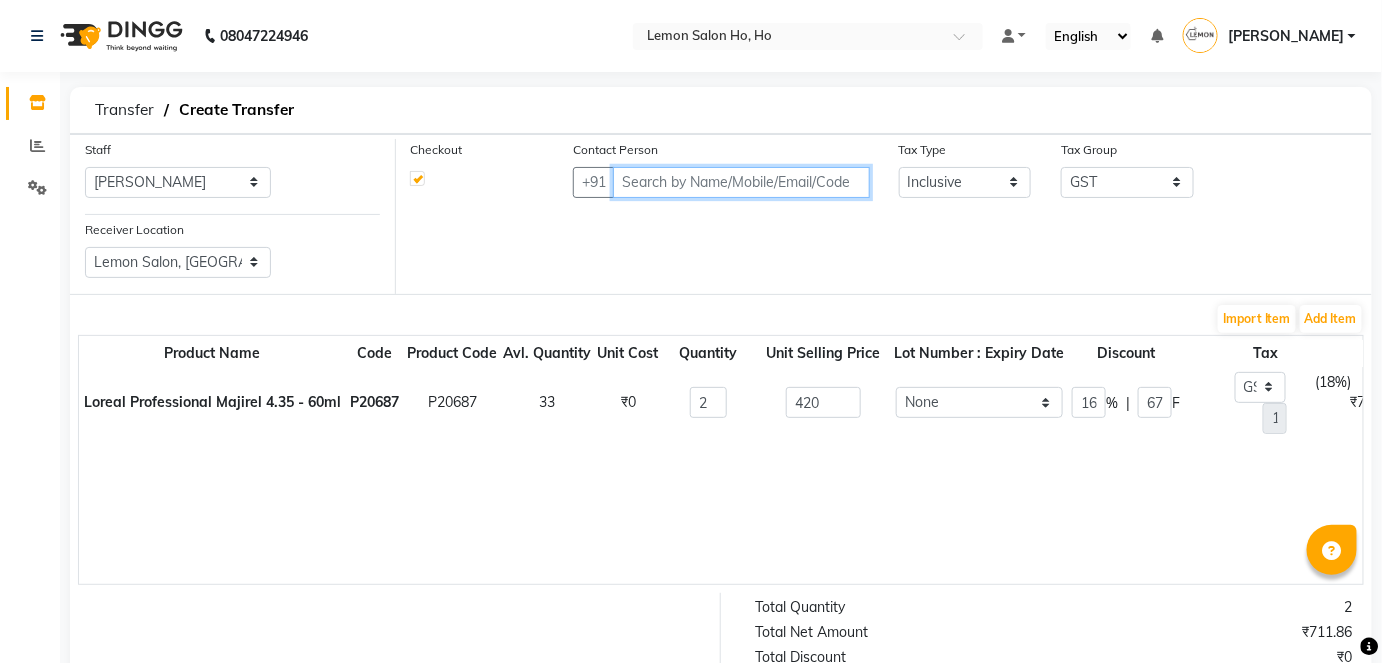 click at bounding box center (741, 182) 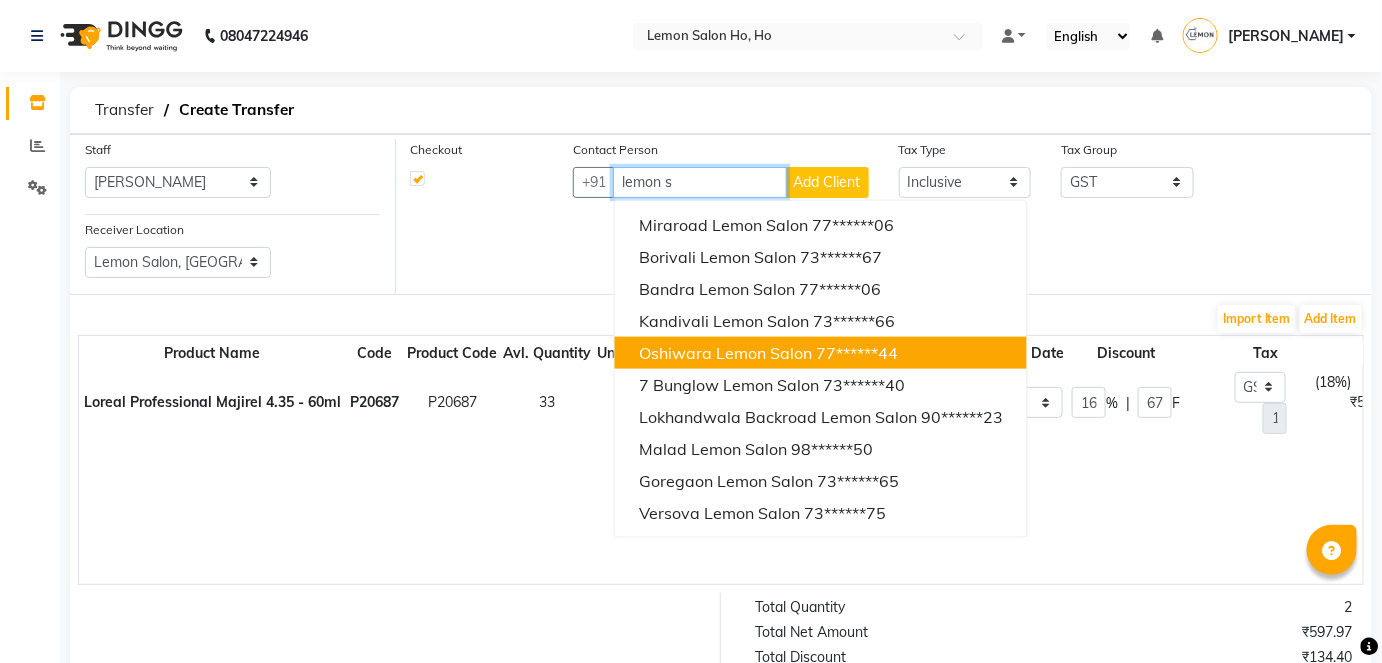 click on "Oshiwara Lemon Salon" at bounding box center [725, 353] 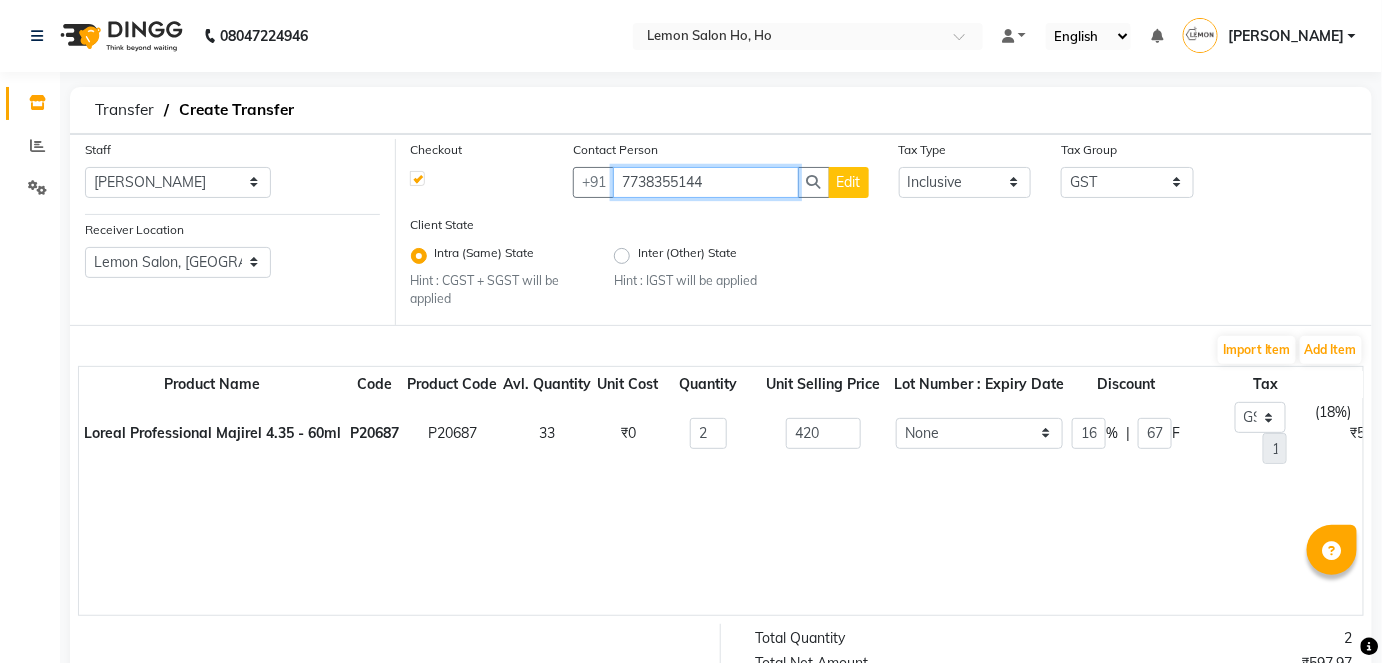 click on "7738355144" at bounding box center [705, 182] 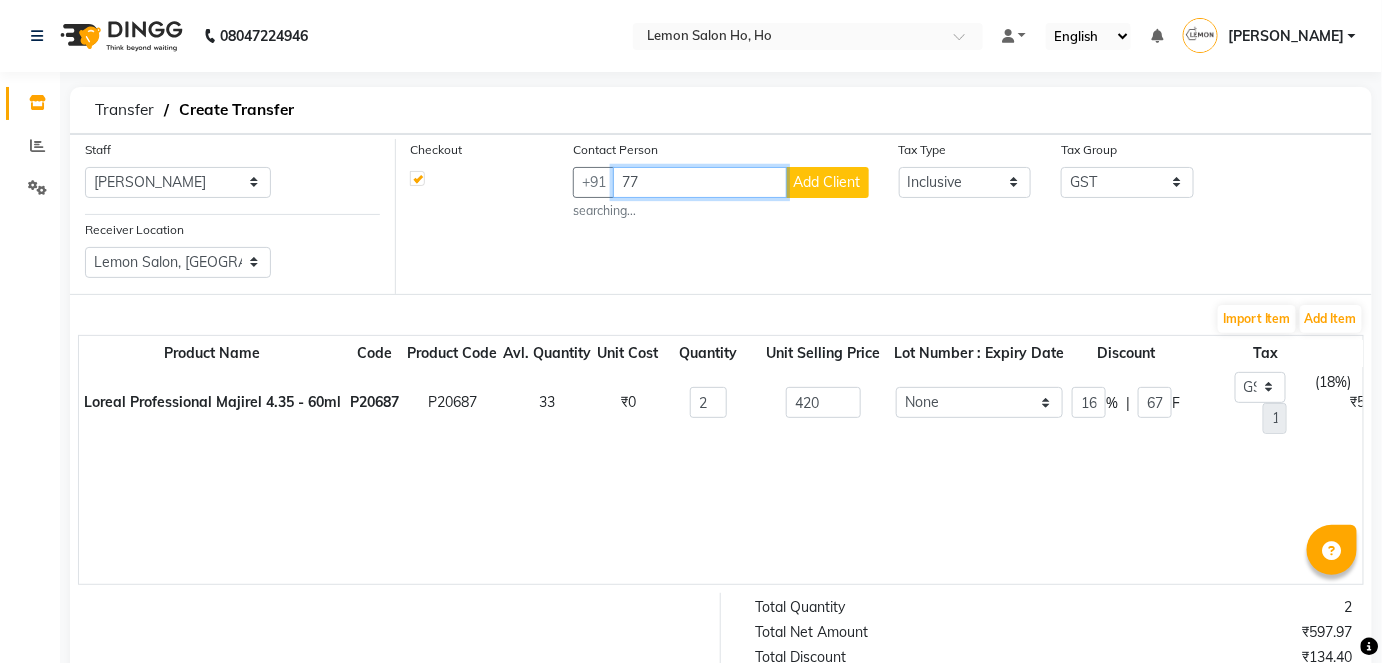 type on "7" 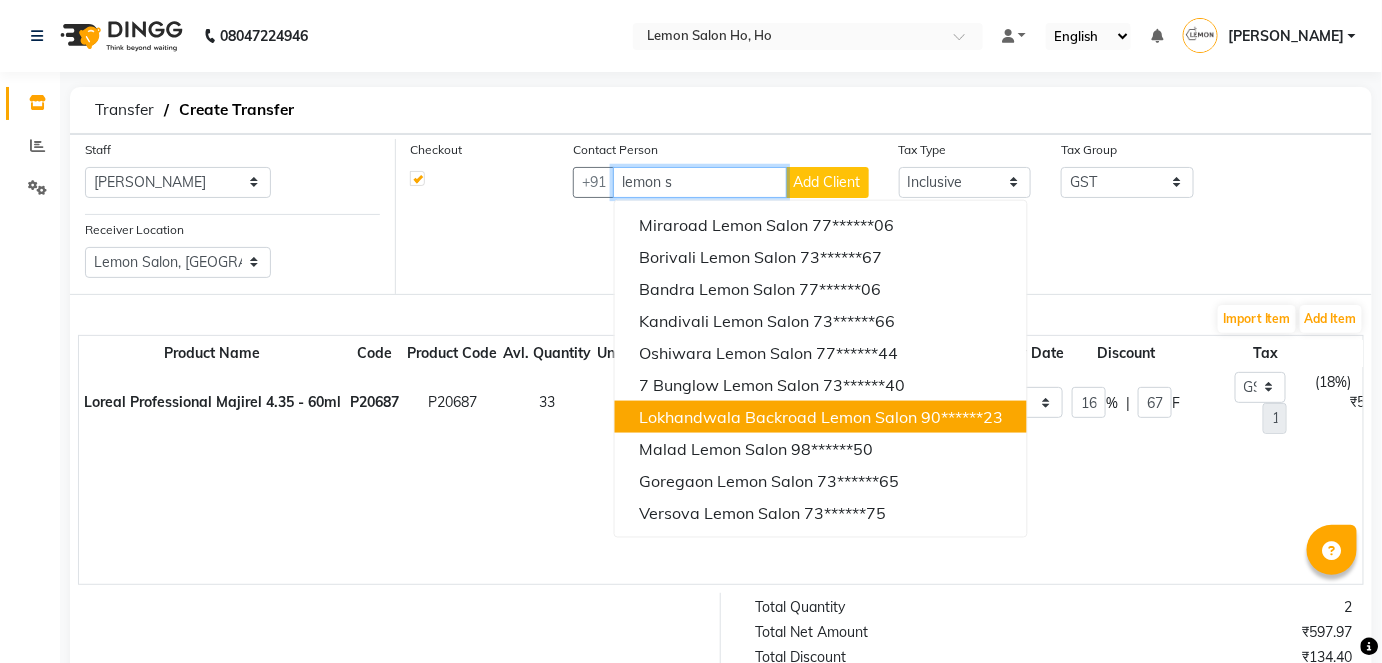 click on "Lokhandwala Backroad Lemon Salon" at bounding box center [778, 417] 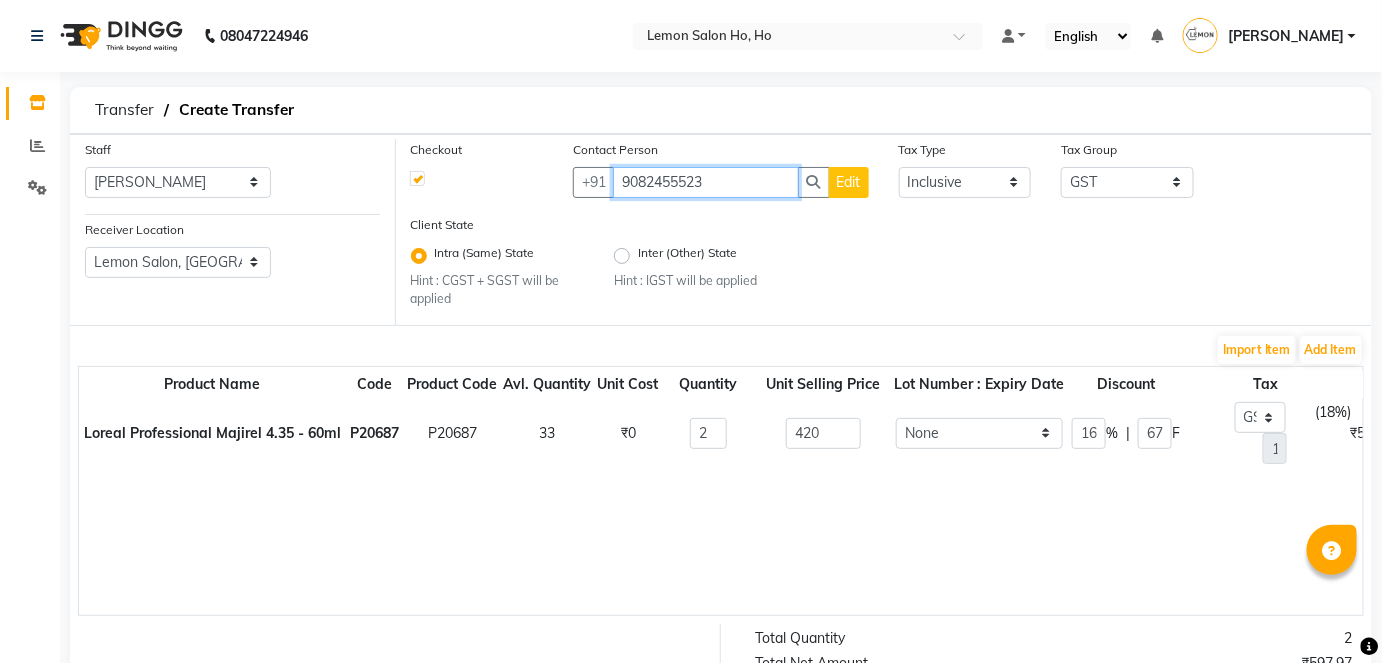 scroll, scrollTop: 0, scrollLeft: 128, axis: horizontal 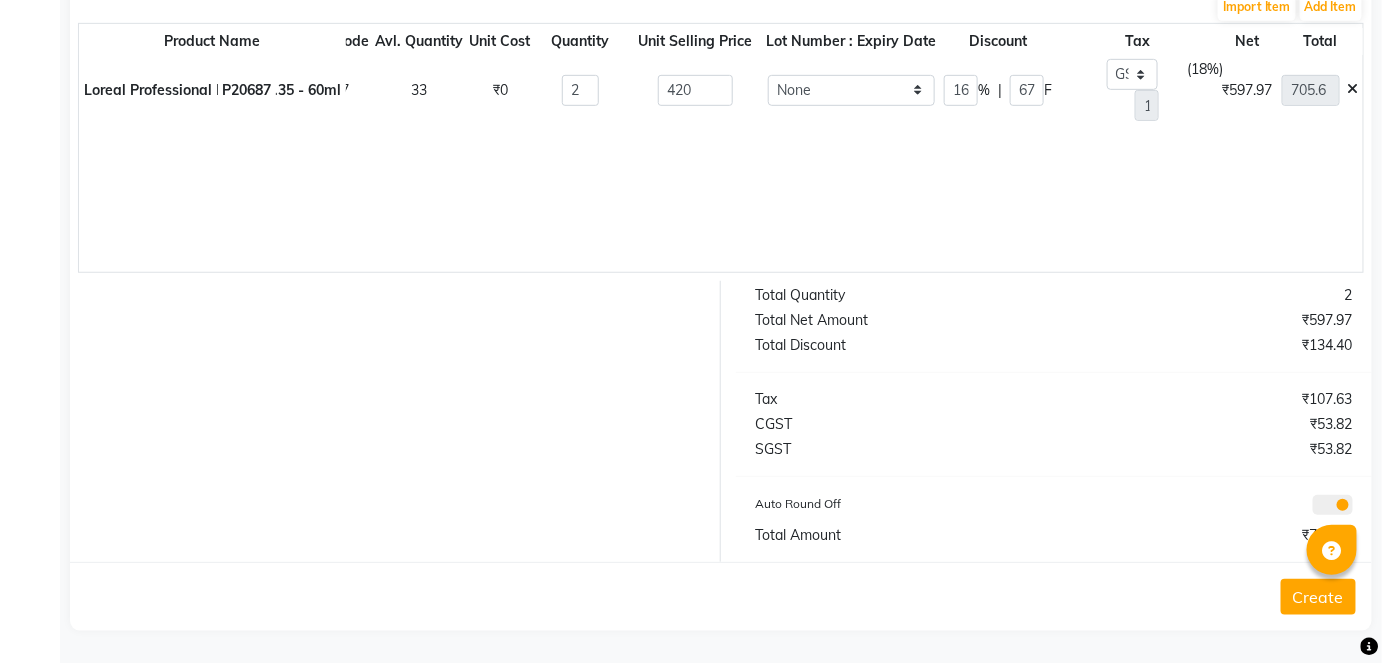 type on "9082455523" 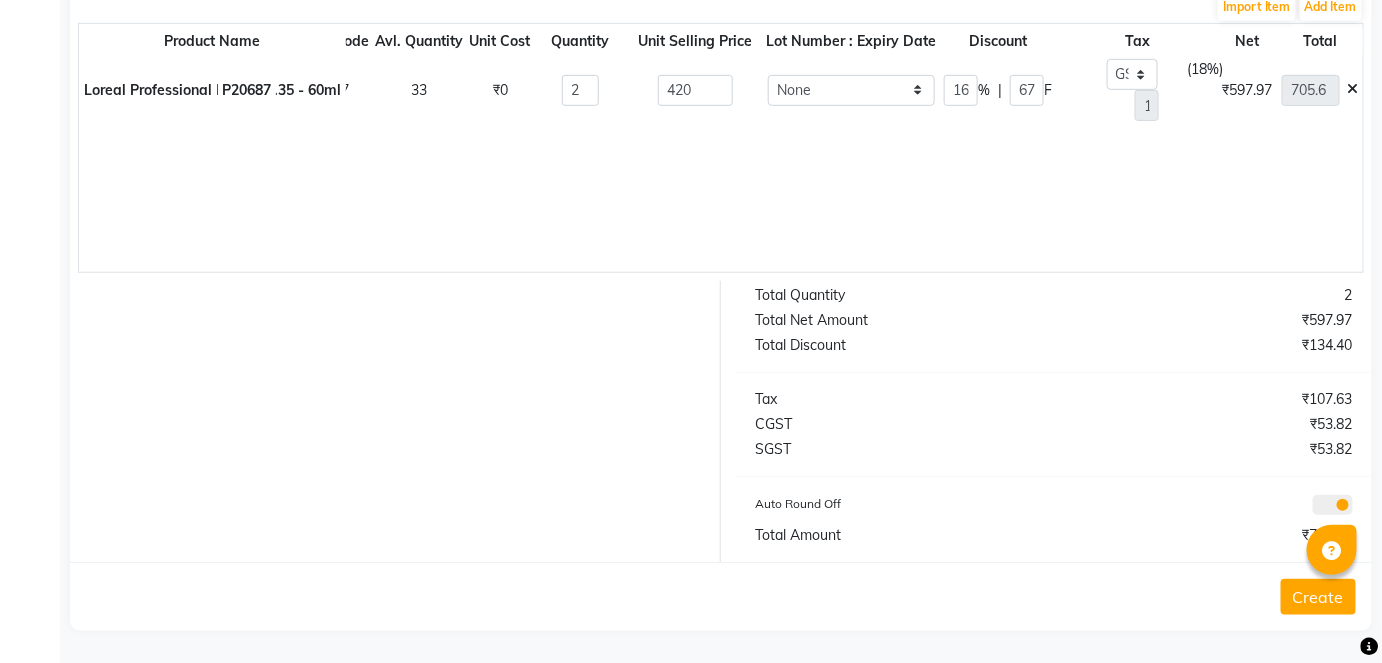 click on "Create" 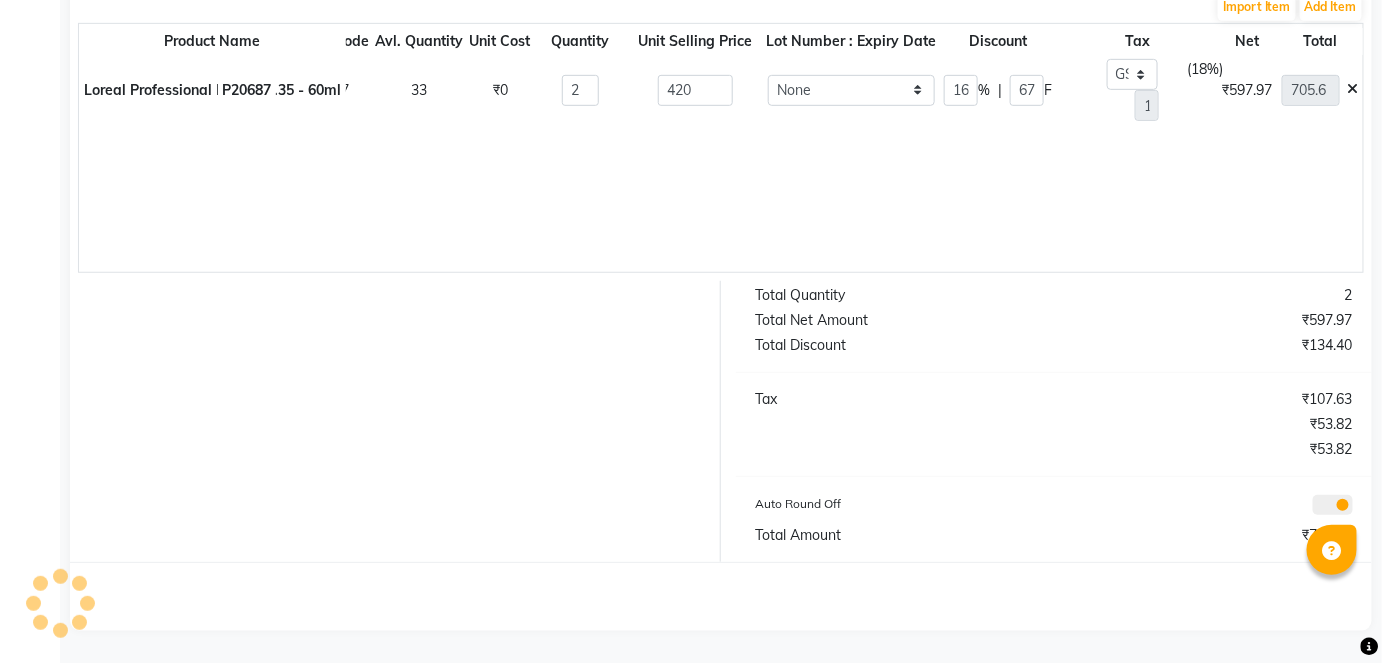 scroll, scrollTop: 0, scrollLeft: 0, axis: both 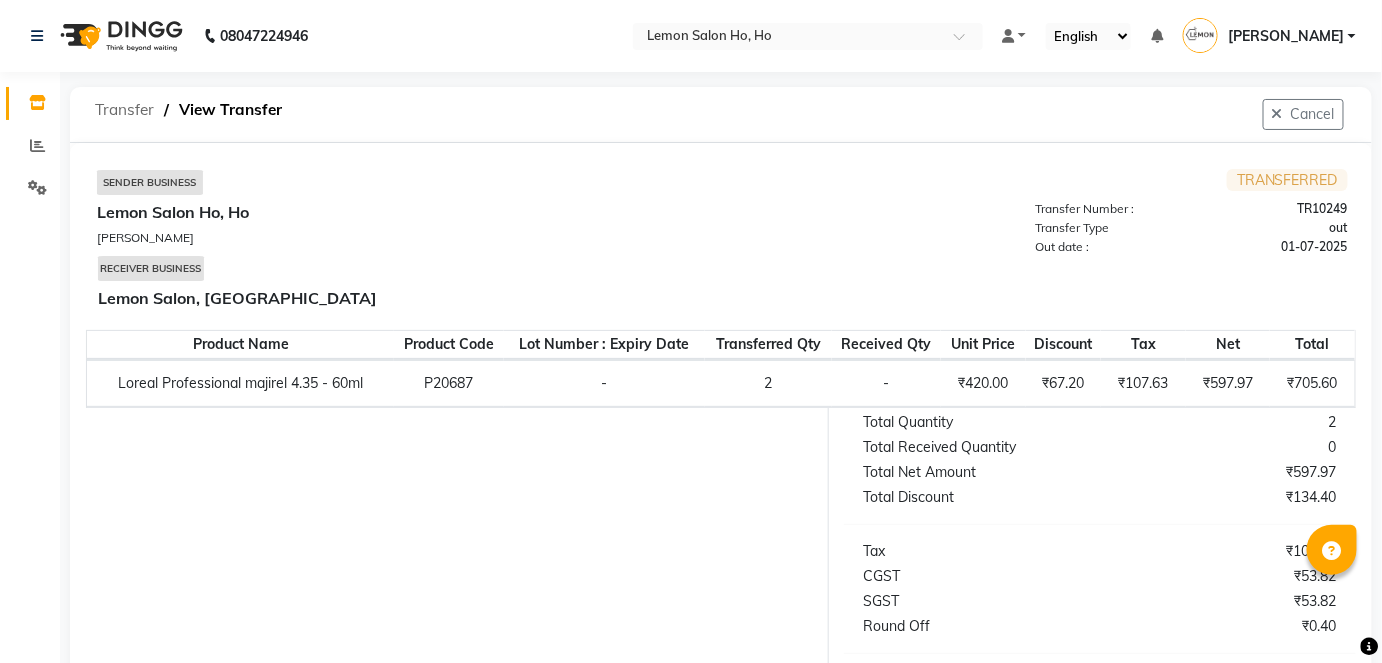 click on "Transfer" 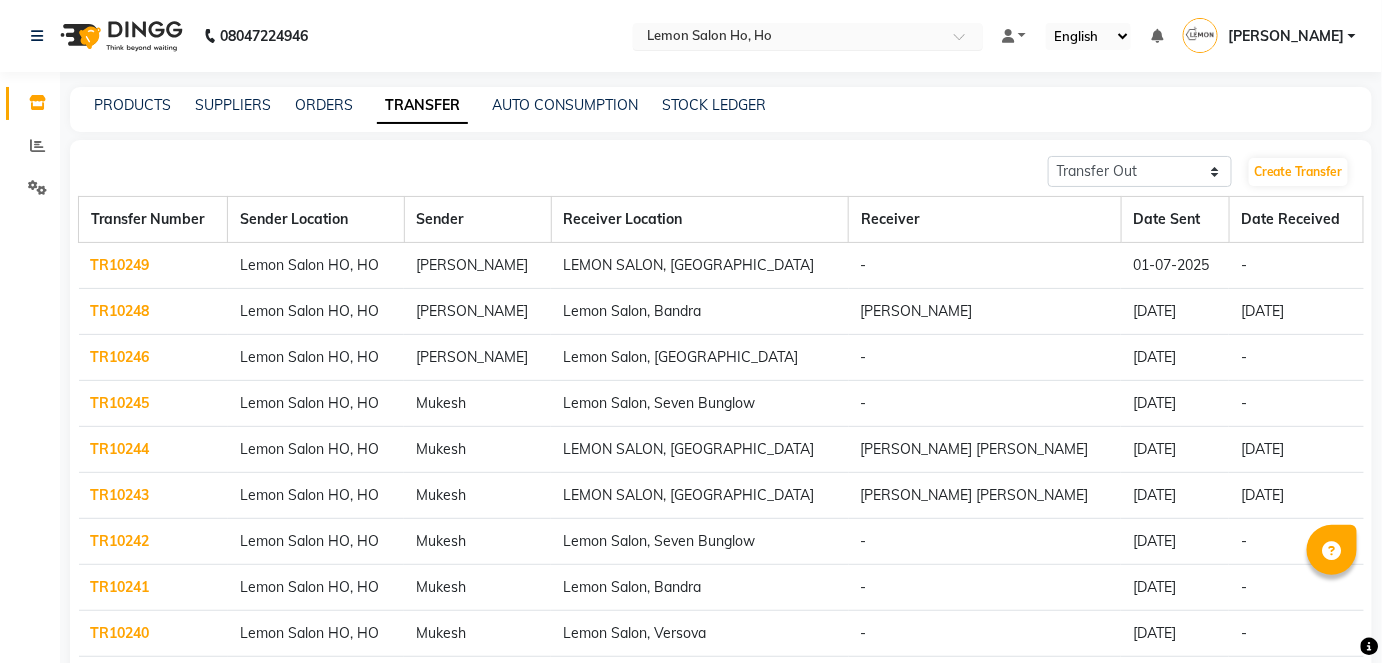 click at bounding box center [788, 38] 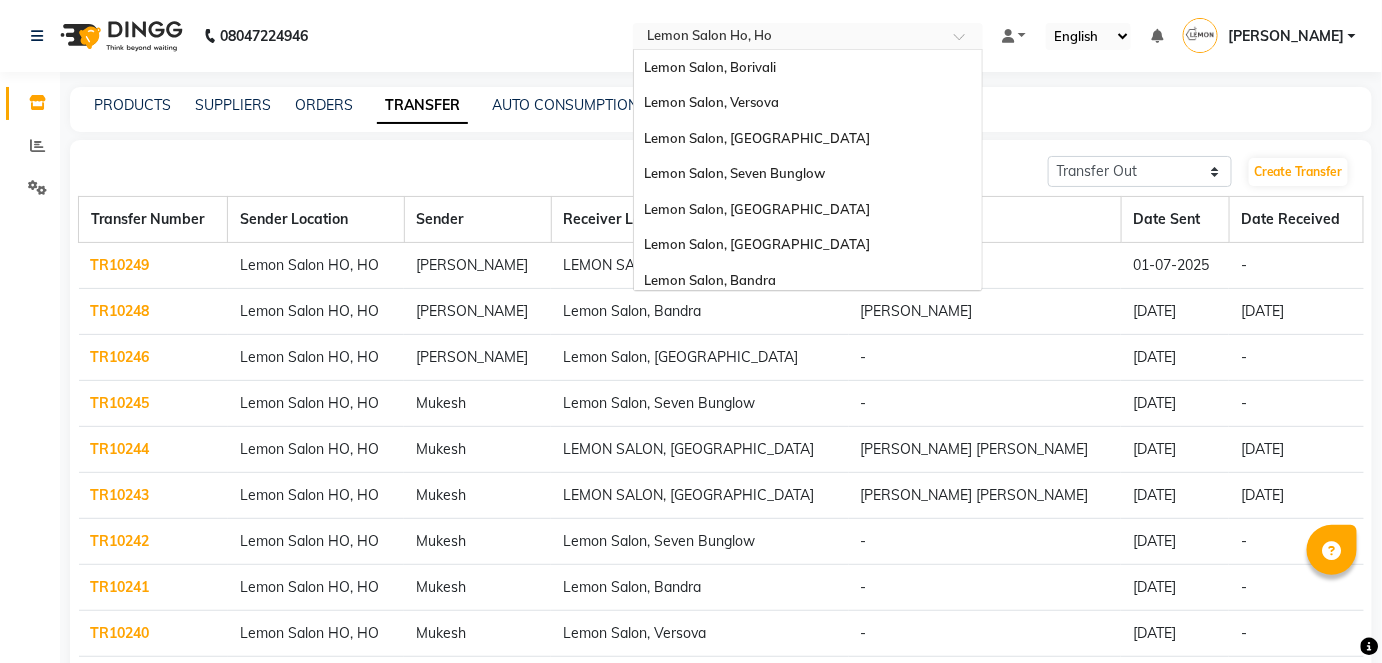 scroll, scrollTop: 186, scrollLeft: 0, axis: vertical 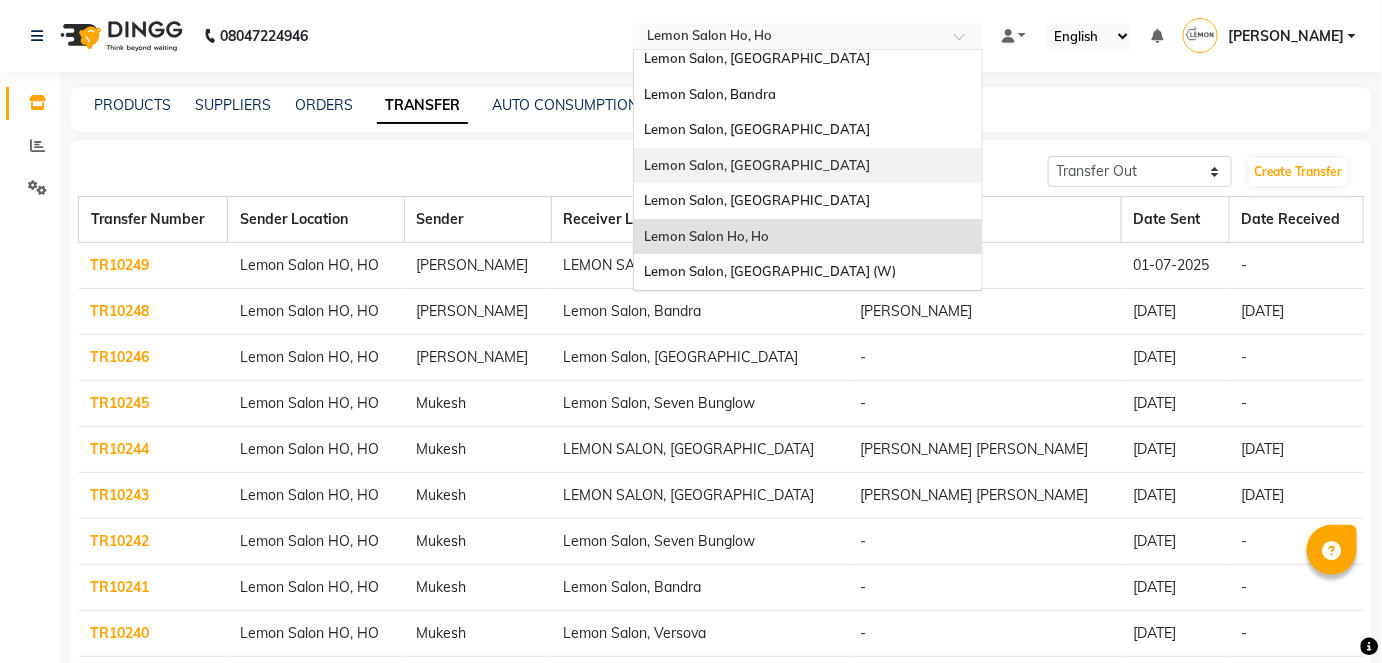 click on "Lemon Salon, [GEOGRAPHIC_DATA]" at bounding box center [808, 166] 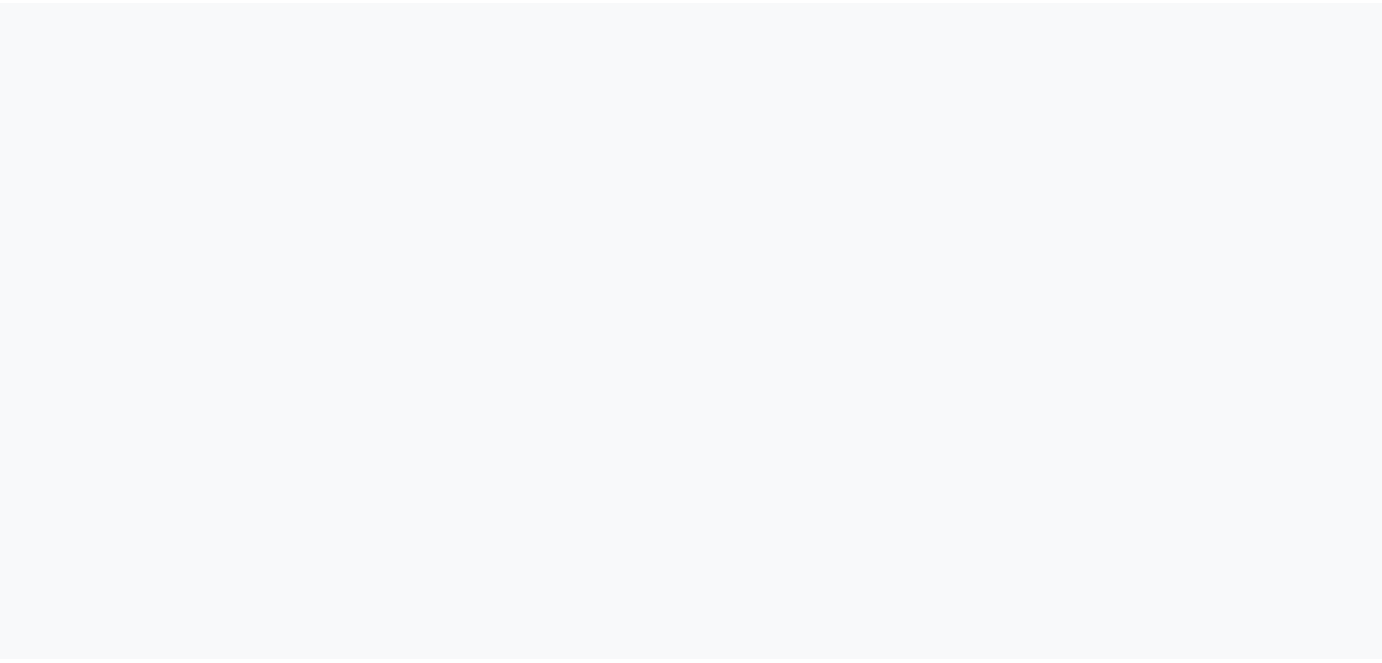 scroll, scrollTop: 0, scrollLeft: 0, axis: both 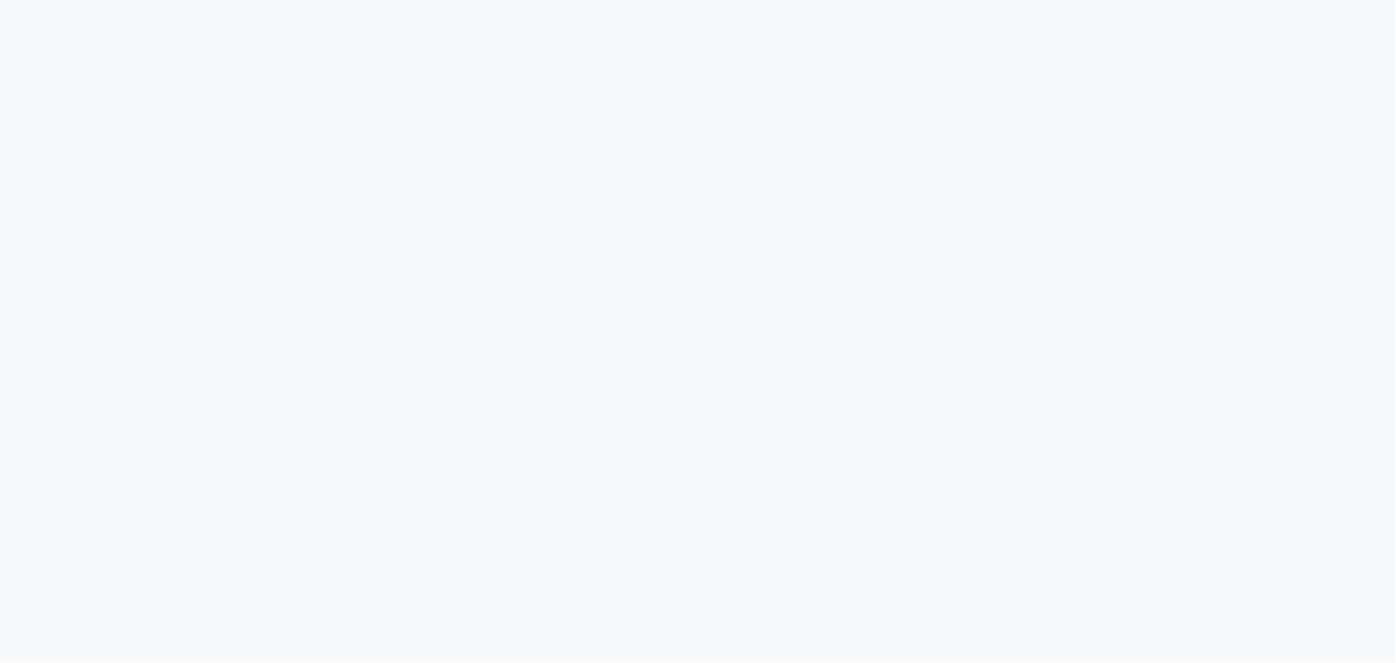 select on "sender" 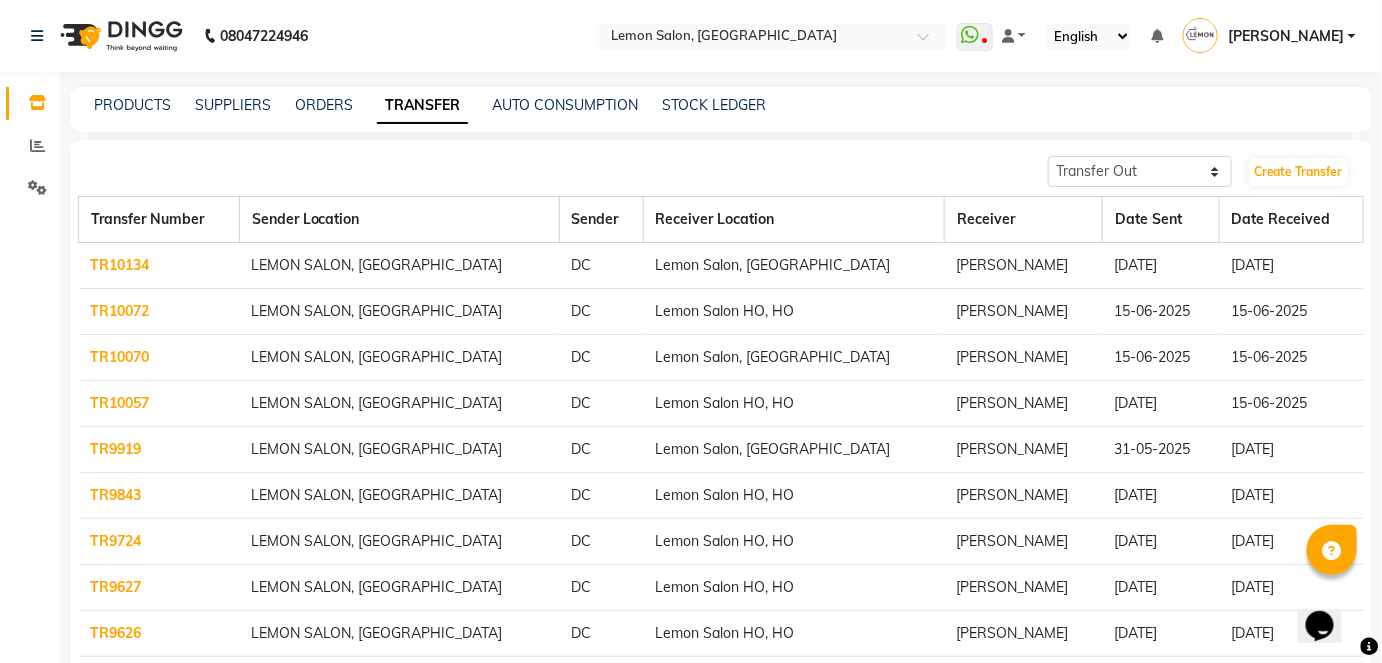 scroll, scrollTop: 0, scrollLeft: 0, axis: both 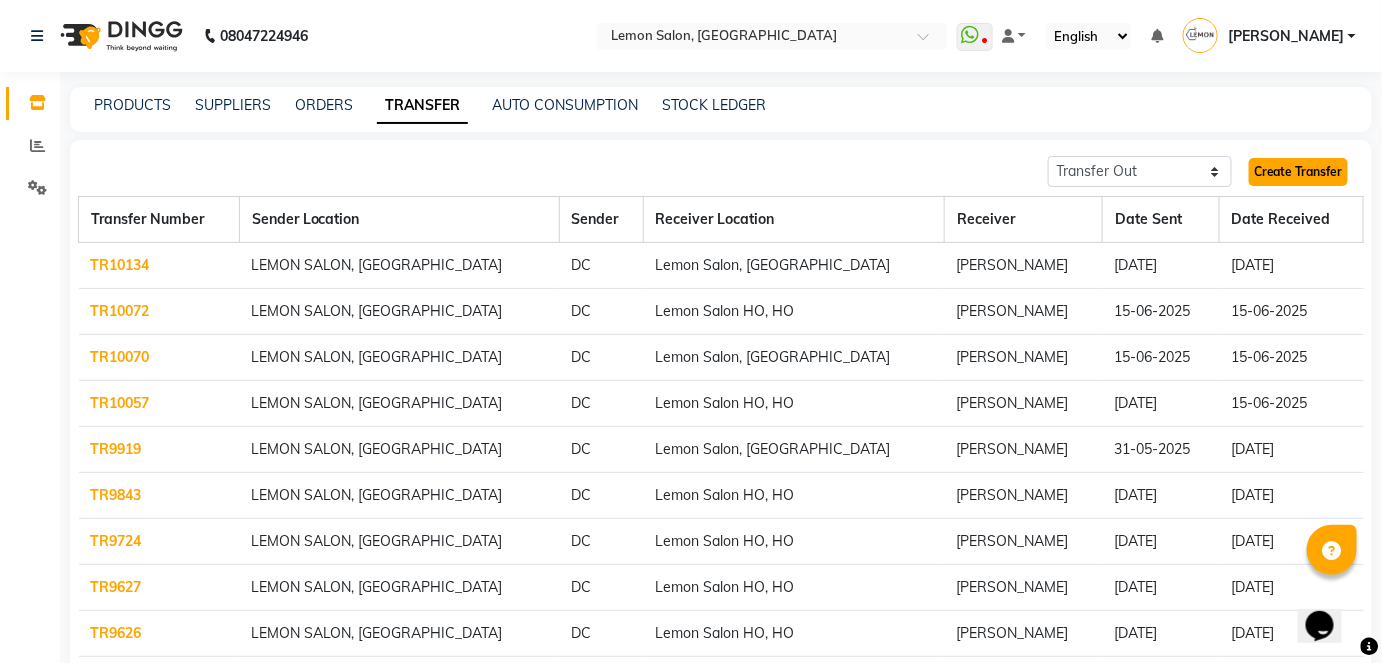 click on "Create Transfer" 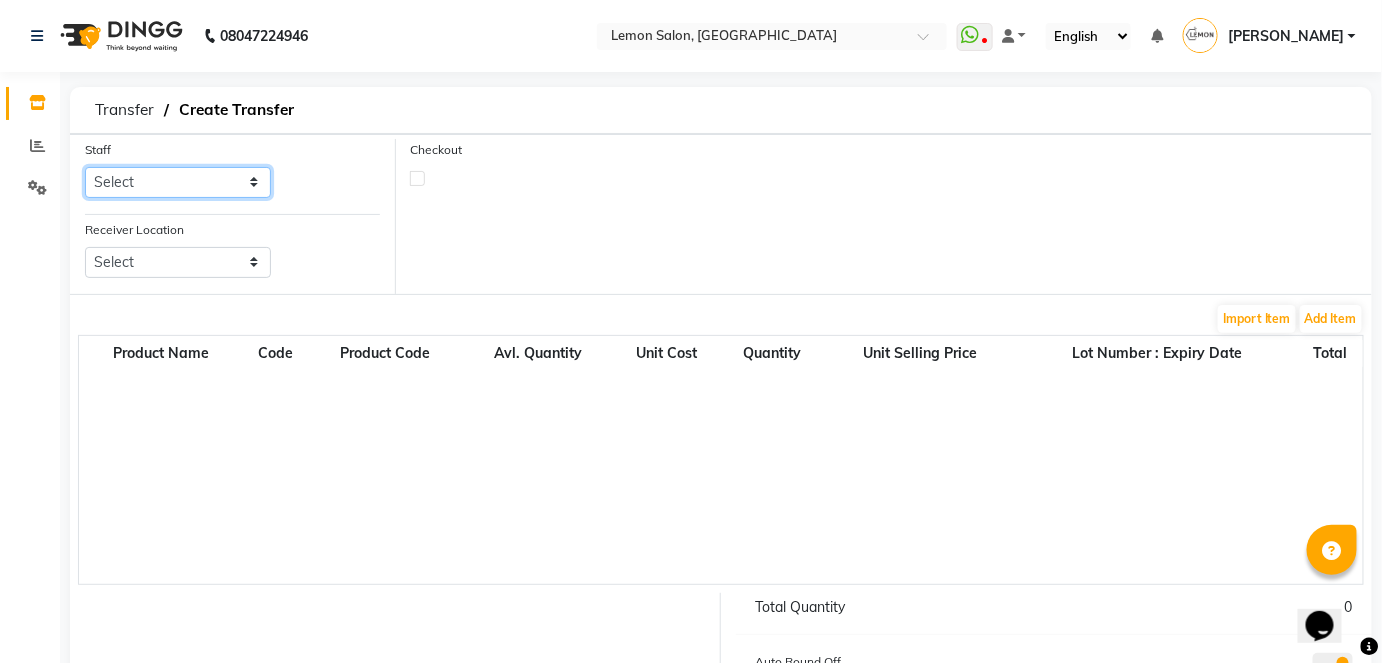 click on "Select Aalam [PERSON_NAME] [PERSON_NAME] [PERSON_NAME] [PERSON_NAME] [PERSON_NAME] [PERSON_NAME] [PERSON_NAME]  Danish Salmani DC [PERSON_NAME] Mane [PERSON_NAME] Falak [PERSON_NAME] [PERSON_NAME]  [PERSON_NAME] [PERSON_NAME] [PERSON_NAME] Mane [PERSON_NAME] Khan [PERSON_NAME] [PERSON_NAME] Sahibaddin [PERSON_NAME]  [PERSON_NAME] [PERSON_NAME] [PERSON_NAME] [PERSON_NAME] [PERSON_NAME] [PERSON_NAME] [PERSON_NAME]" at bounding box center (178, 182) 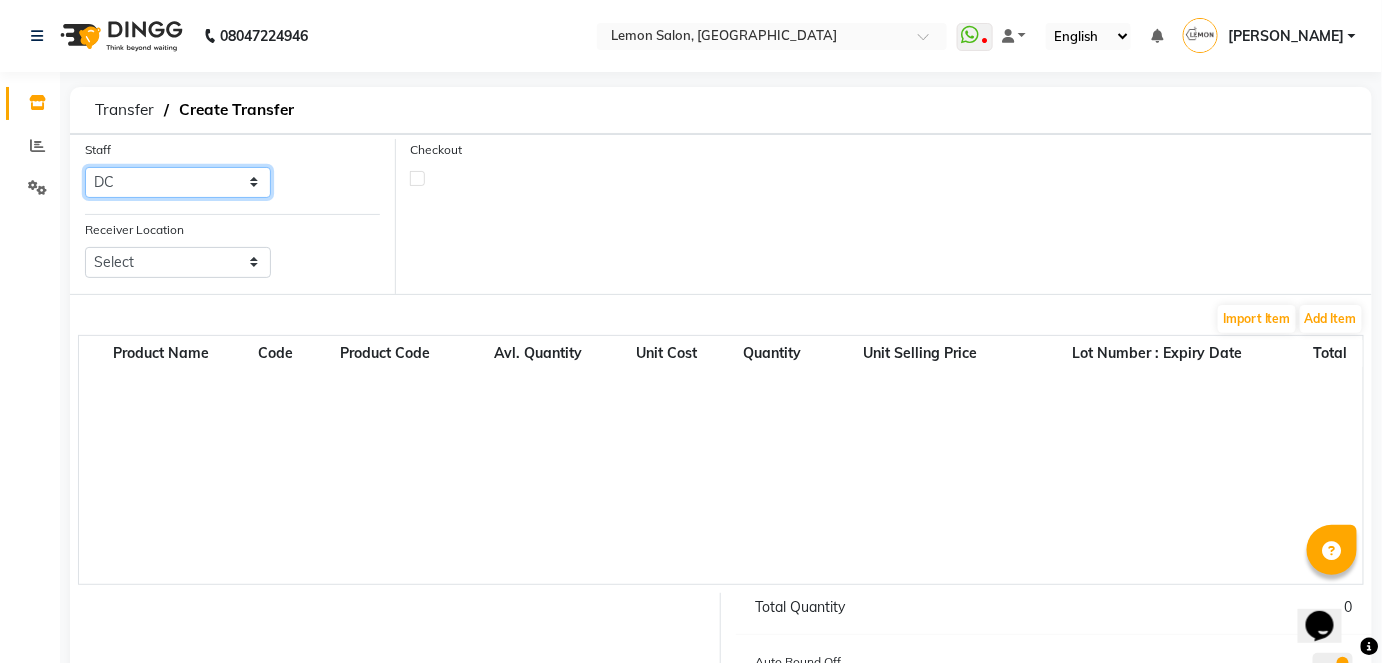 click on "Select Aalam [PERSON_NAME] [PERSON_NAME] [PERSON_NAME] [PERSON_NAME] [PERSON_NAME] [PERSON_NAME] [PERSON_NAME]  Danish Salmani DC [PERSON_NAME] Mane [PERSON_NAME] Falak [PERSON_NAME] [PERSON_NAME]  [PERSON_NAME] [PERSON_NAME] [PERSON_NAME] Mane [PERSON_NAME] Khan [PERSON_NAME] [PERSON_NAME] Sahibaddin [PERSON_NAME]  [PERSON_NAME] [PERSON_NAME] [PERSON_NAME] [PERSON_NAME] [PERSON_NAME] [PERSON_NAME] [PERSON_NAME]" at bounding box center [178, 182] 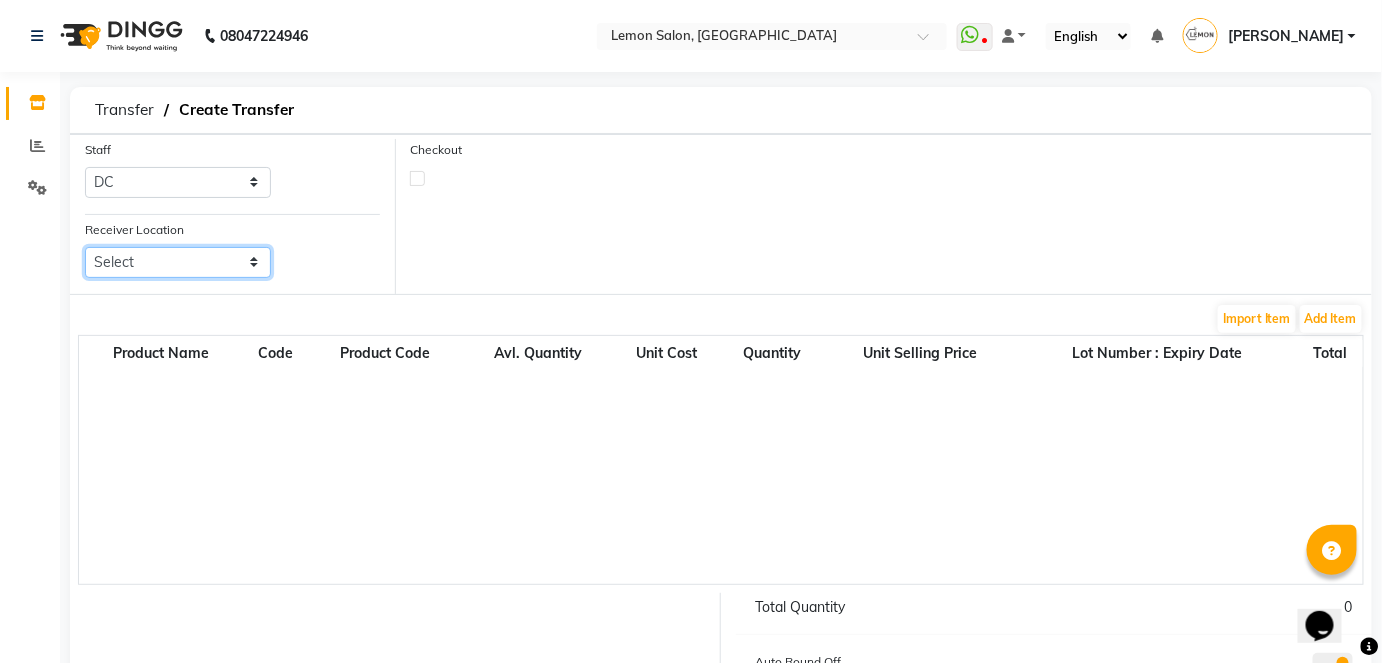 click on "Select Lemon Salon, Malad Lemon Salon, Seven Bunglow Lemon Salon, Bandra [GEOGRAPHIC_DATA], [GEOGRAPHIC_DATA], [GEOGRAPHIC_DATA], [GEOGRAPHIC_DATA], [GEOGRAPHIC_DATA], [GEOGRAPHIC_DATA], [GEOGRAPHIC_DATA] [GEOGRAPHIC_DATA], [GEOGRAPHIC_DATA], [GEOGRAPHIC_DATA] (W)" at bounding box center (178, 262) 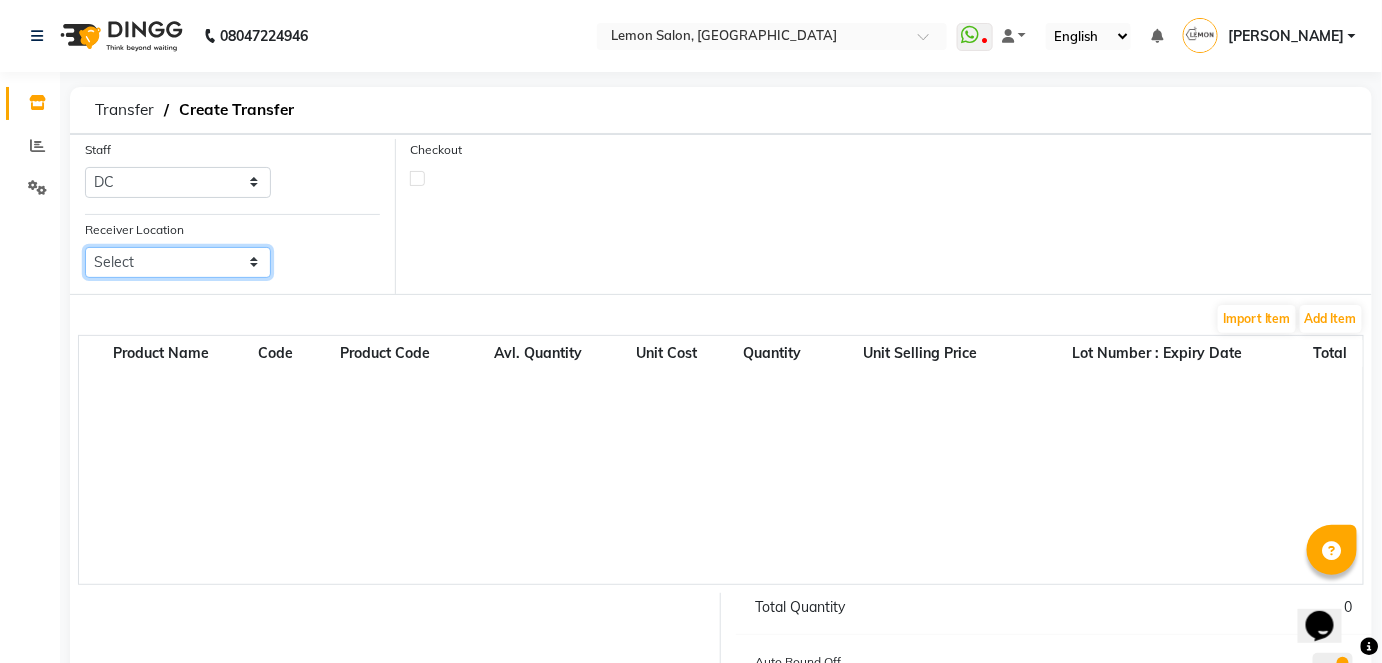 select on "968" 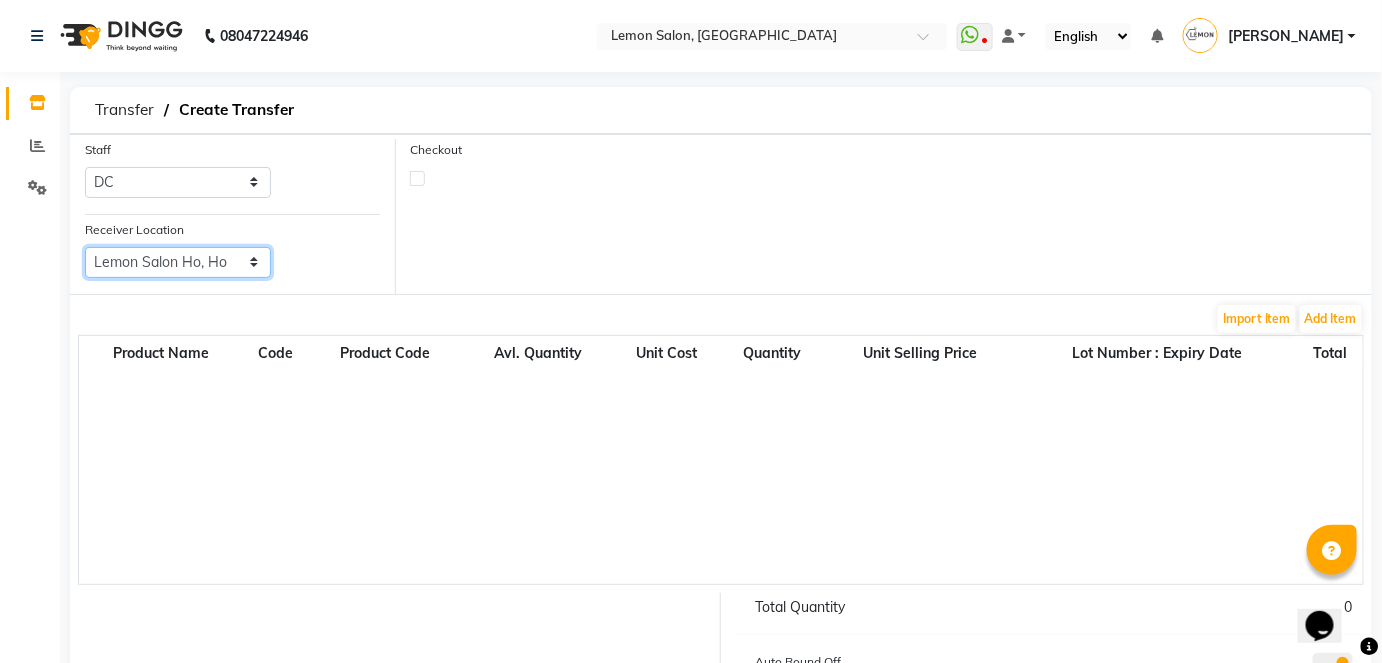 click on "Select Lemon Salon, Malad Lemon Salon, Seven Bunglow Lemon Salon, Bandra [GEOGRAPHIC_DATA], [GEOGRAPHIC_DATA], [GEOGRAPHIC_DATA], [GEOGRAPHIC_DATA], [GEOGRAPHIC_DATA], [GEOGRAPHIC_DATA], [GEOGRAPHIC_DATA] [GEOGRAPHIC_DATA], [GEOGRAPHIC_DATA], [GEOGRAPHIC_DATA] (W)" at bounding box center (178, 262) 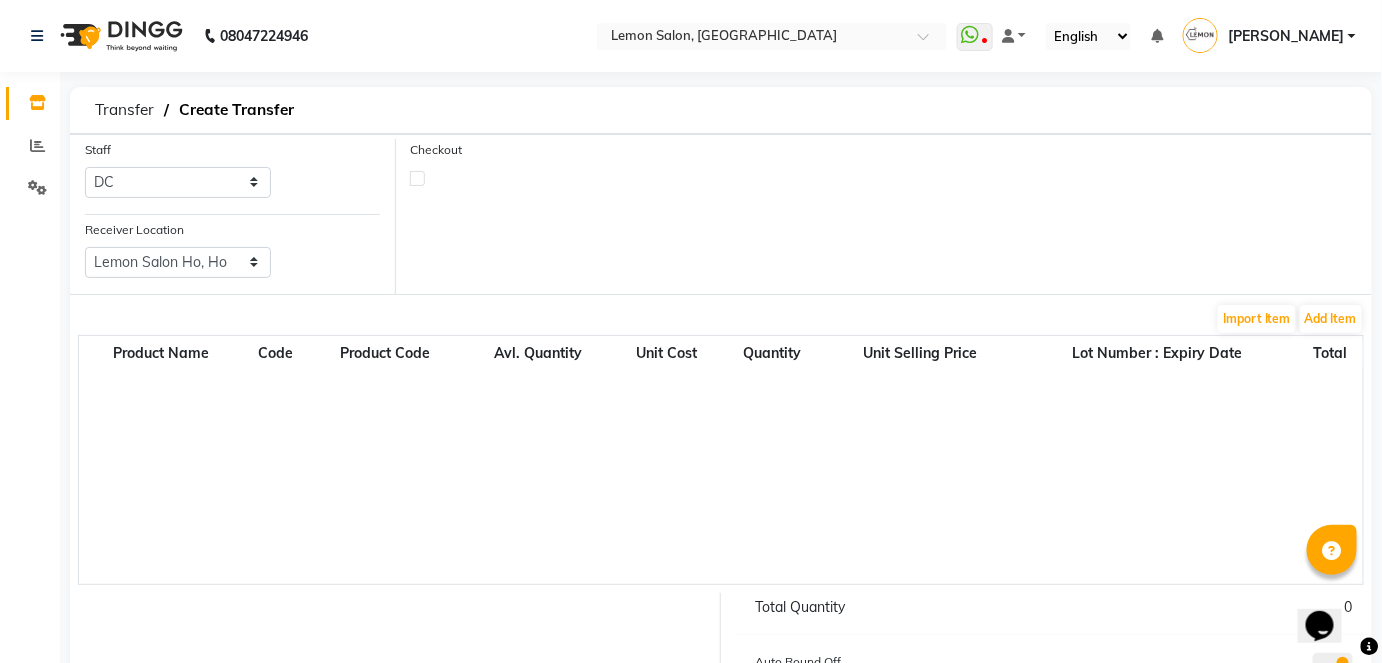 click 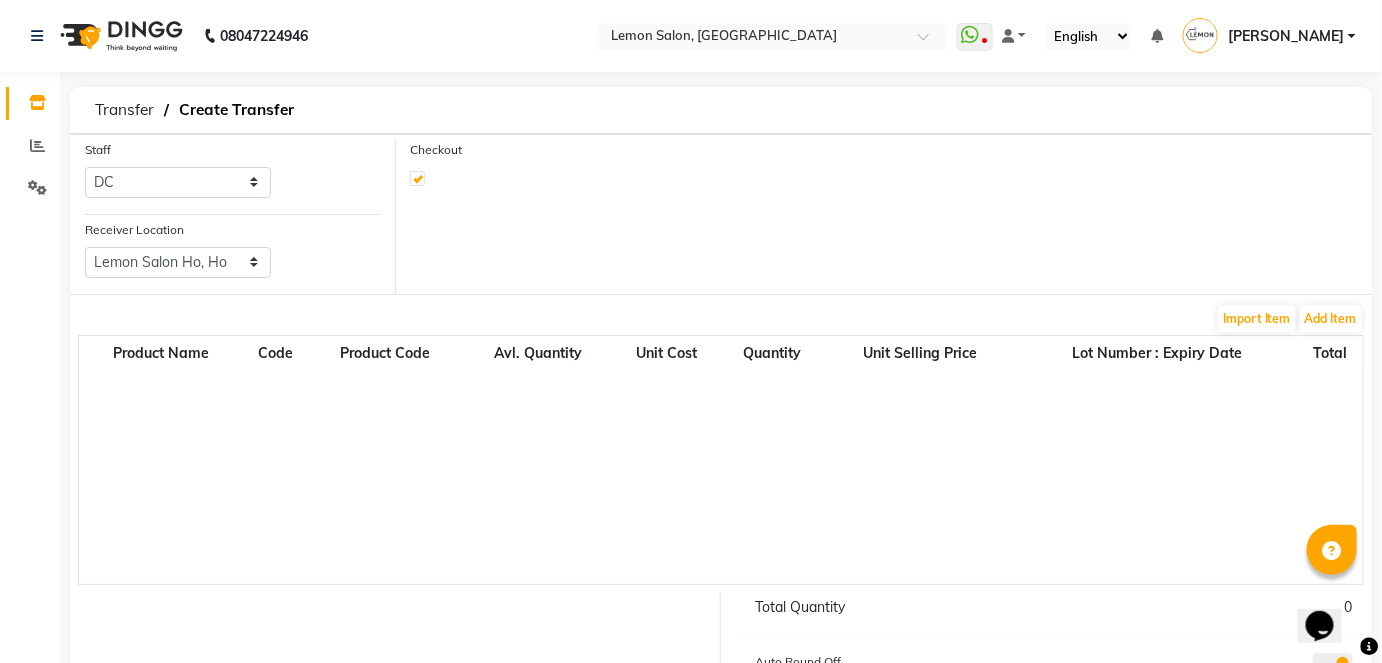 select on "true" 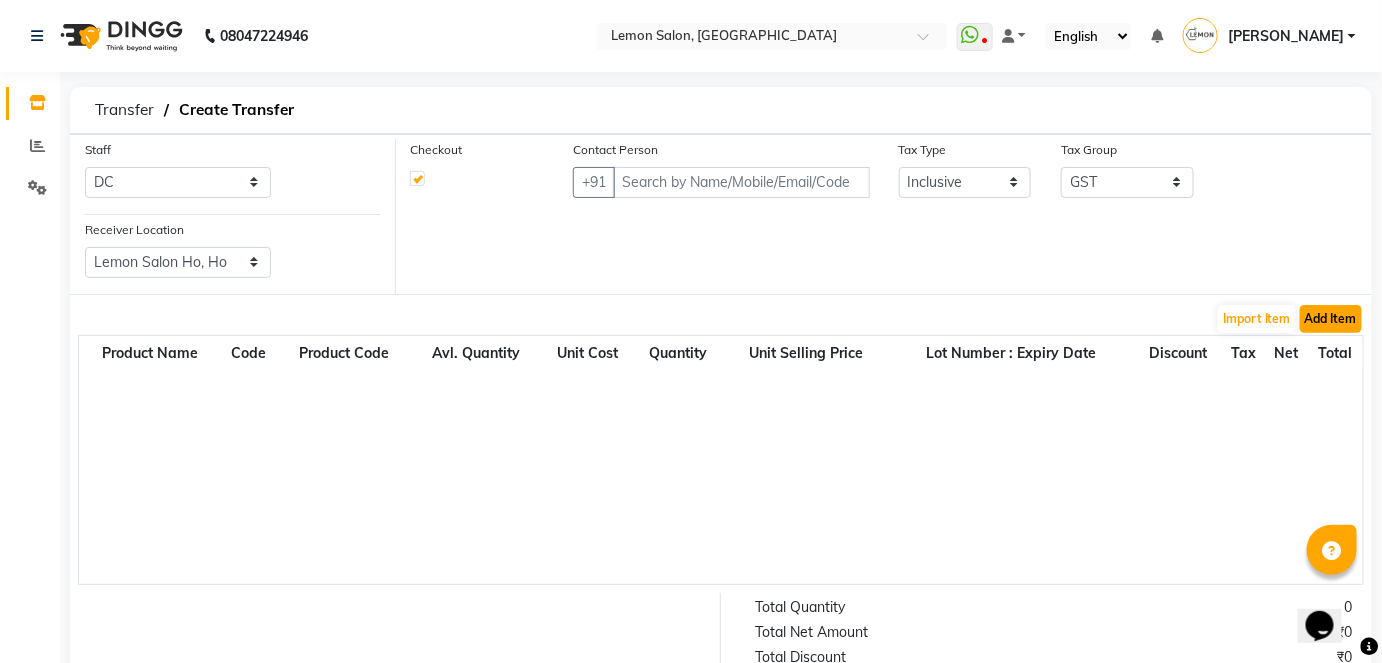 click on "Add Item" 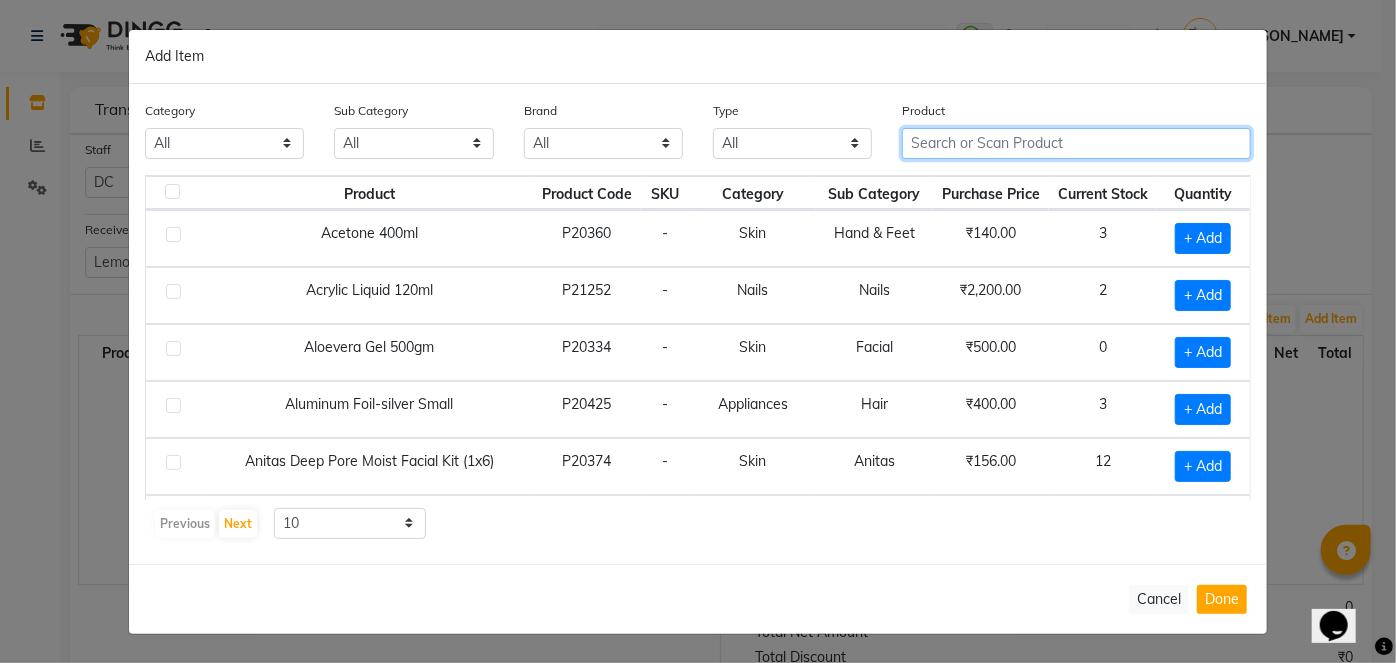 click 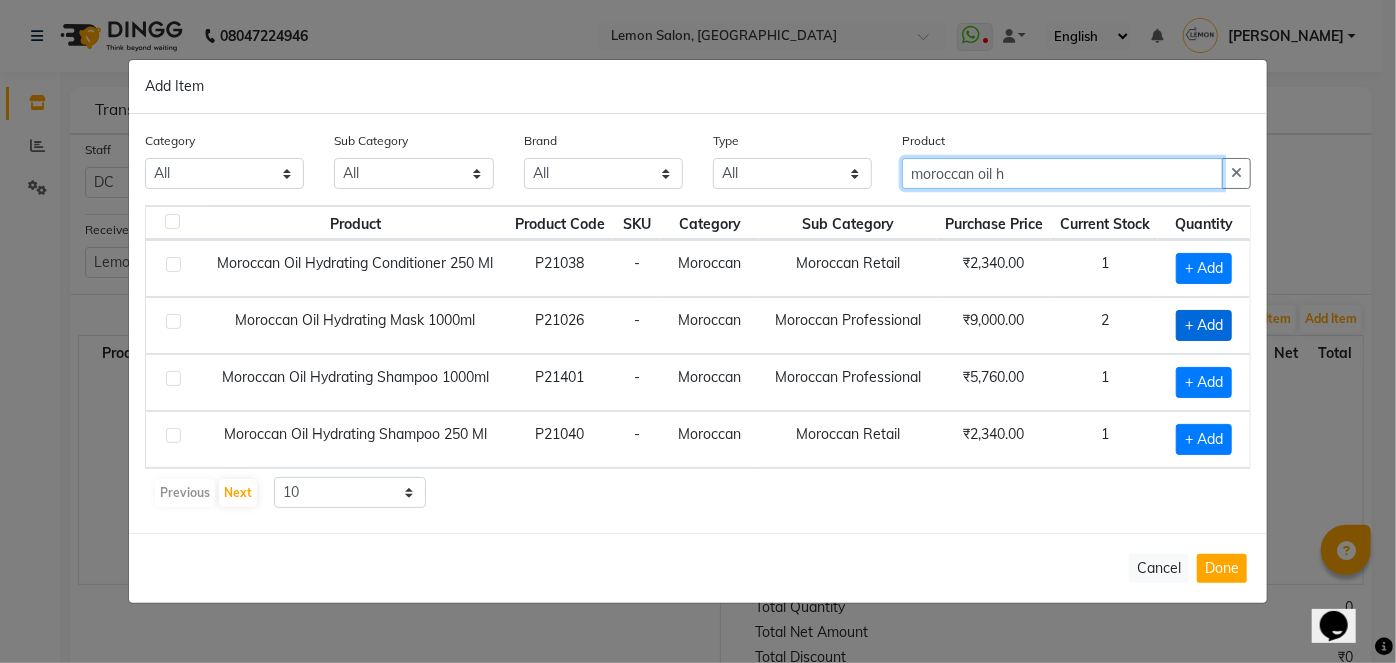 type on "moroccan oil h" 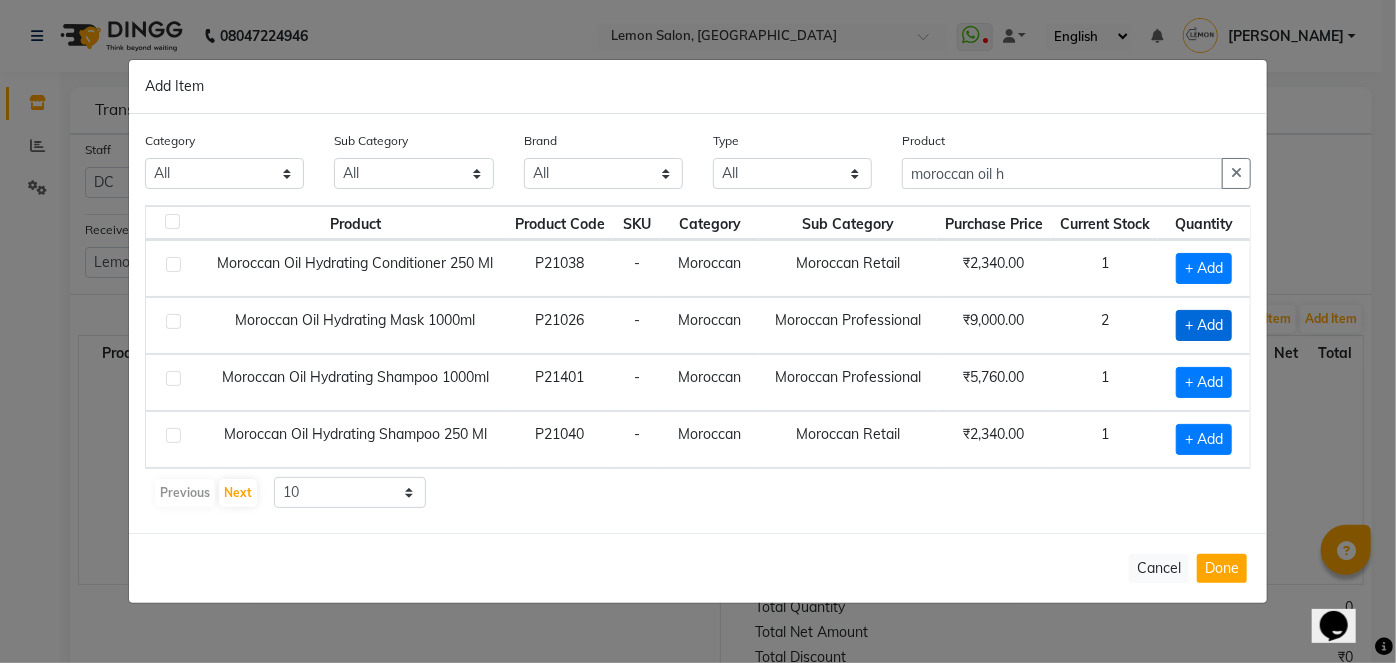 click on "+ Add" 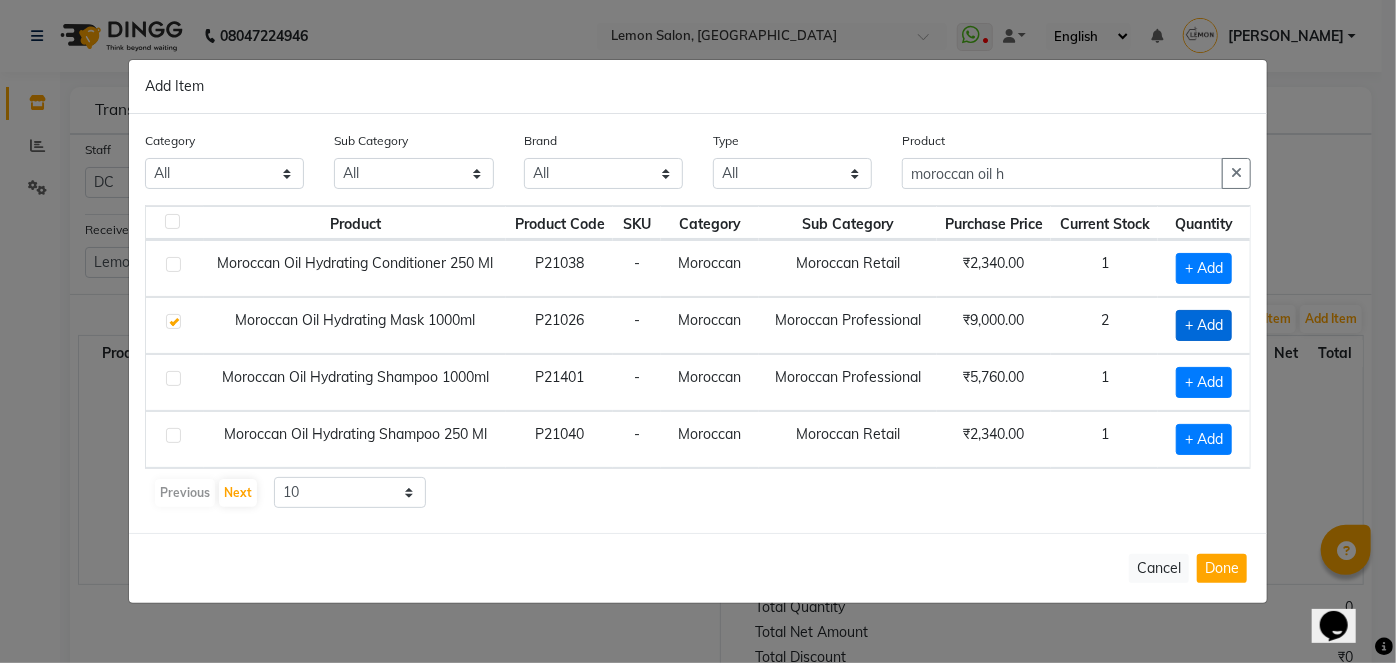checkbox on "true" 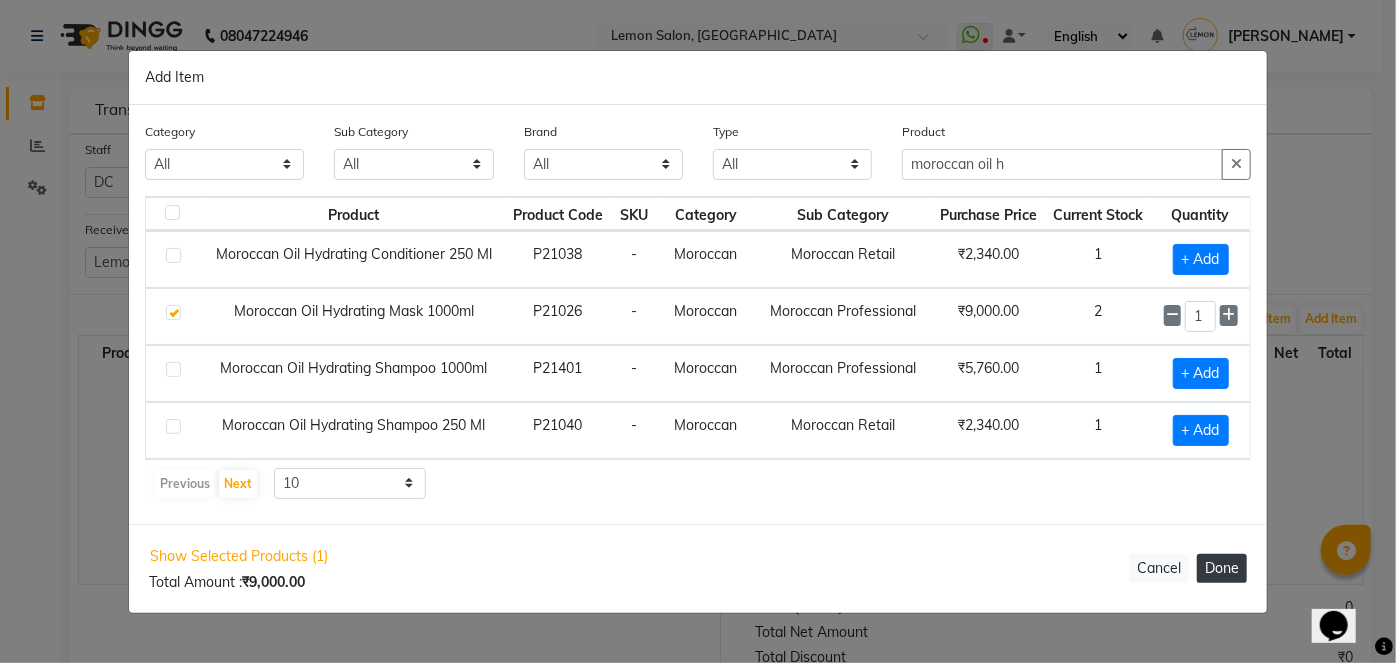 click on "Done" 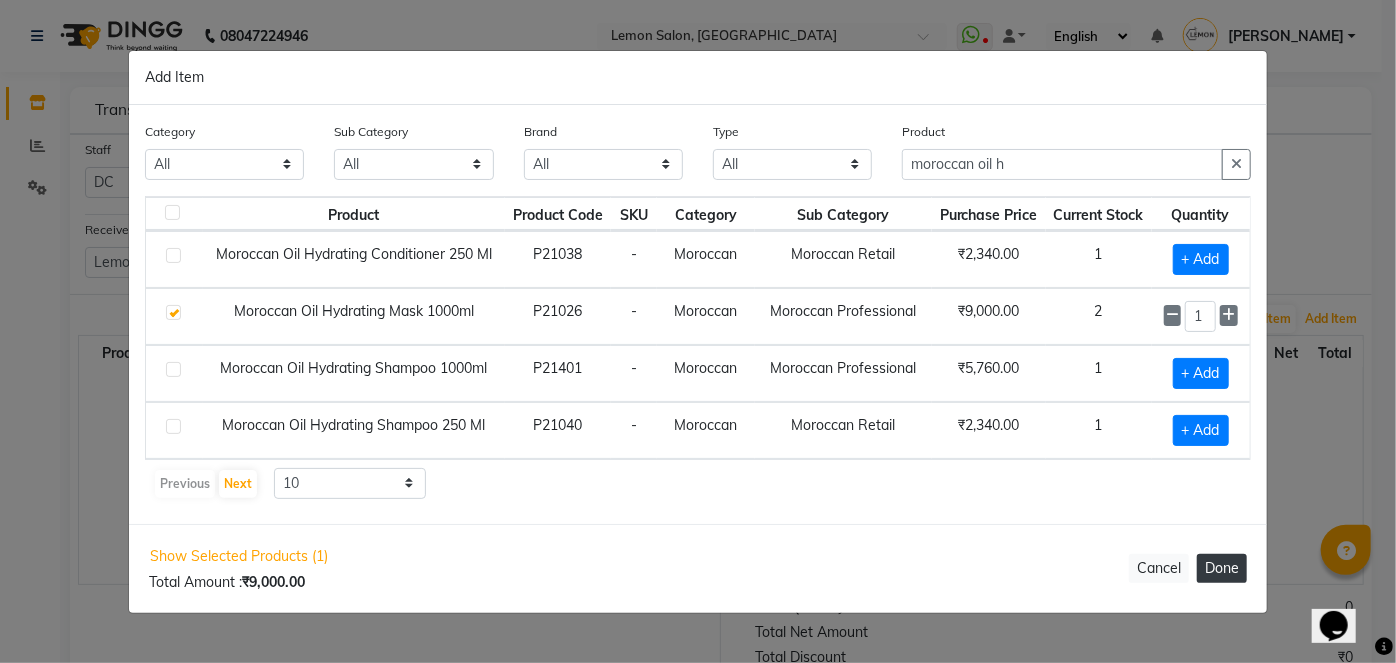 type 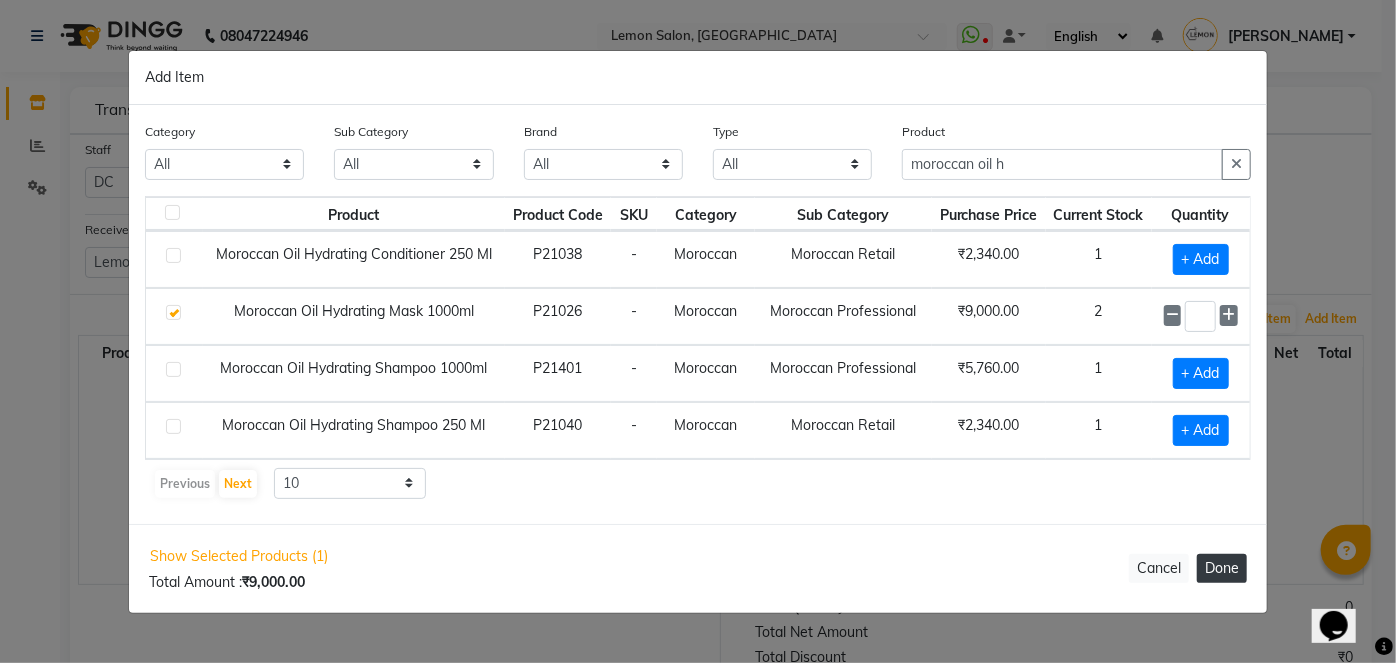 select on "727" 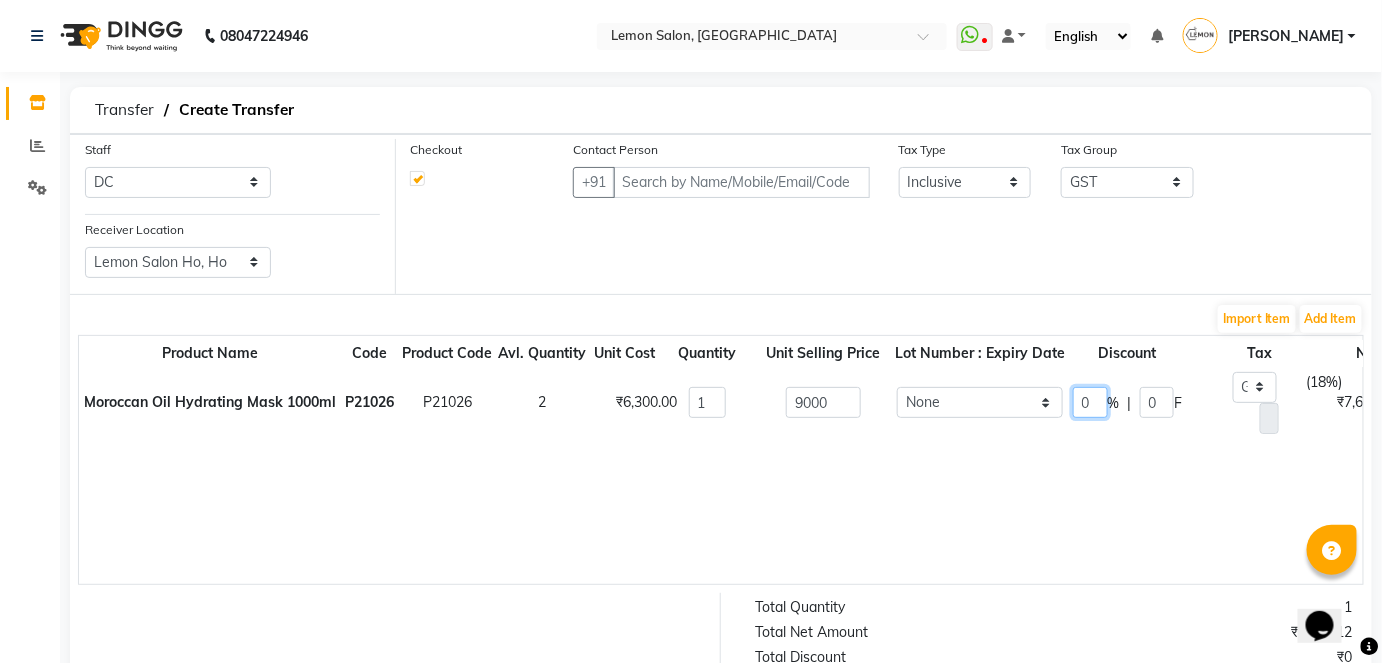 click on "0" 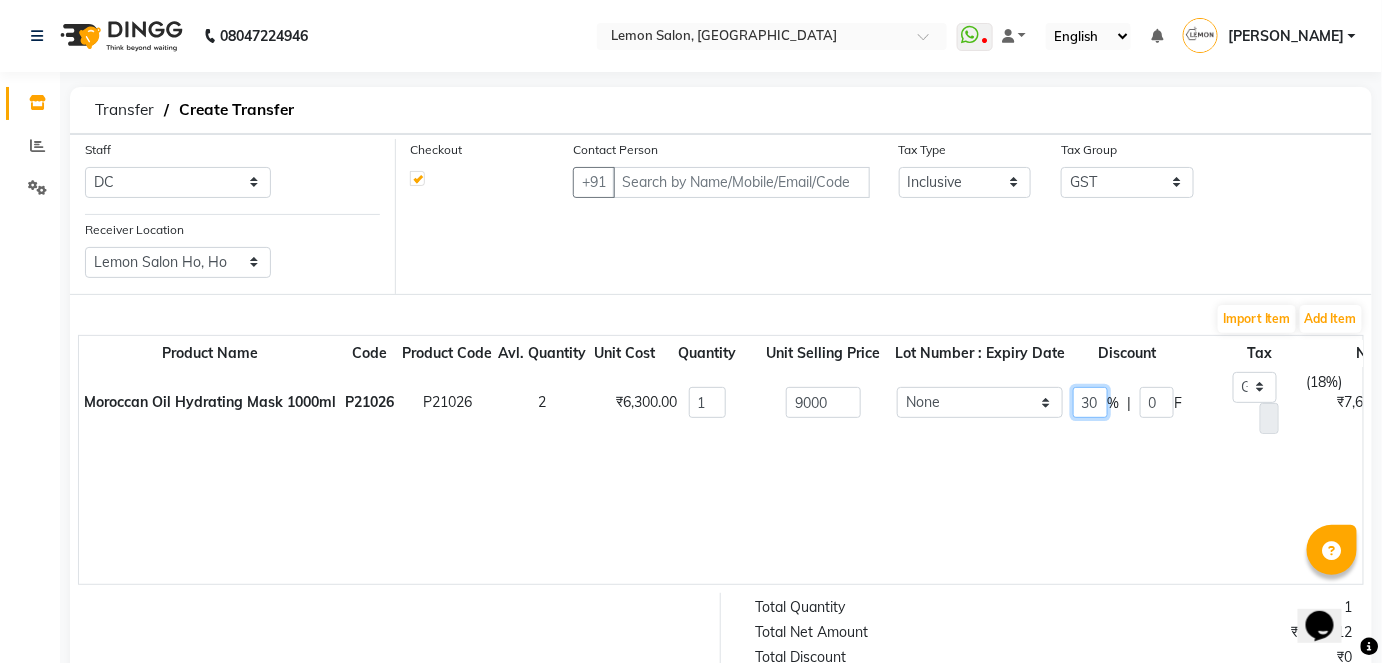 scroll, scrollTop: 0, scrollLeft: 0, axis: both 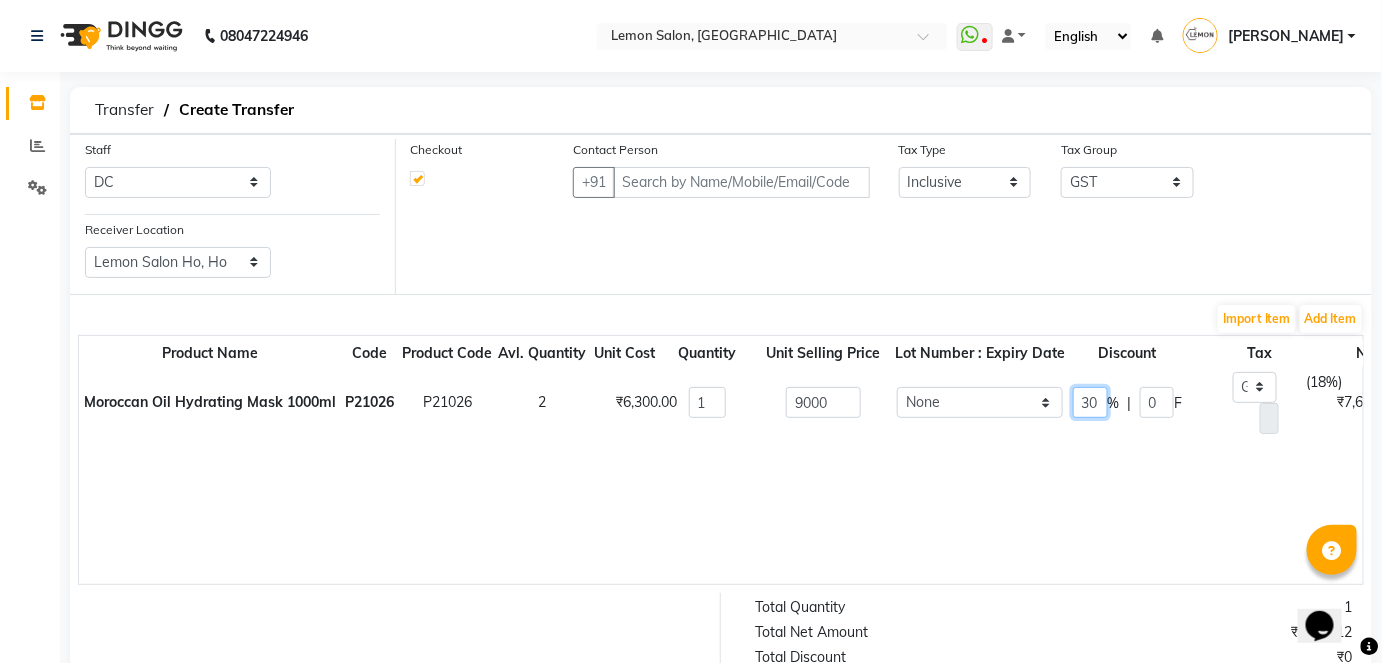 type on "30" 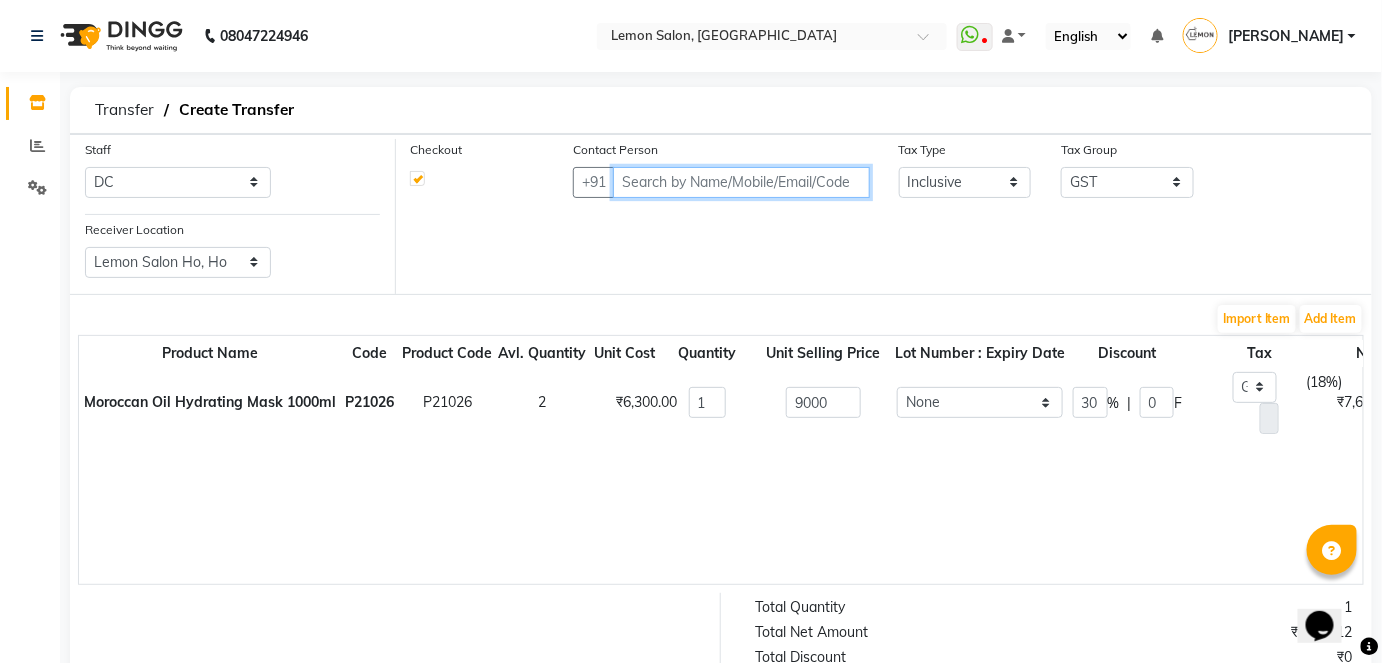 type on "2700" 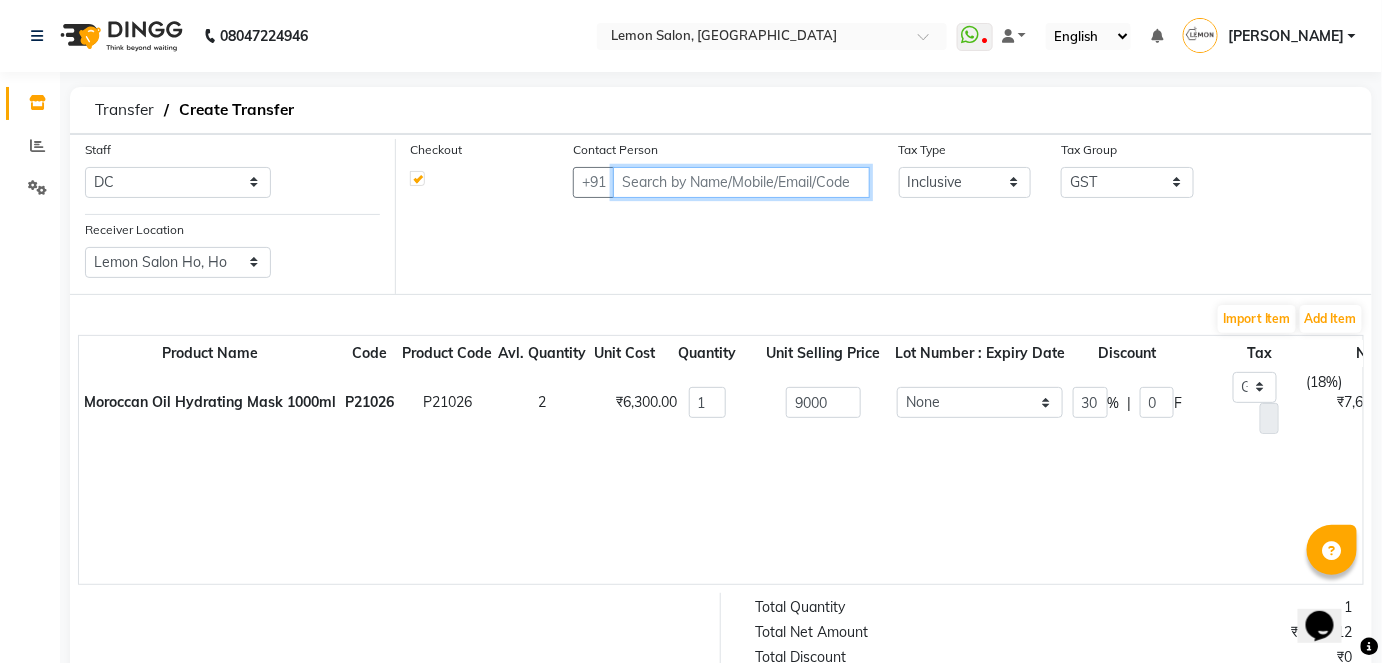 type on "961.02" 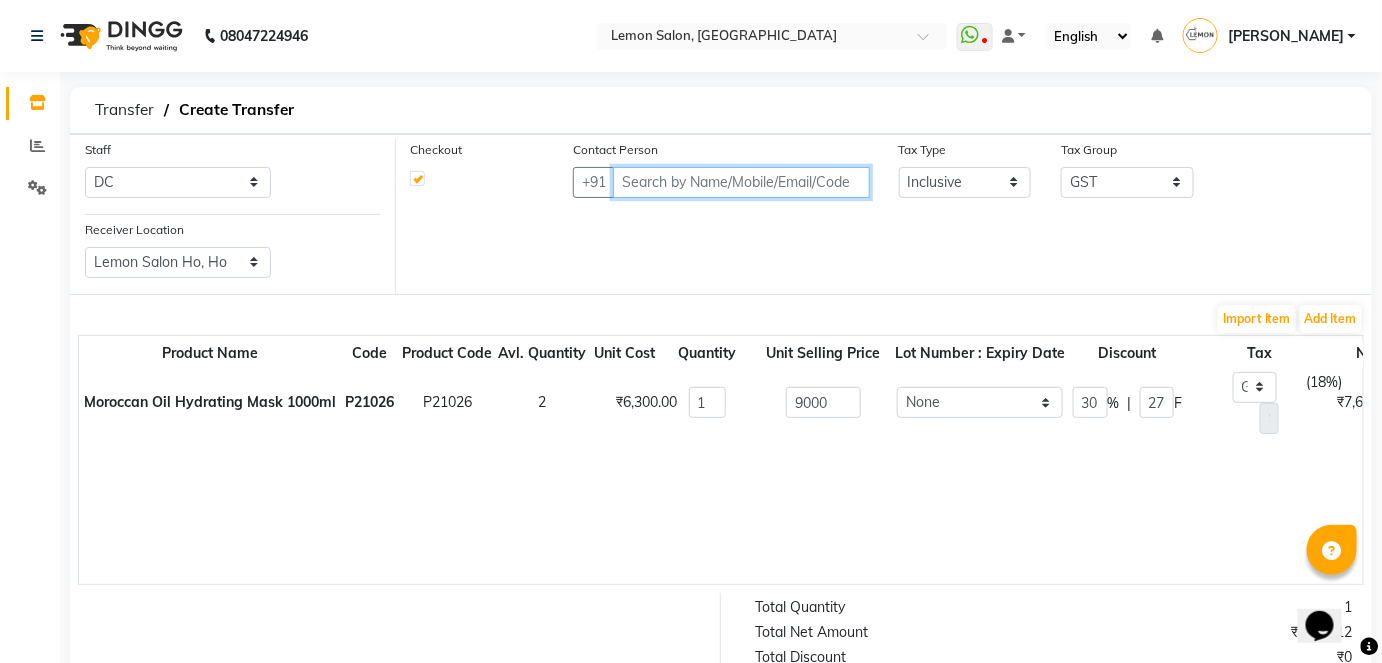 scroll, scrollTop: 0, scrollLeft: 0, axis: both 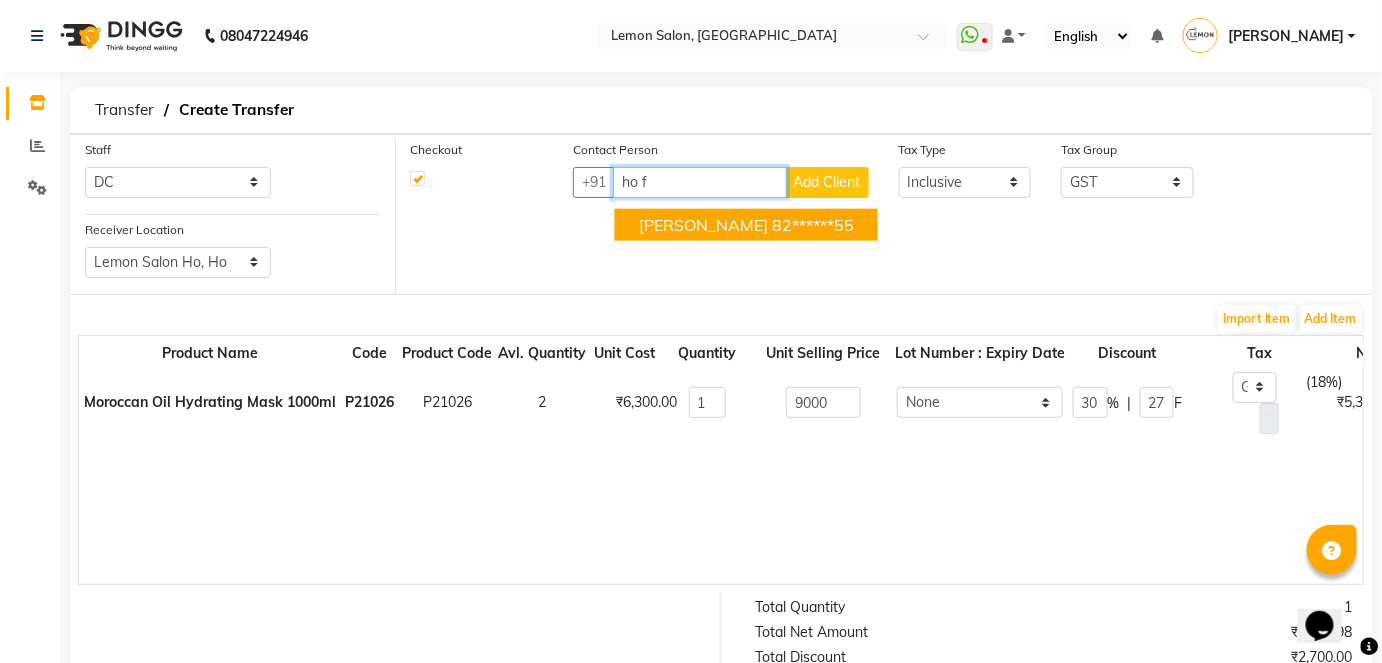 click on "HO Faisal" at bounding box center [703, 225] 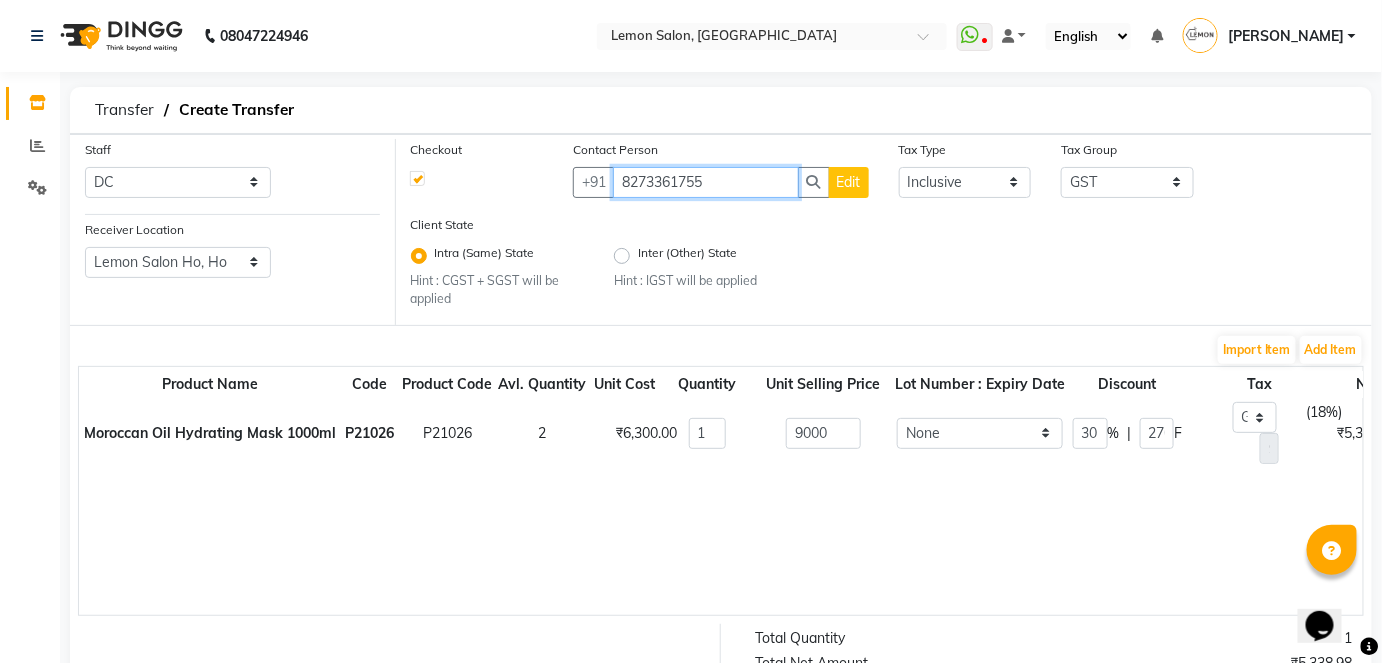 scroll, scrollTop: 343, scrollLeft: 0, axis: vertical 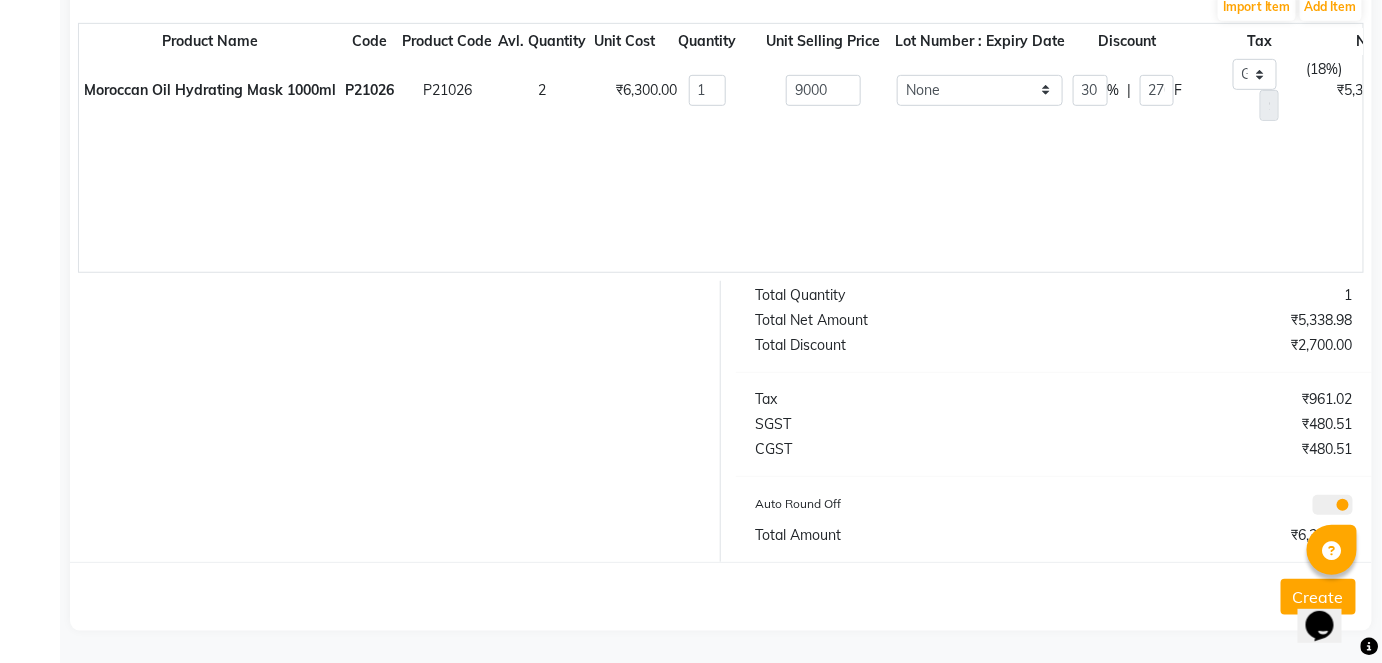 type on "8273361755" 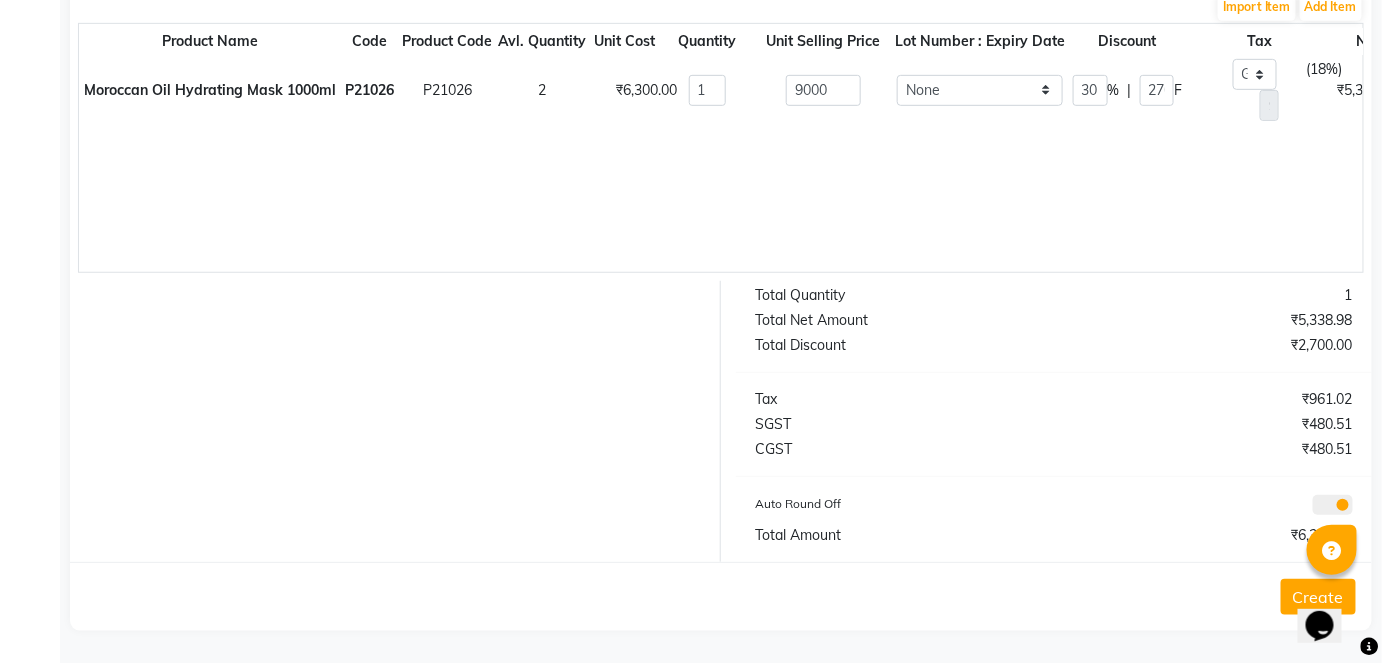 click on "Create" 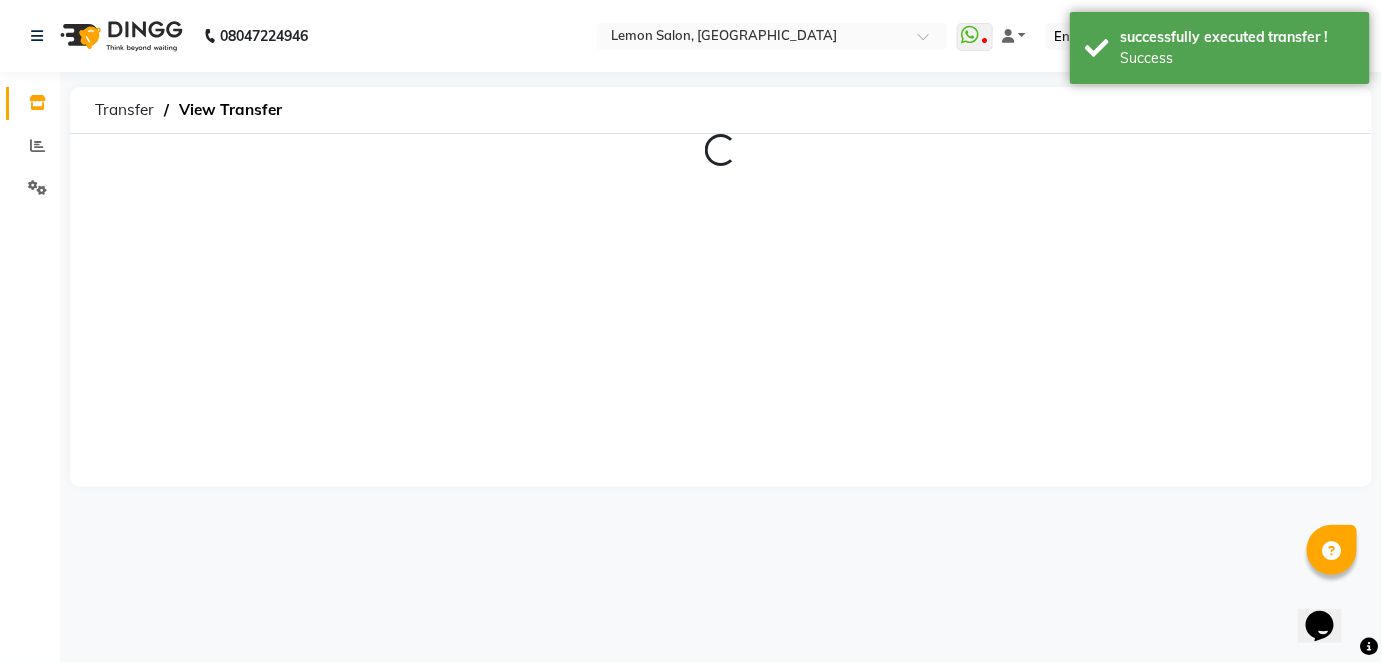 scroll, scrollTop: 0, scrollLeft: 0, axis: both 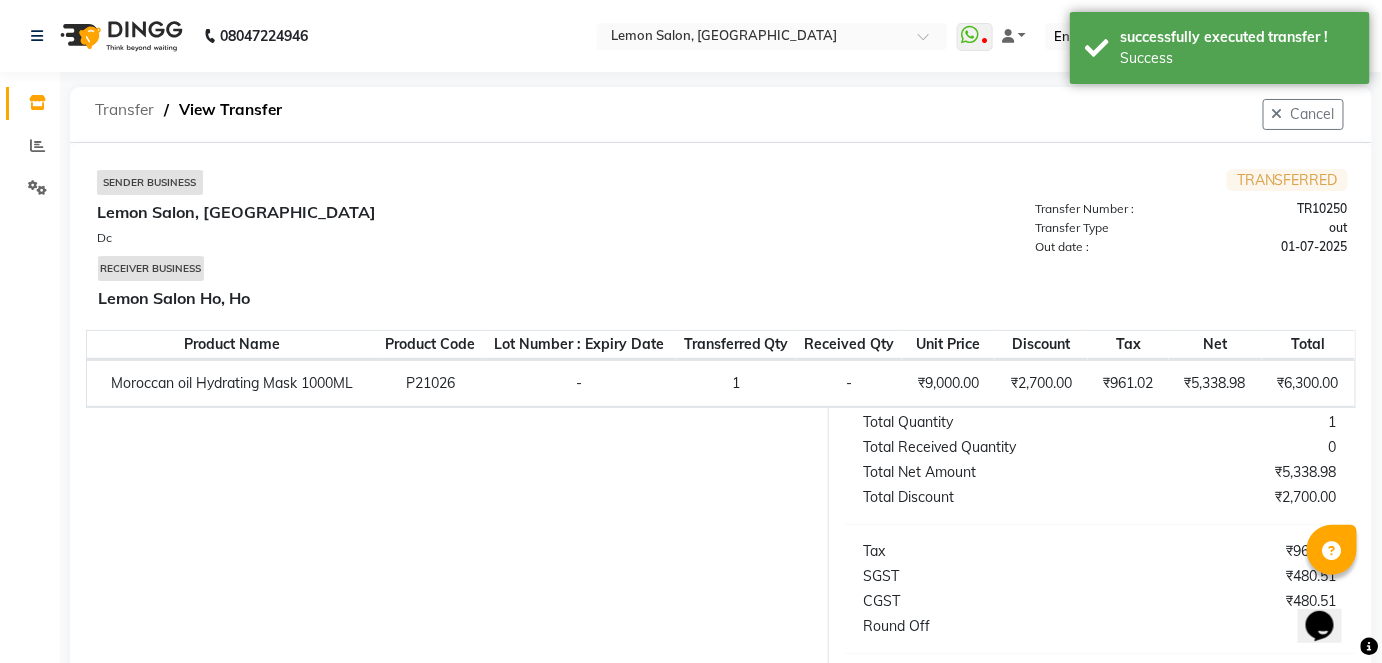 click on "Transfer" 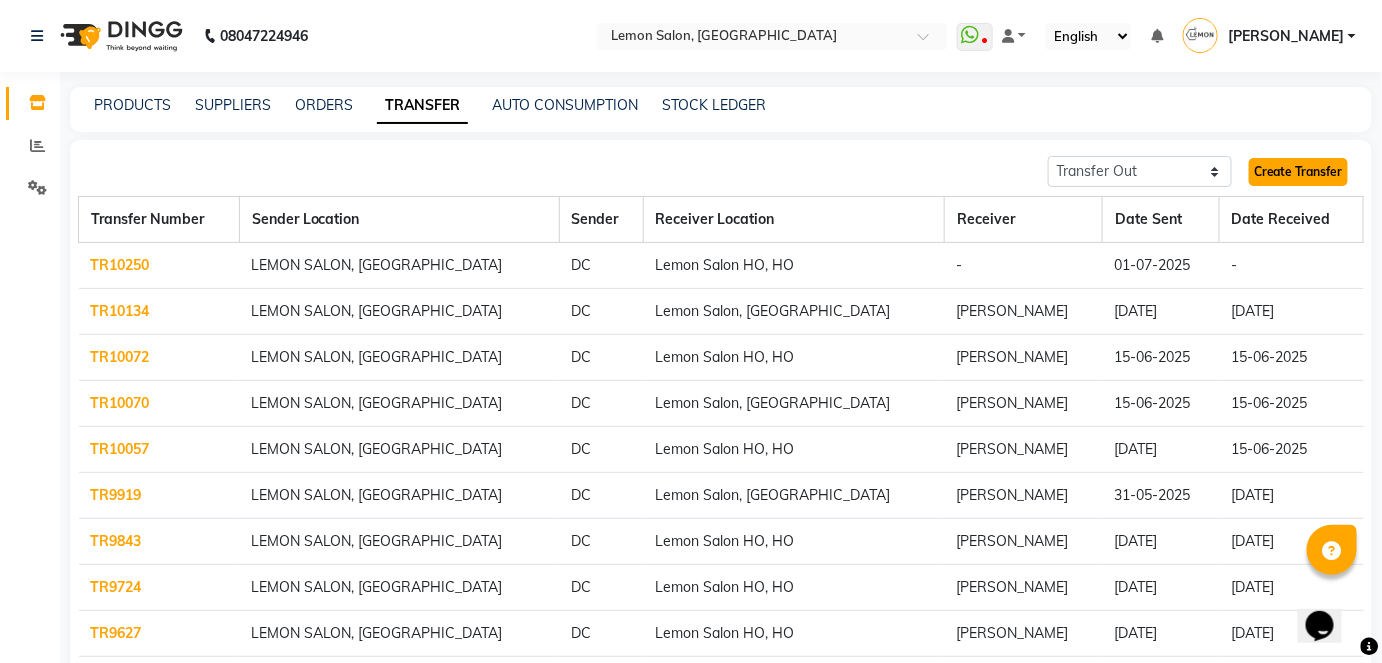 click on "Create Transfer" 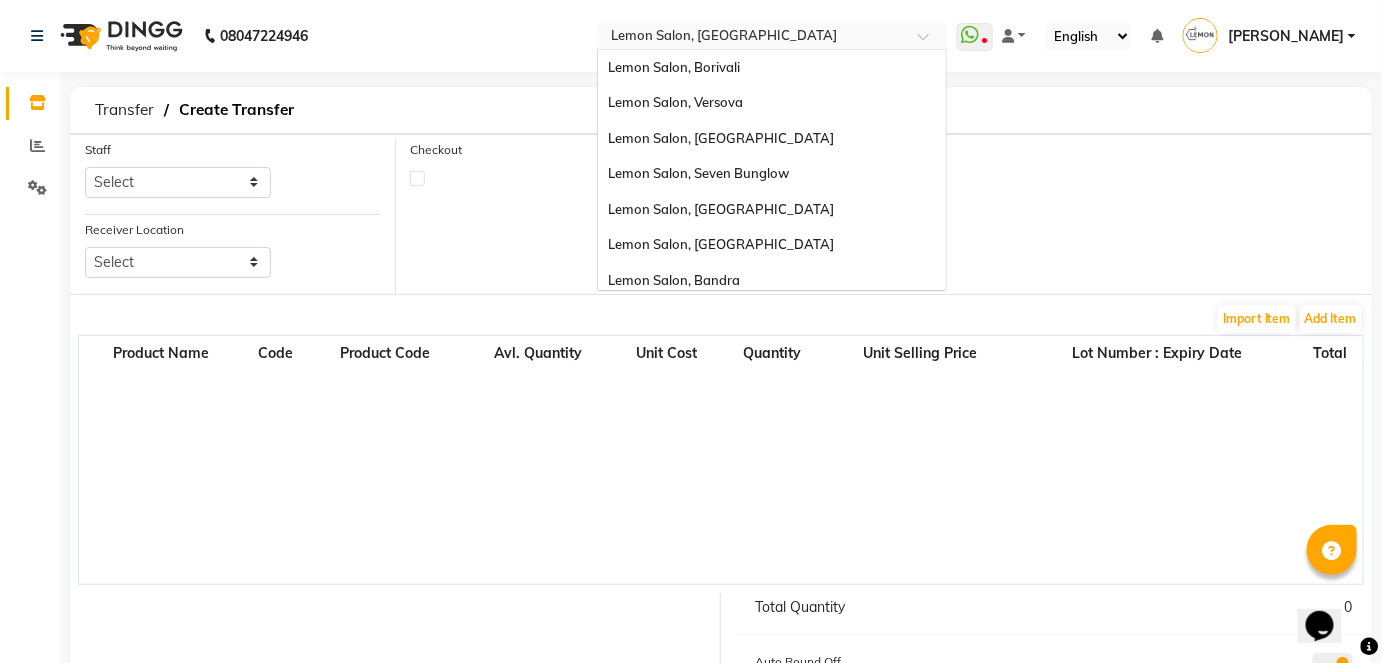 click at bounding box center (752, 38) 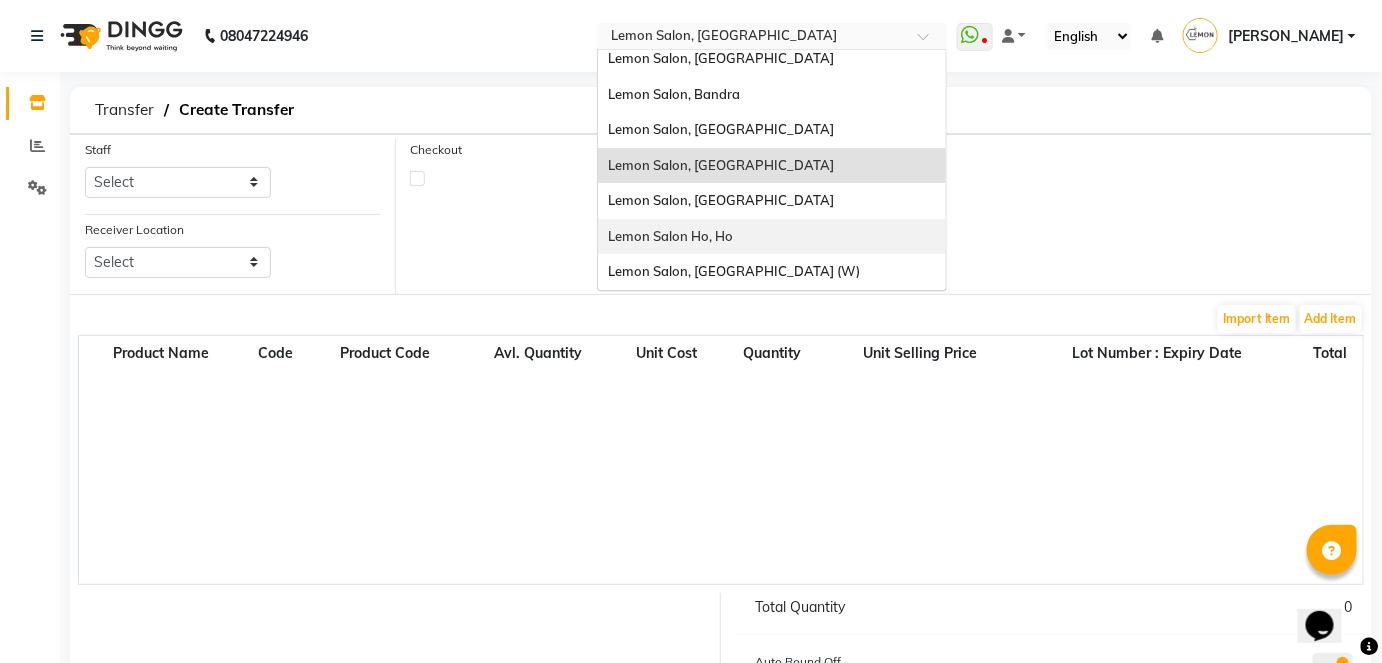 click on "Lemon Salon Ho, Ho" at bounding box center [772, 237] 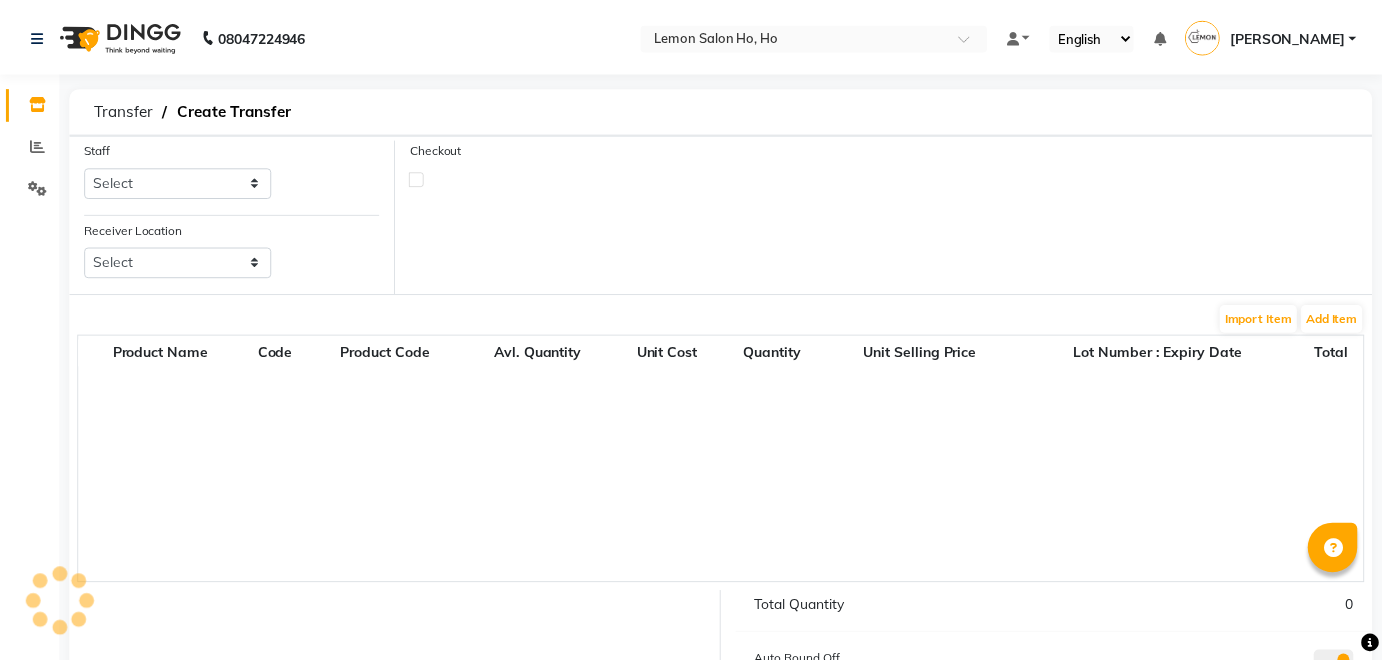 scroll, scrollTop: 0, scrollLeft: 0, axis: both 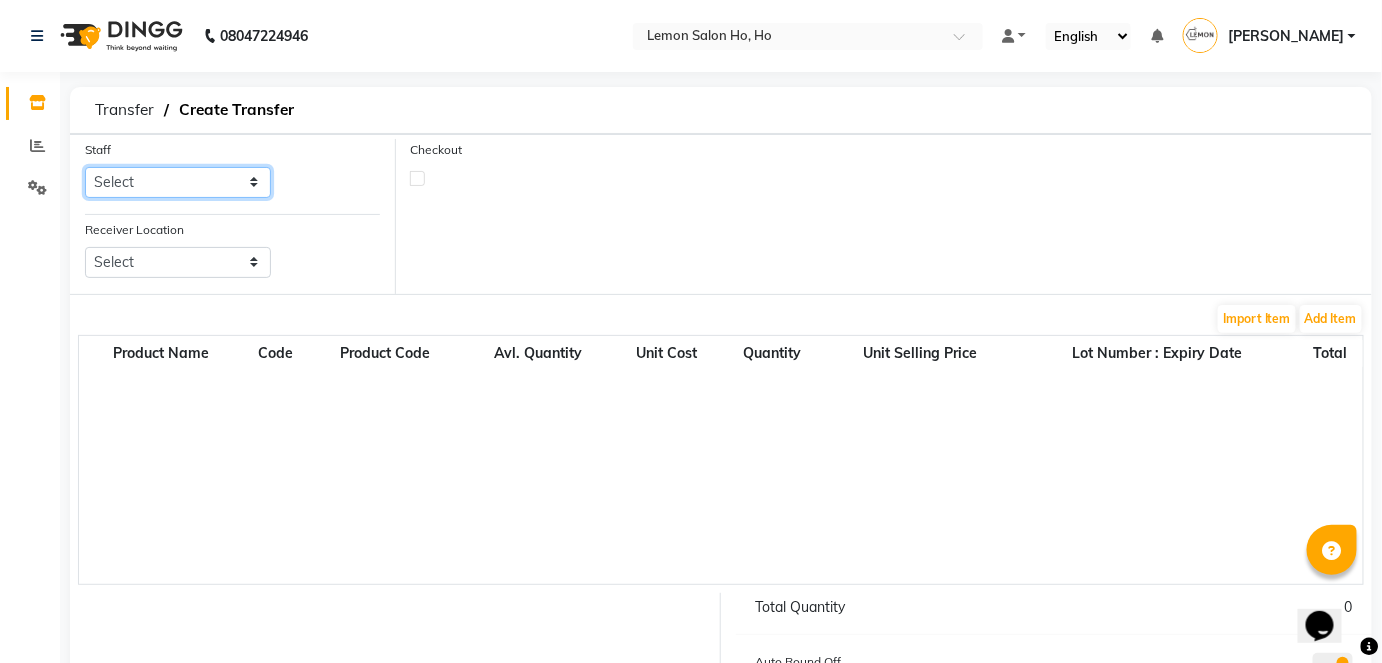 click on "Select [PERSON_NAME] DC DINGG Support [PERSON_NAME] [PERSON_NAME]  [PERSON_NAME] Mukesh  [PERSON_NAME] Roselooks Beauty  [PERSON_NAME] [PERSON_NAME]" at bounding box center [178, 182] 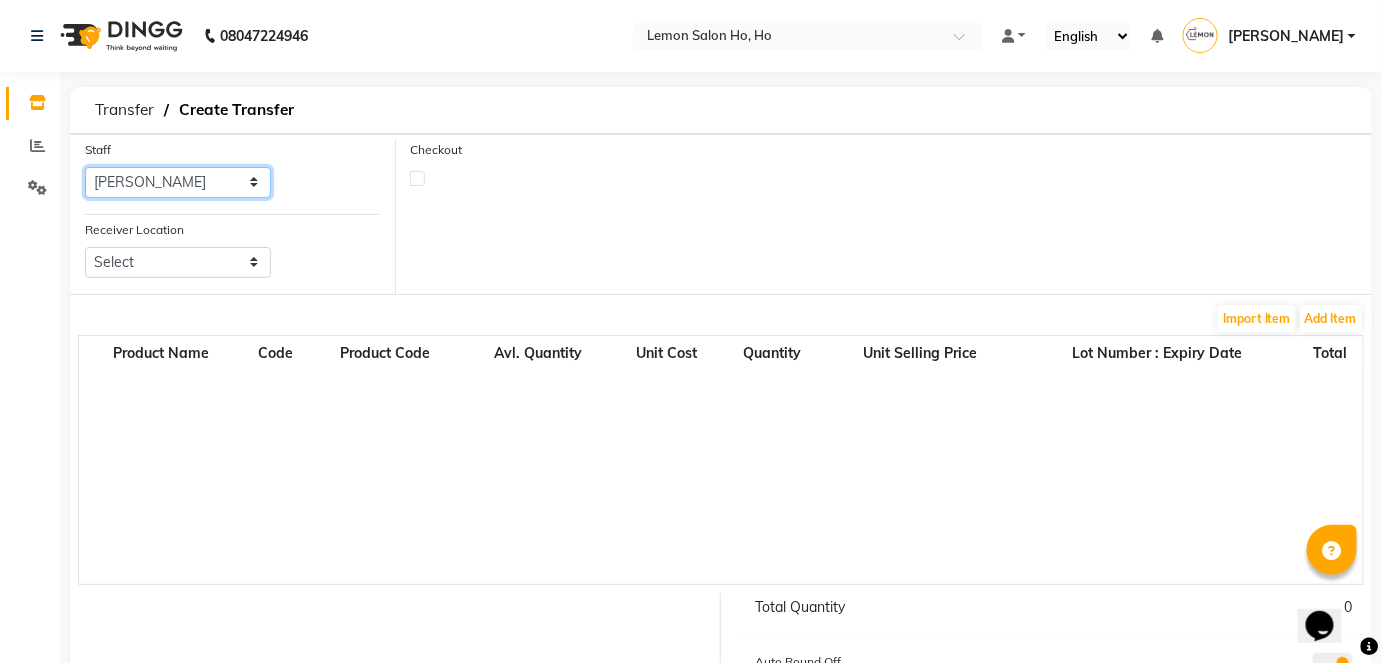 click on "Select [PERSON_NAME] DC DINGG Support [PERSON_NAME] [PERSON_NAME]  [PERSON_NAME] Mukesh  [PERSON_NAME] Roselooks Beauty  [PERSON_NAME] [PERSON_NAME]" at bounding box center [178, 182] 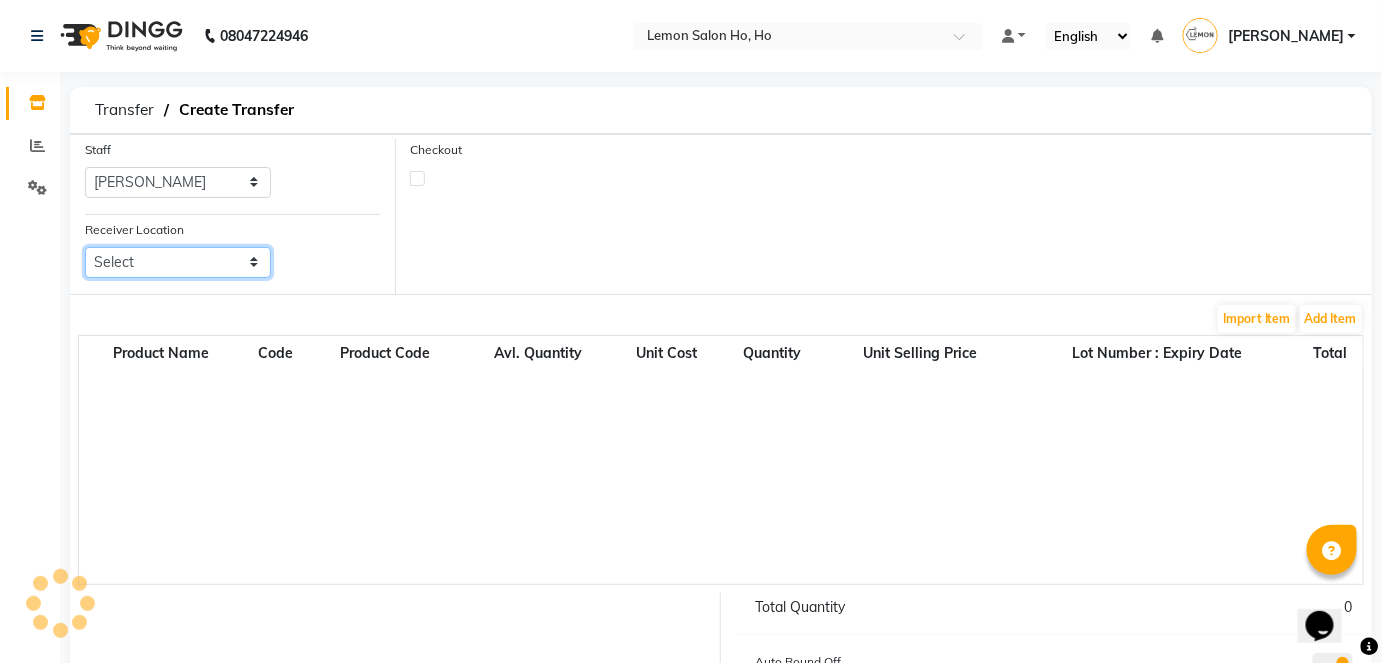 click on "Select Lemon Salon, Lokhandwala  Lemon Salon, Malad Lemon Salon, Seven Bunglow Lemon Salon, Bandra Lemon Salon, Versova Lemon Salon, Goregaon Lemon Salon, Oshiwara Lemon Salon, Borivali Lemon Salon, Mira Road Lemon Salon, Kandivali Lemon Salon, Goregaon (W)" at bounding box center (178, 262) 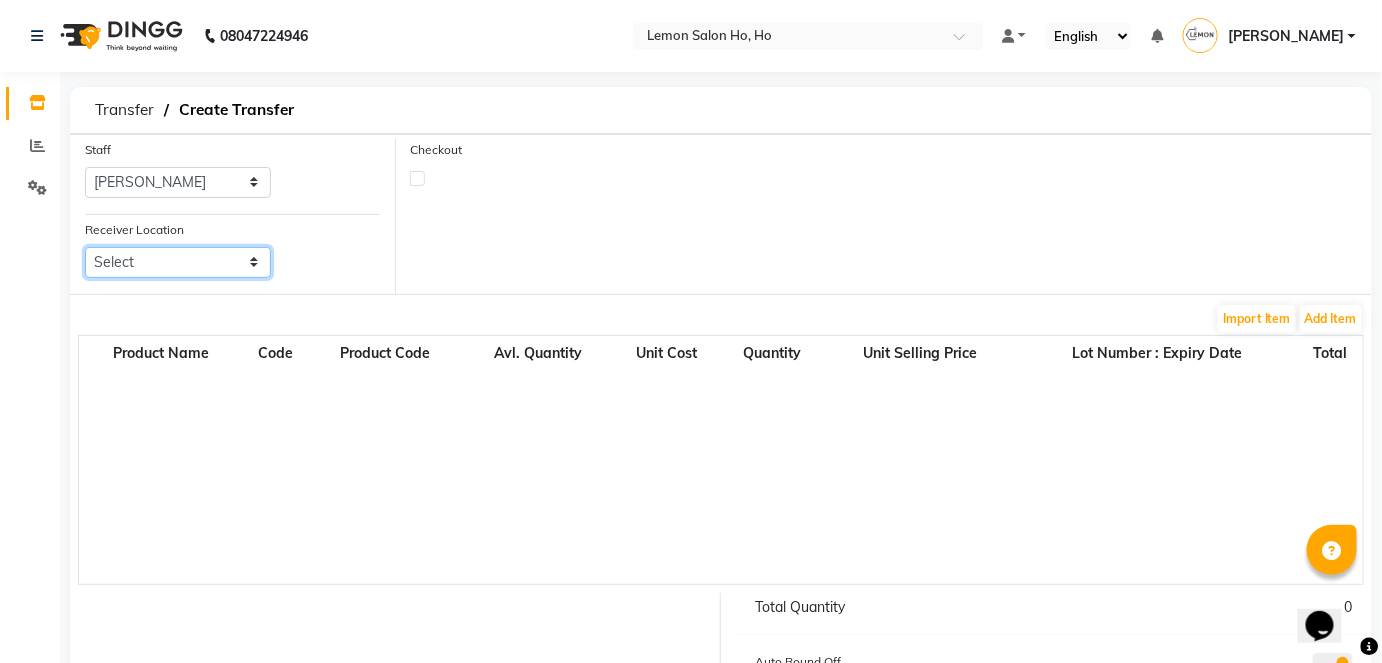 select on "958" 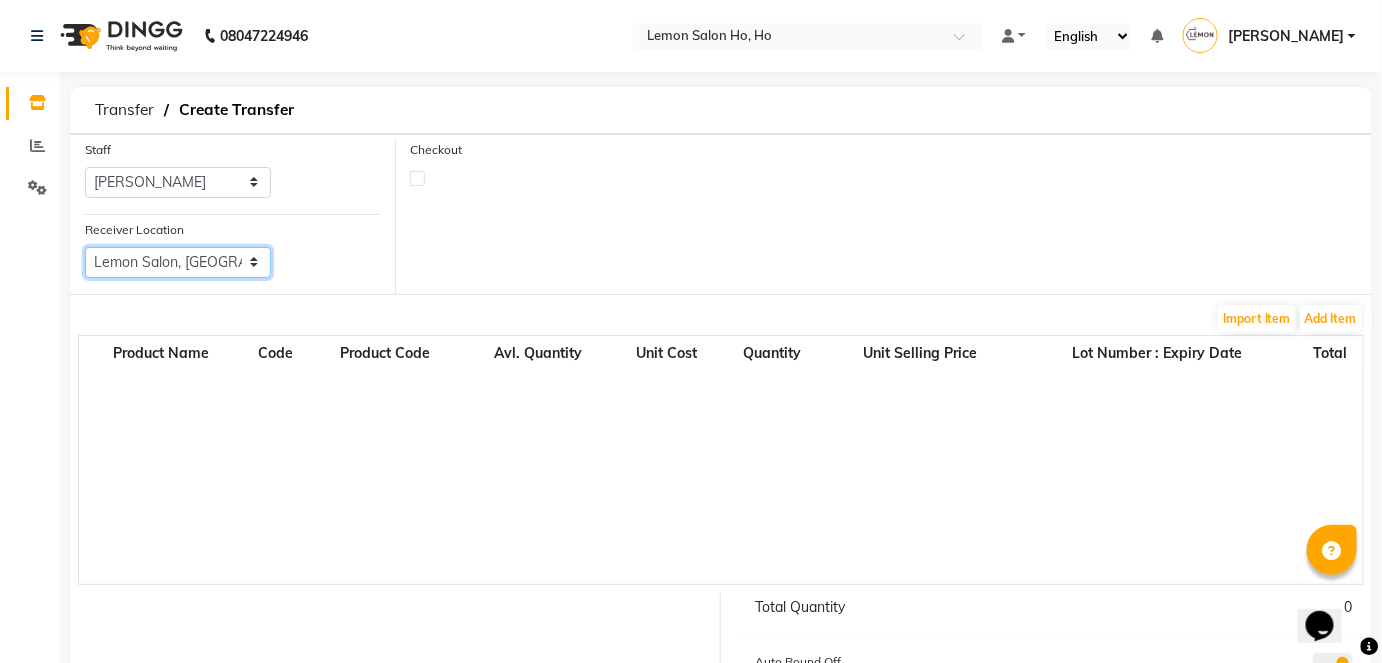click on "Select Lemon Salon, Lokhandwala  Lemon Salon, Malad Lemon Salon, Seven Bunglow Lemon Salon, Bandra Lemon Salon, Versova Lemon Salon, Goregaon Lemon Salon, Oshiwara Lemon Salon, Borivali Lemon Salon, Mira Road Lemon Salon, Kandivali Lemon Salon, Goregaon (W)" at bounding box center (178, 262) 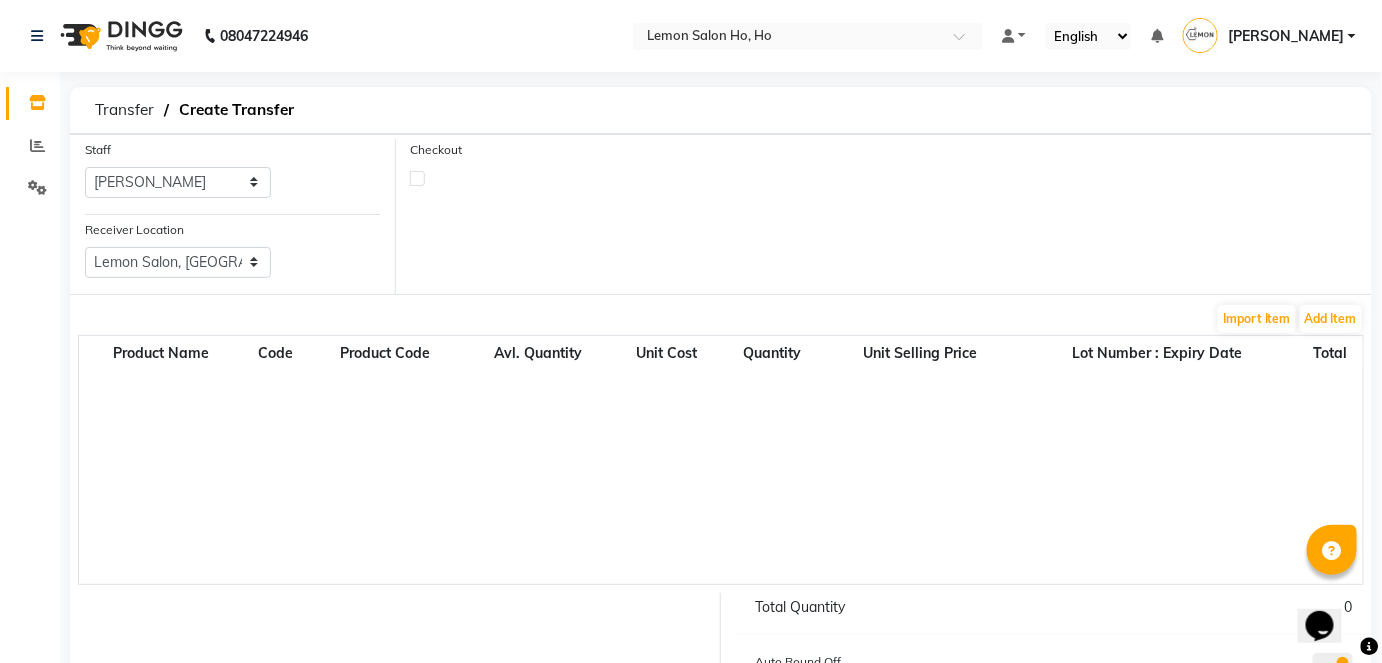 click 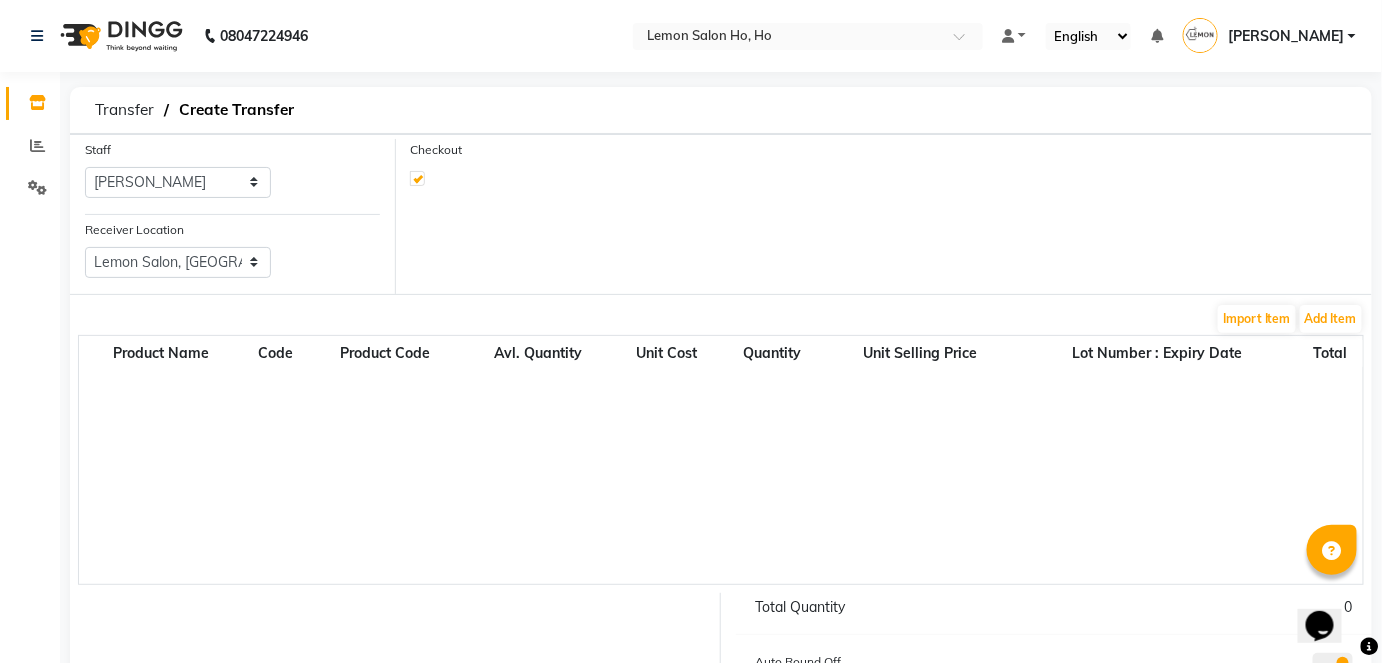 select on "true" 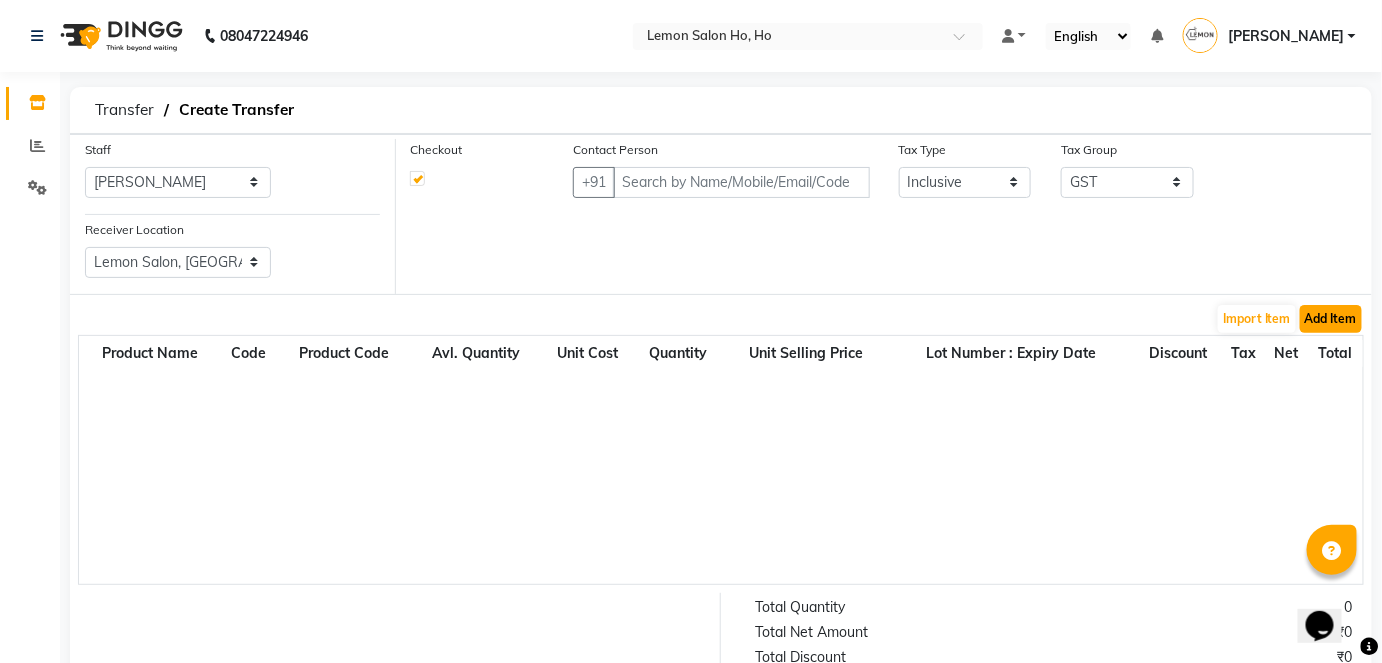 click on "Add Item" 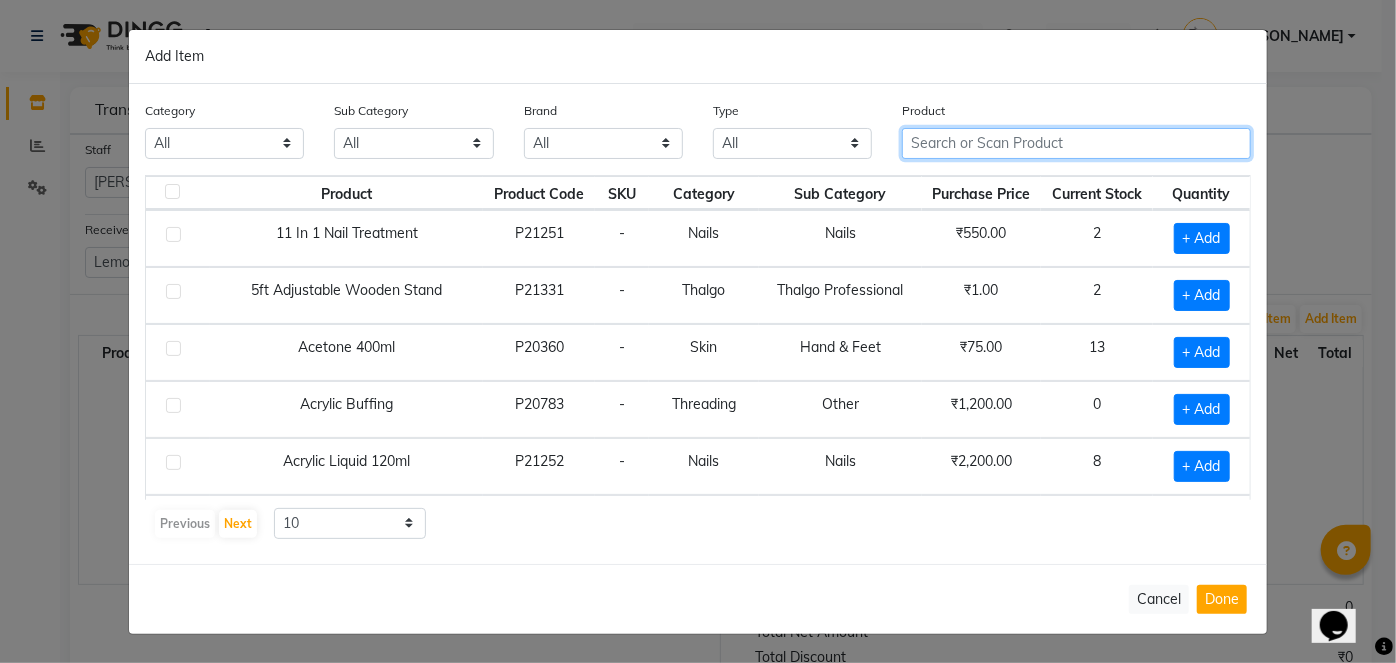 click 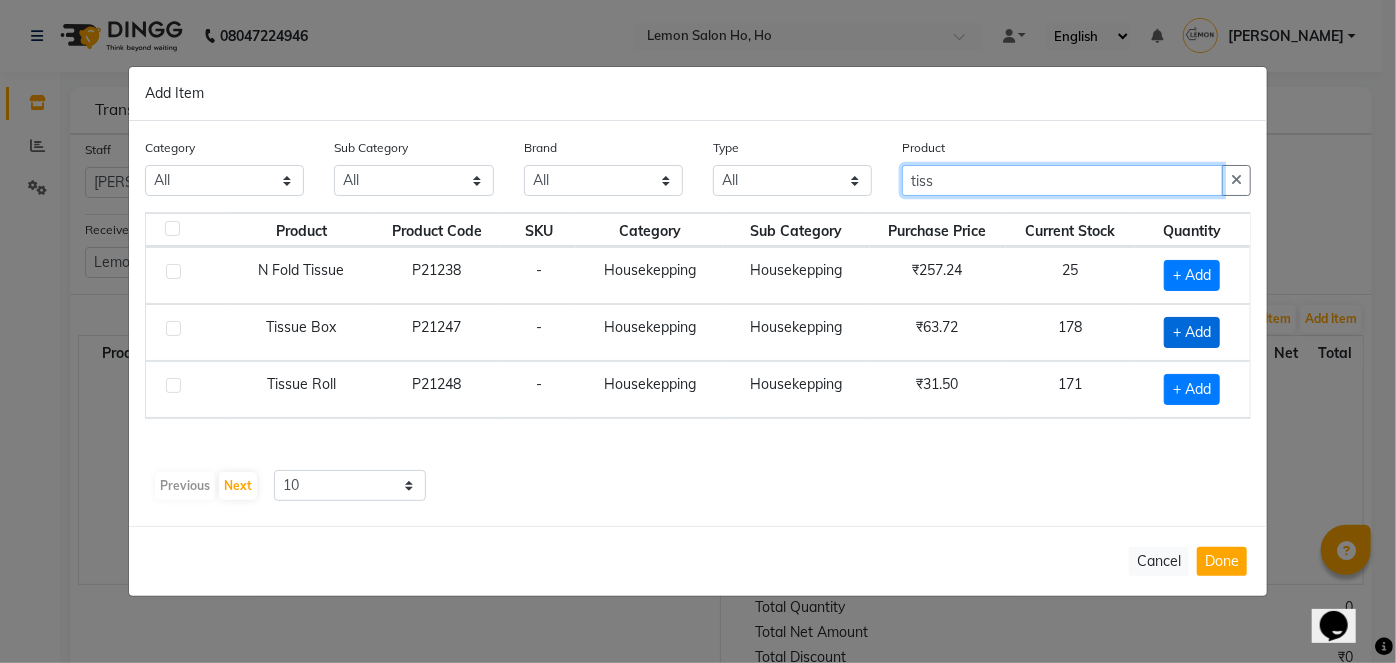 type on "tiss" 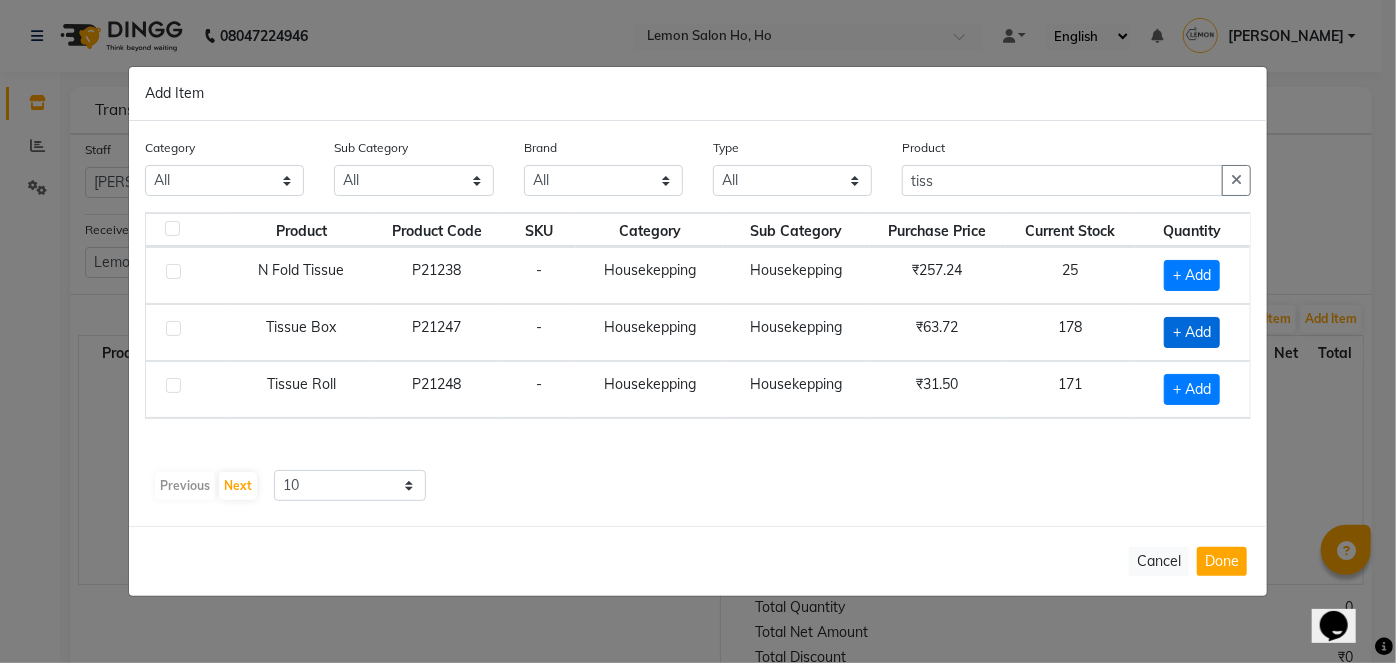click on "+ Add" 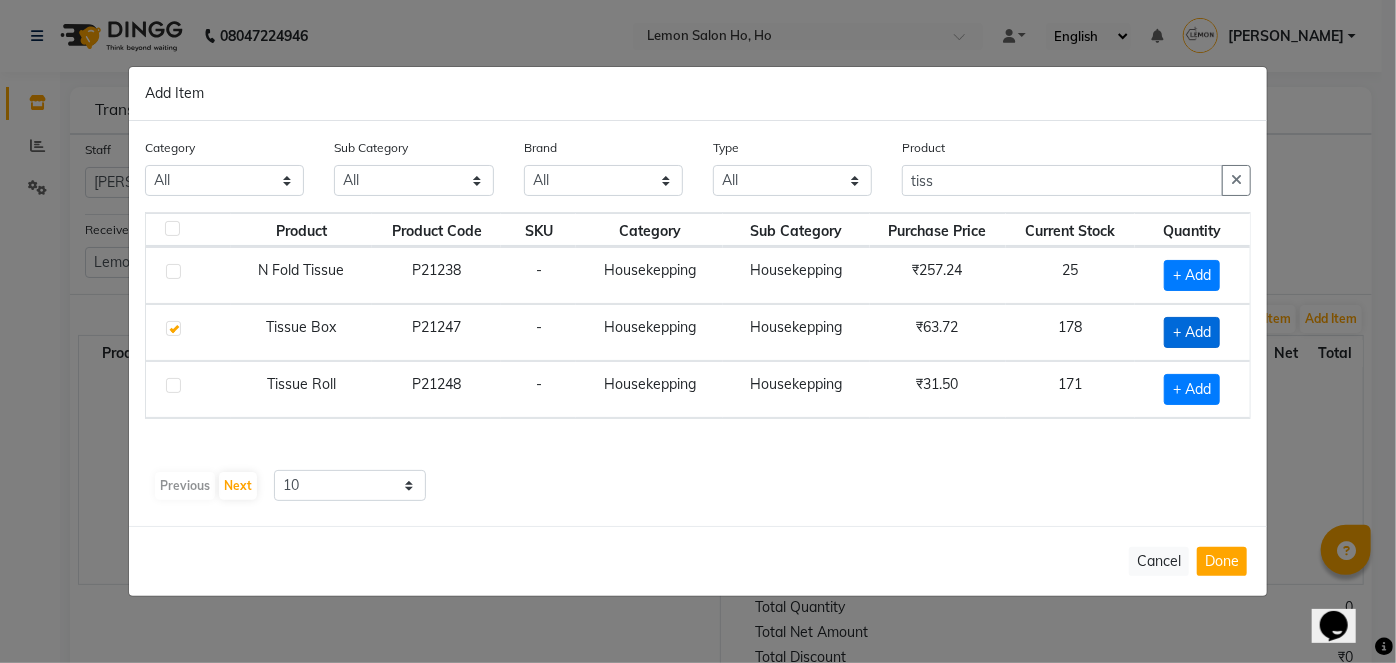 checkbox on "true" 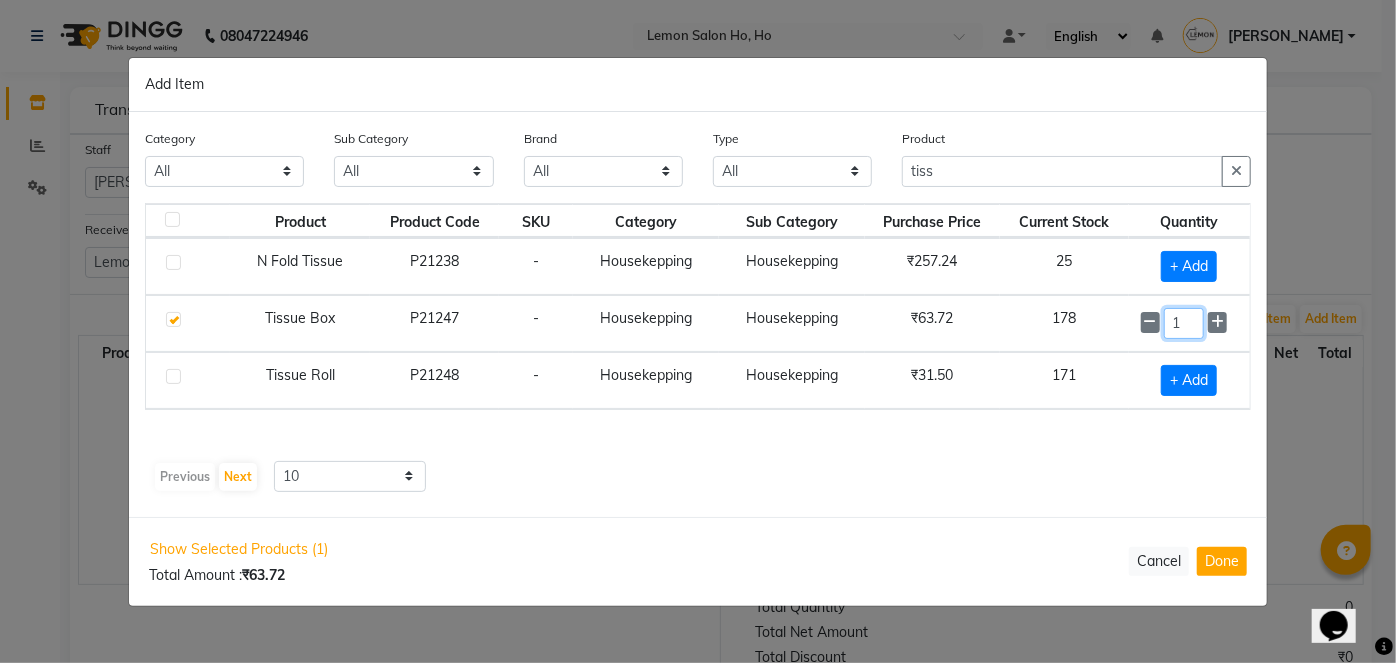 click on "1" 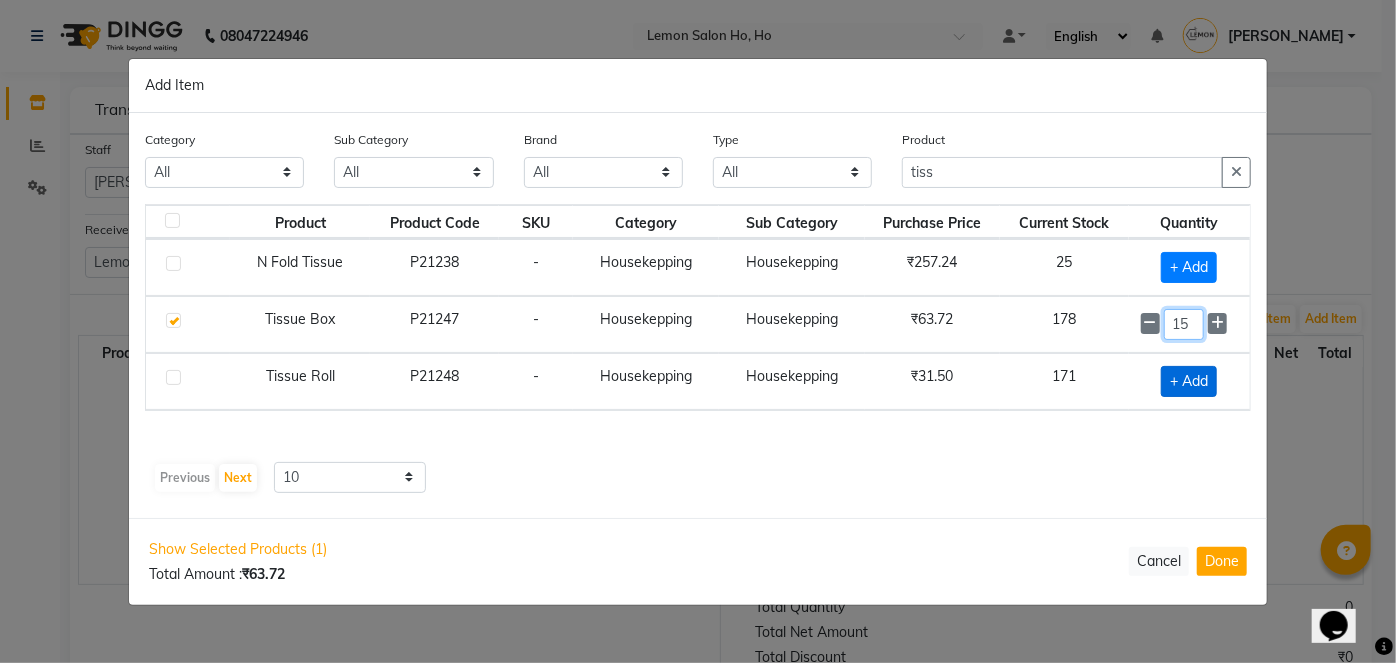 type on "15" 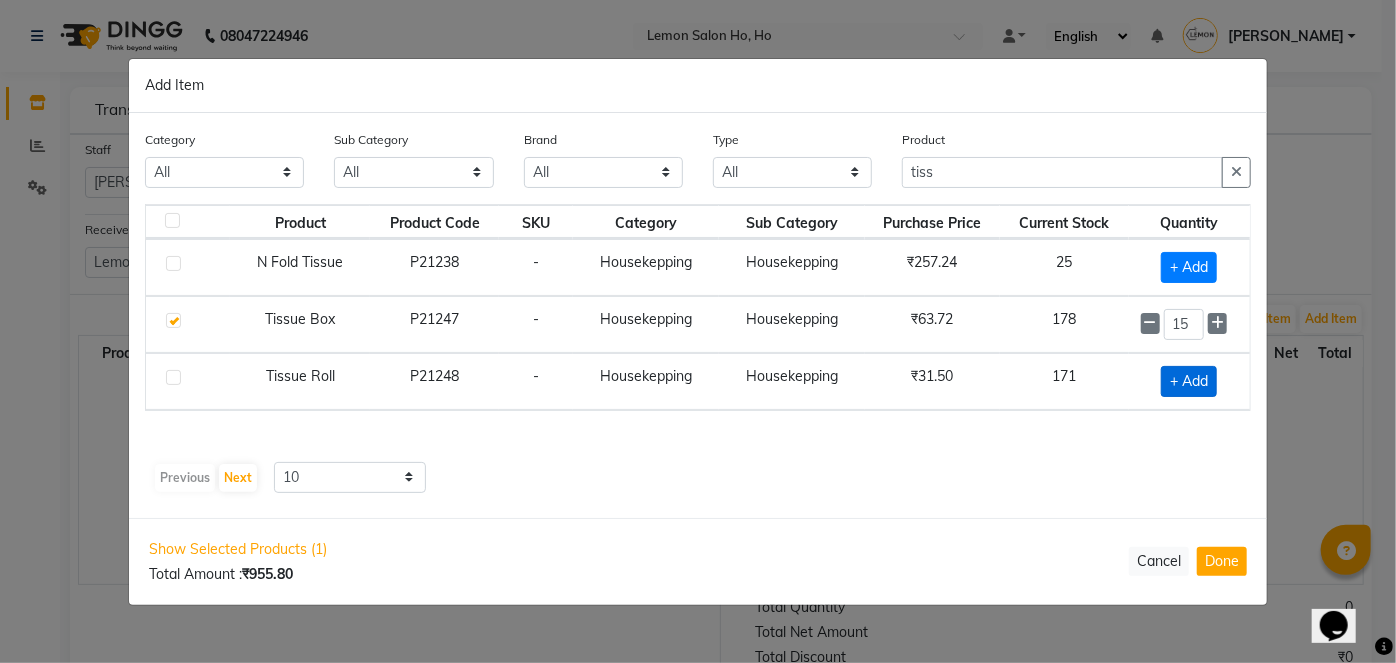 click on "+ Add" 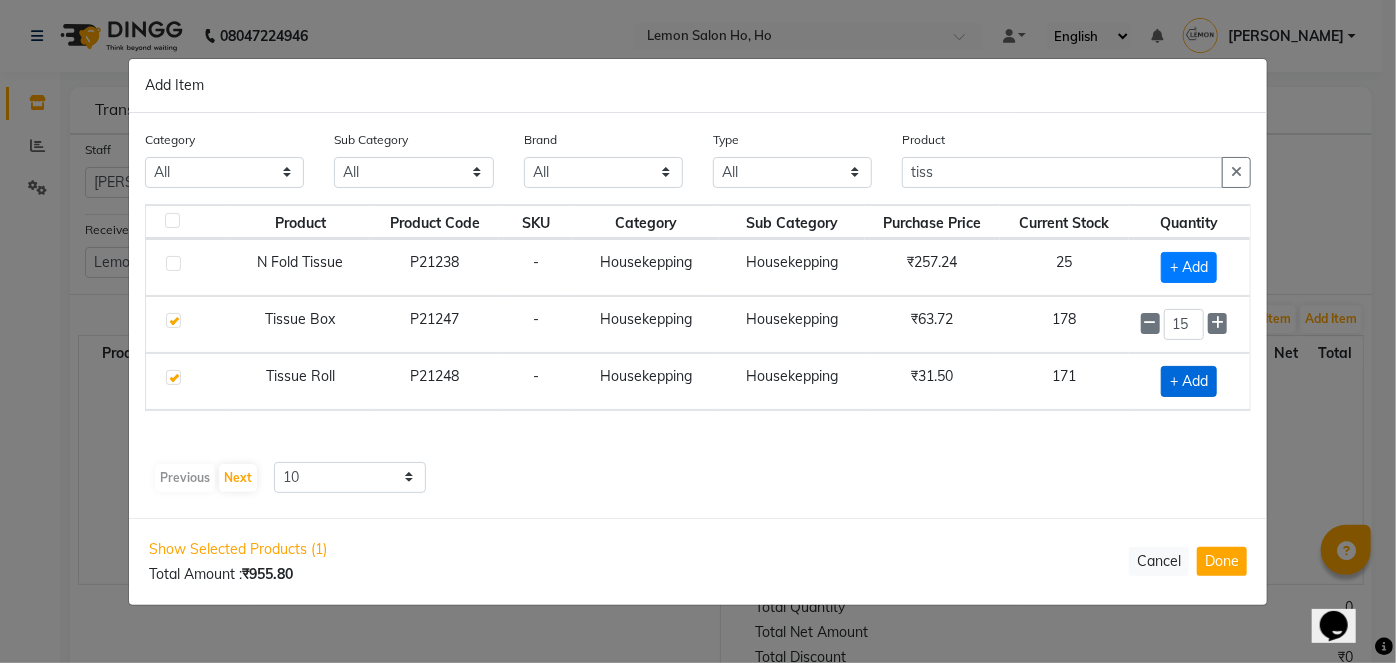 checkbox on "true" 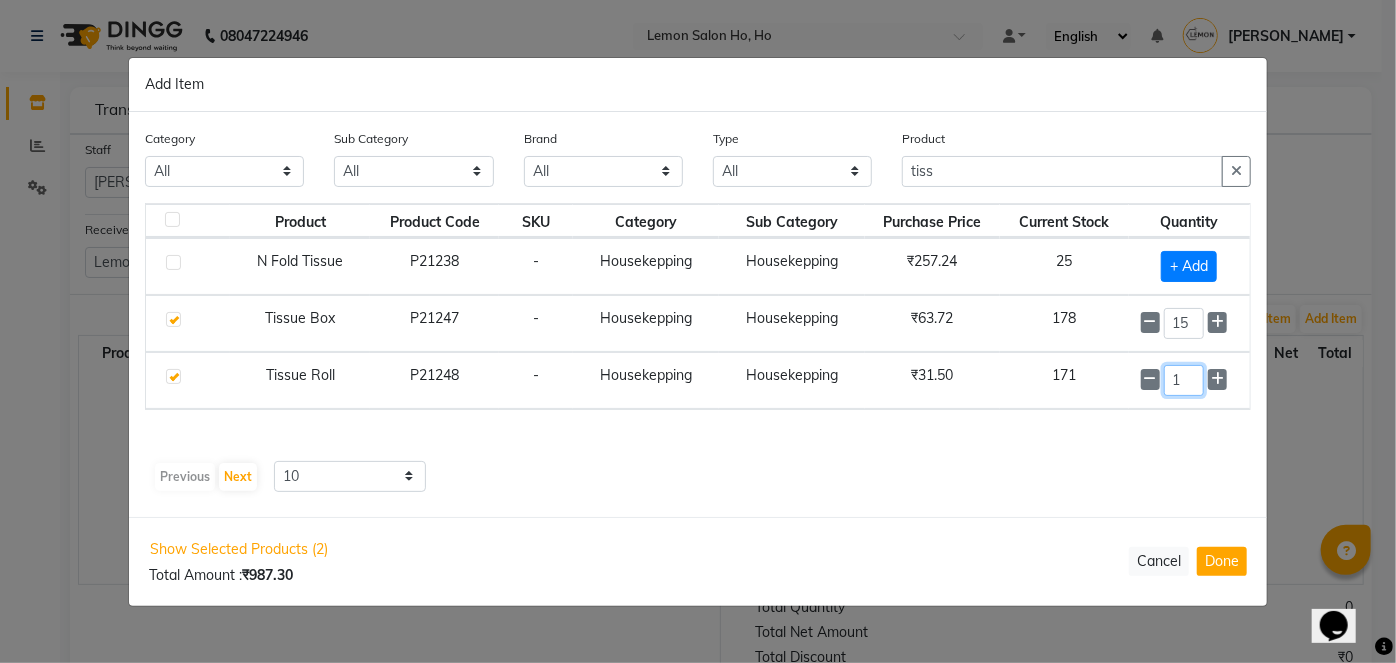 click on "1" 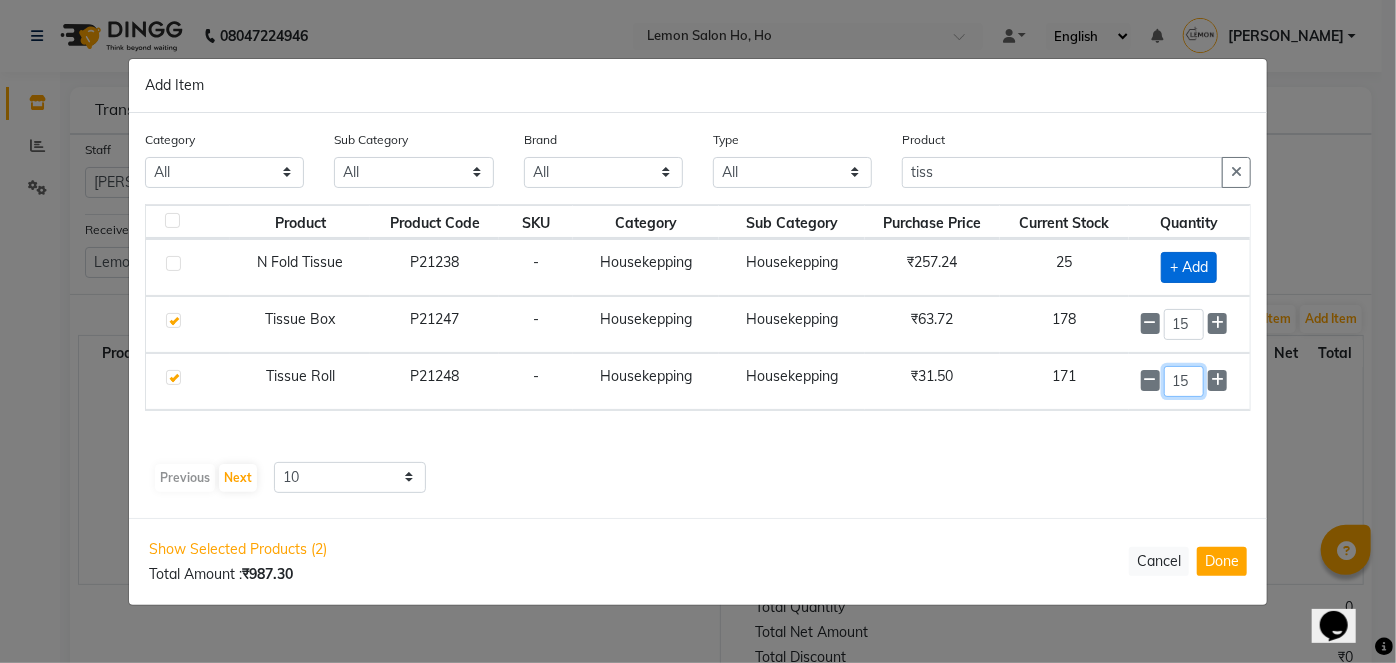 type on "15" 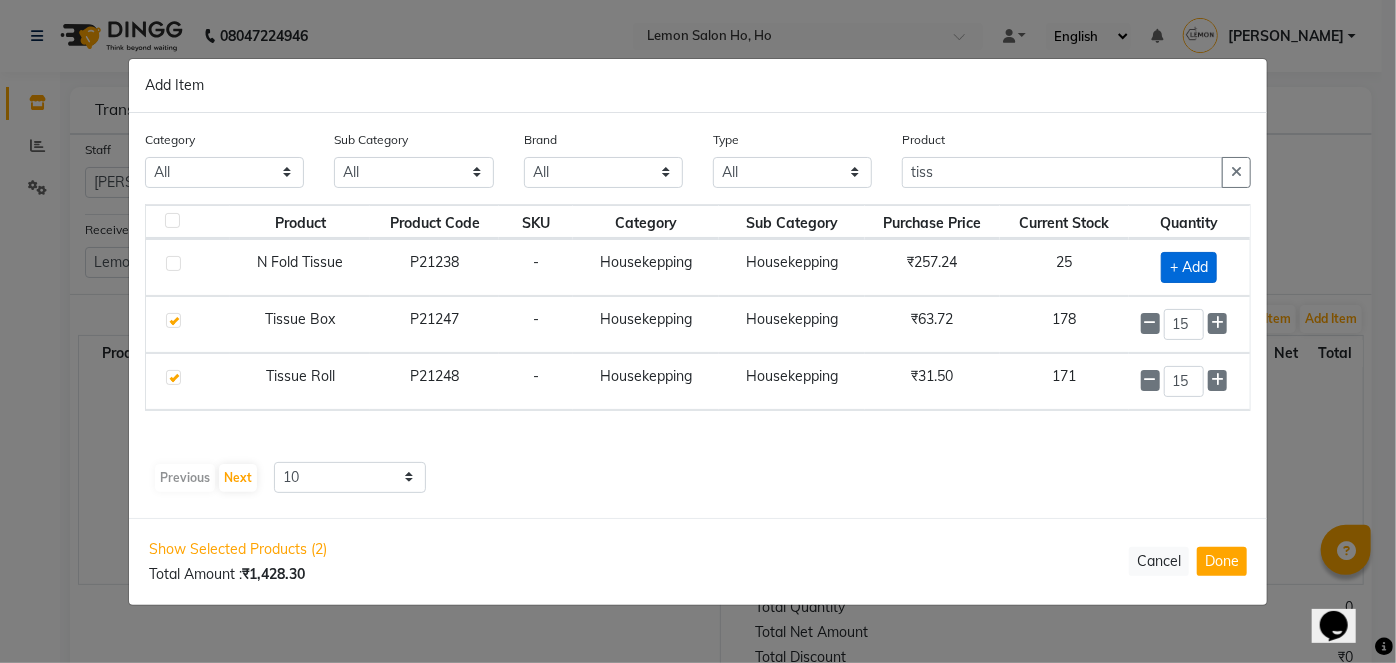 click on "+ Add" 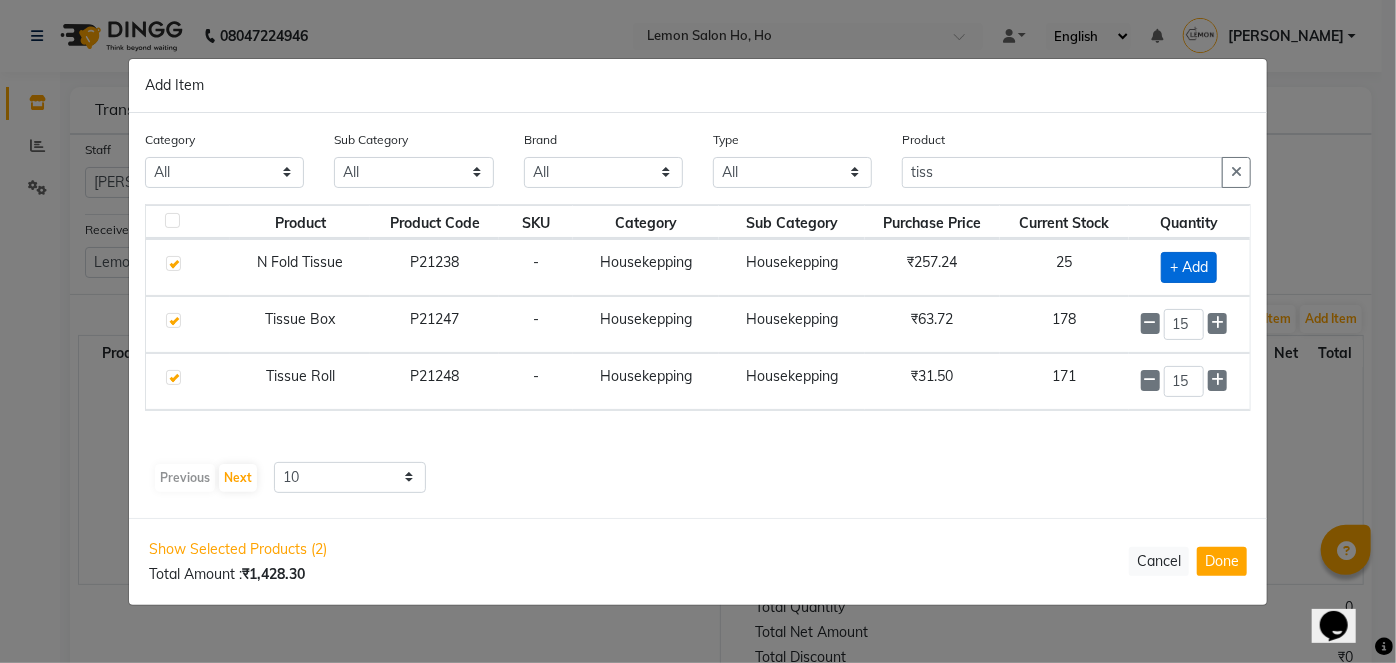 checkbox on "true" 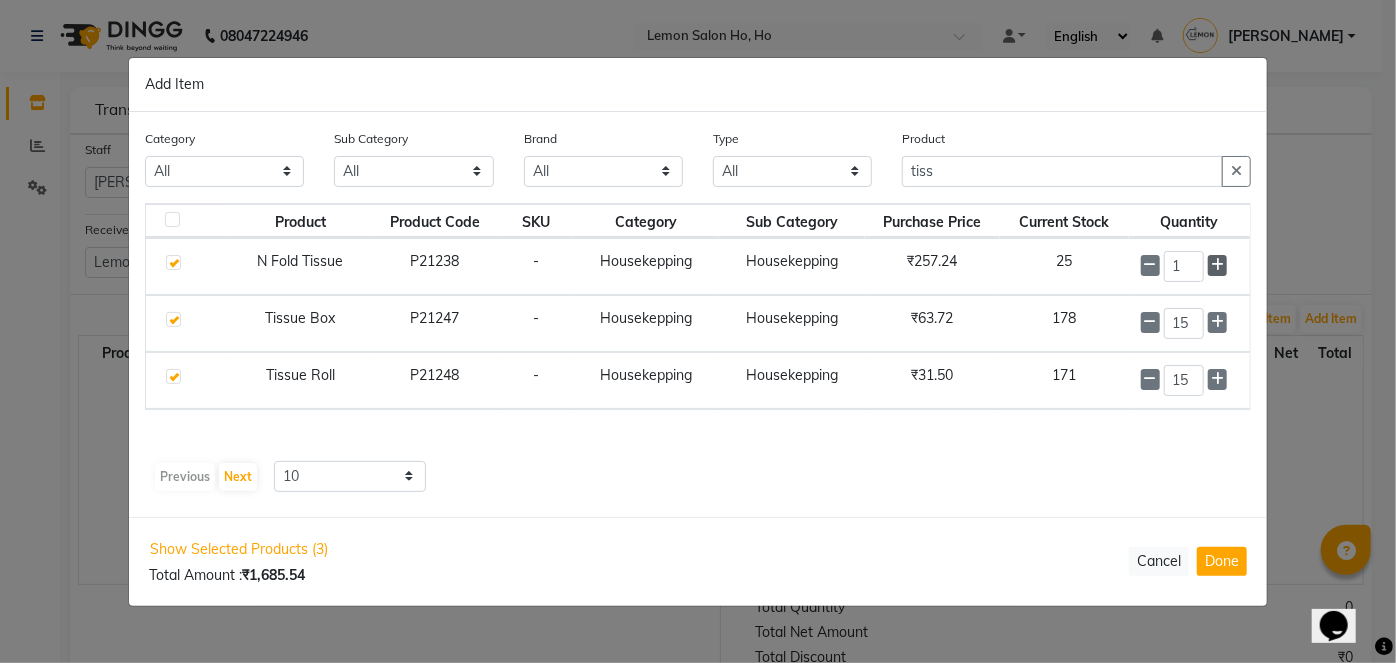 click 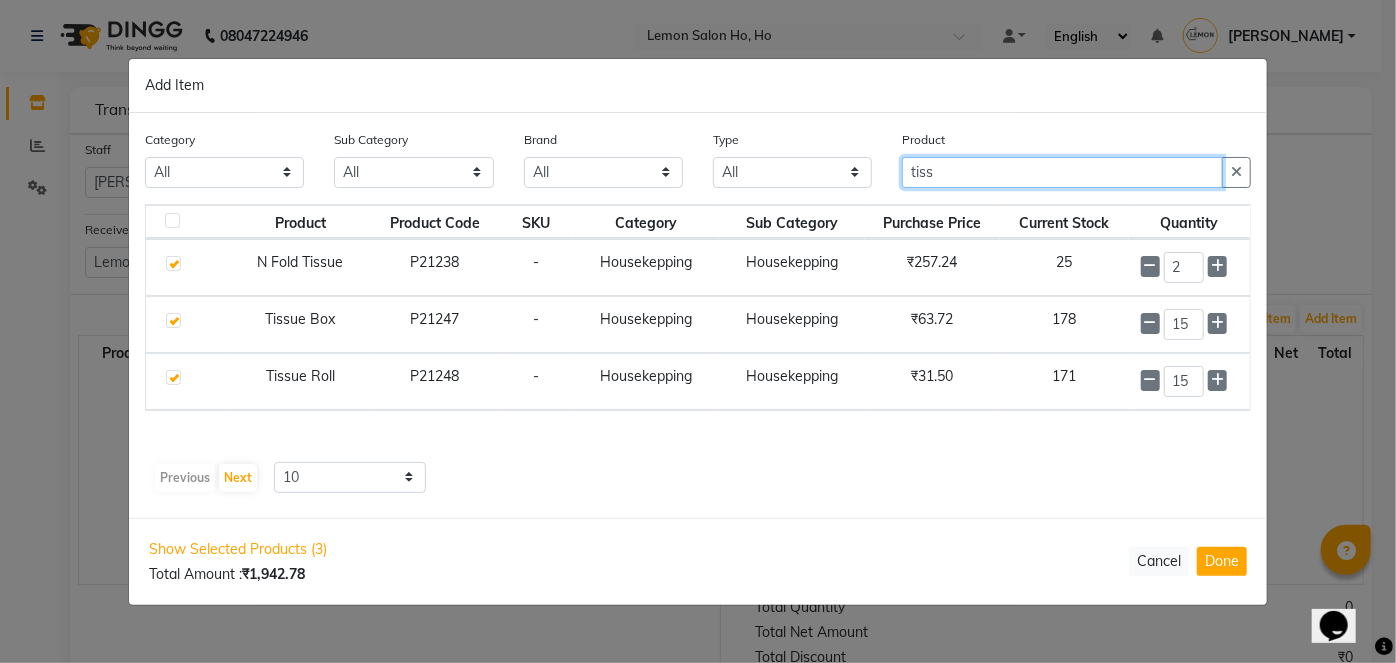 click on "tiss" 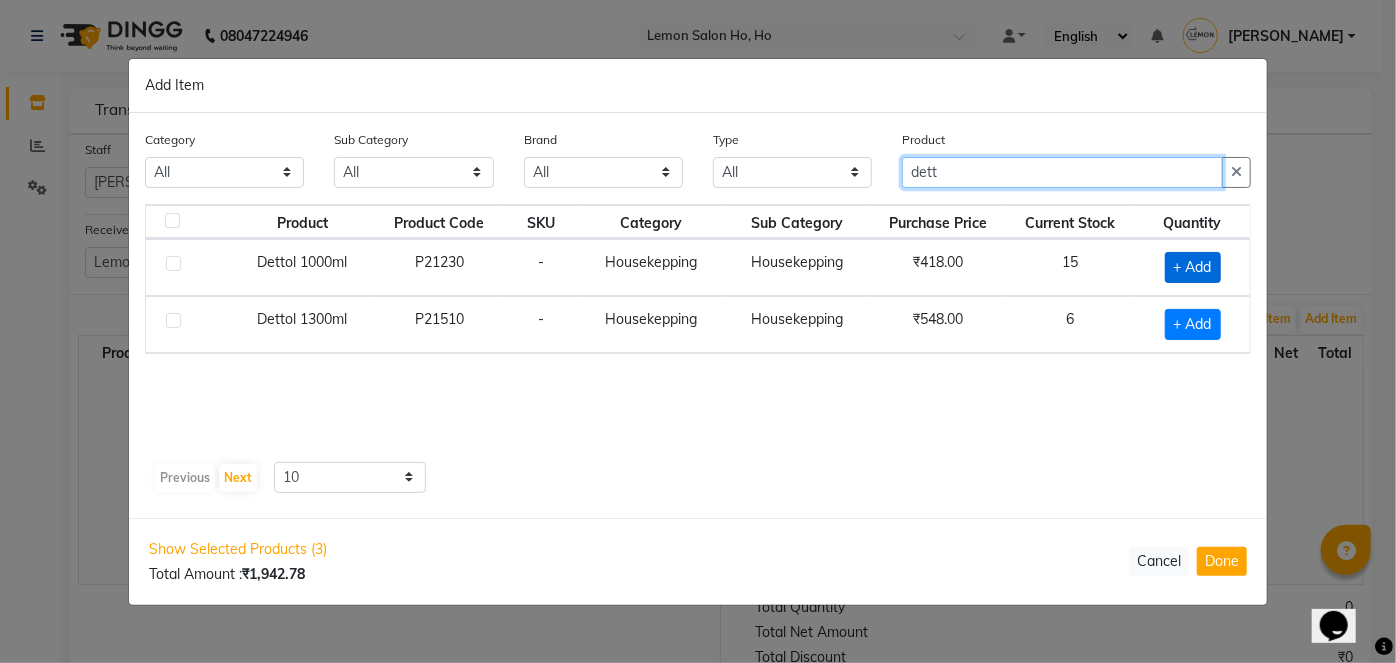 type on "dett" 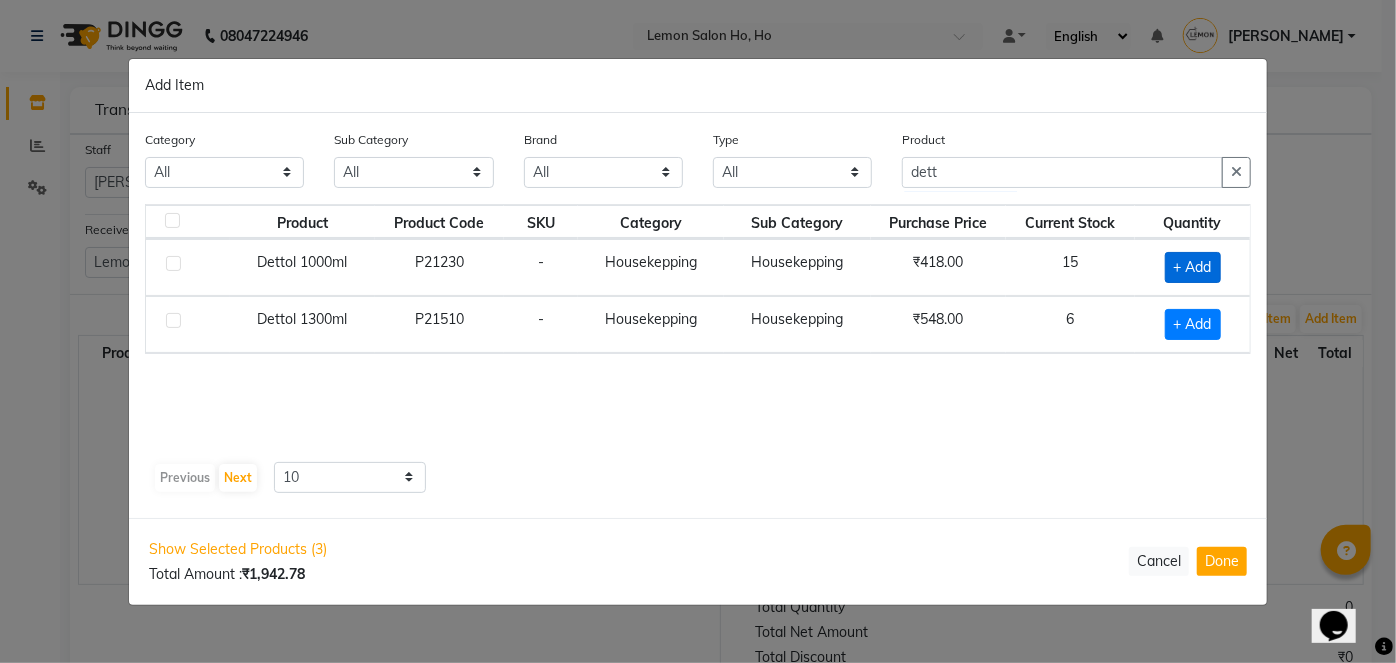 click on "+ Add" 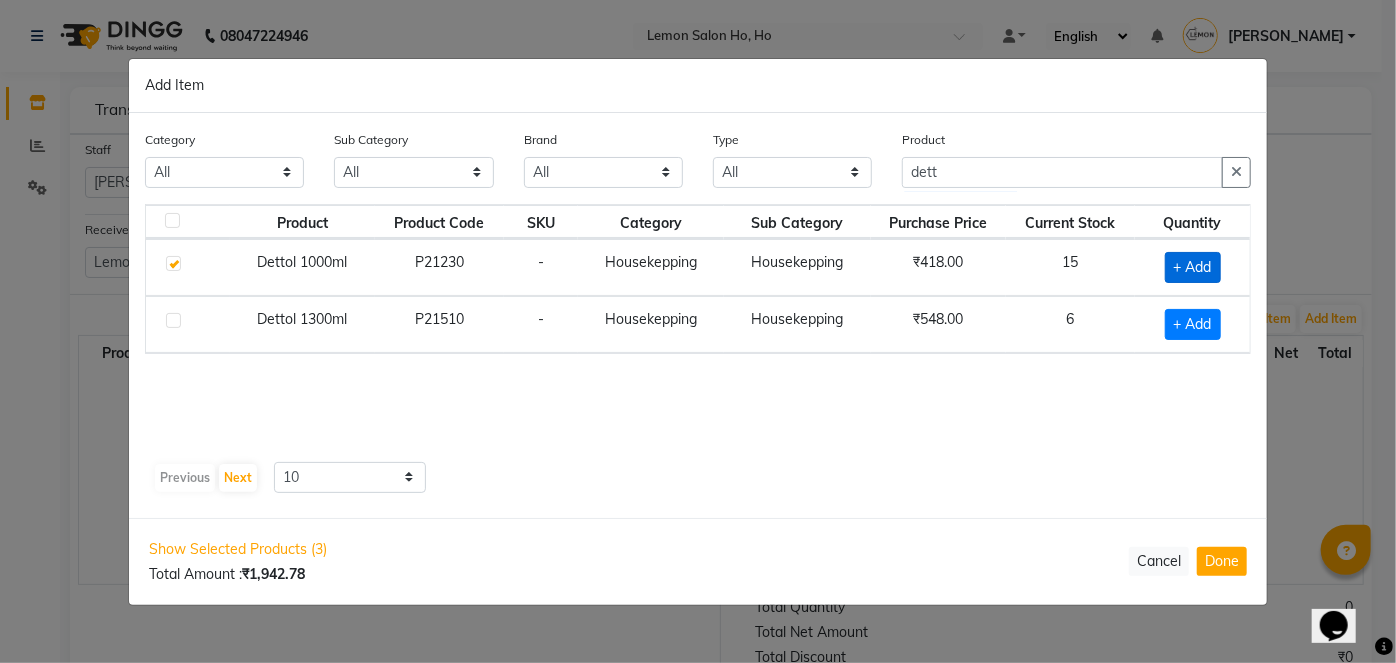 checkbox on "true" 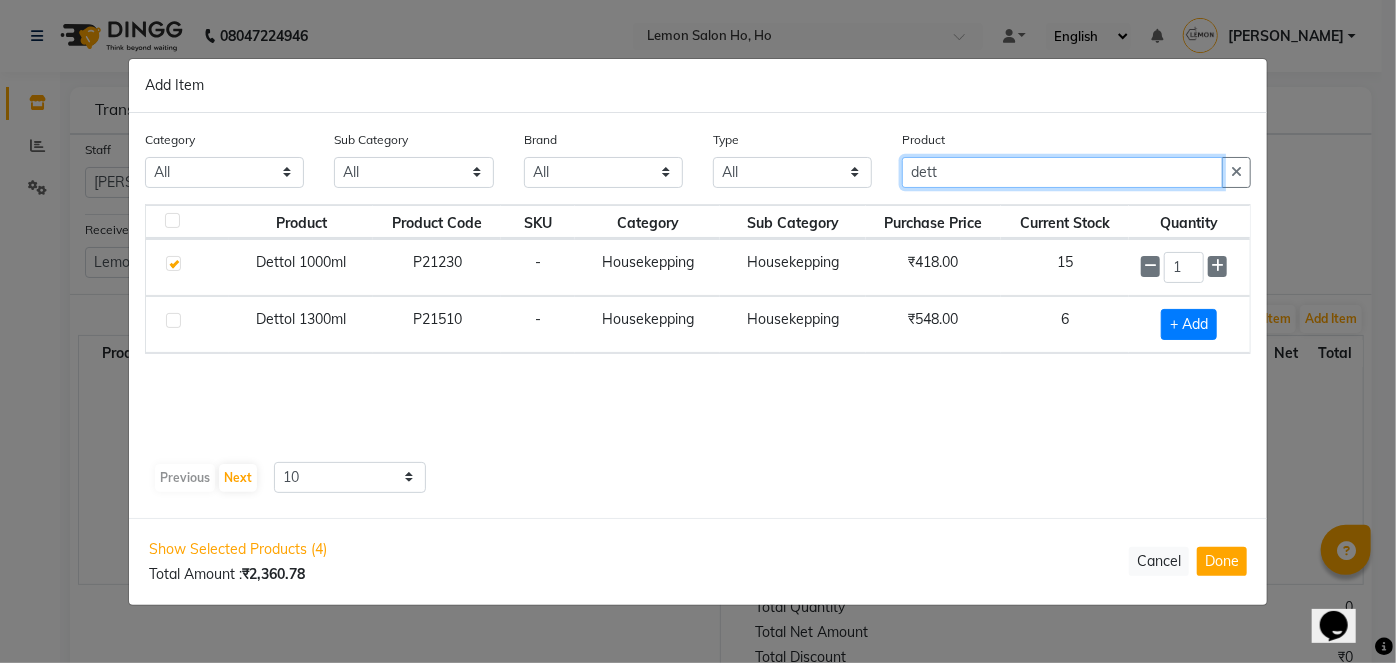 click on "dett" 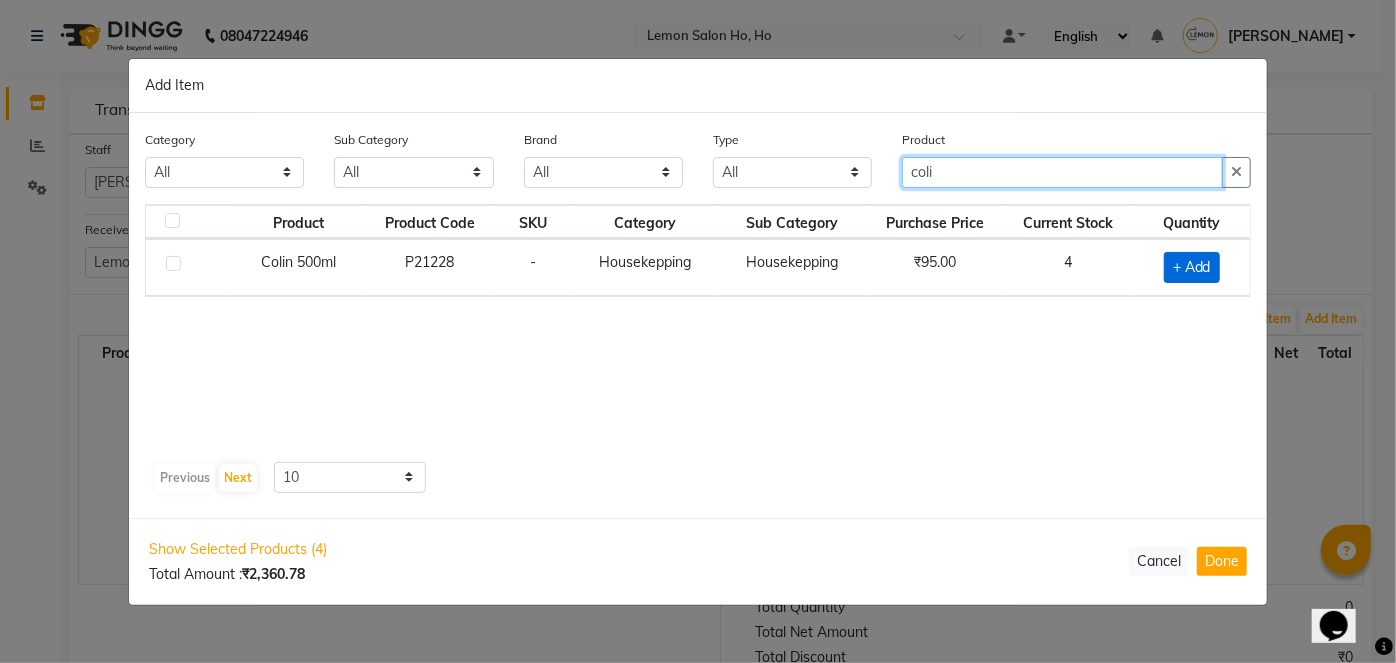 type on "coli" 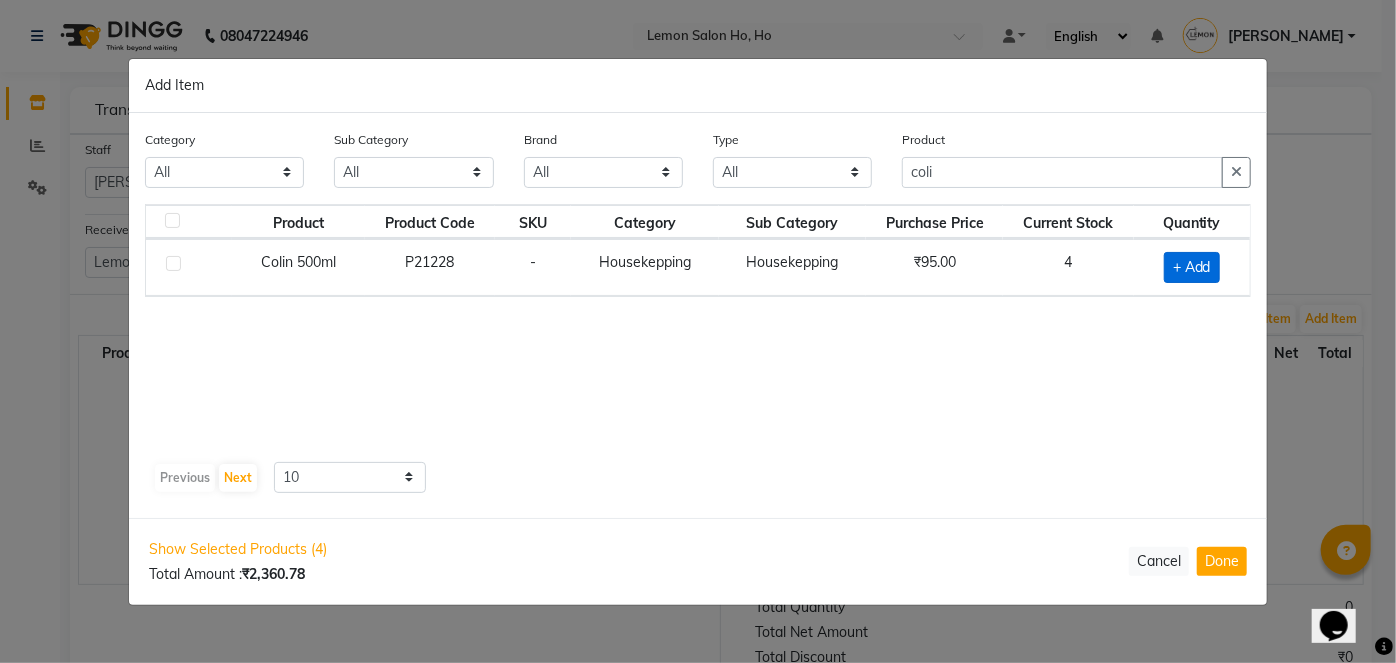 click on "+ Add" 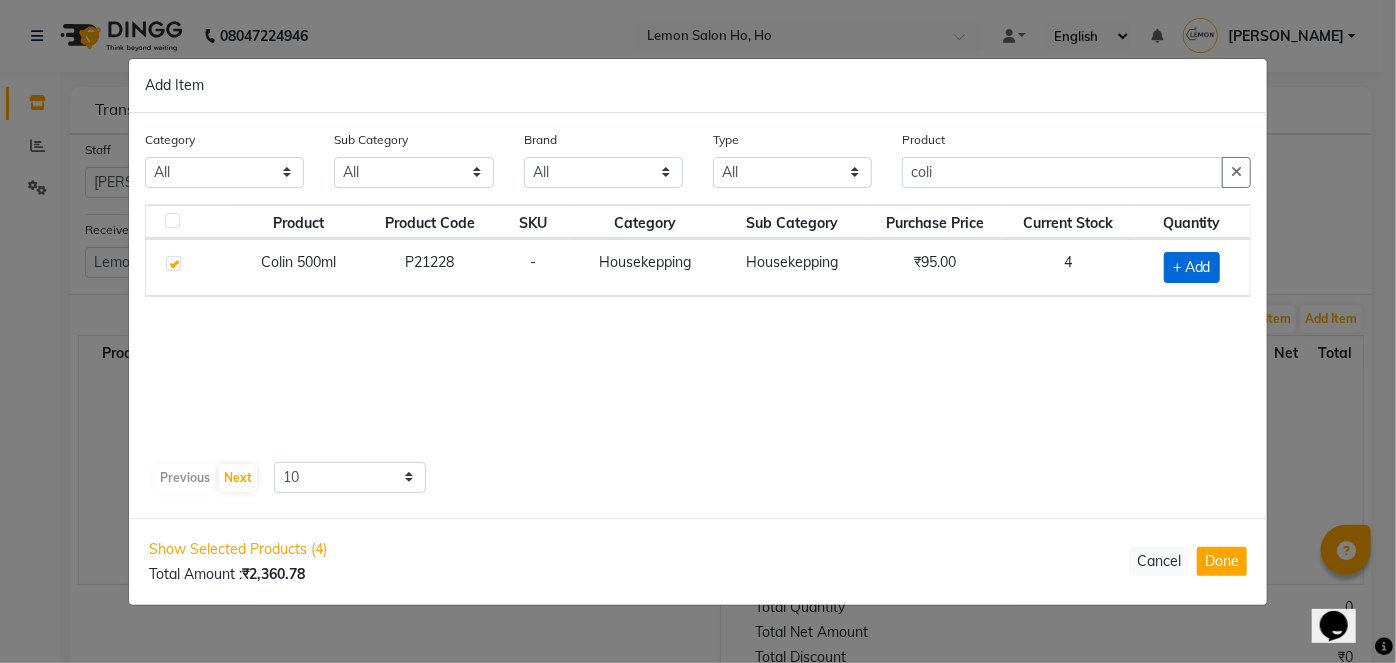 checkbox on "true" 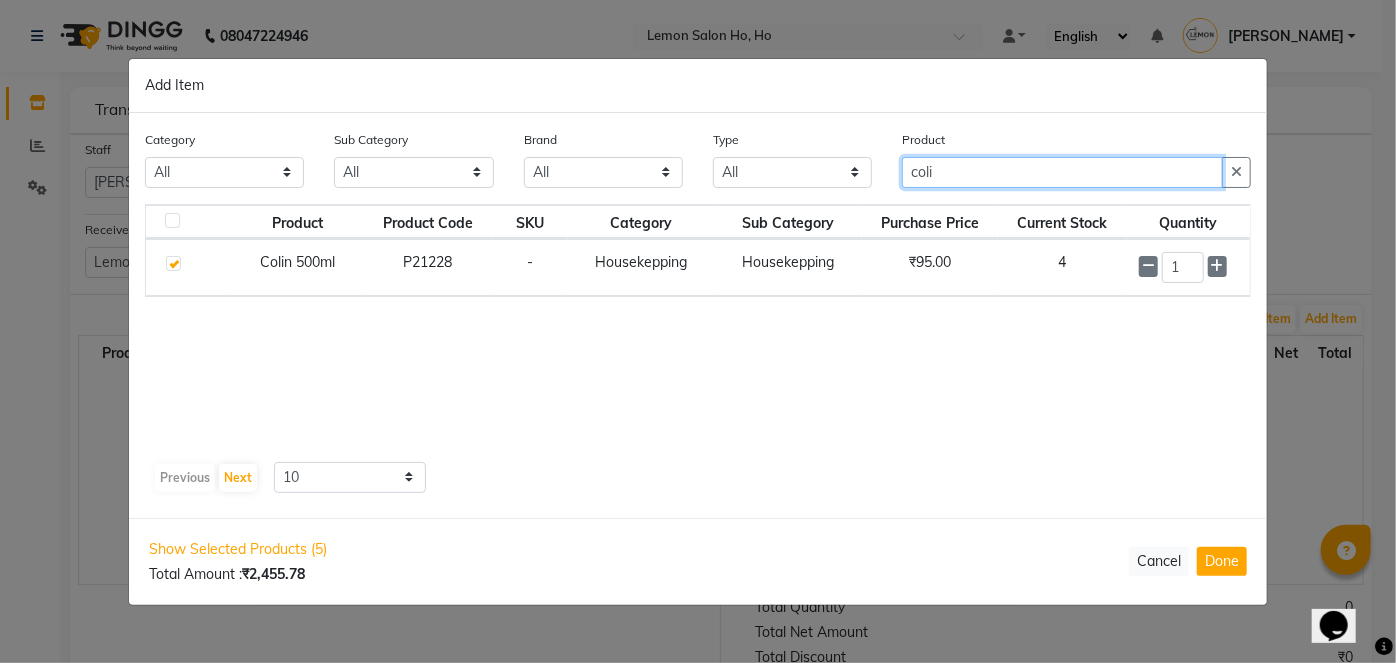 click on "coli" 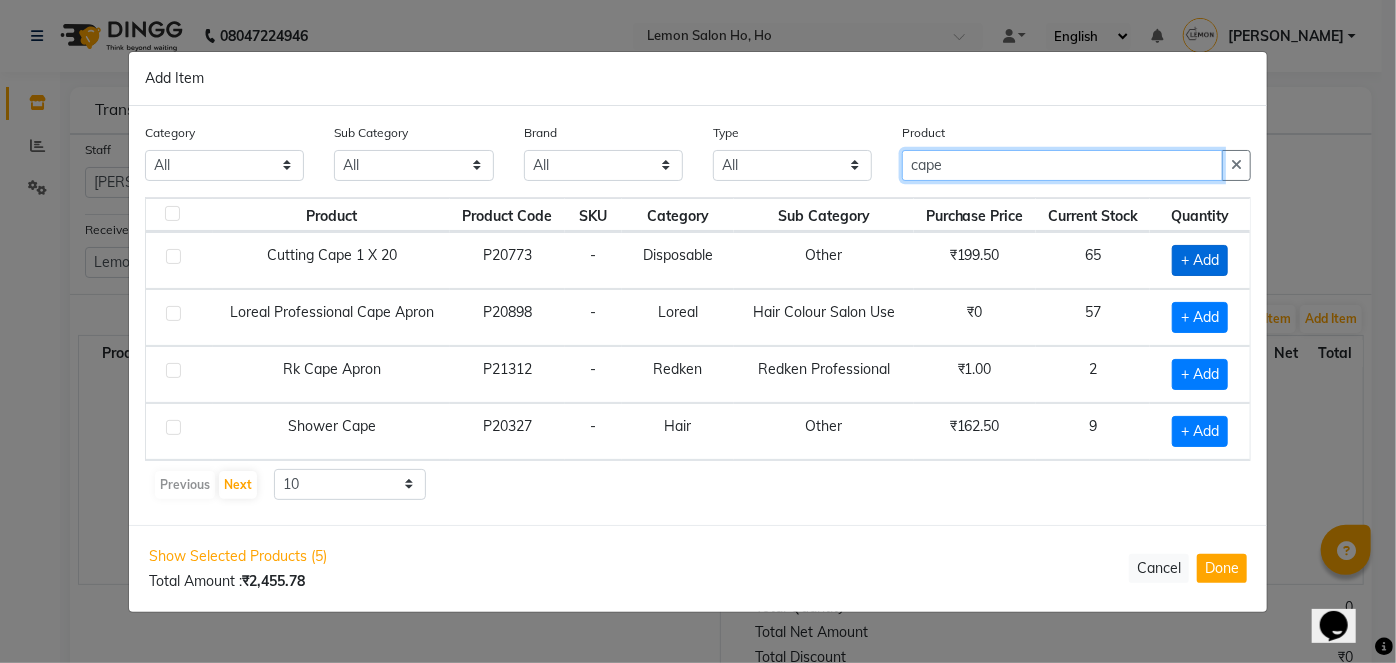 type on "cape" 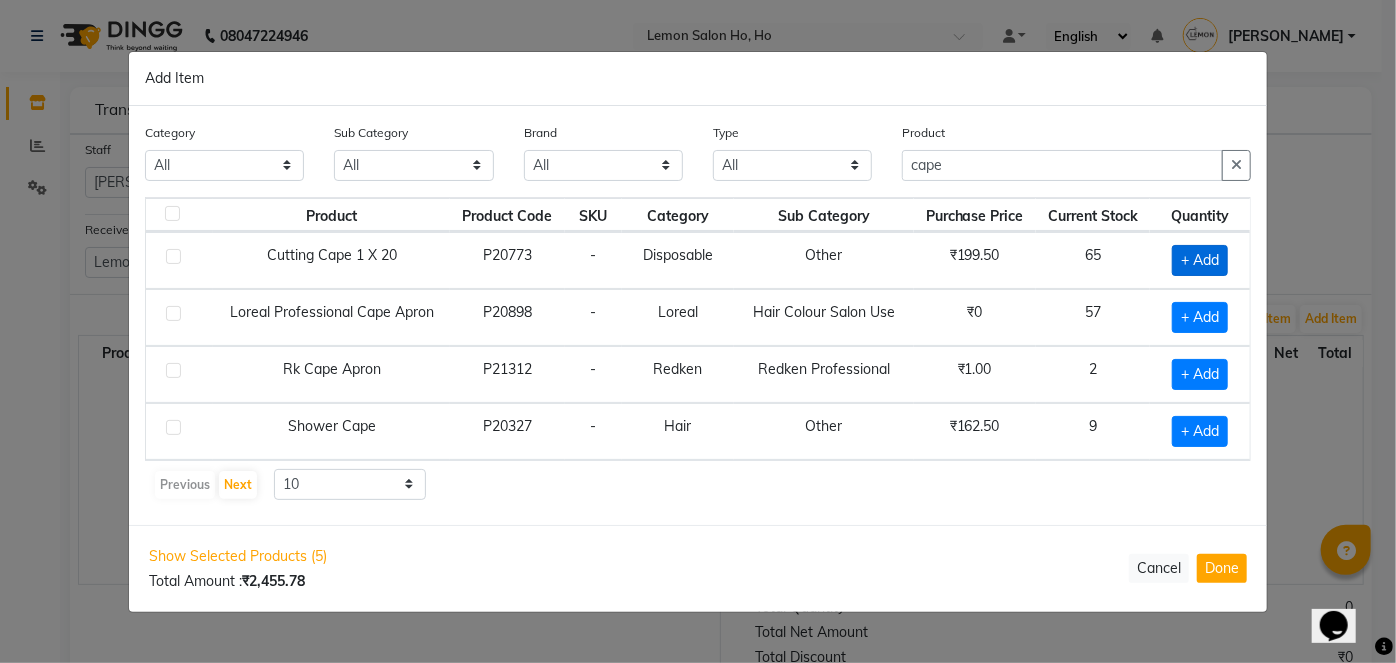 click on "+ Add" 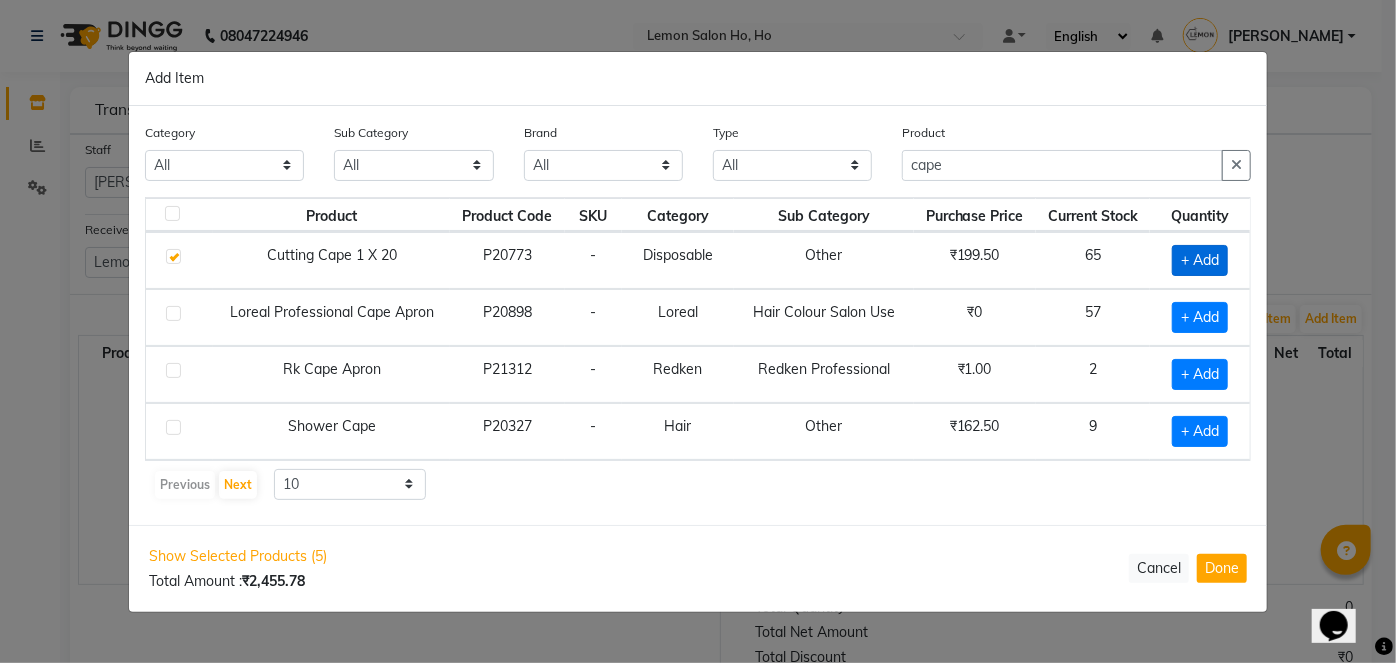 checkbox on "true" 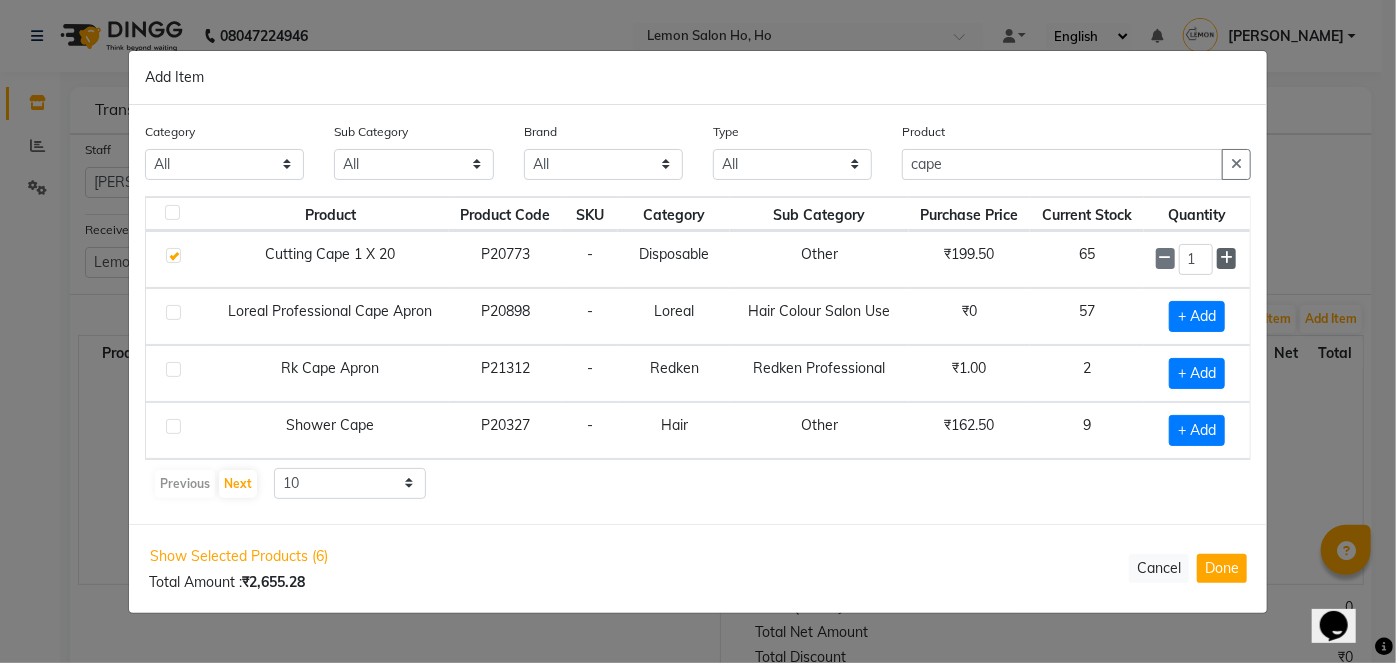 click 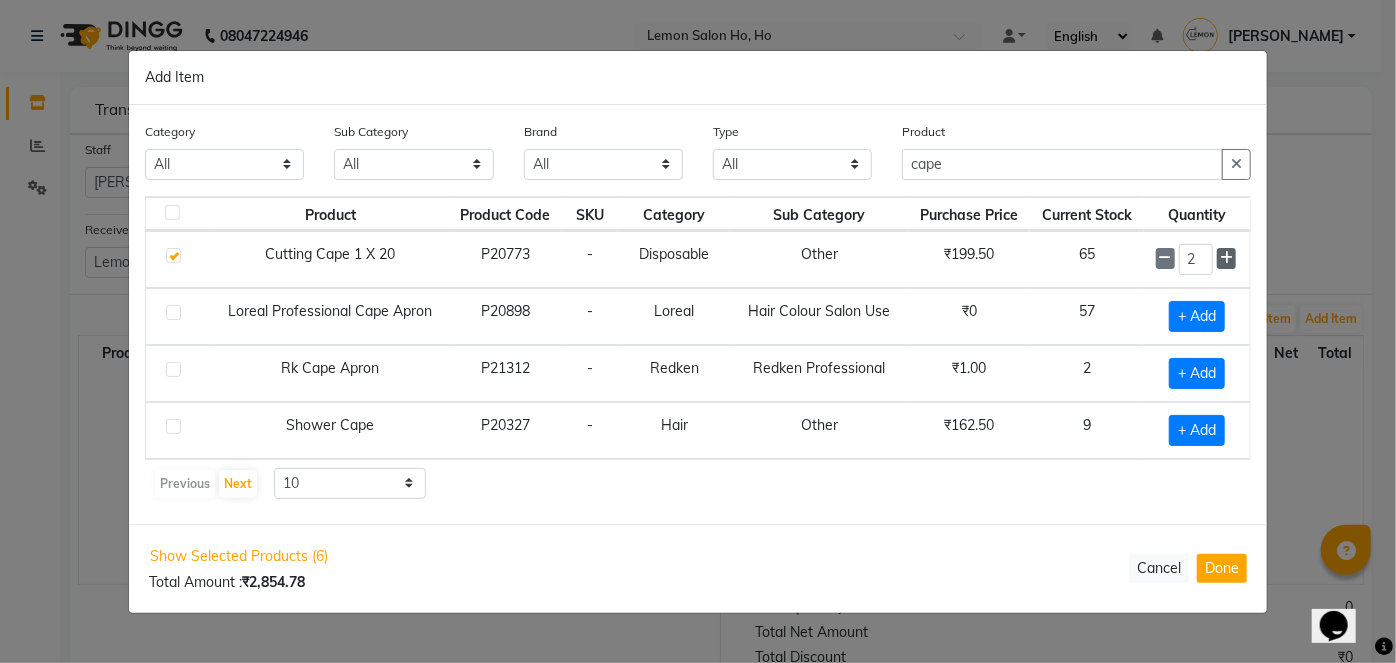 click 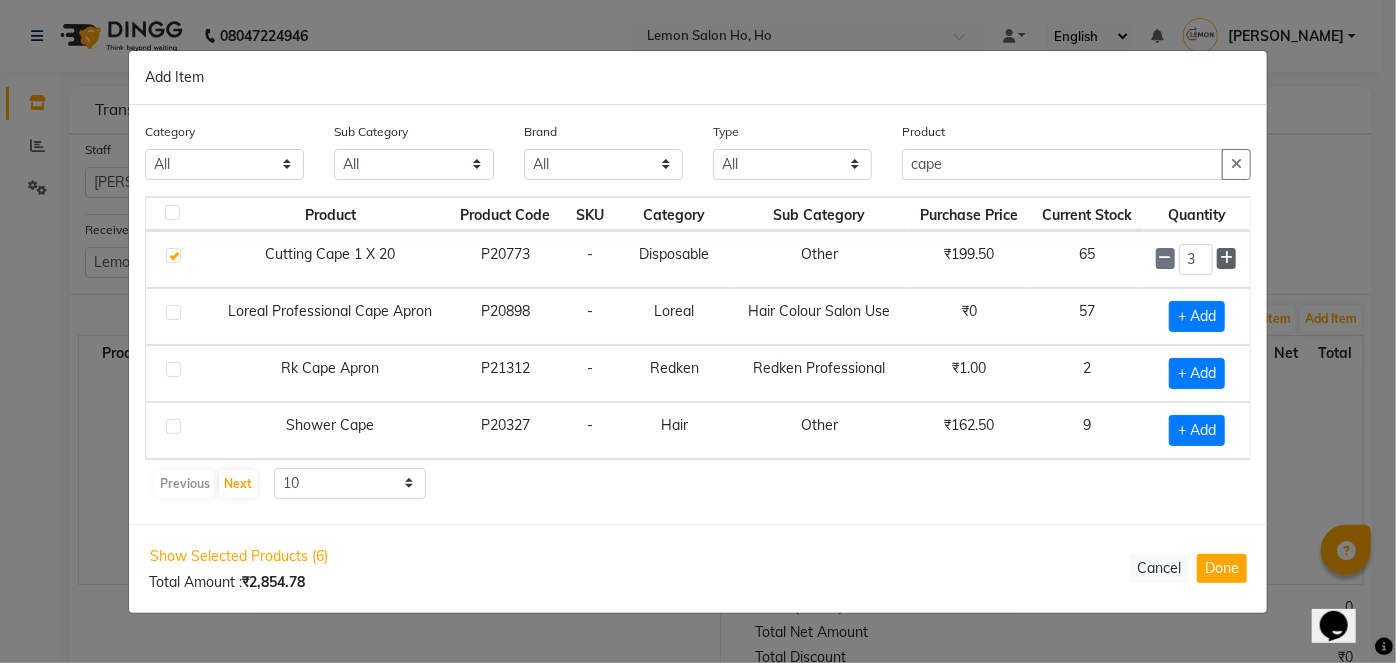 click 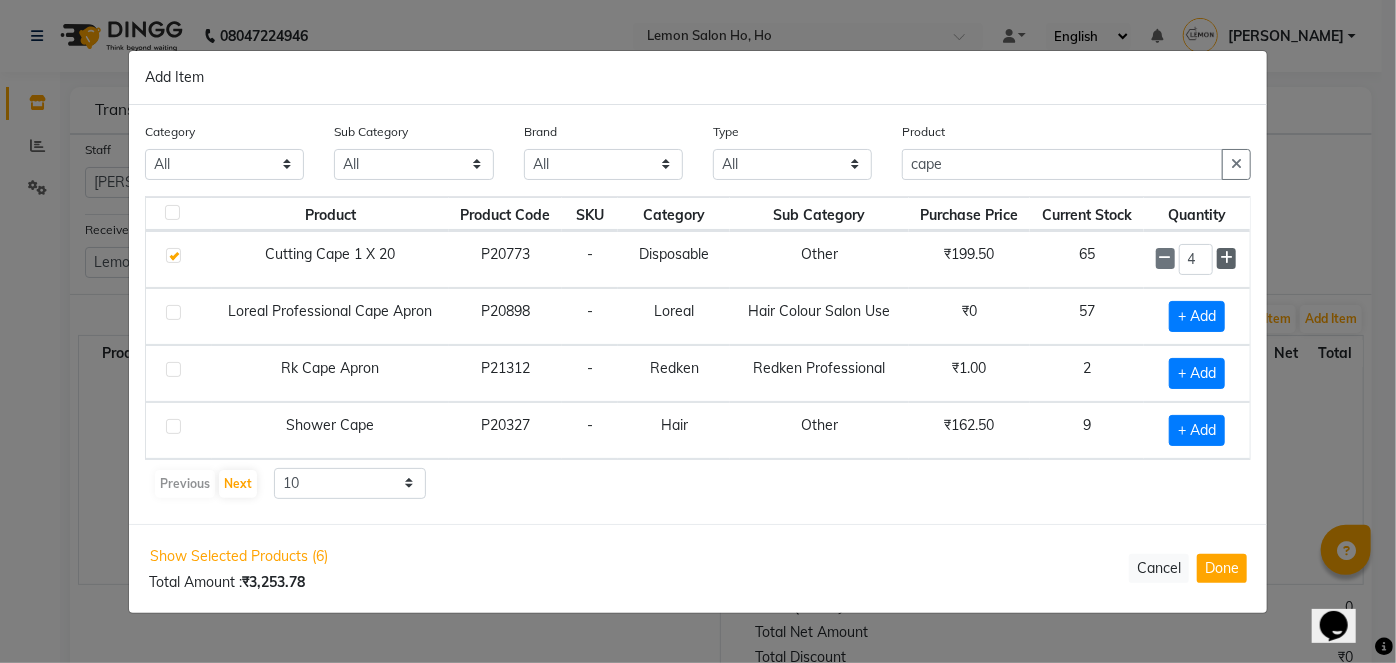 click 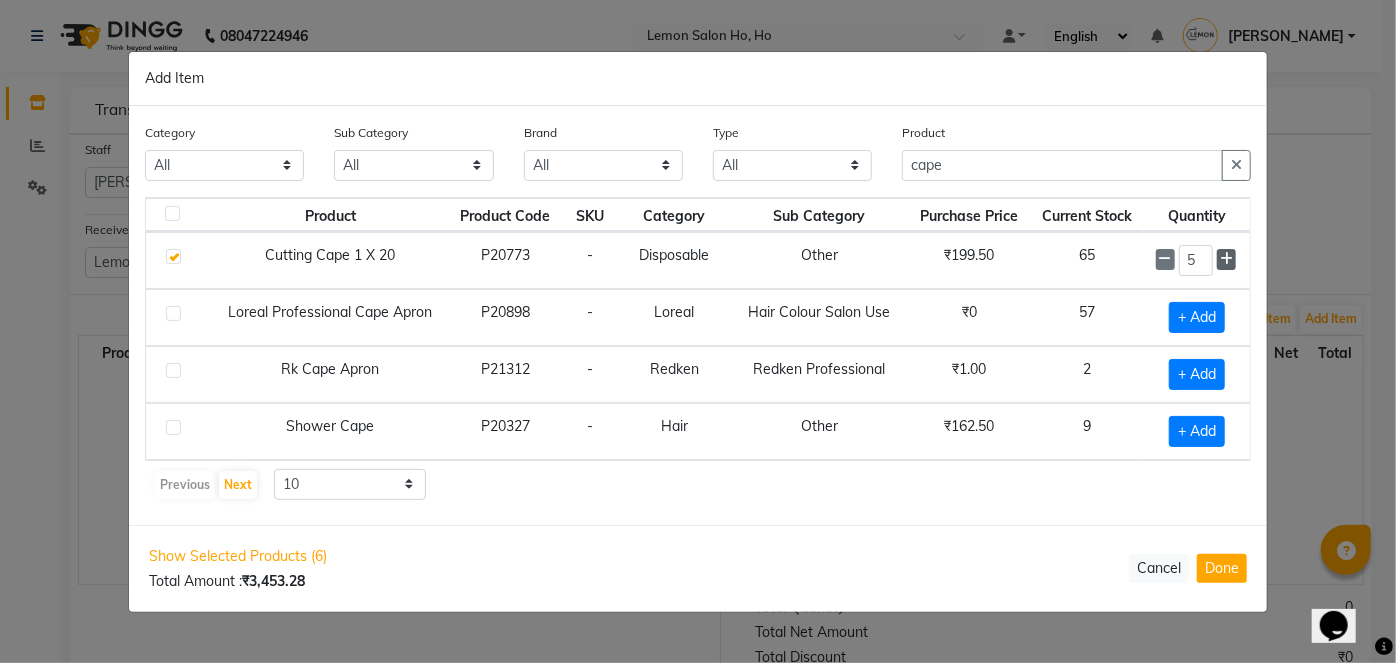 click 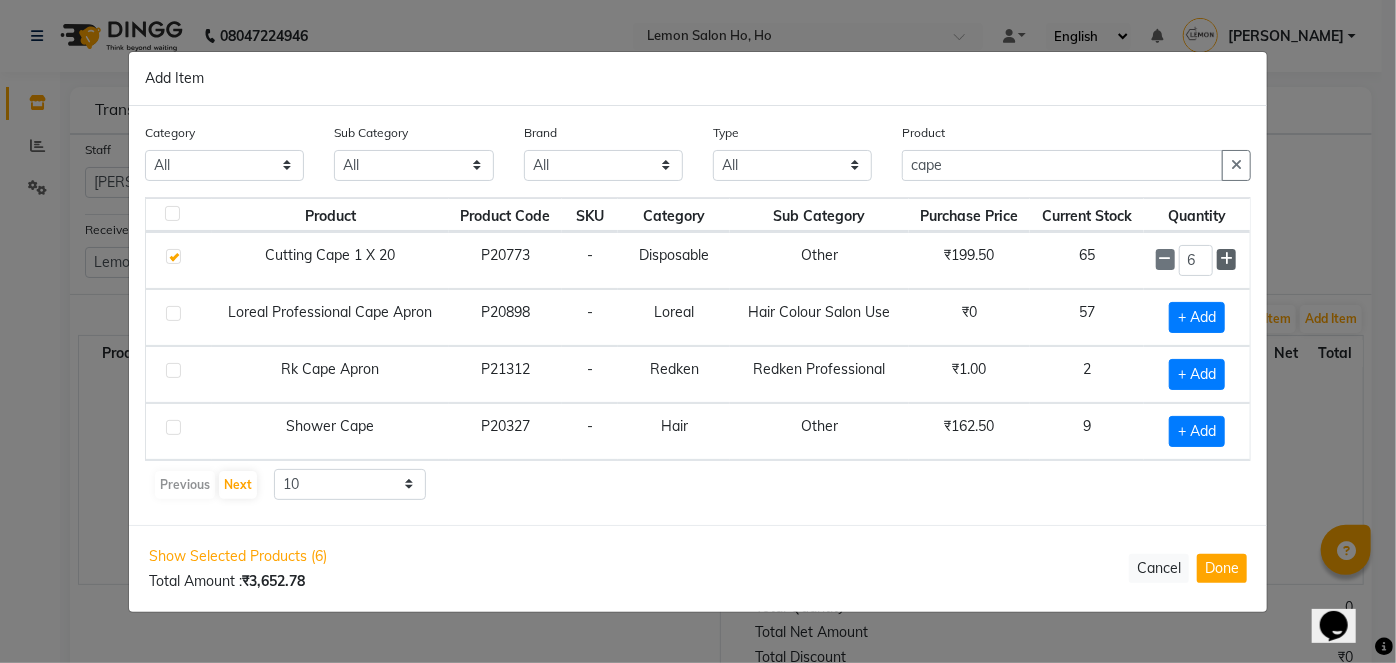 click 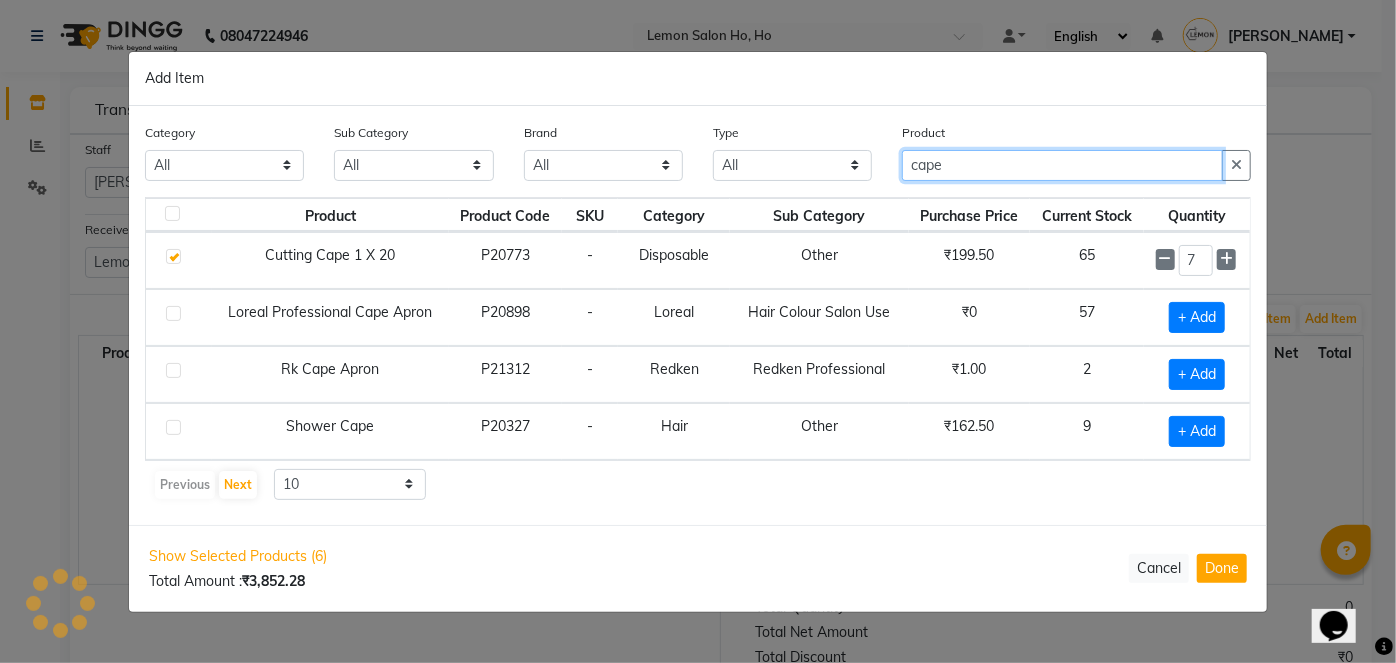 click on "cape" 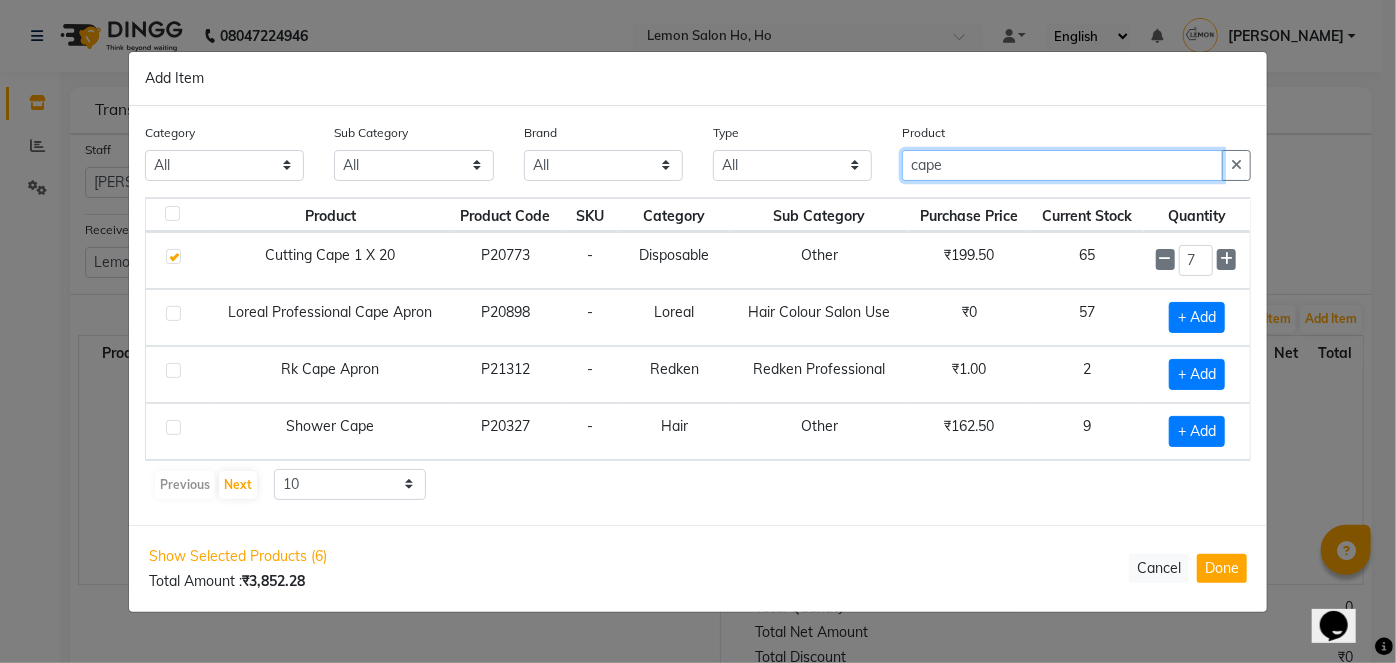 click on "cape" 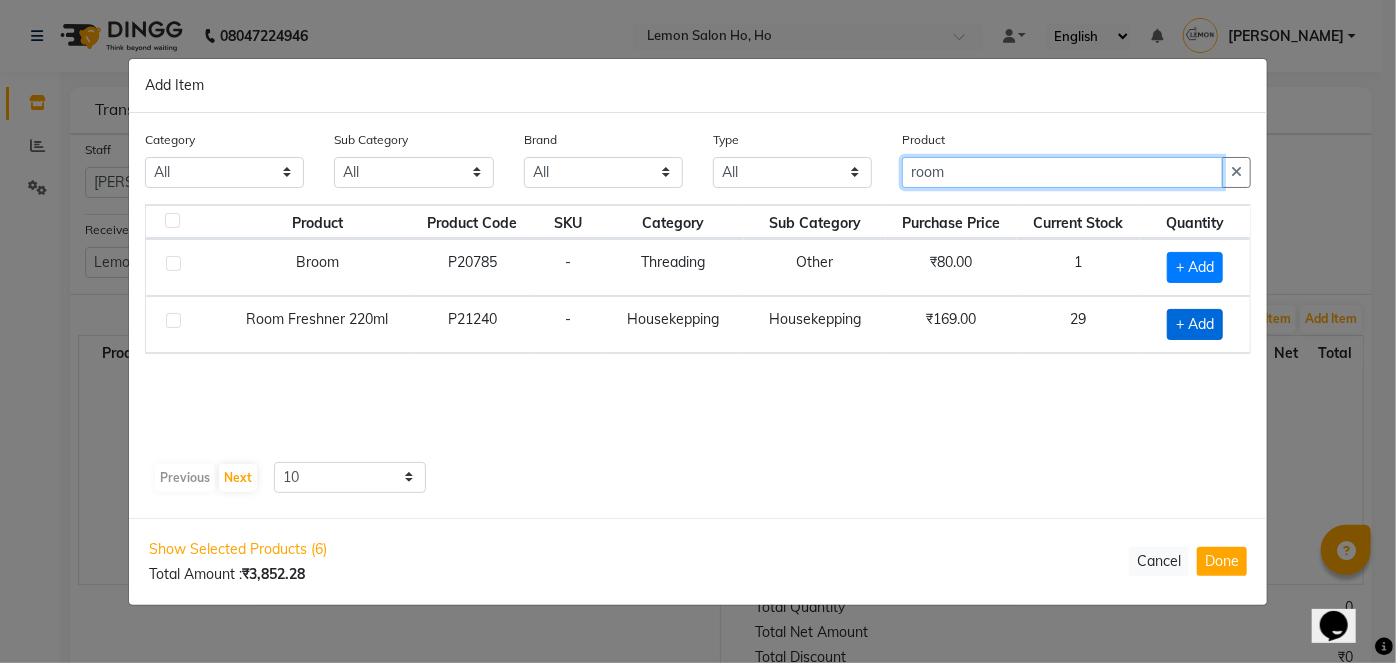 type on "room" 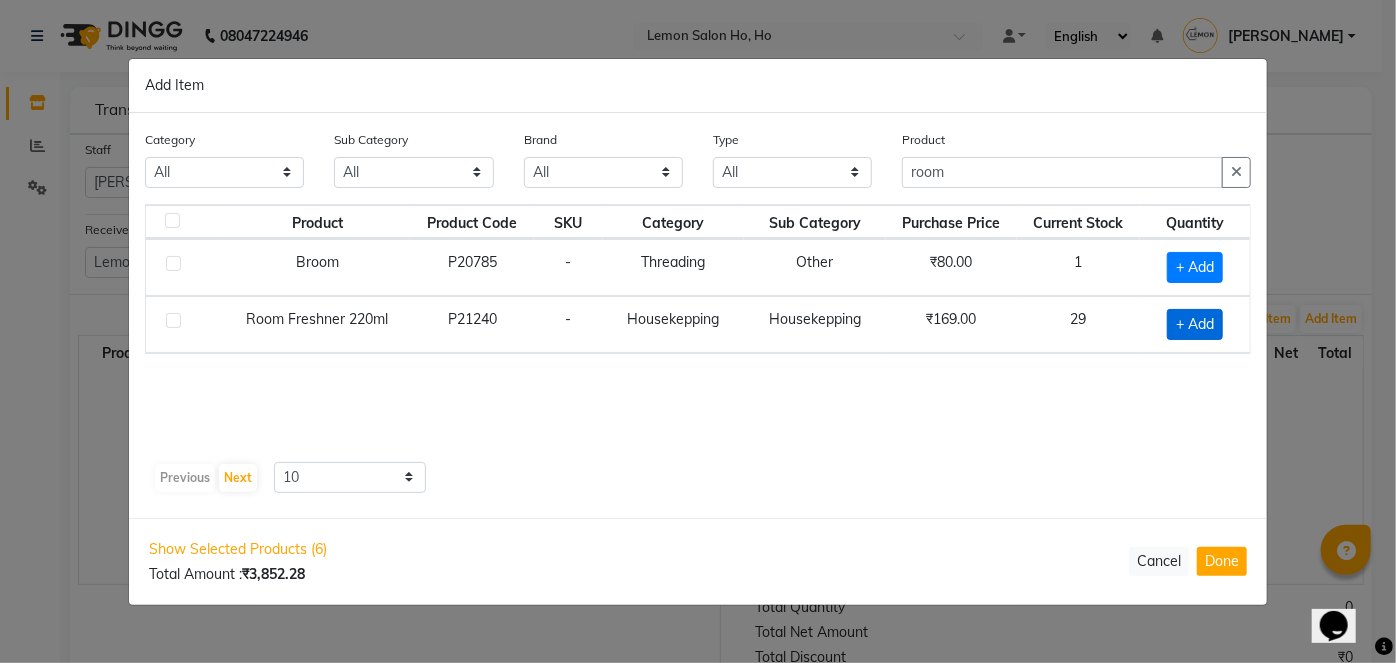 click on "+ Add" 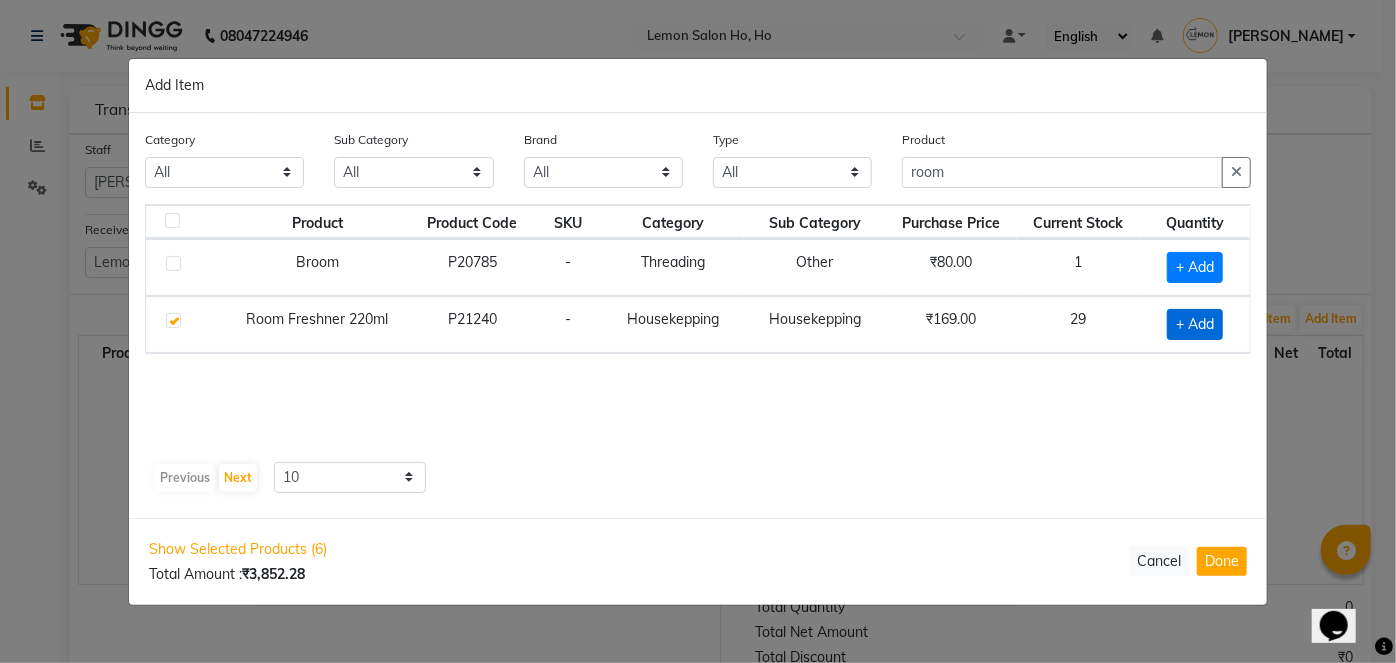 checkbox on "true" 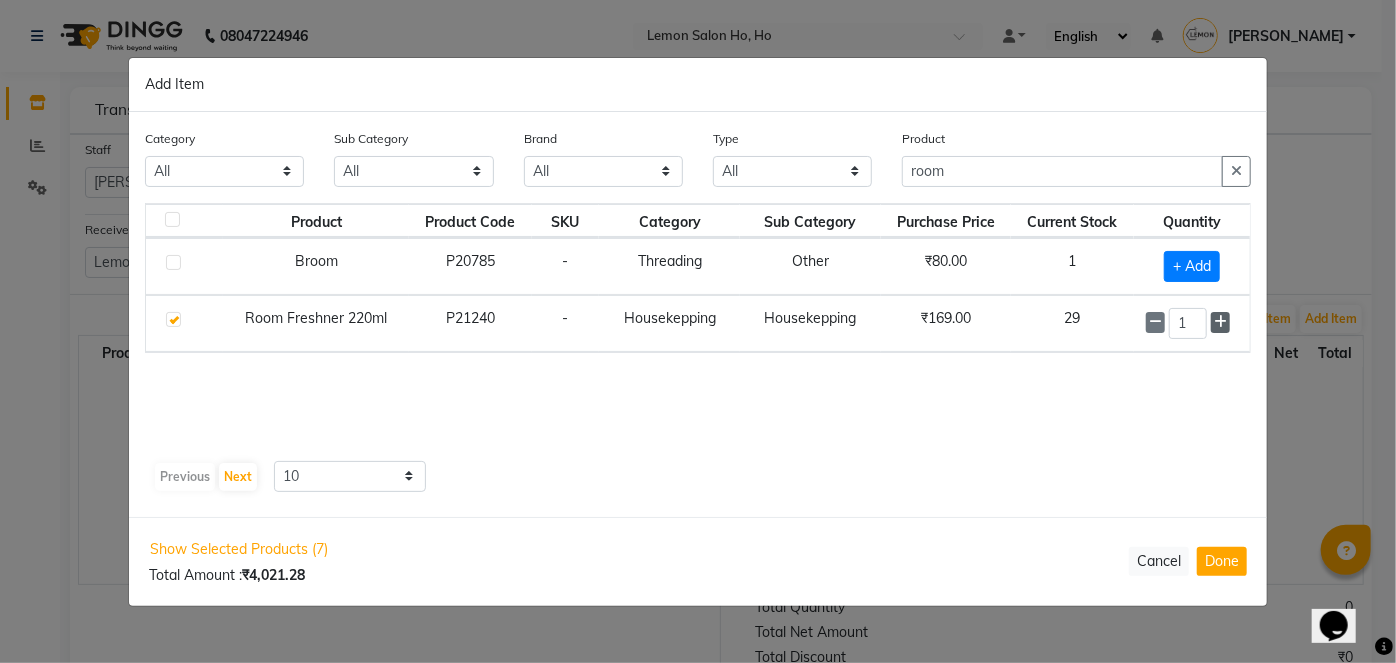 click 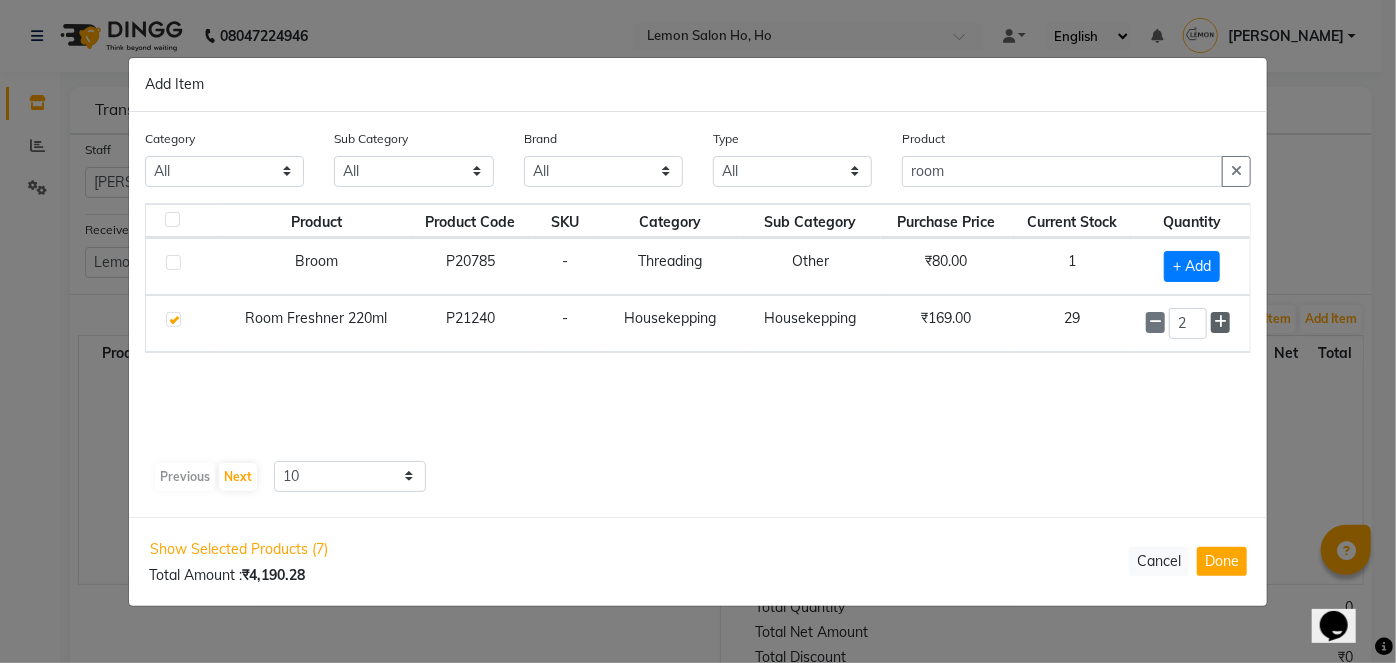 click 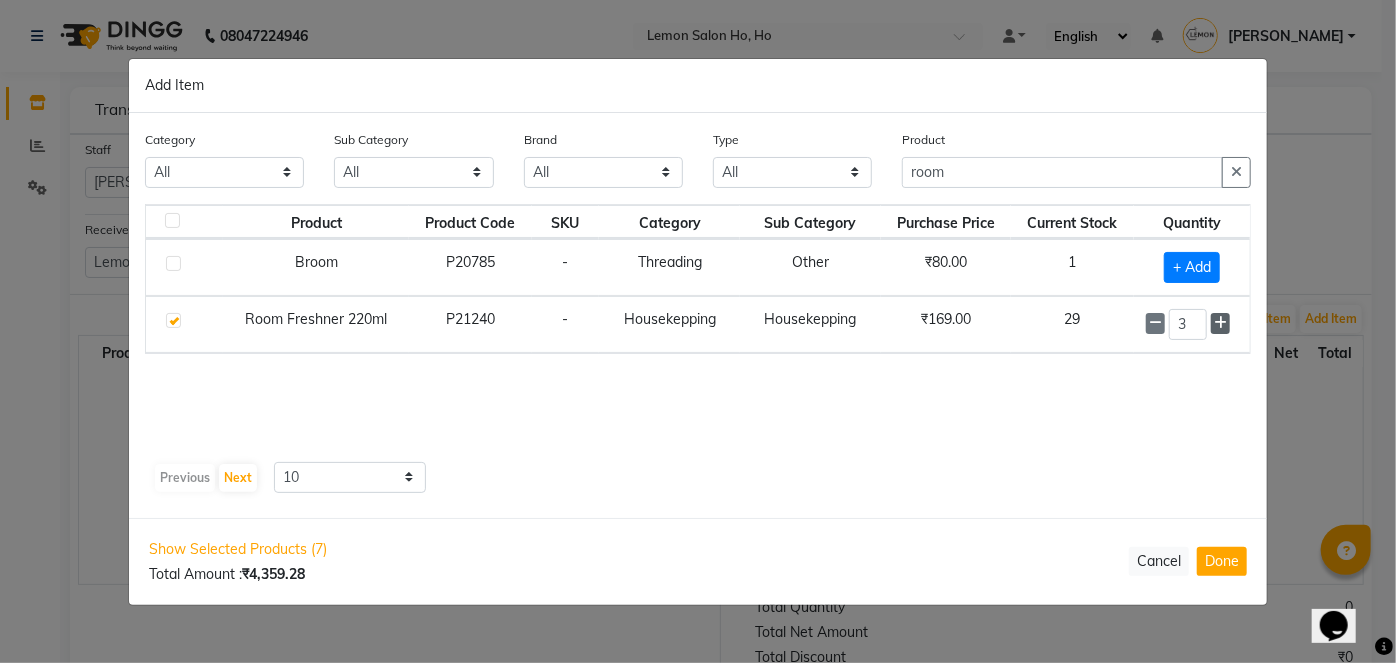 click 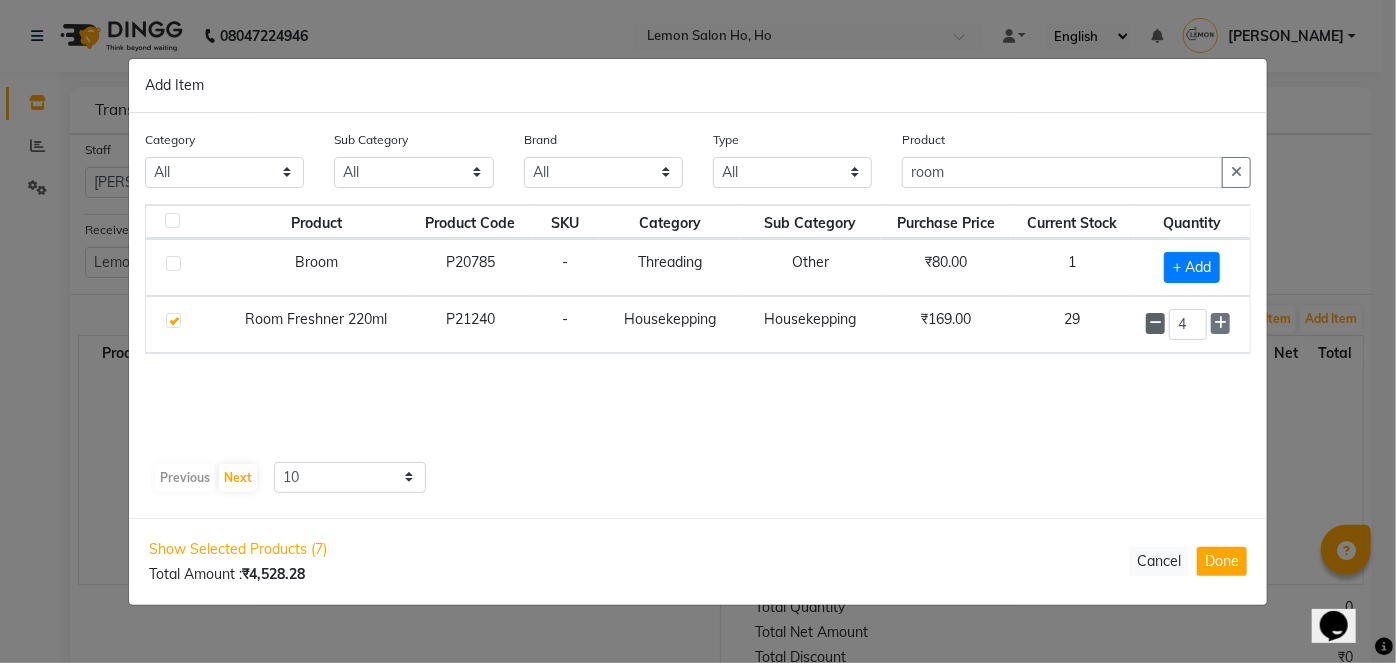 click 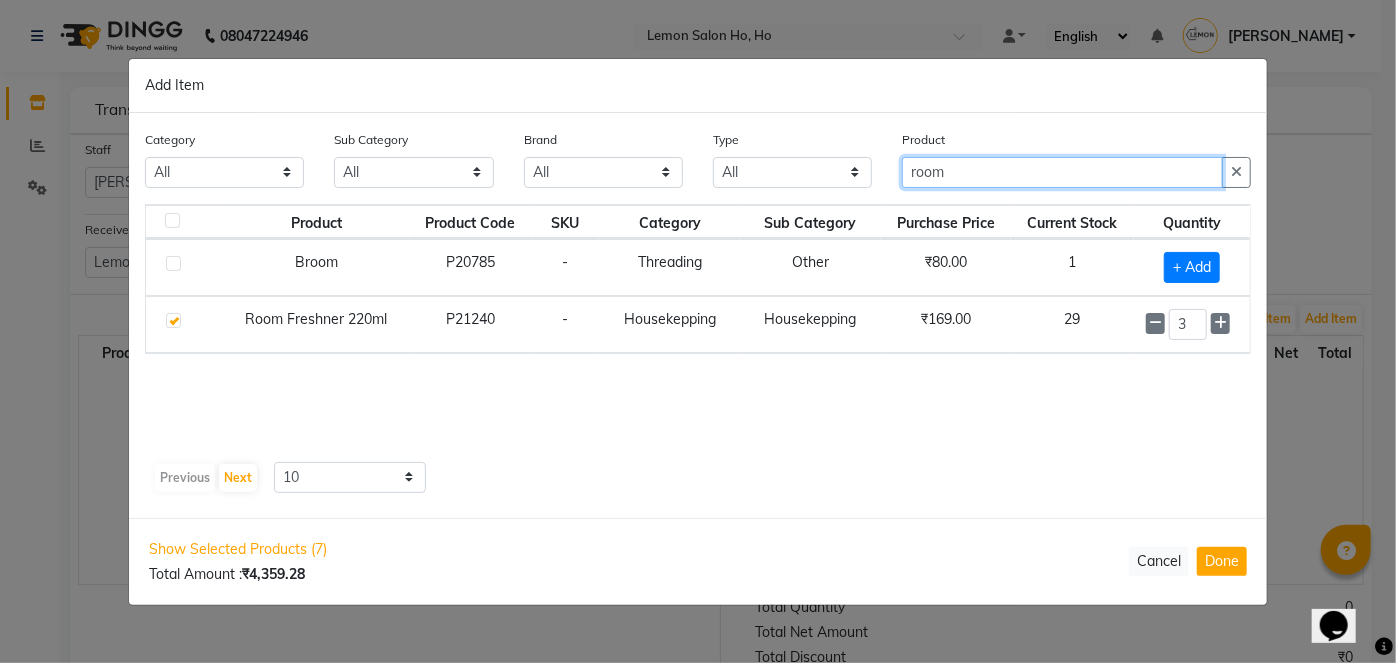 click on "room" 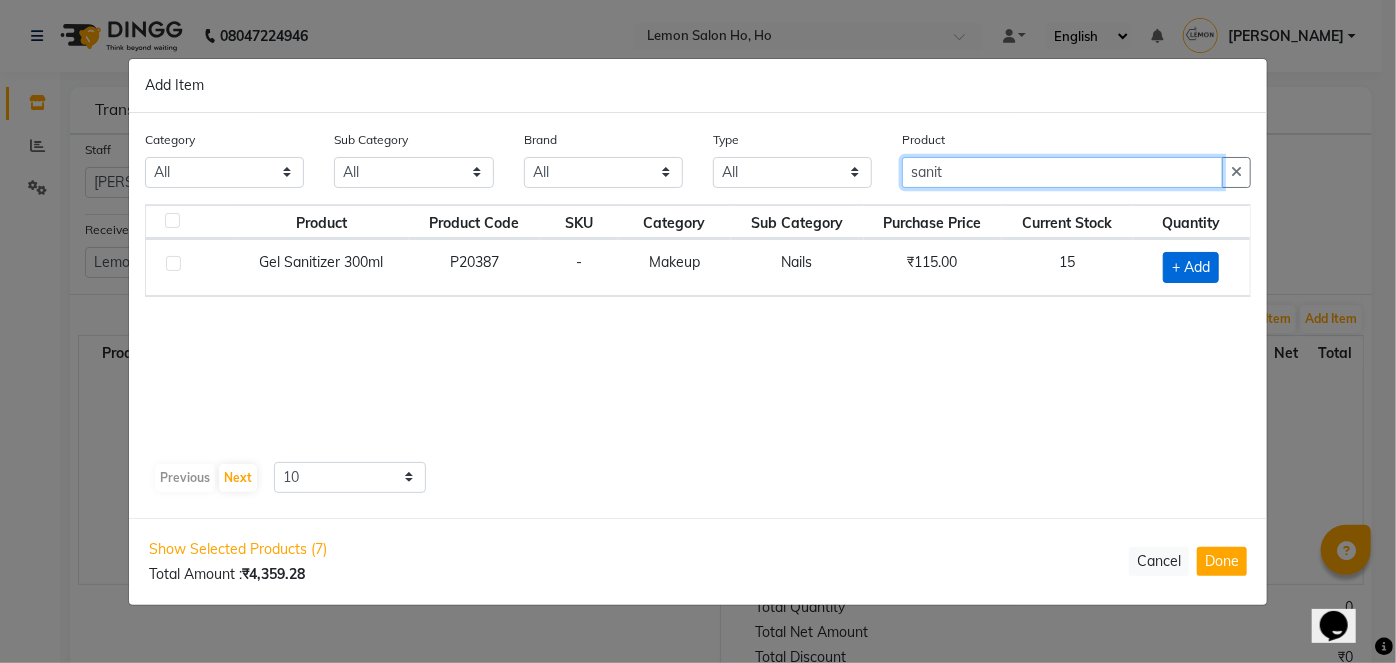 type on "sanit" 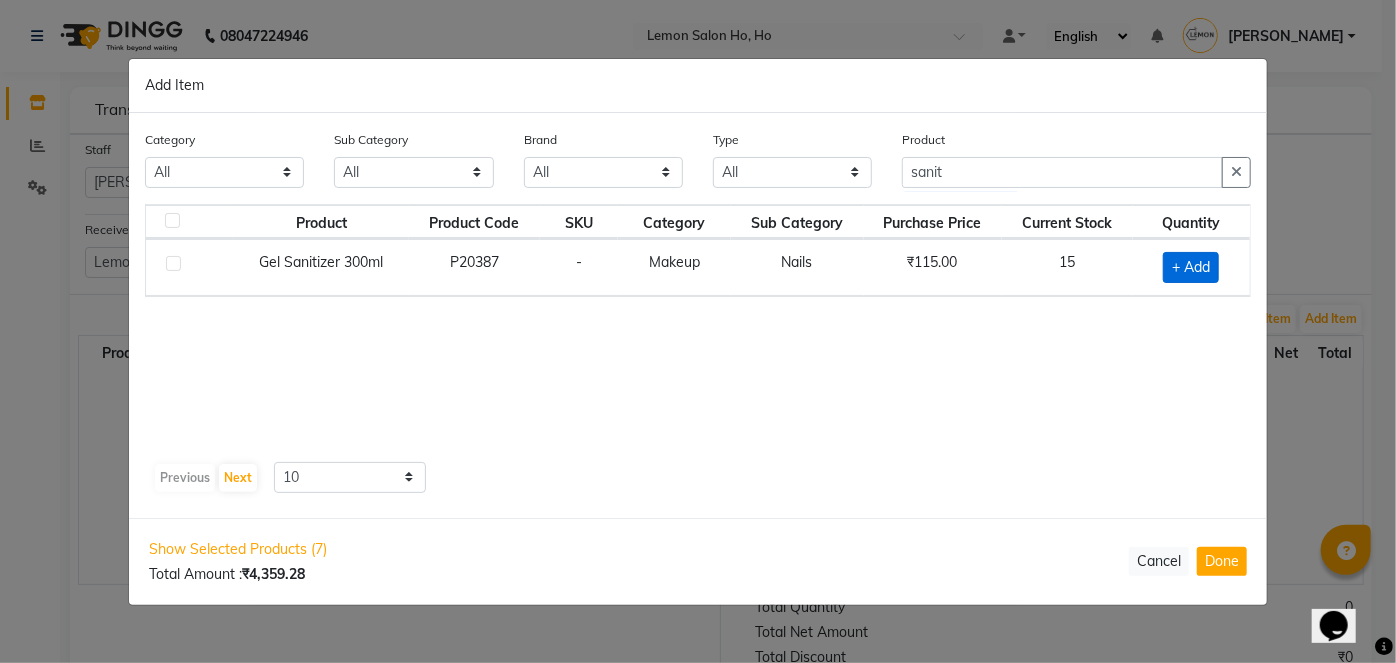 click on "+ Add" 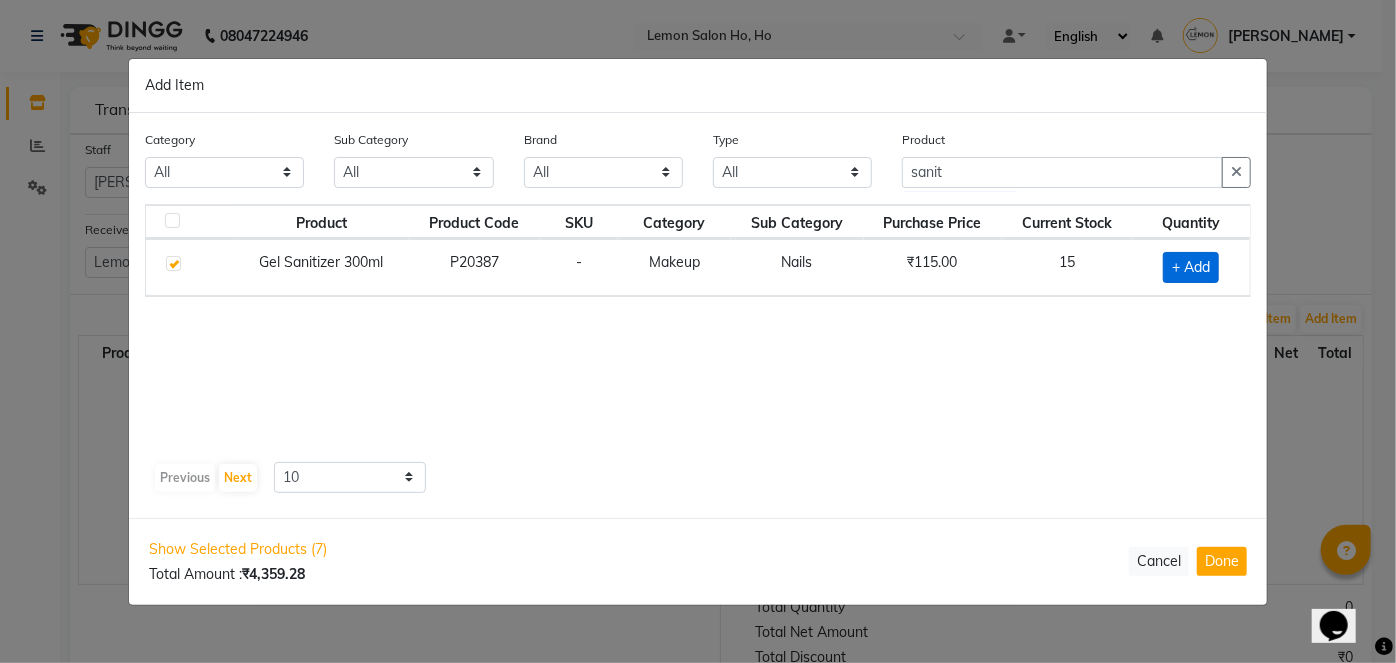checkbox on "true" 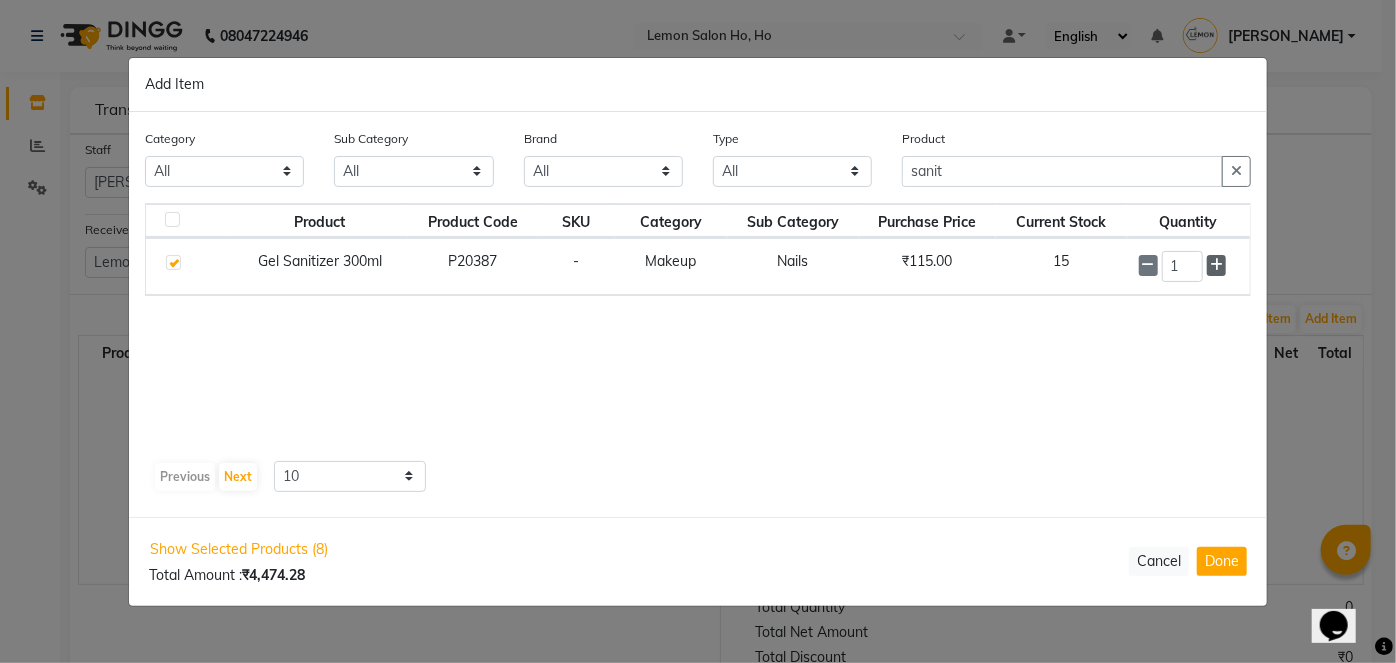 click 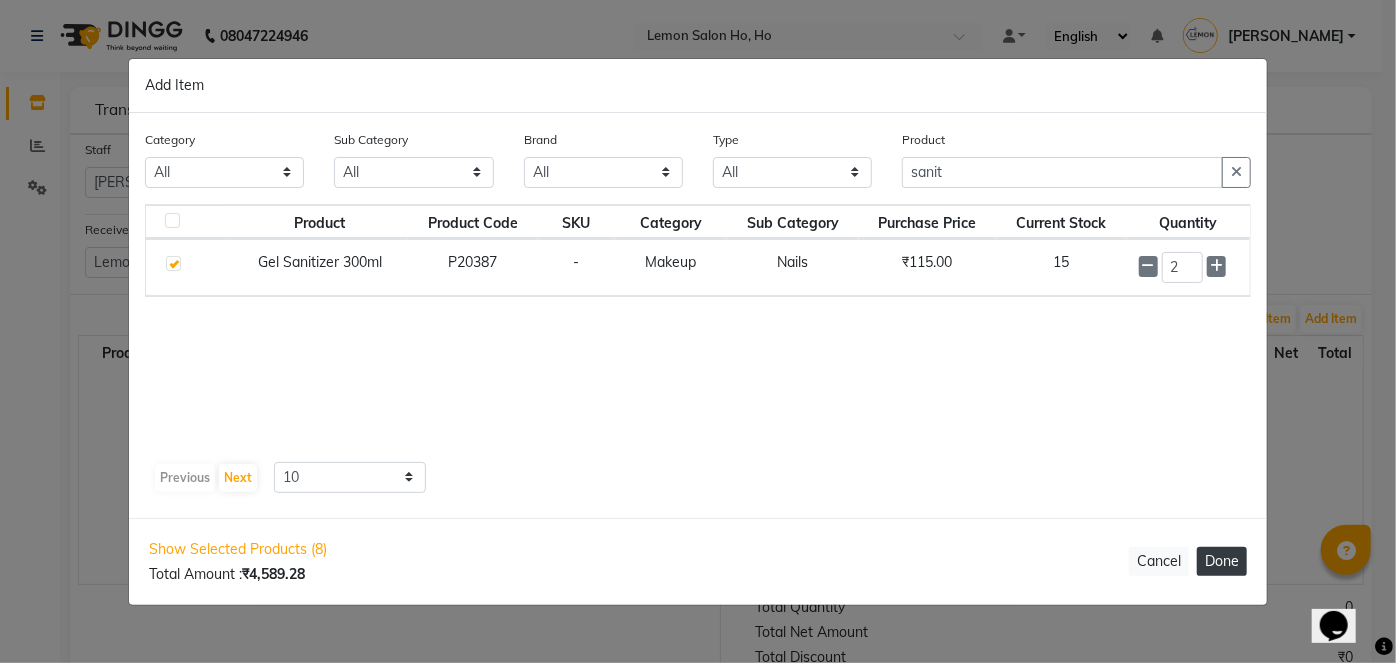 click on "Done" 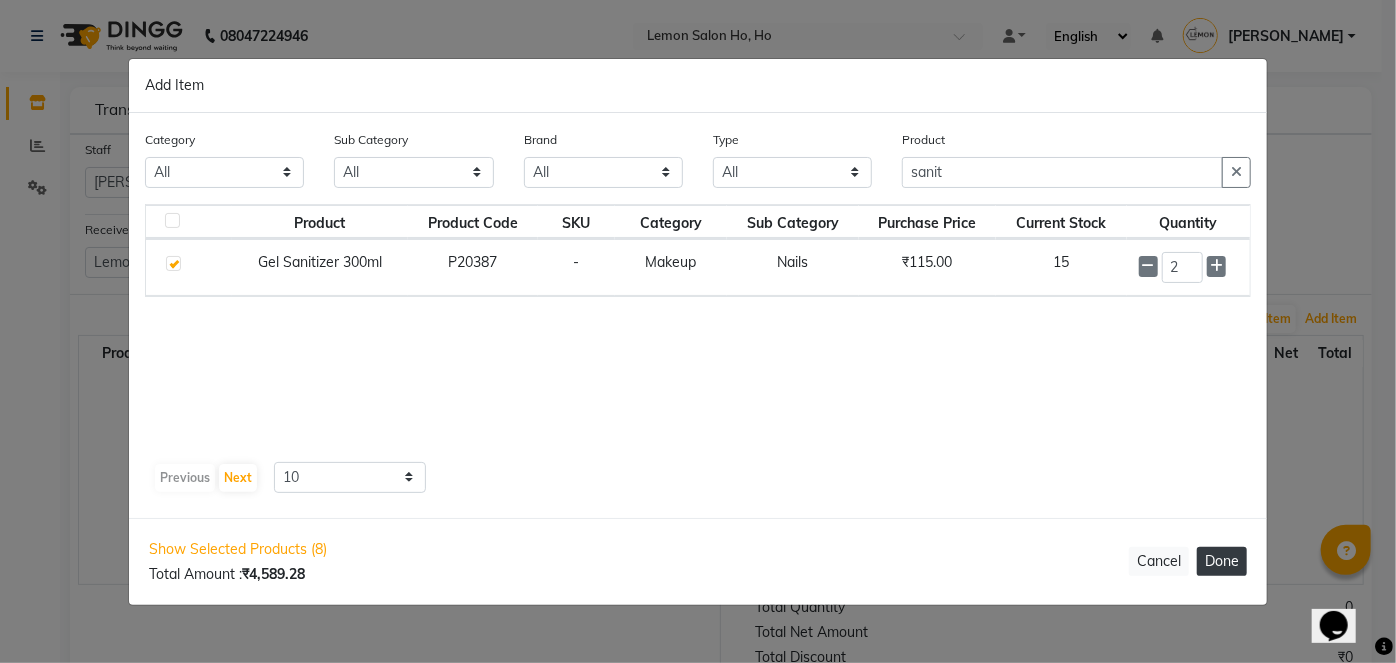 type 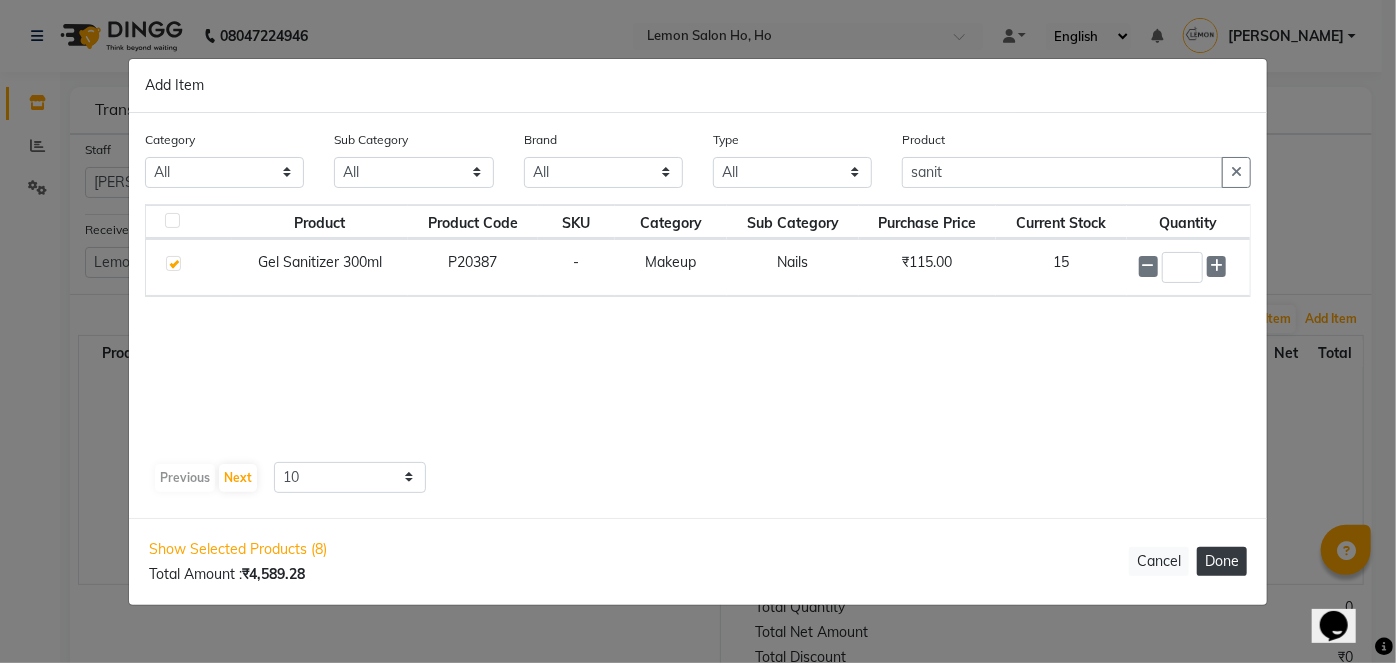 select on "2069" 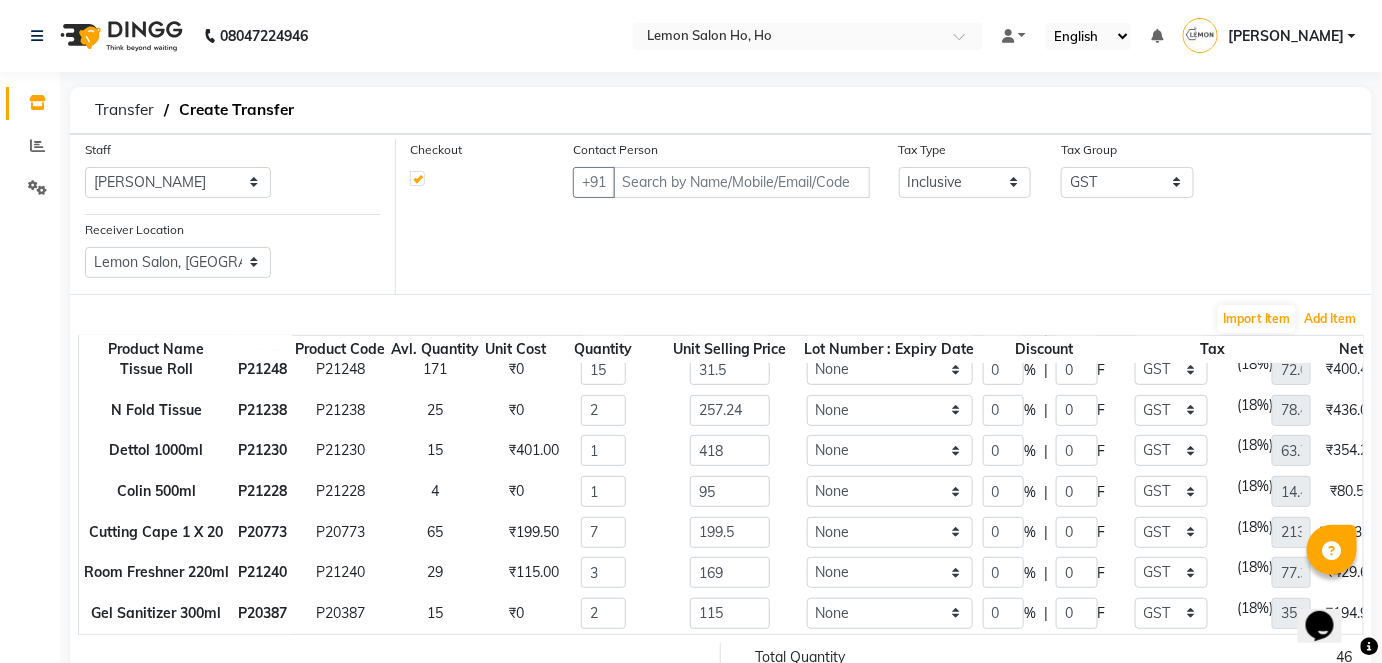 scroll, scrollTop: 0, scrollLeft: 0, axis: both 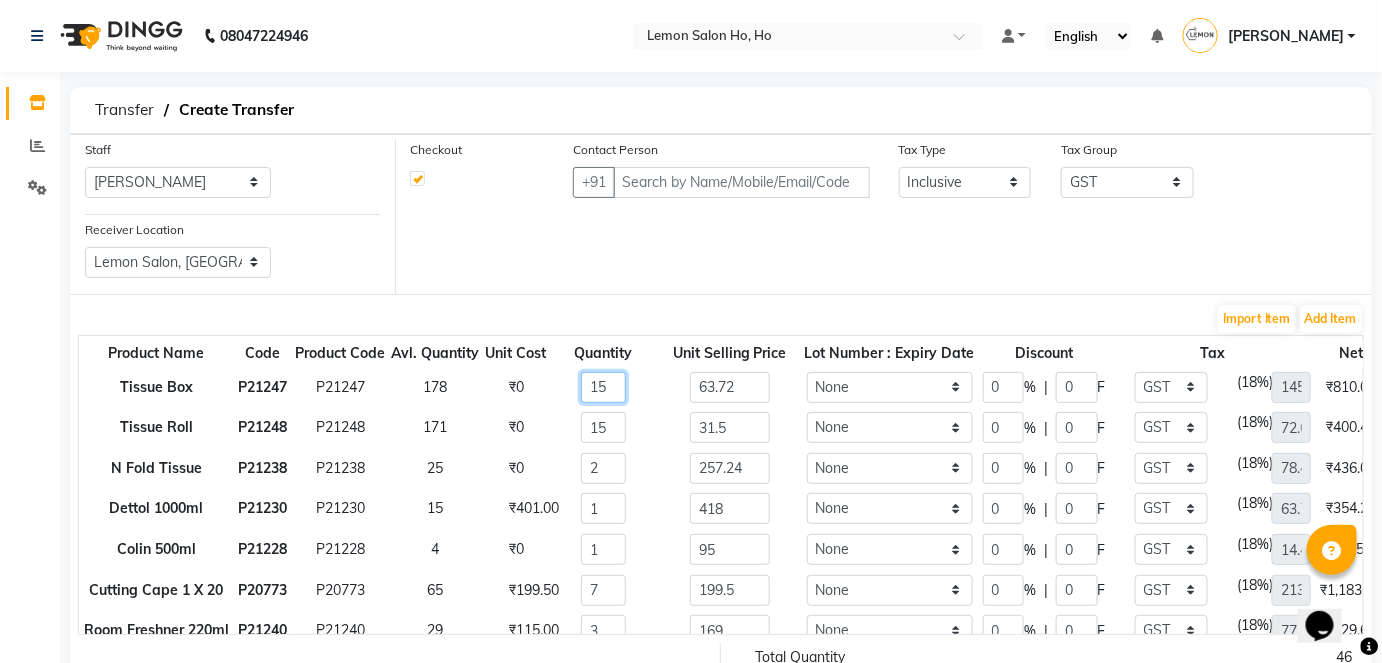 click on "15" 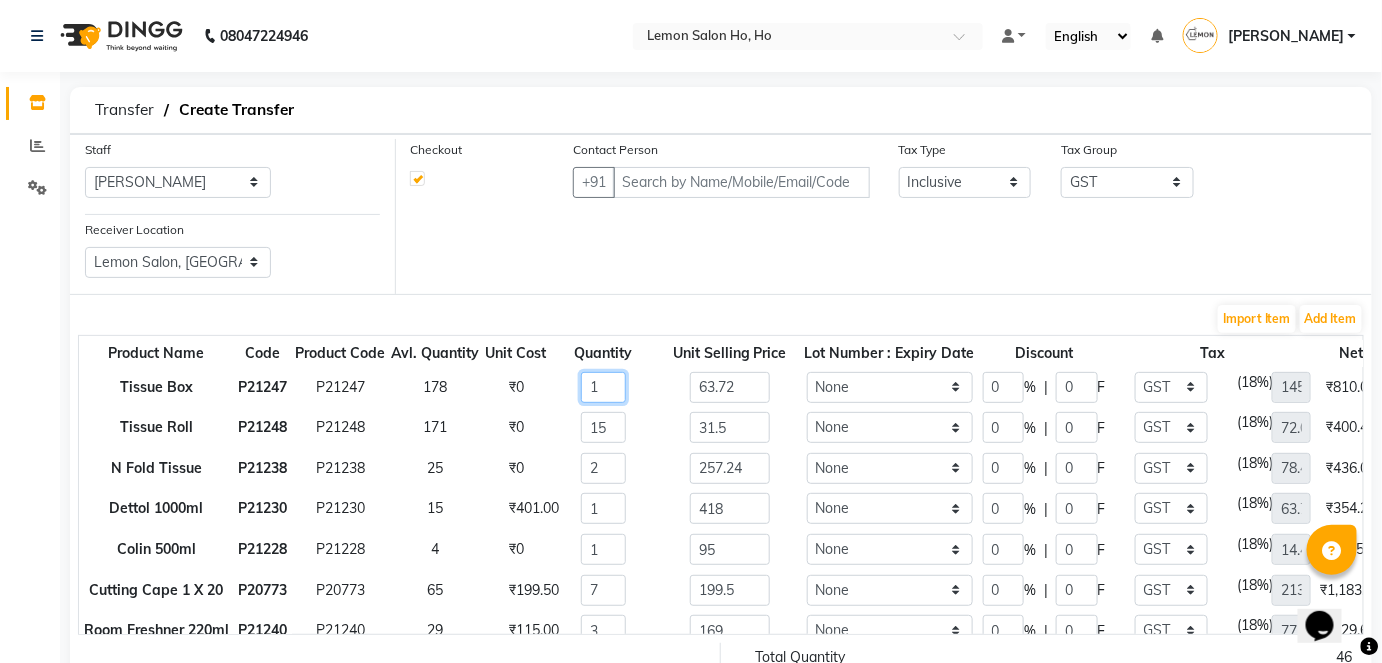 type on "9.72" 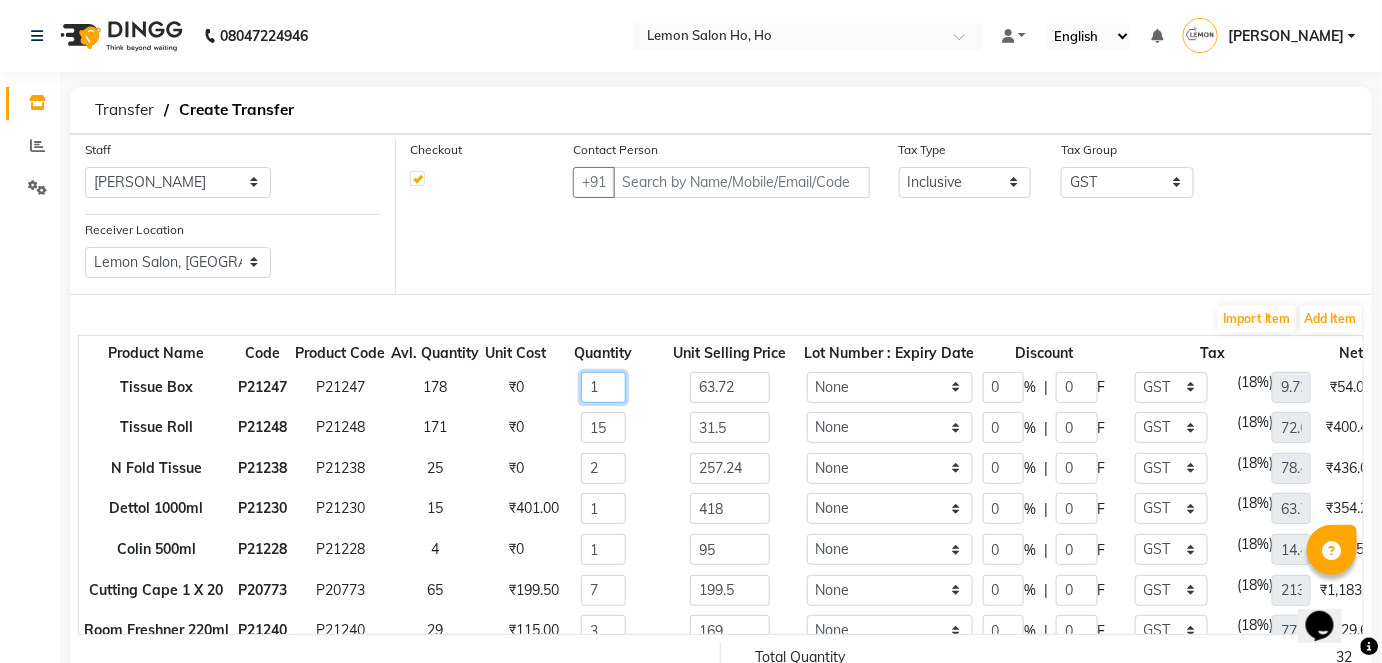 type on "12" 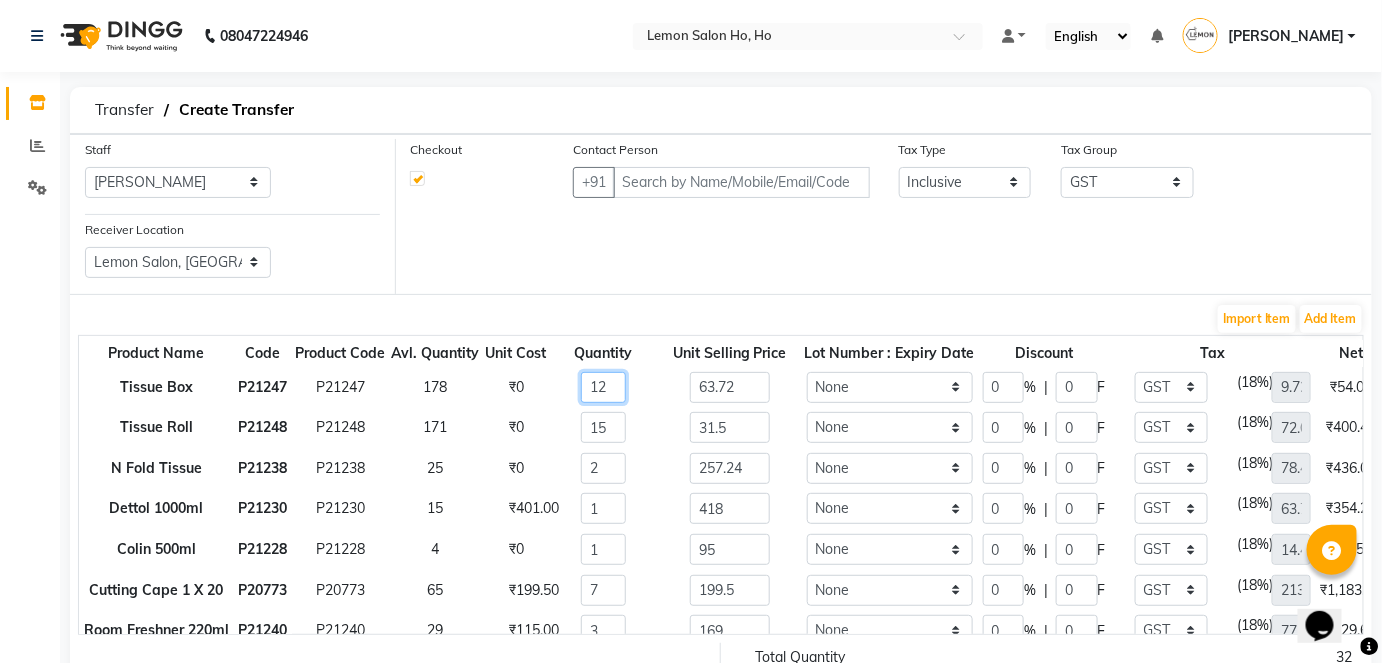 type on "116.64" 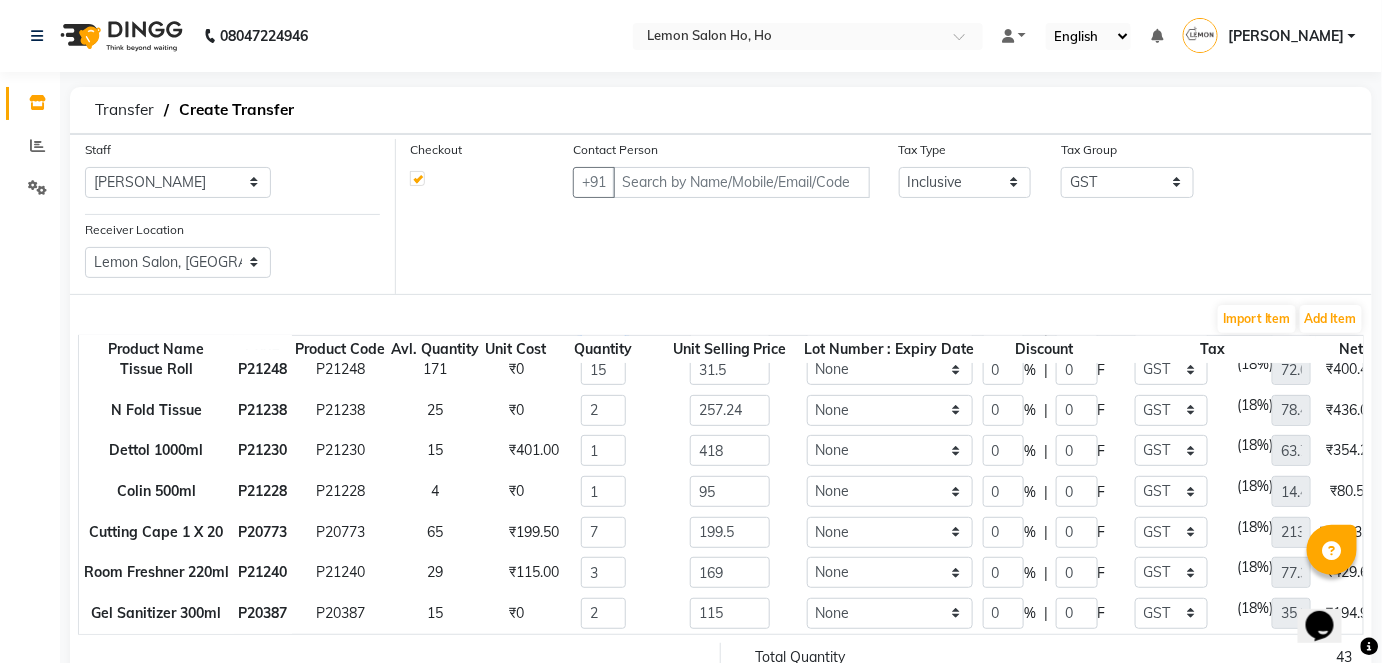 scroll, scrollTop: 70, scrollLeft: 0, axis: vertical 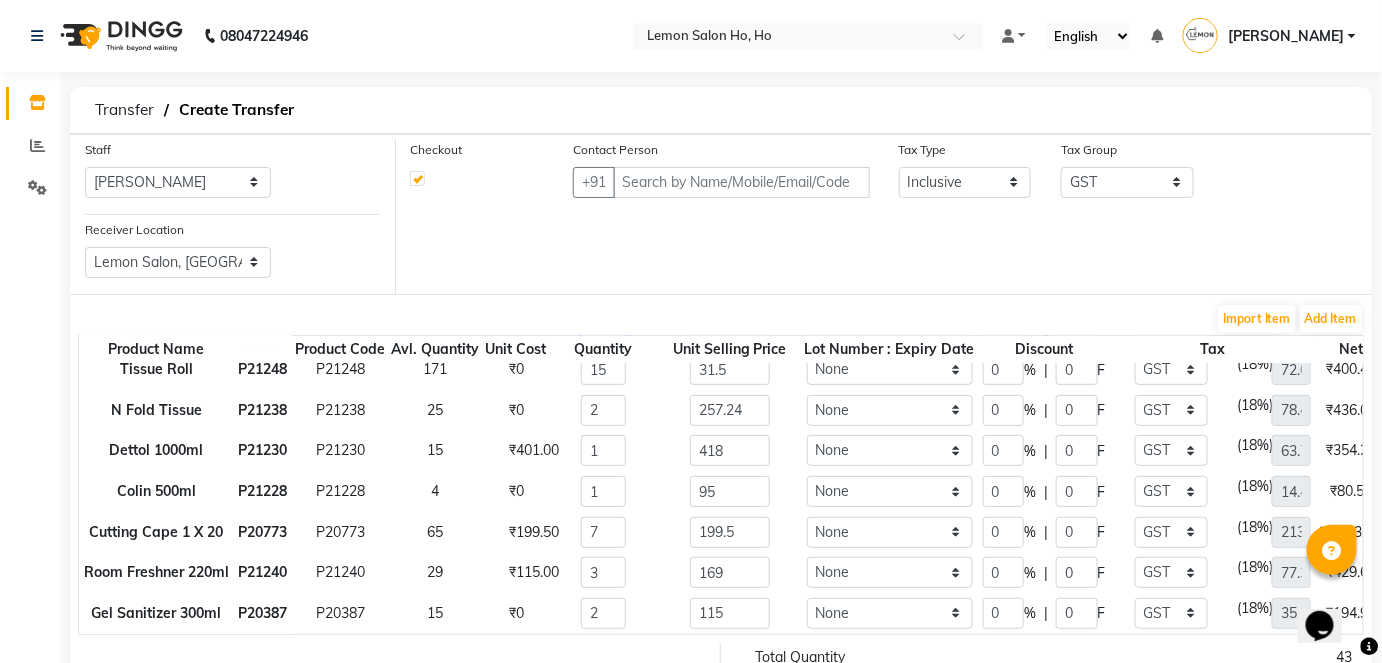 type on "12" 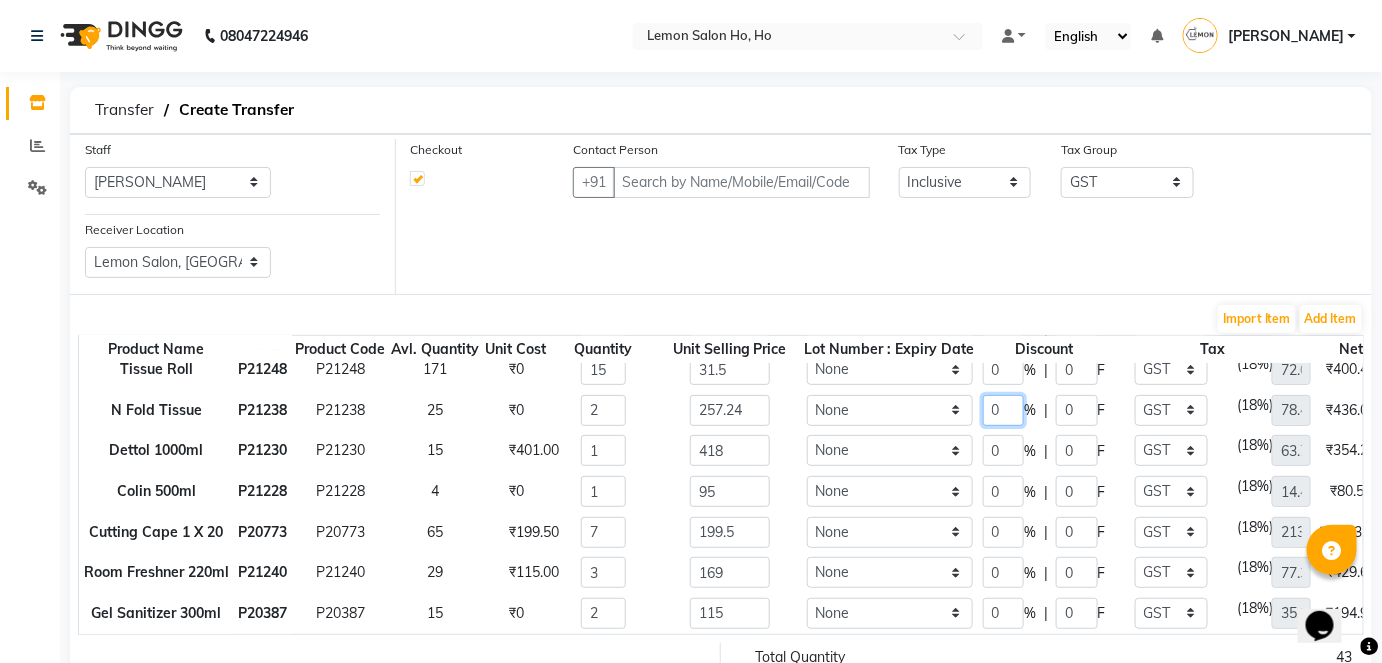 click on "0" 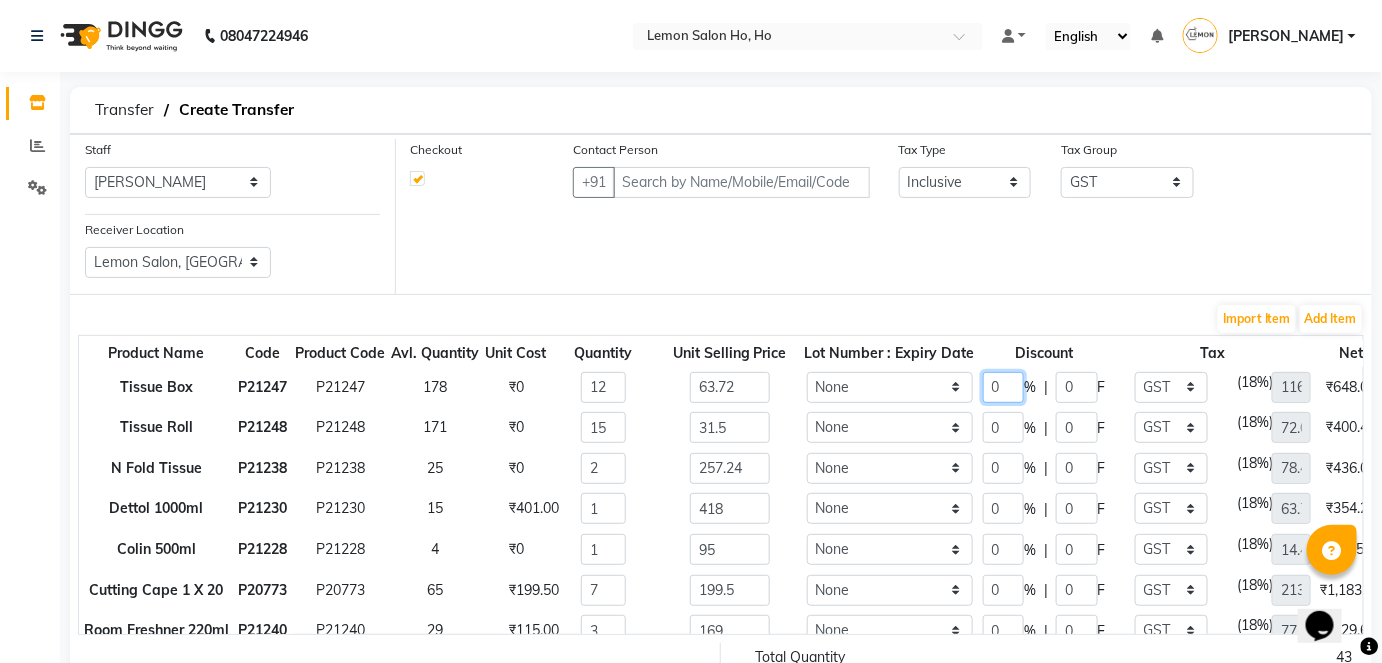 click on "0" 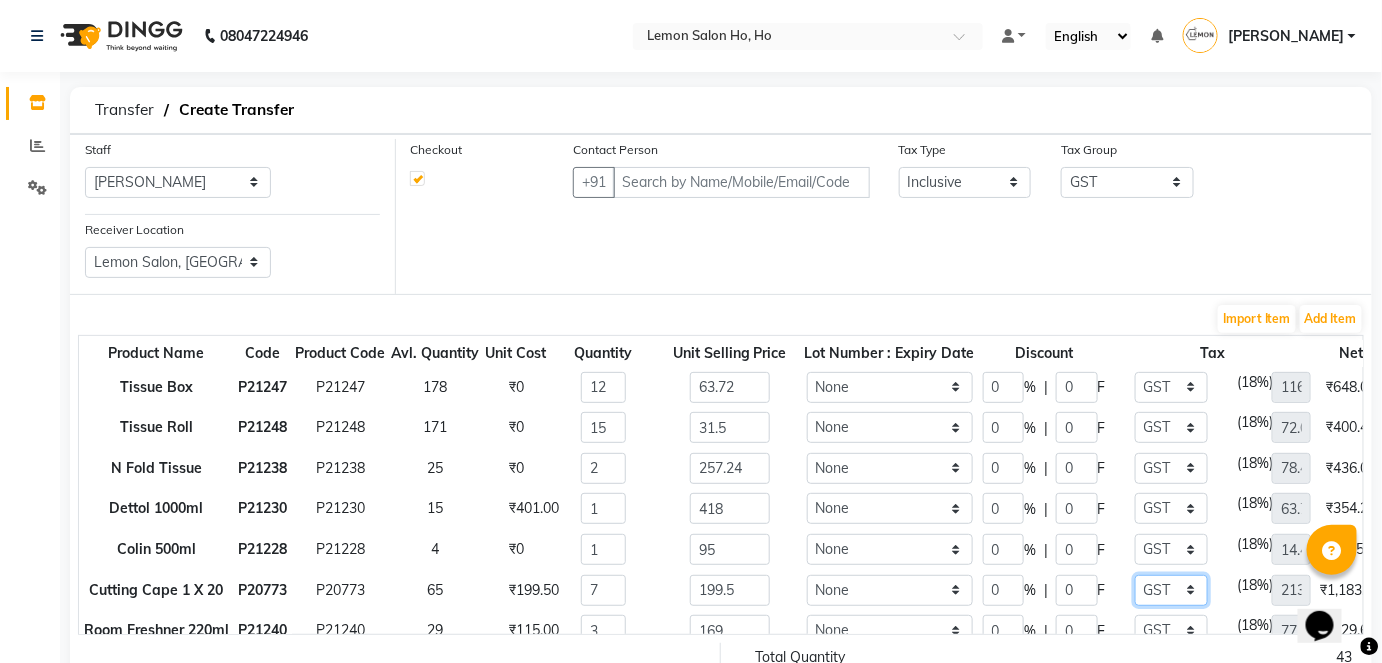 click on "None GST (12%) (Any) IGST GST" 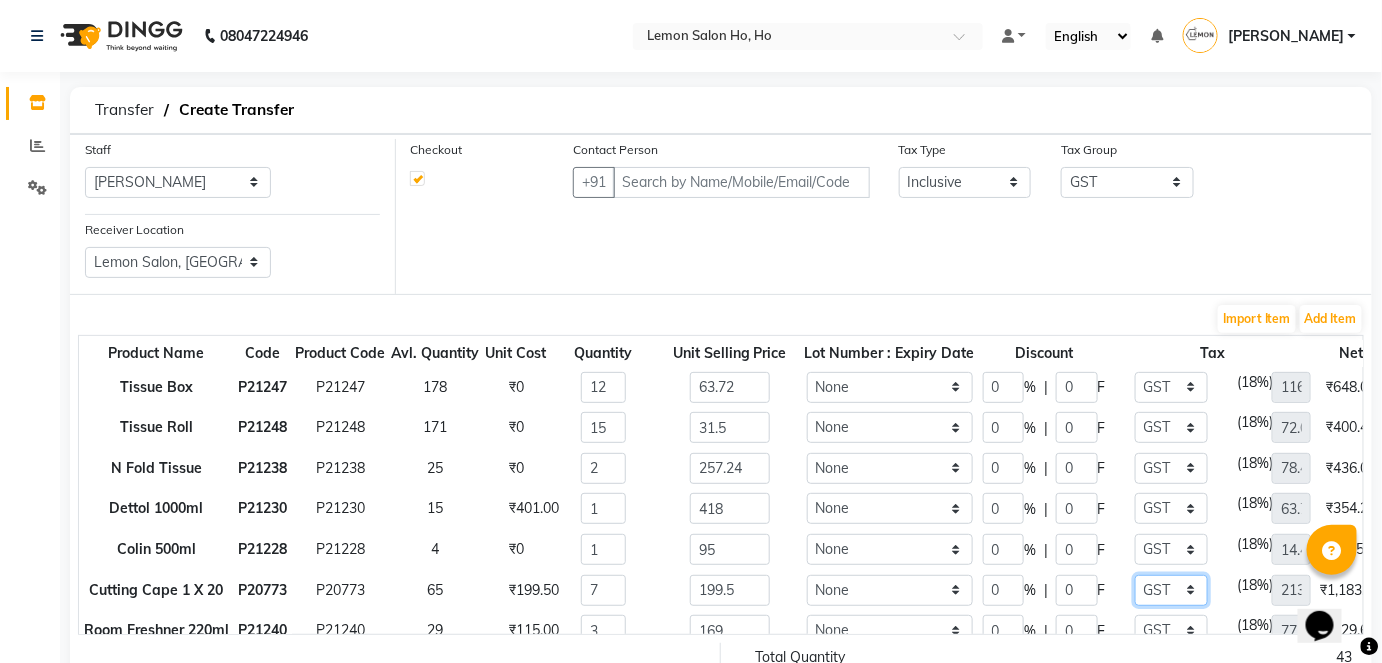 select on "3085" 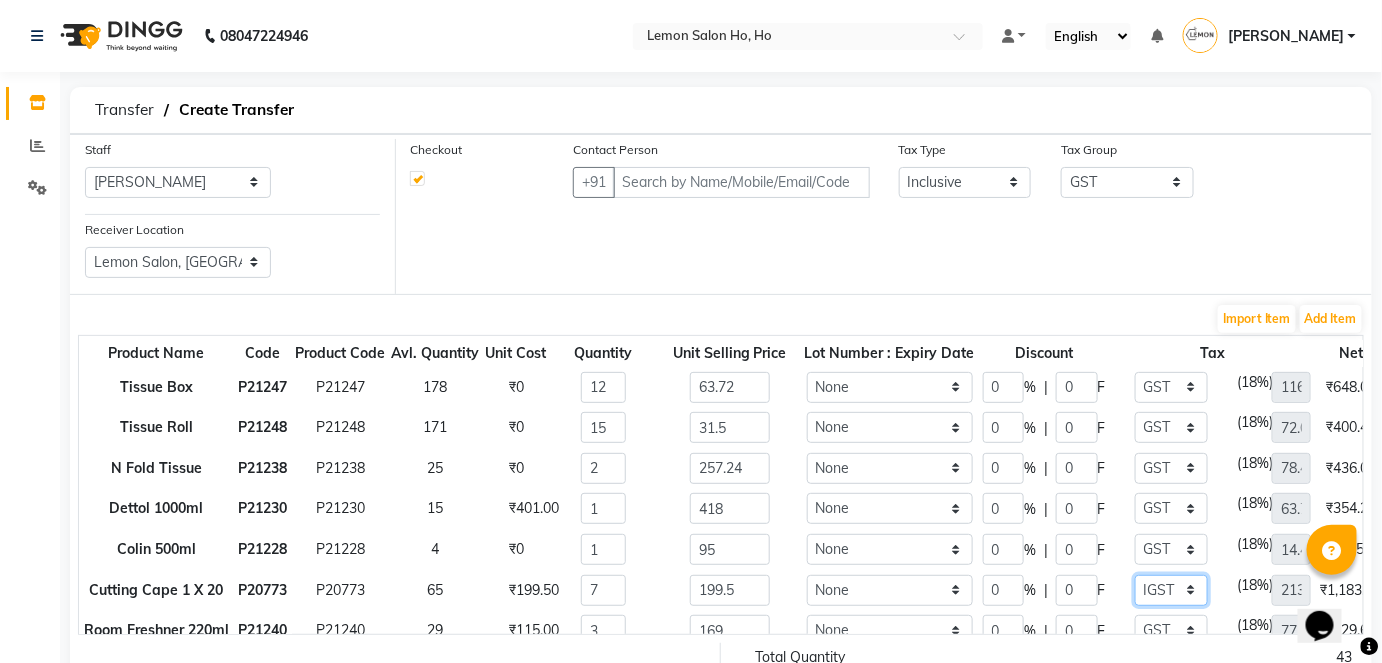 click on "None GST (12%) (Any) IGST GST" 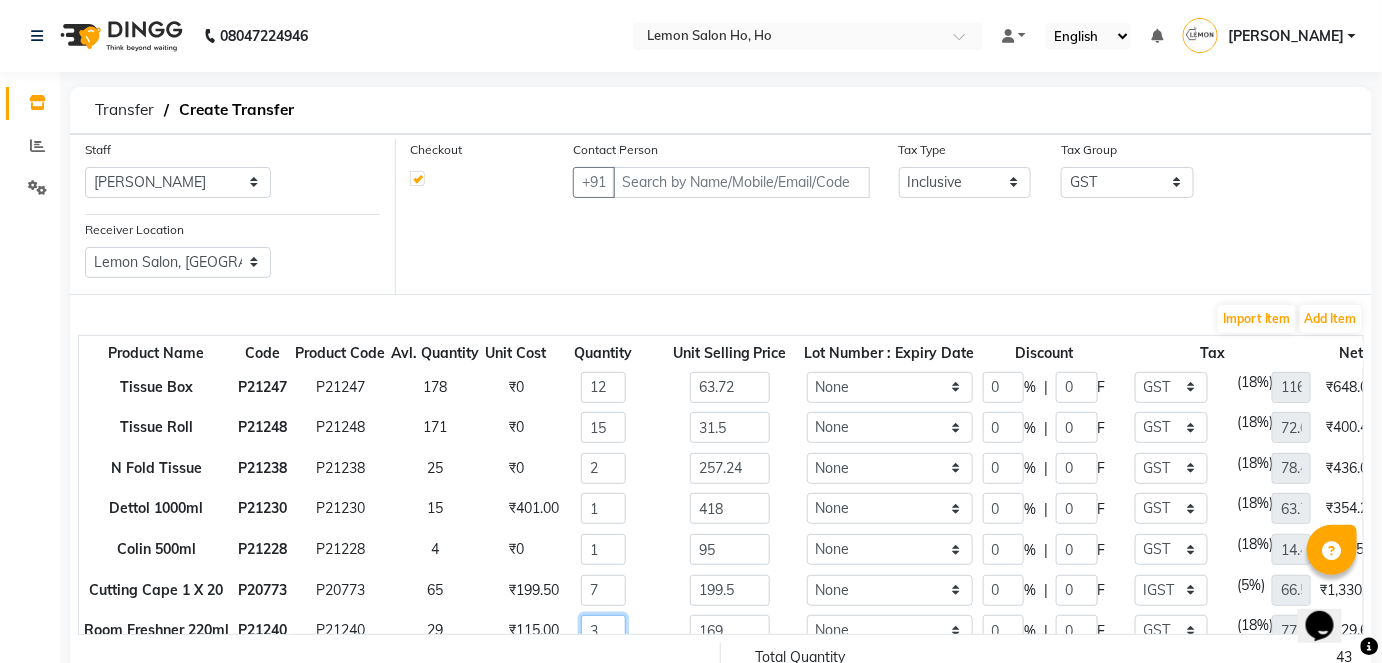 scroll, scrollTop: 25, scrollLeft: 0, axis: vertical 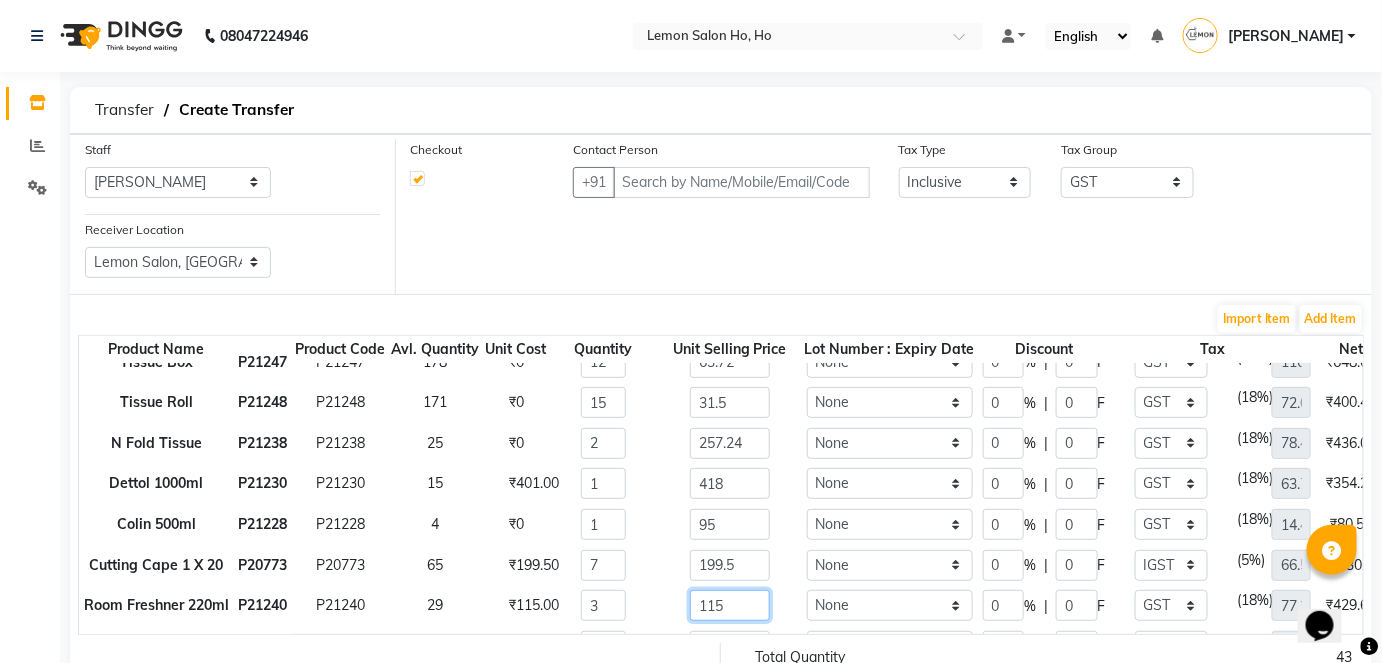 type on "115" 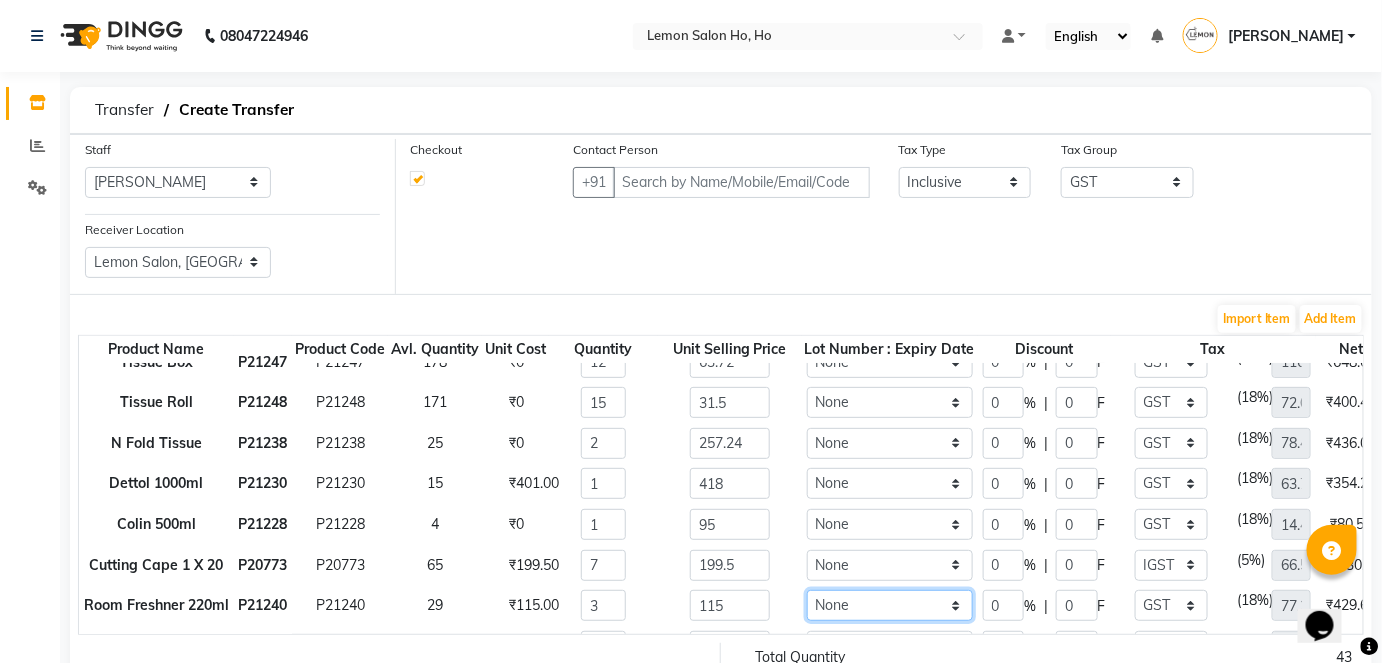 type on "52.63" 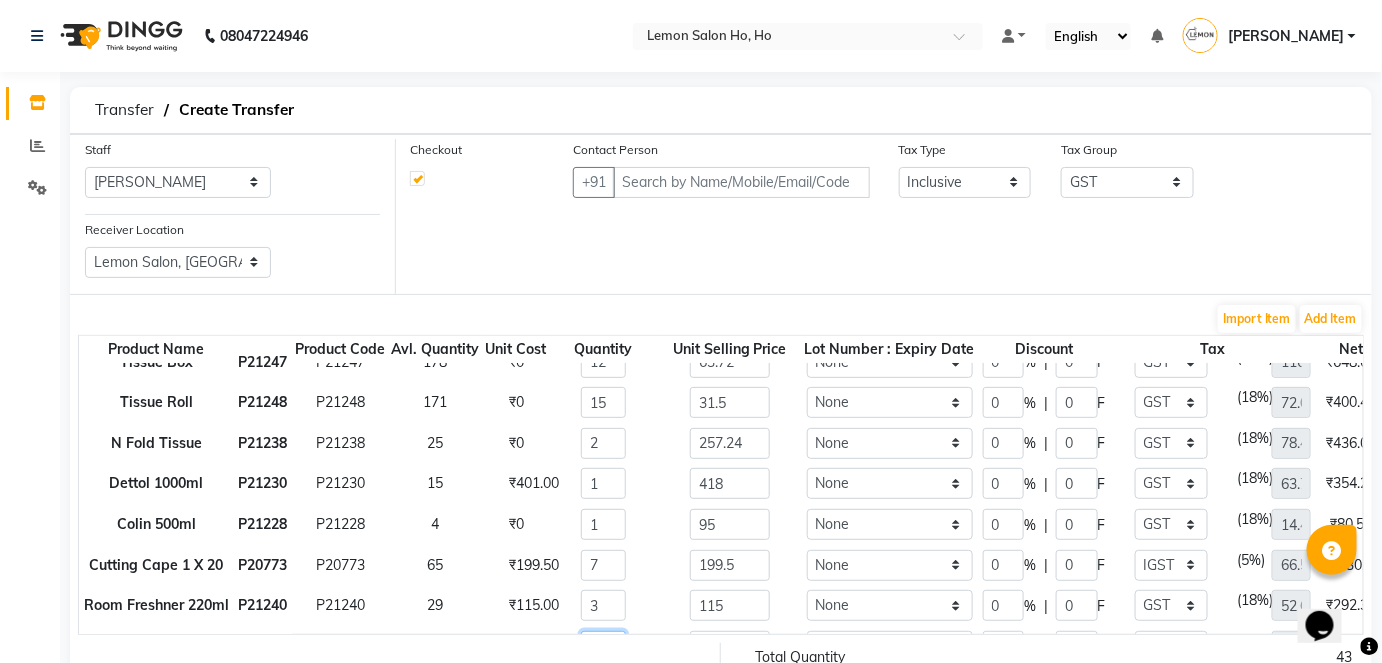 scroll, scrollTop: 70, scrollLeft: 0, axis: vertical 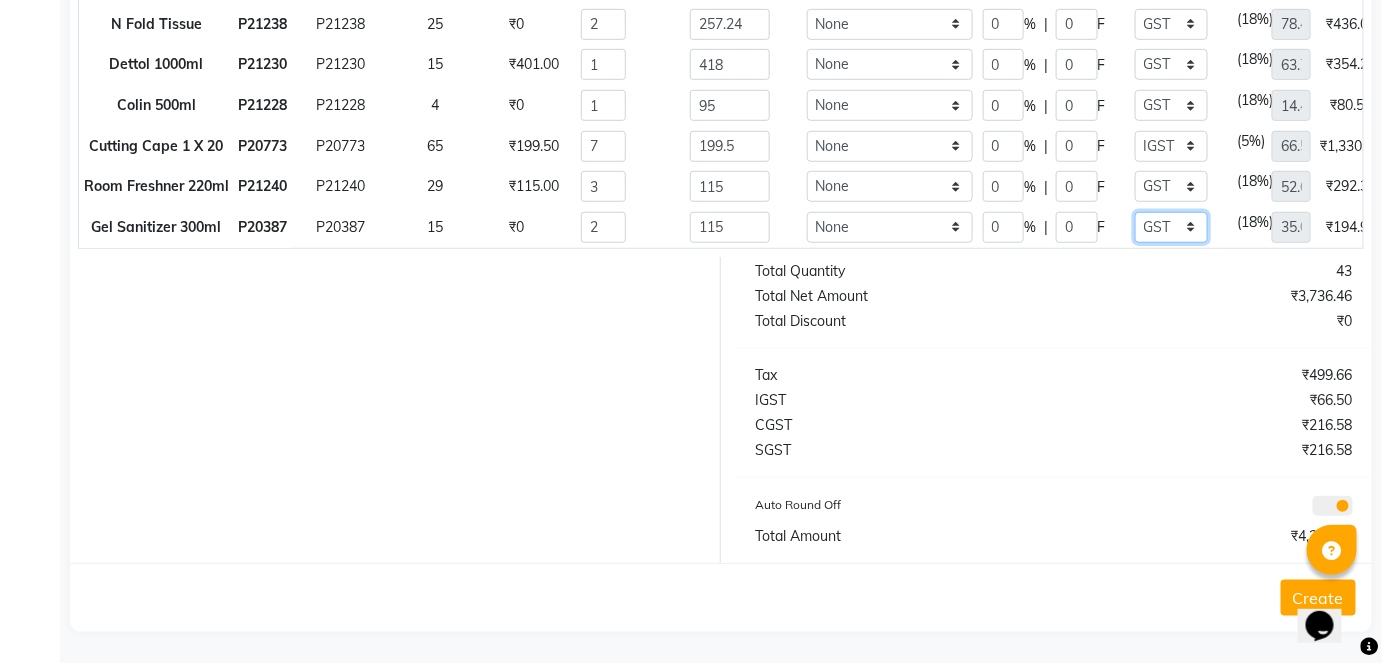 click on "None GST (12%) (Any) IGST GST" 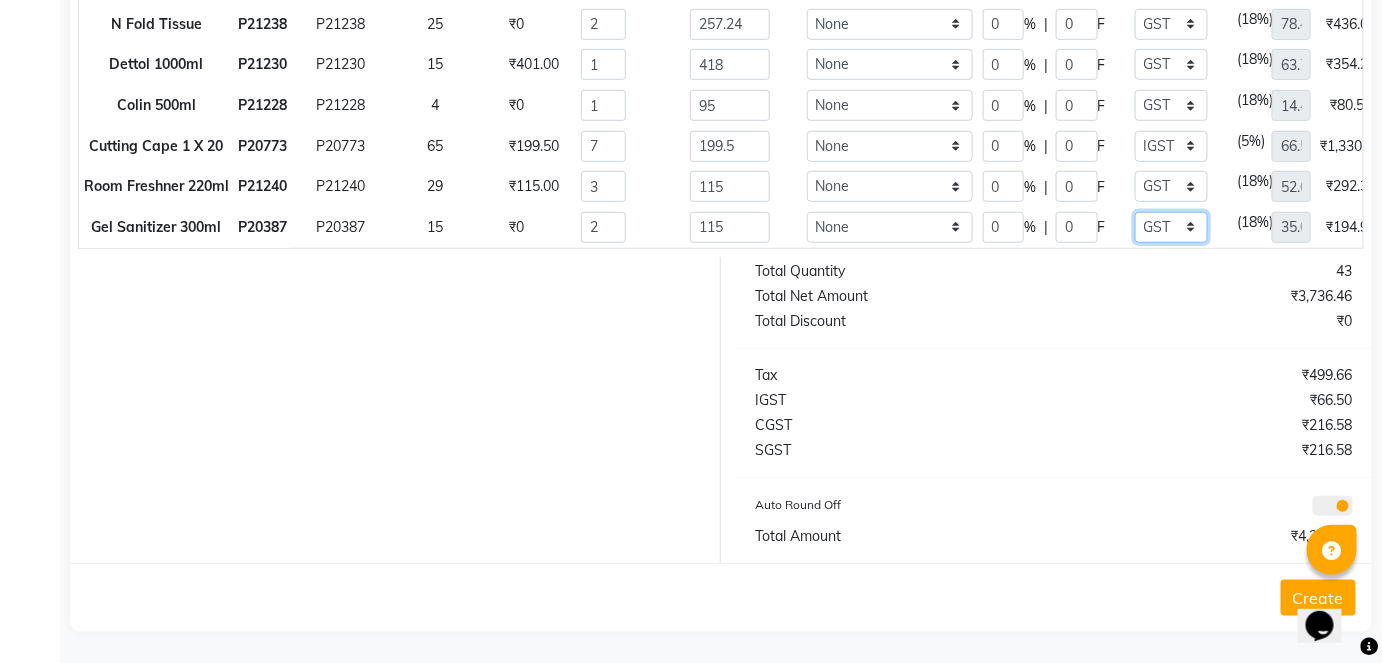 select 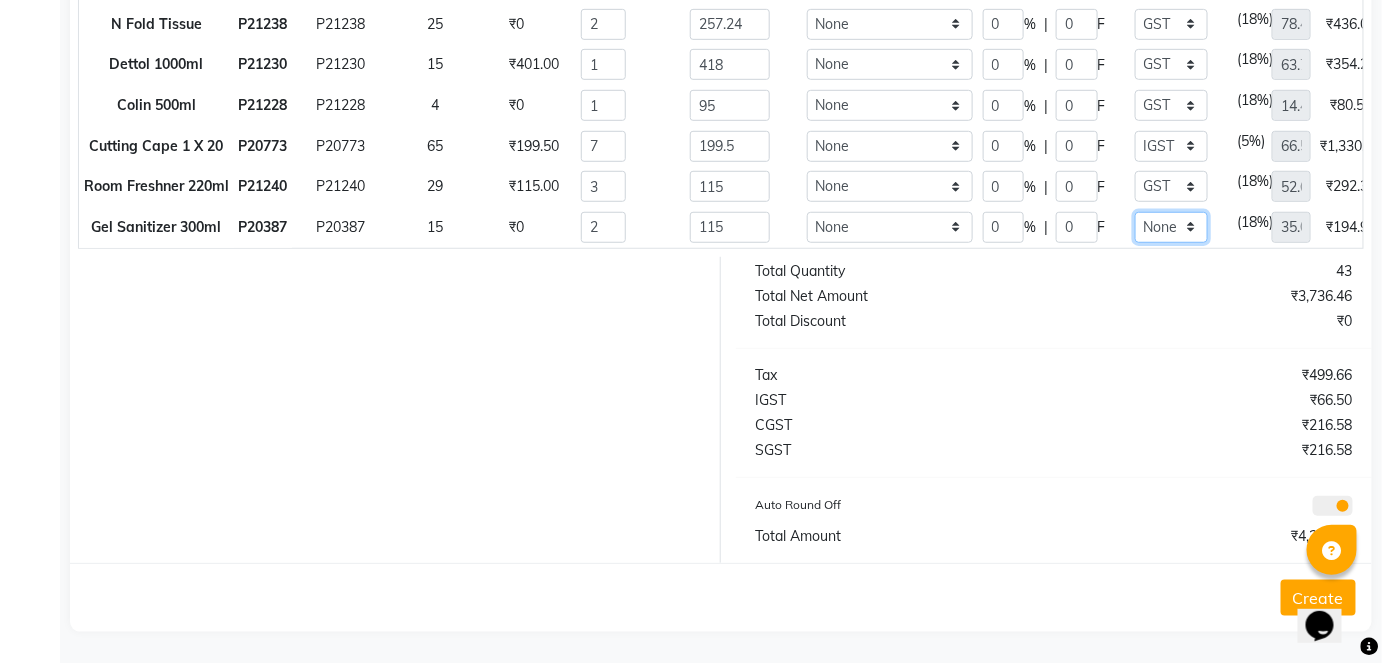 click on "None GST (12%) (Any) IGST GST" 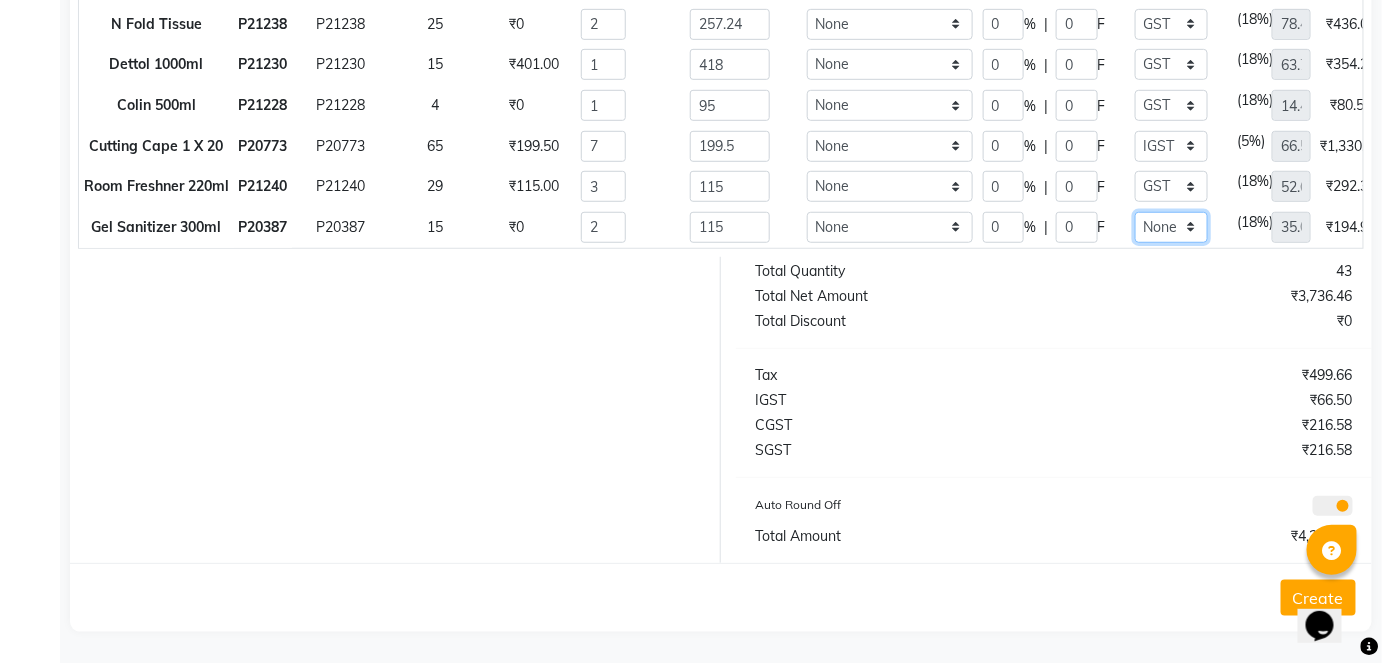 type on "0" 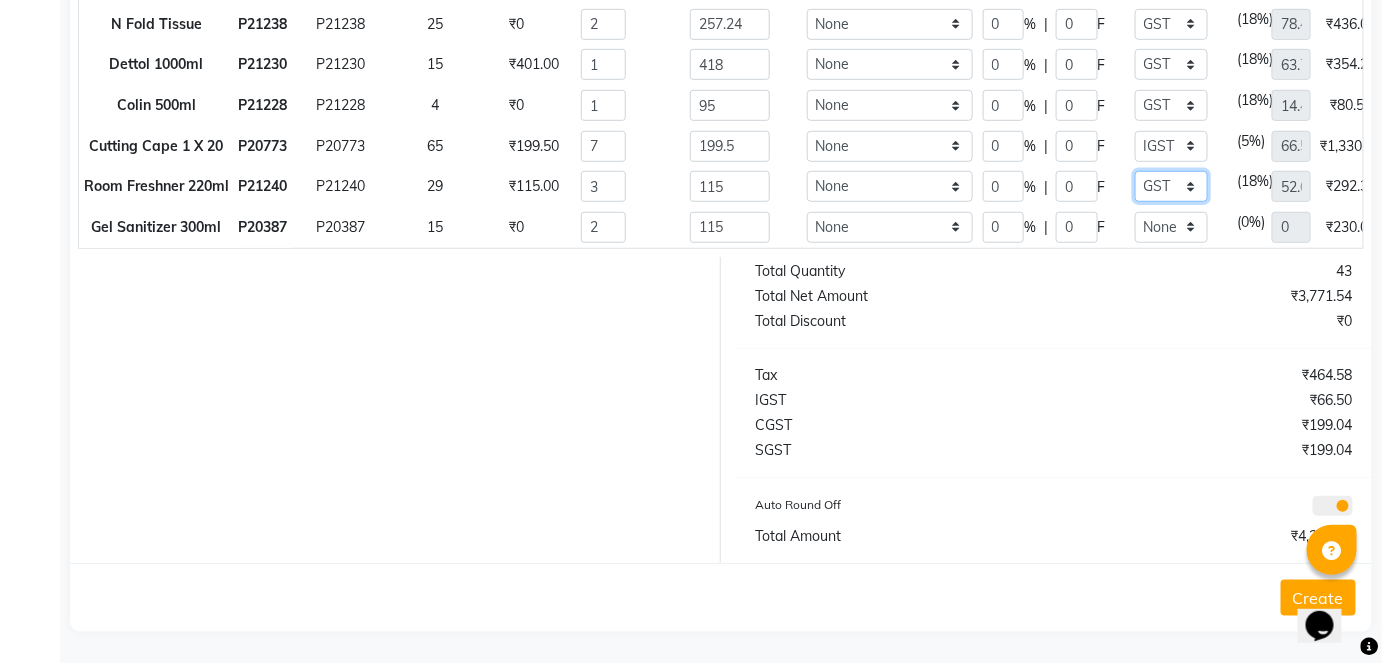 click on "None GST (12%) (Any) IGST GST" 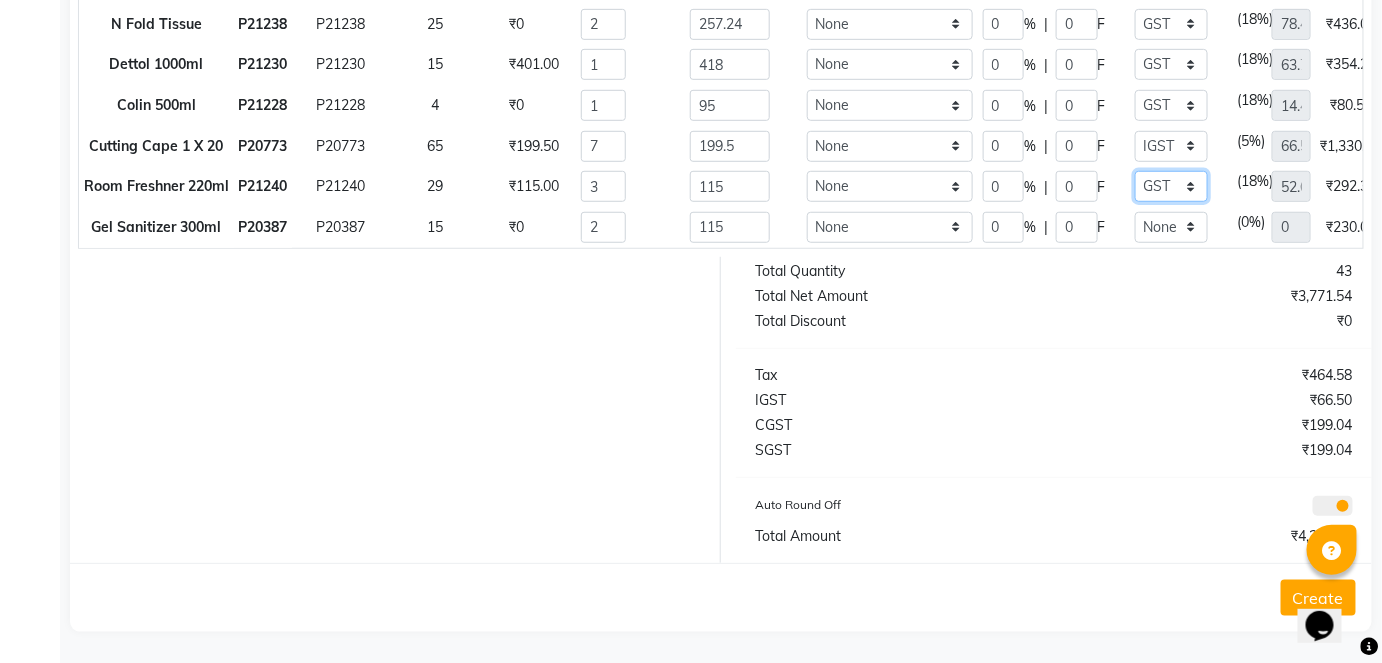 select 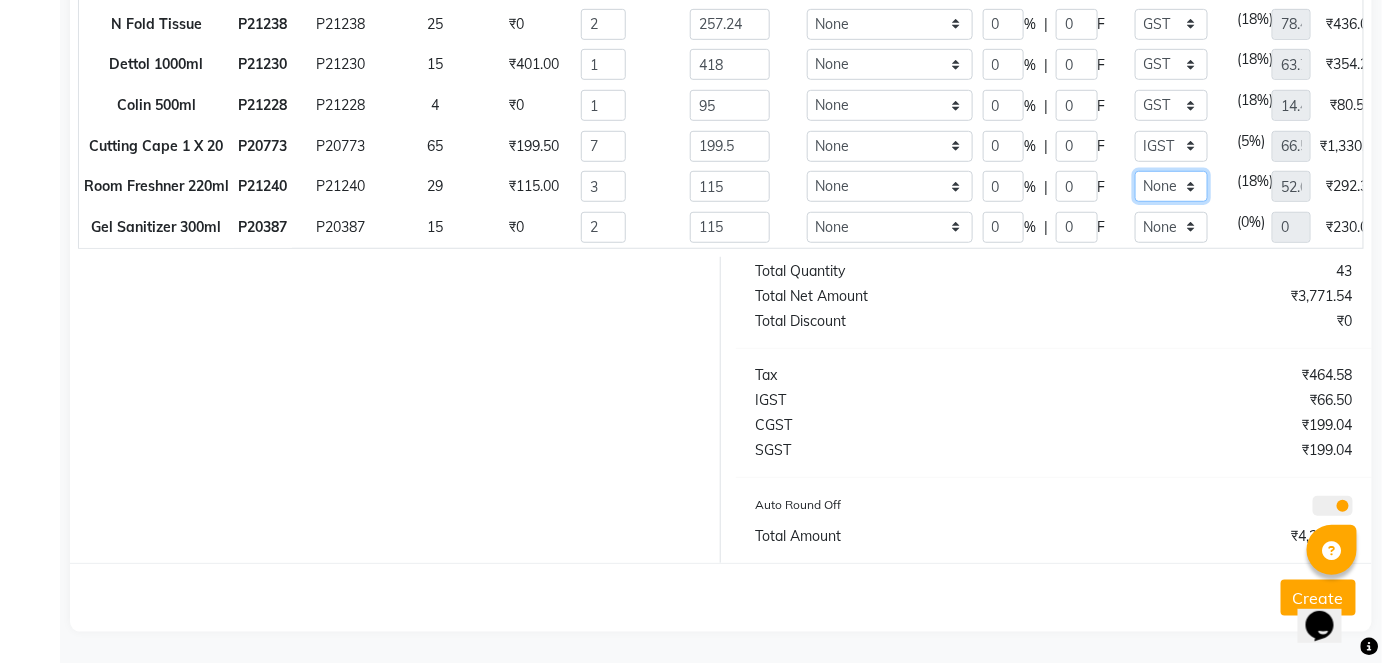 click on "None GST (12%) (Any) IGST GST" 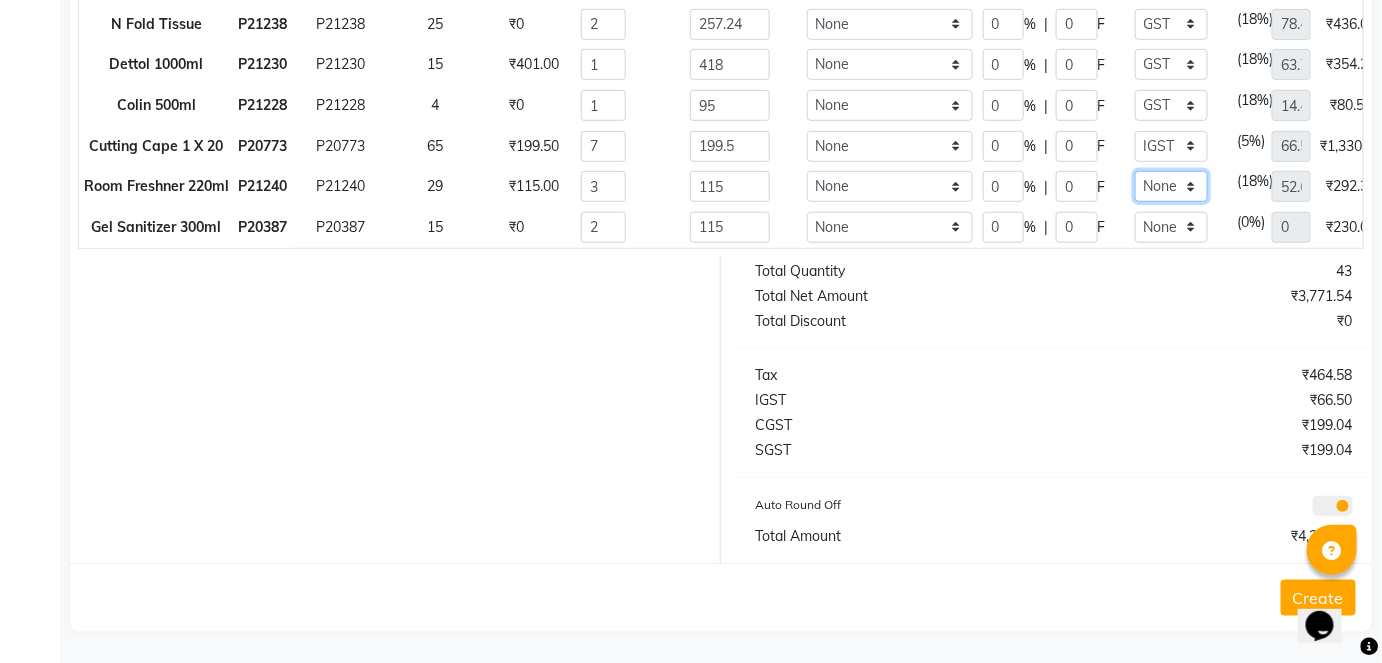 type on "0" 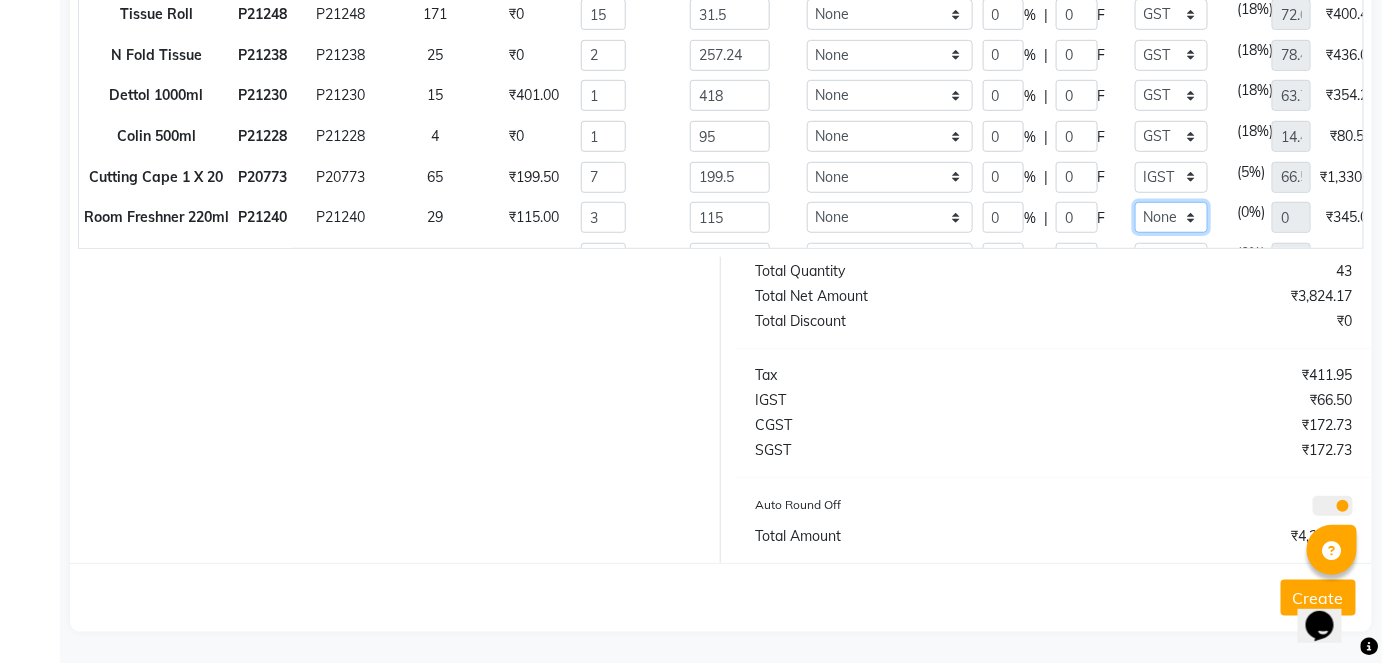 scroll, scrollTop: 26, scrollLeft: 0, axis: vertical 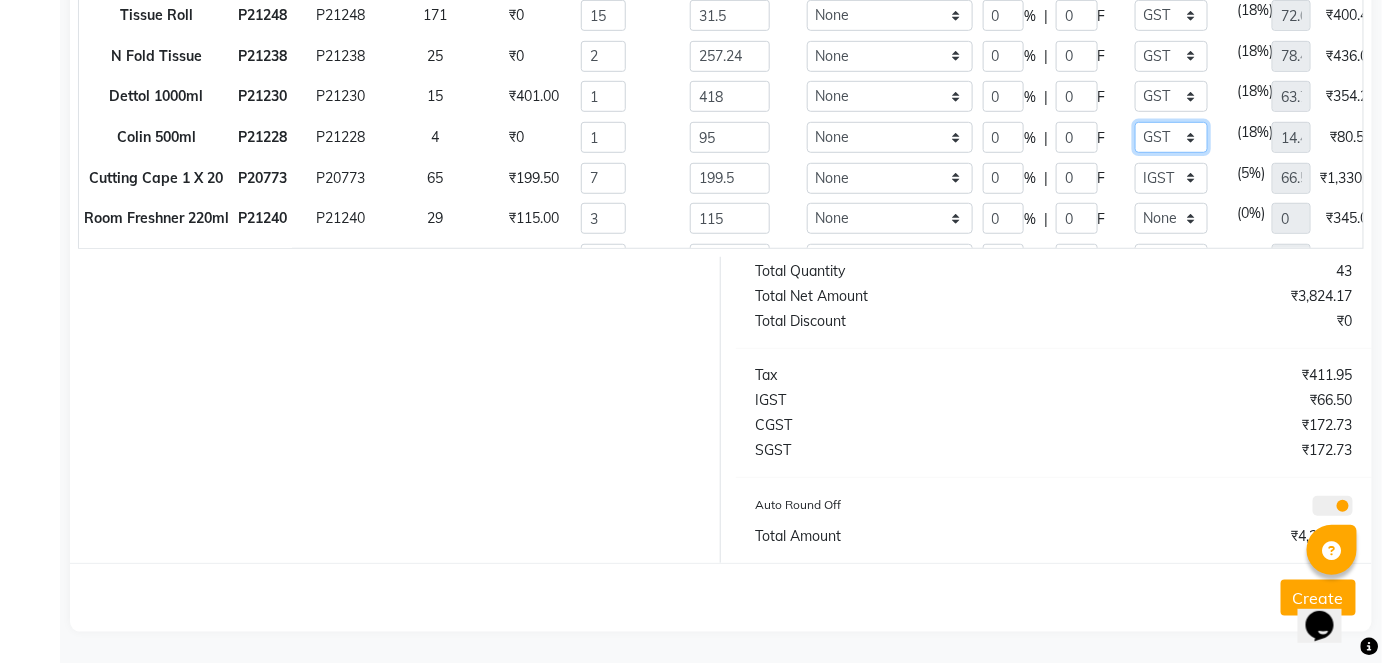 click on "None GST (12%) (Any) IGST GST" 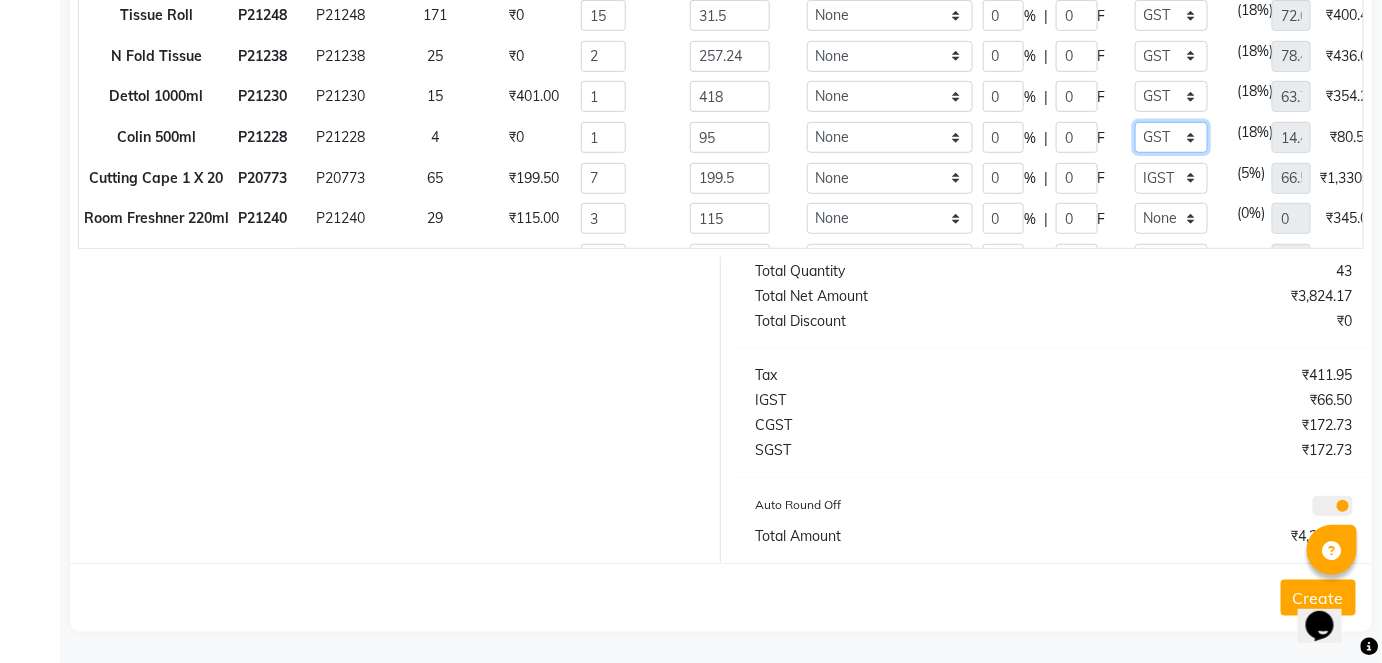 select 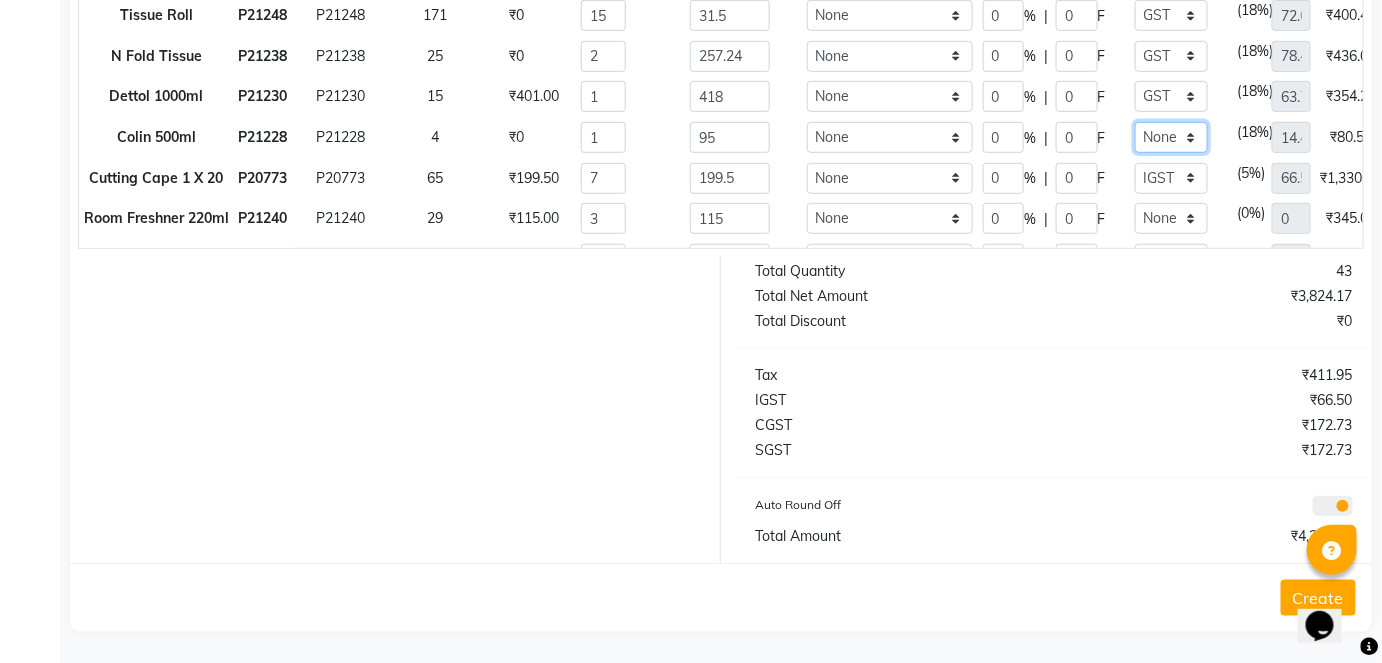 click on "None GST (12%) (Any) IGST GST" 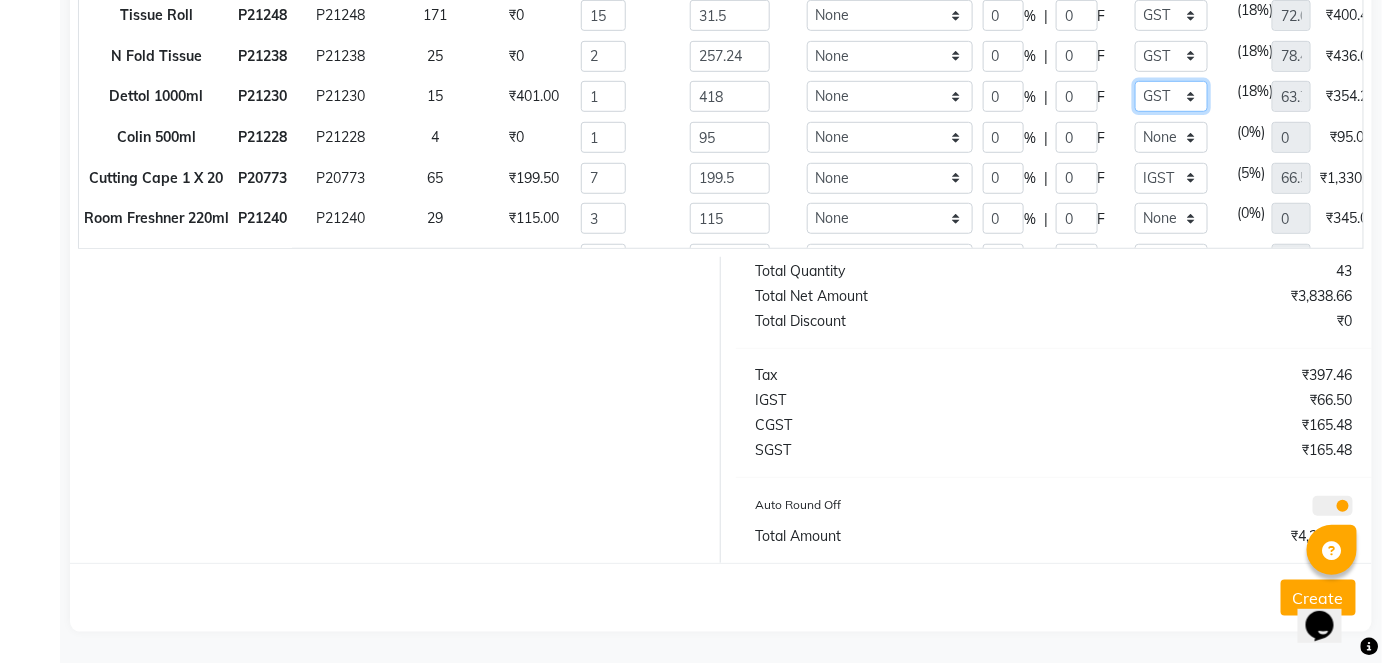 click on "None GST (12%) (Any) IGST GST" 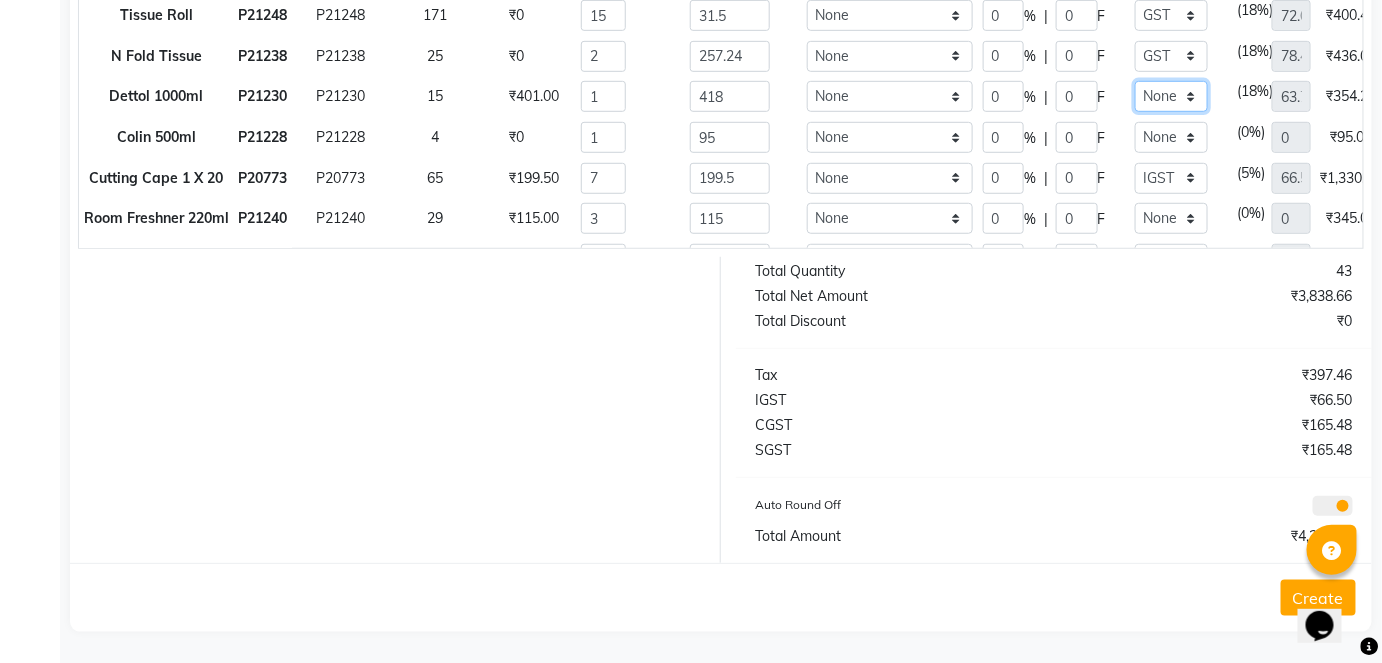 click on "None GST (12%) (Any) IGST GST" 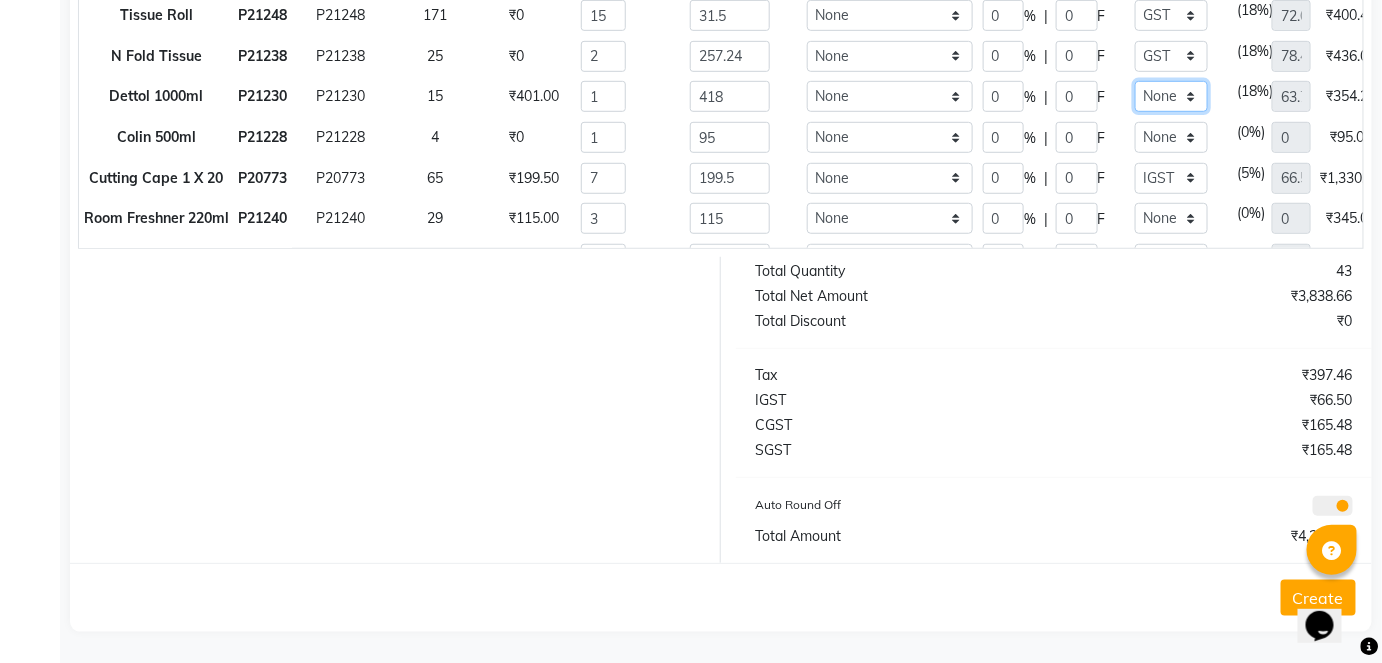 type on "0" 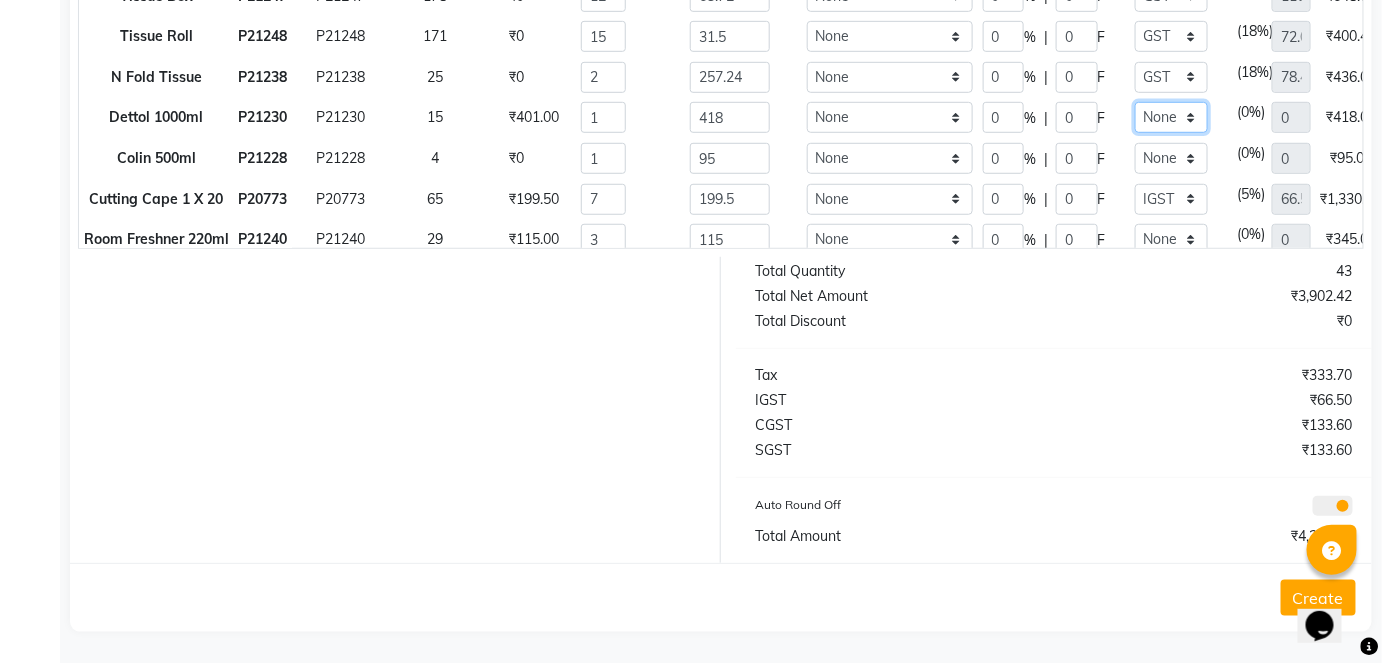 scroll, scrollTop: 0, scrollLeft: 0, axis: both 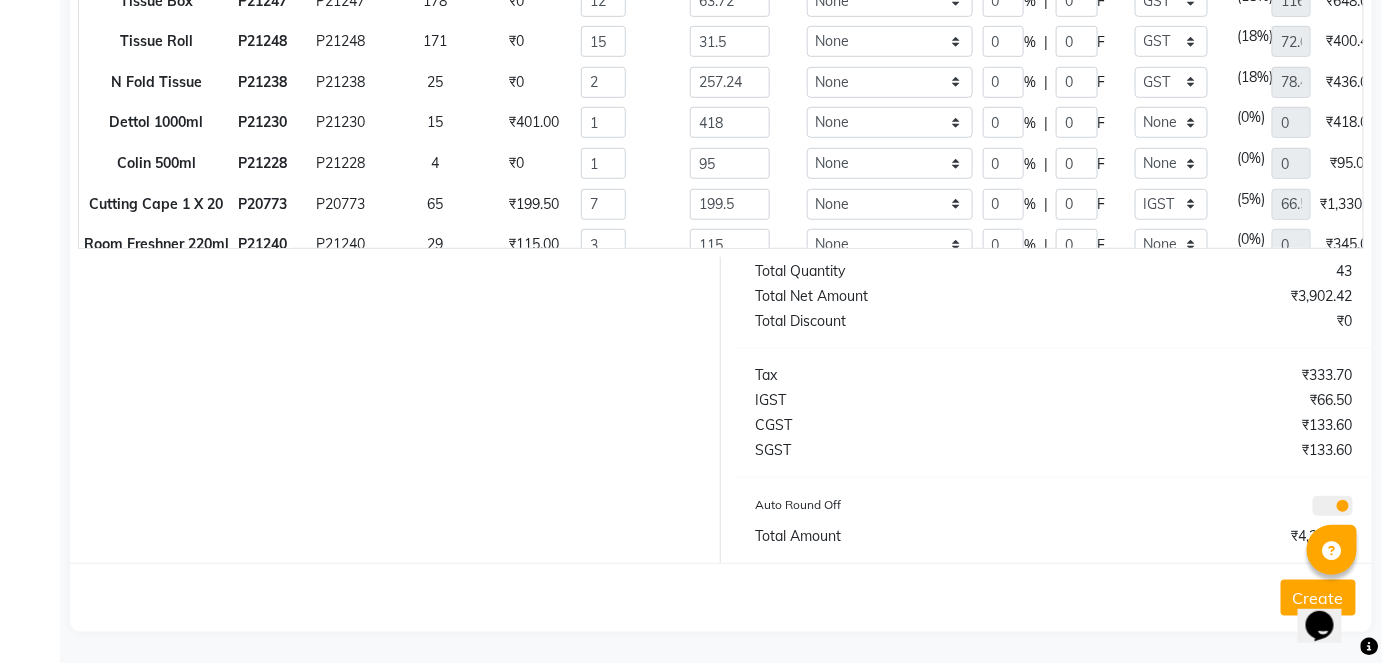 click on "Create" 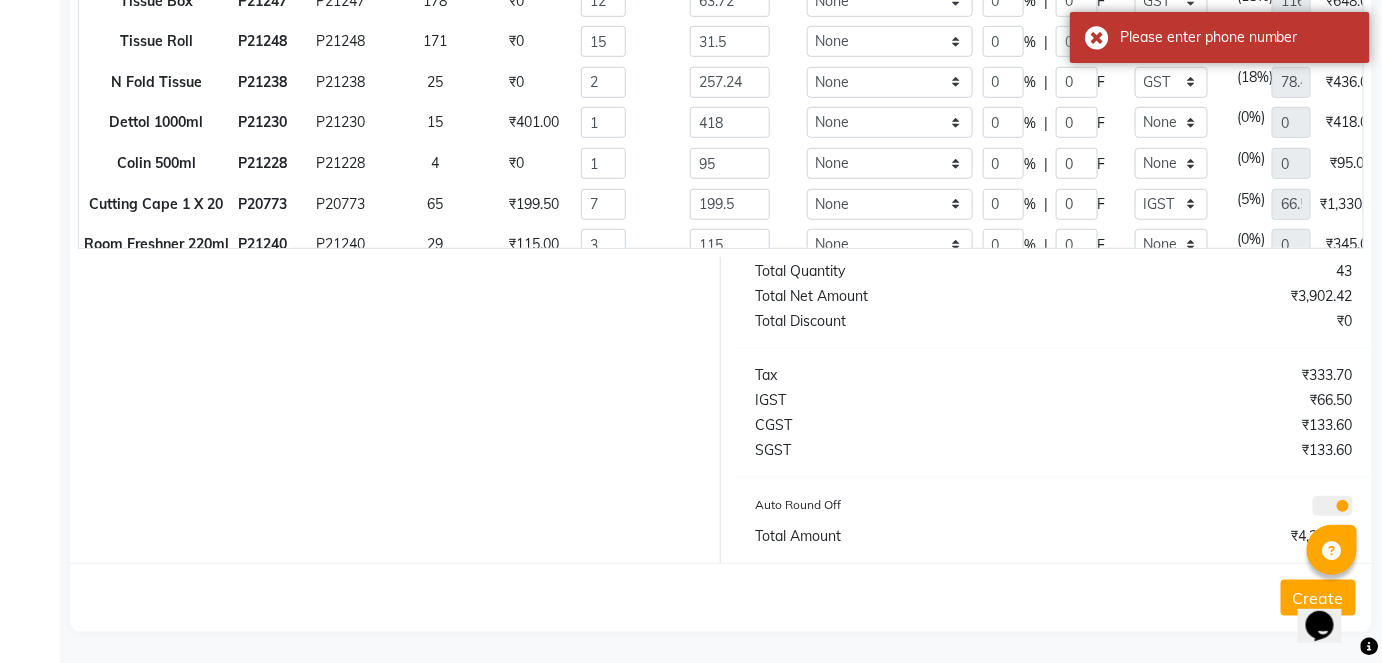 scroll, scrollTop: 0, scrollLeft: 0, axis: both 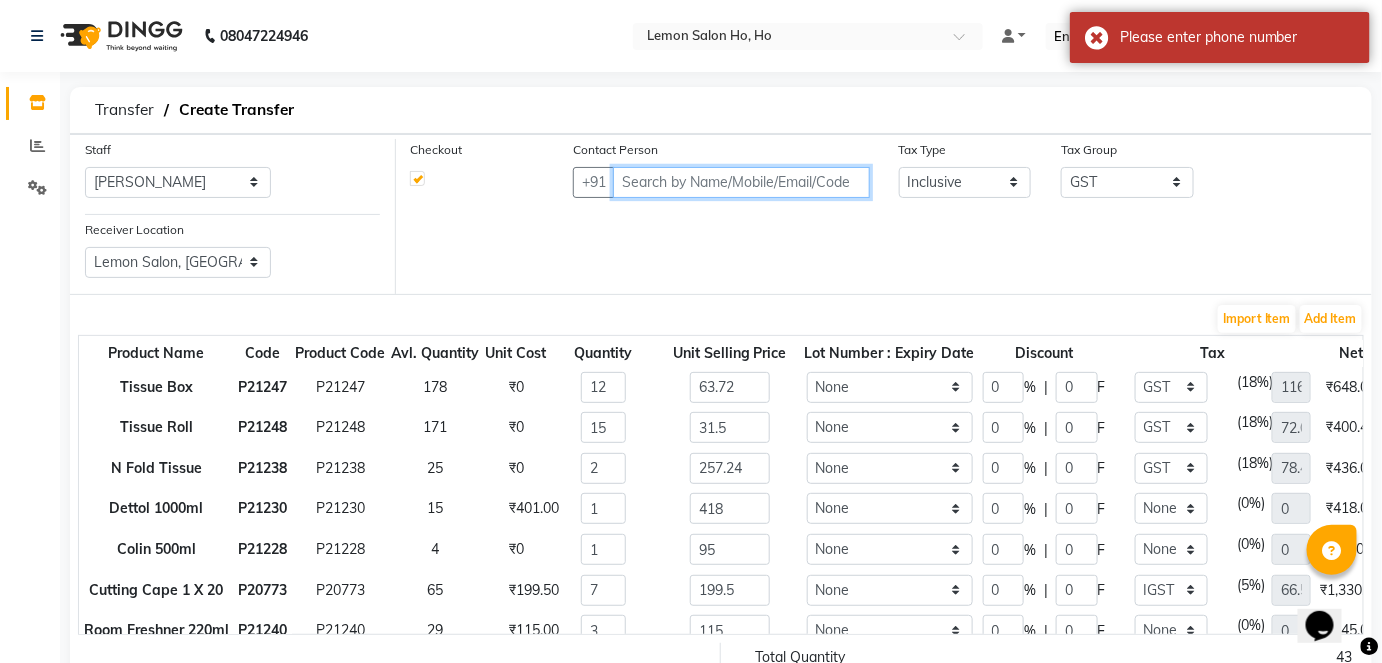click at bounding box center [741, 182] 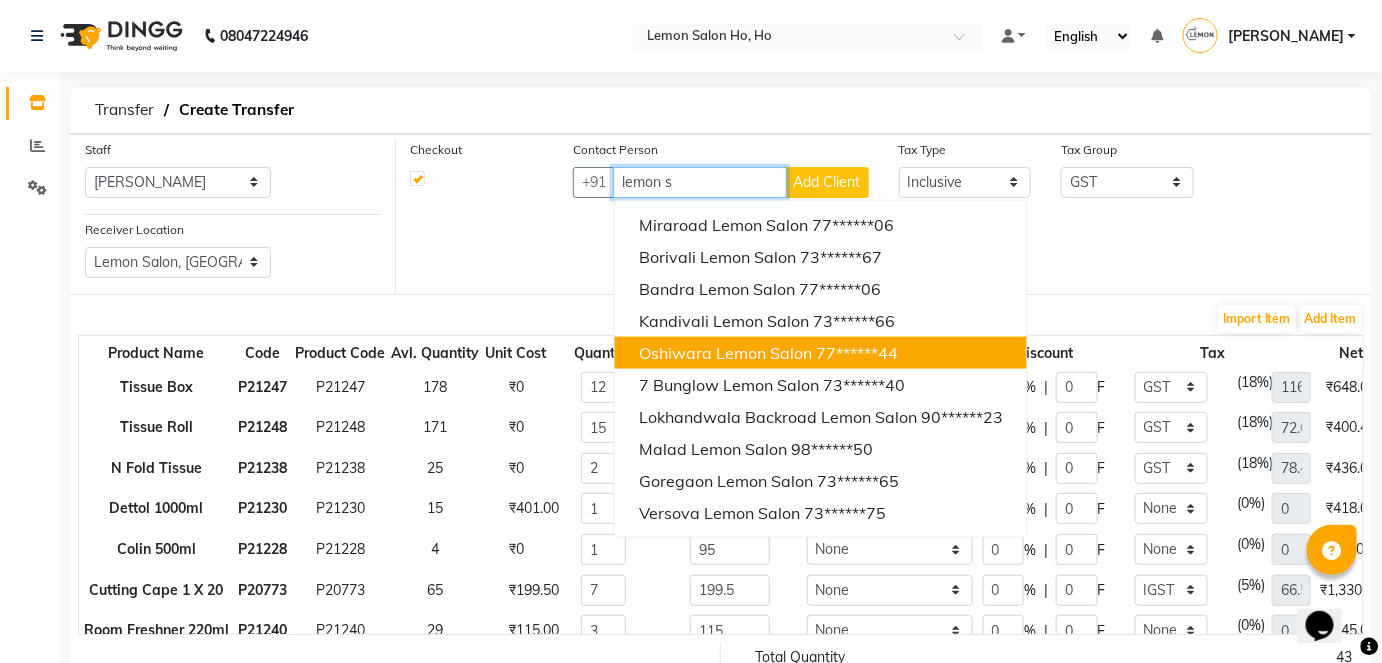click on "Oshiwara Lemon Salon" at bounding box center (725, 353) 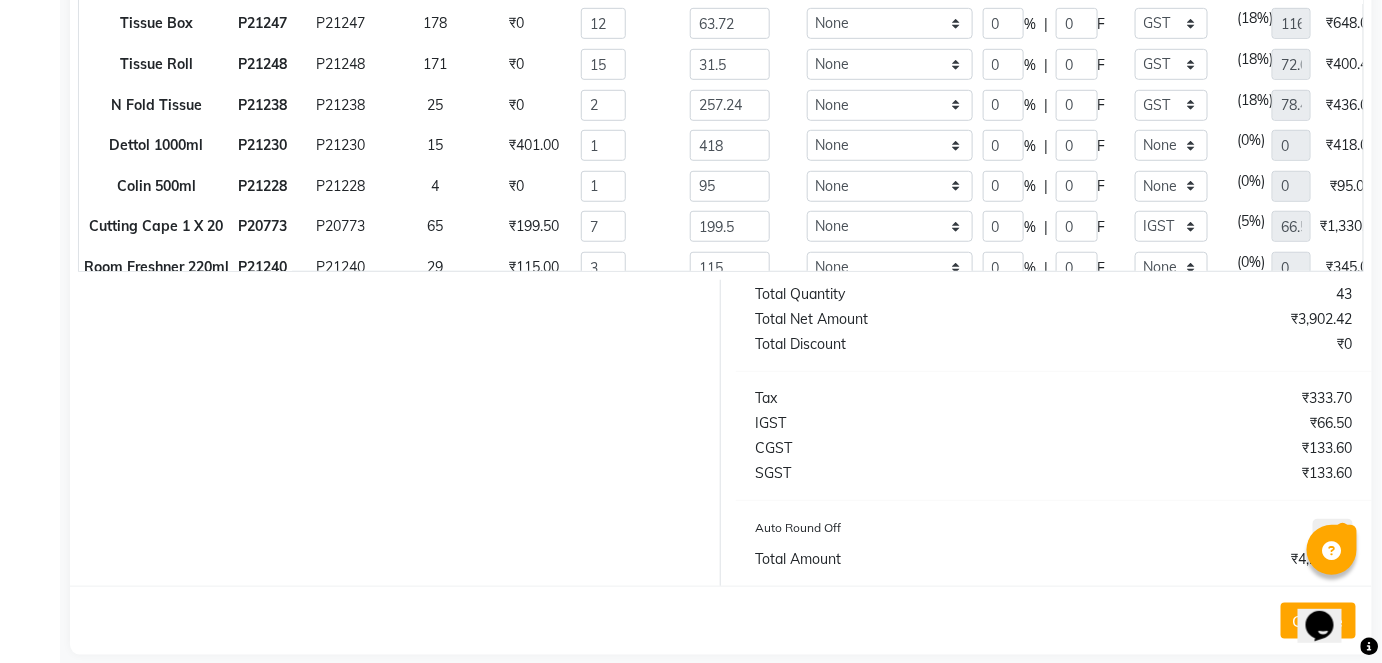 scroll, scrollTop: 418, scrollLeft: 0, axis: vertical 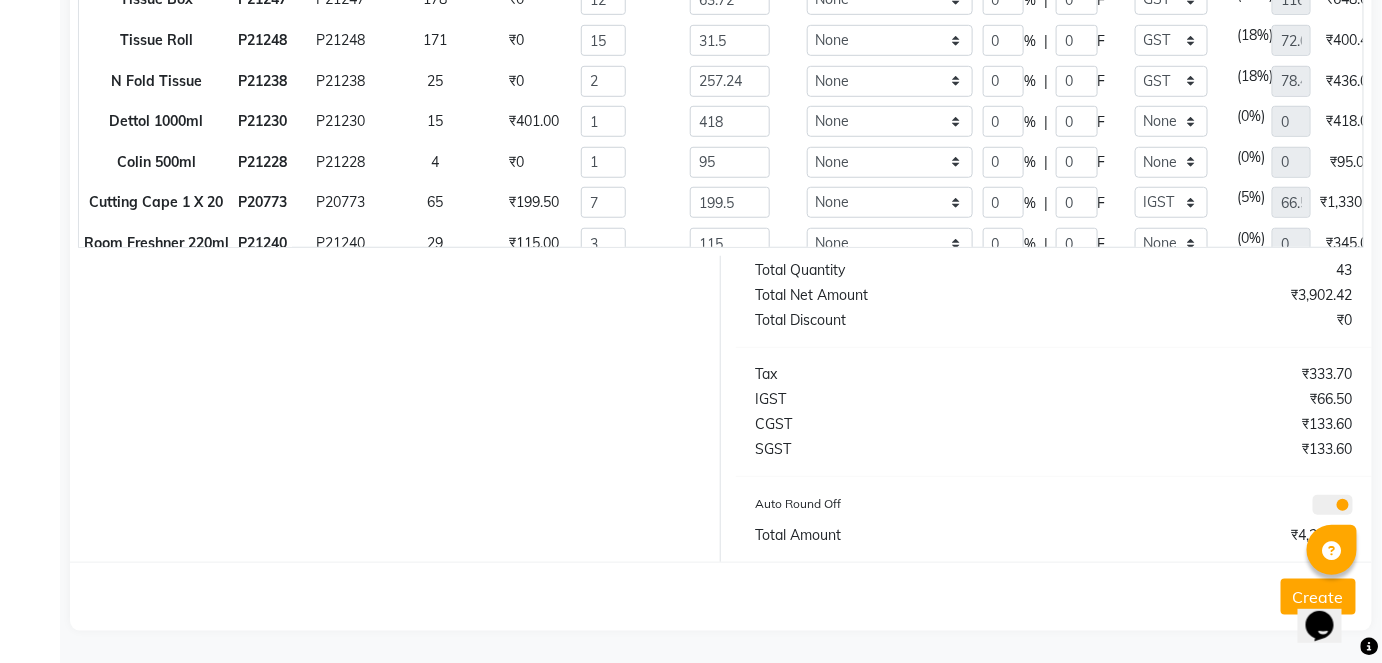 type on "7738355144" 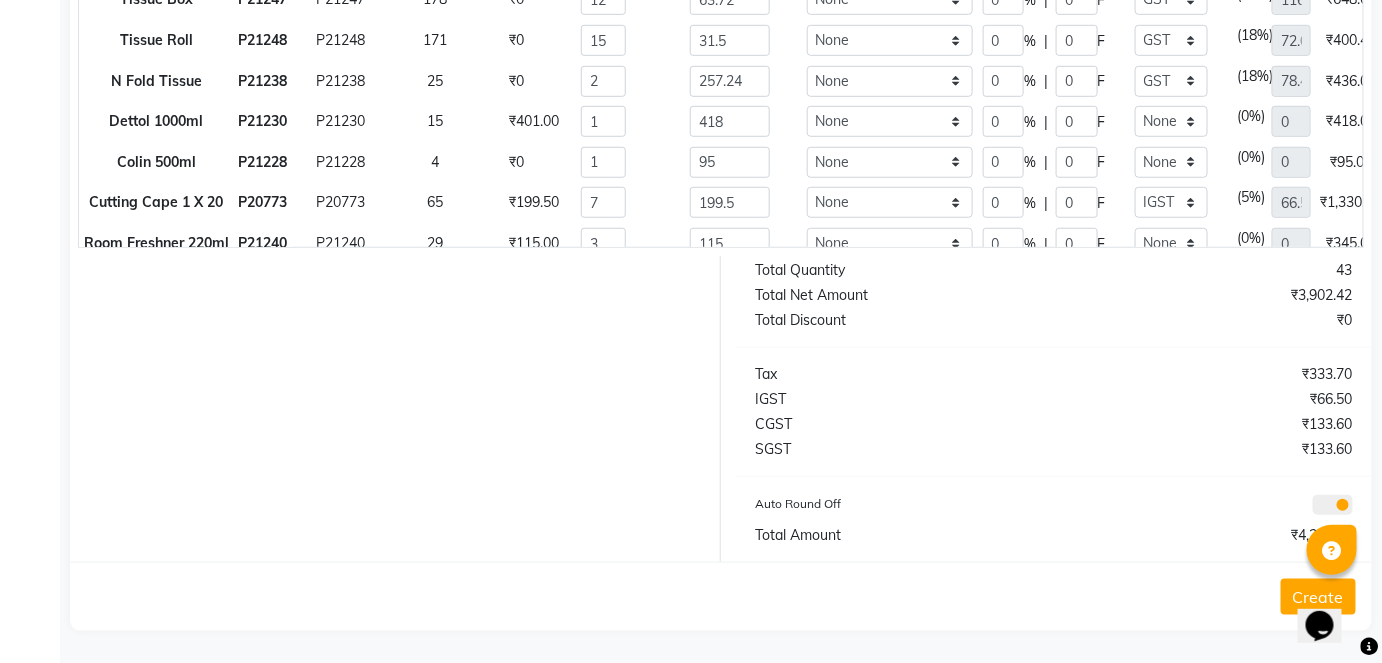 click on "Create" 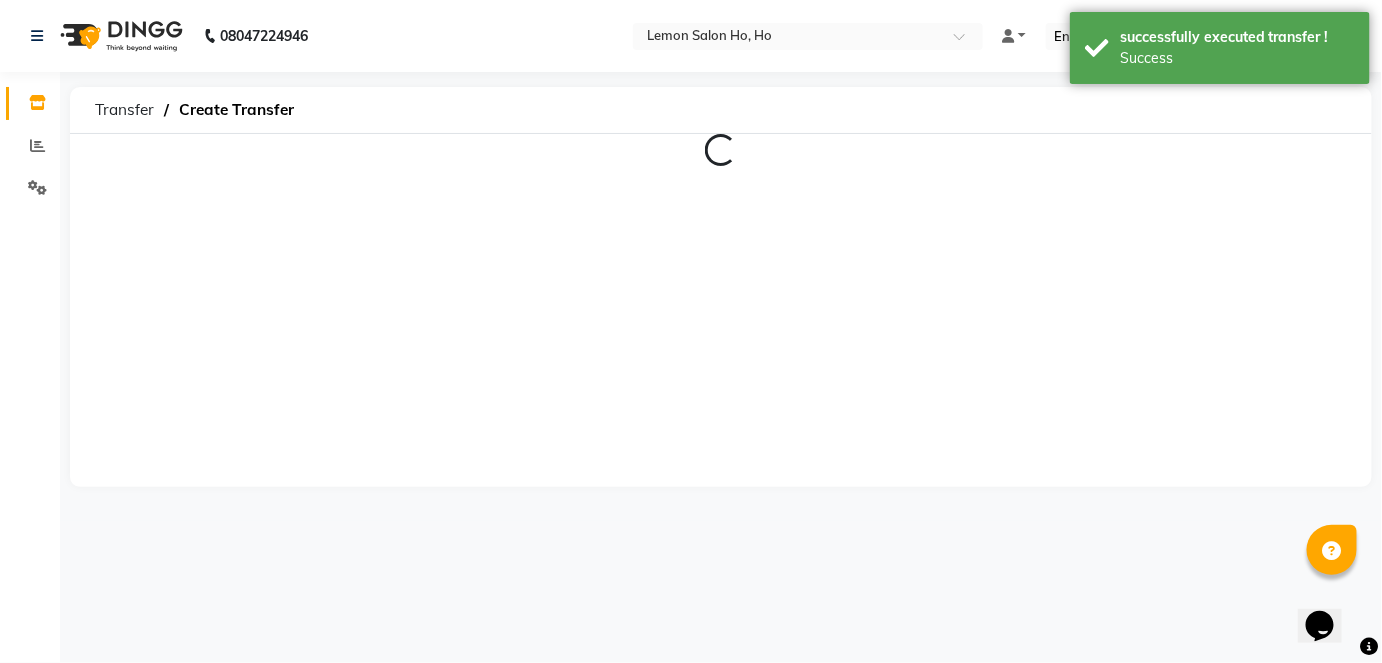 scroll, scrollTop: 0, scrollLeft: 0, axis: both 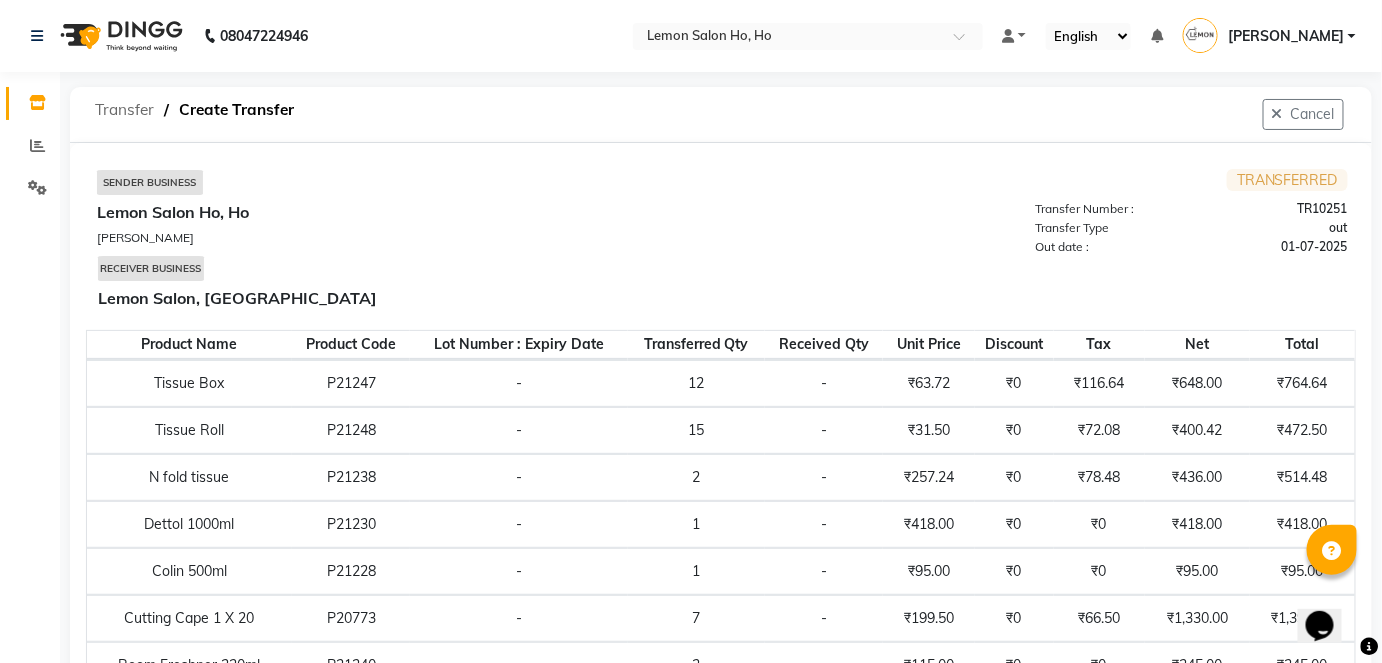 click on "Transfer" 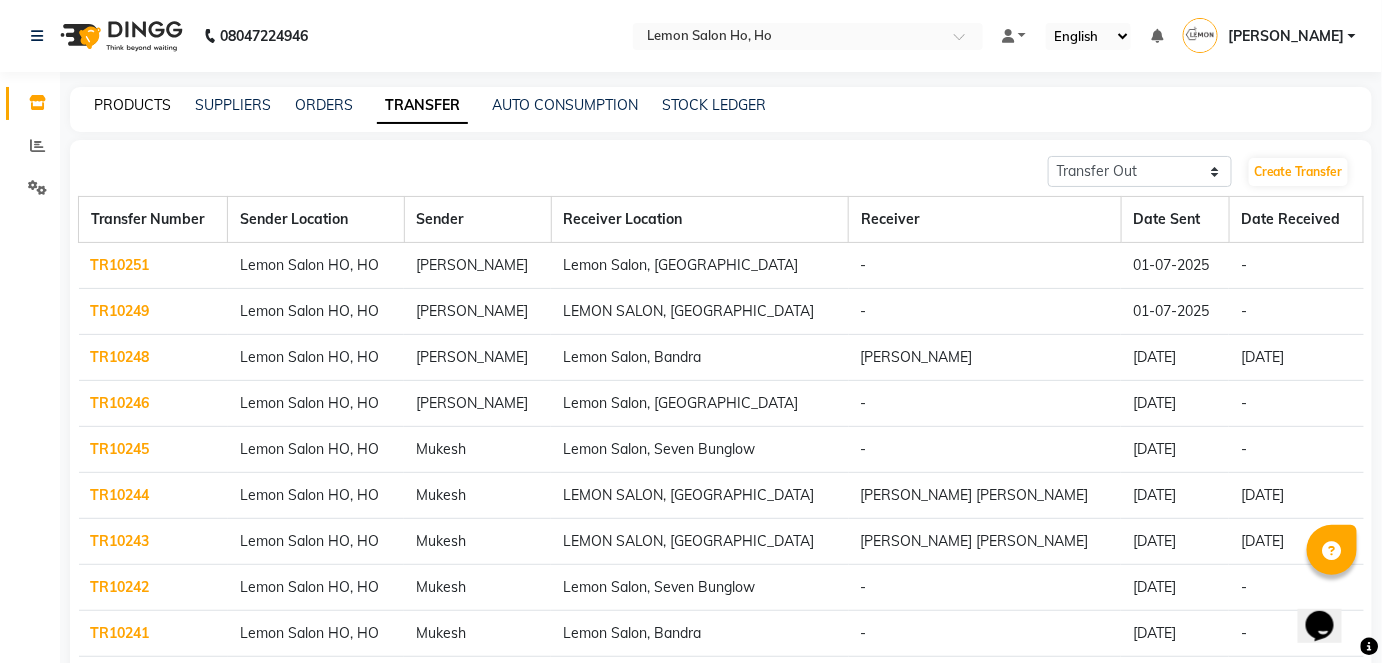 click on "PRODUCTS" 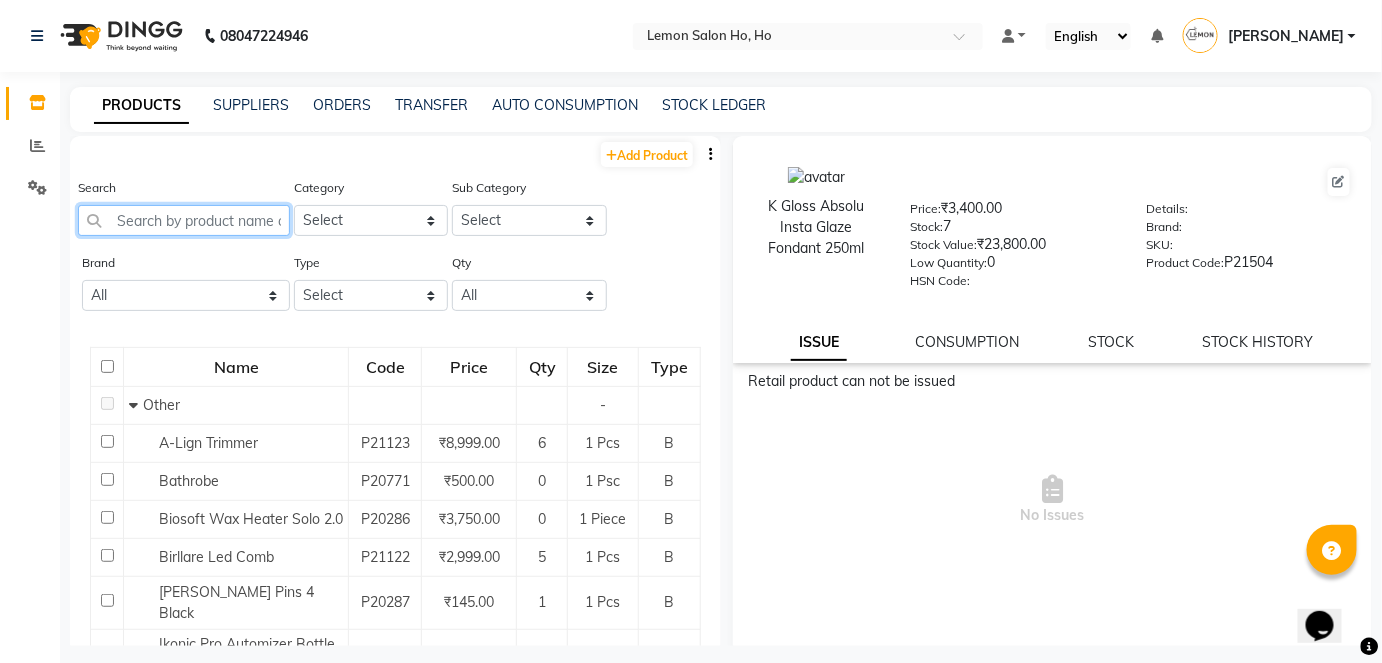 click 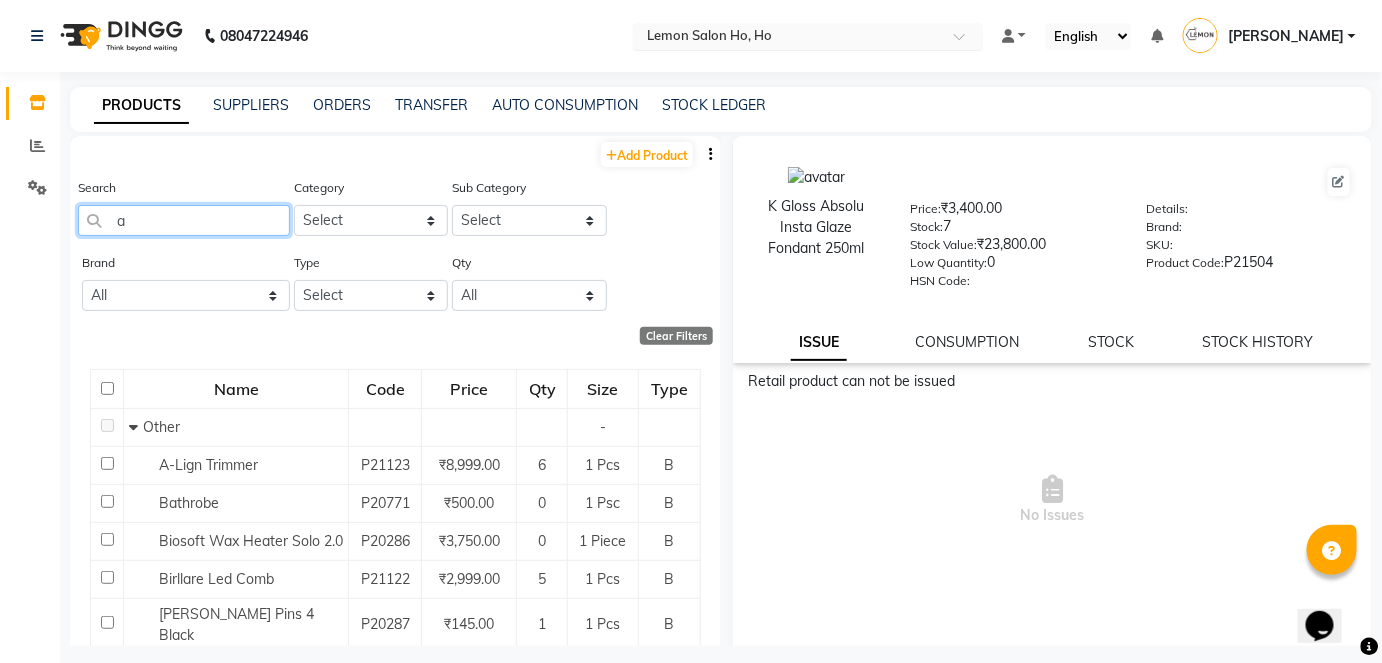 type on "a" 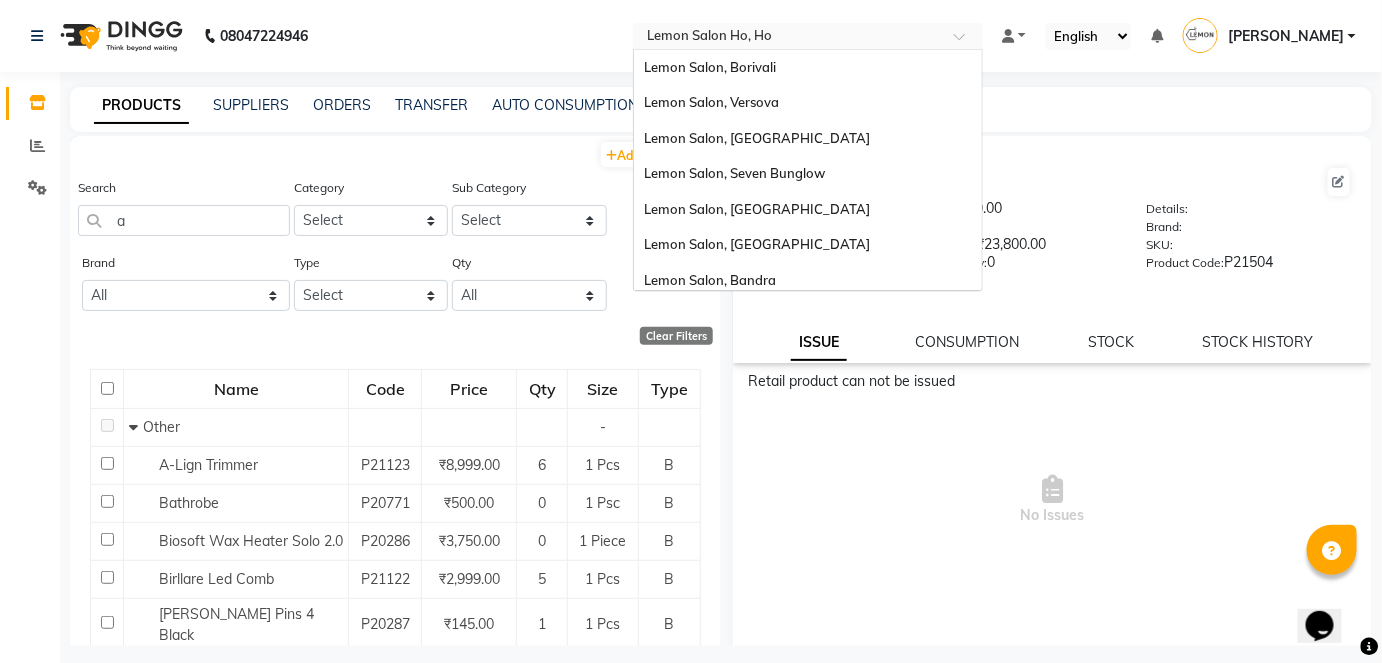 click at bounding box center [788, 38] 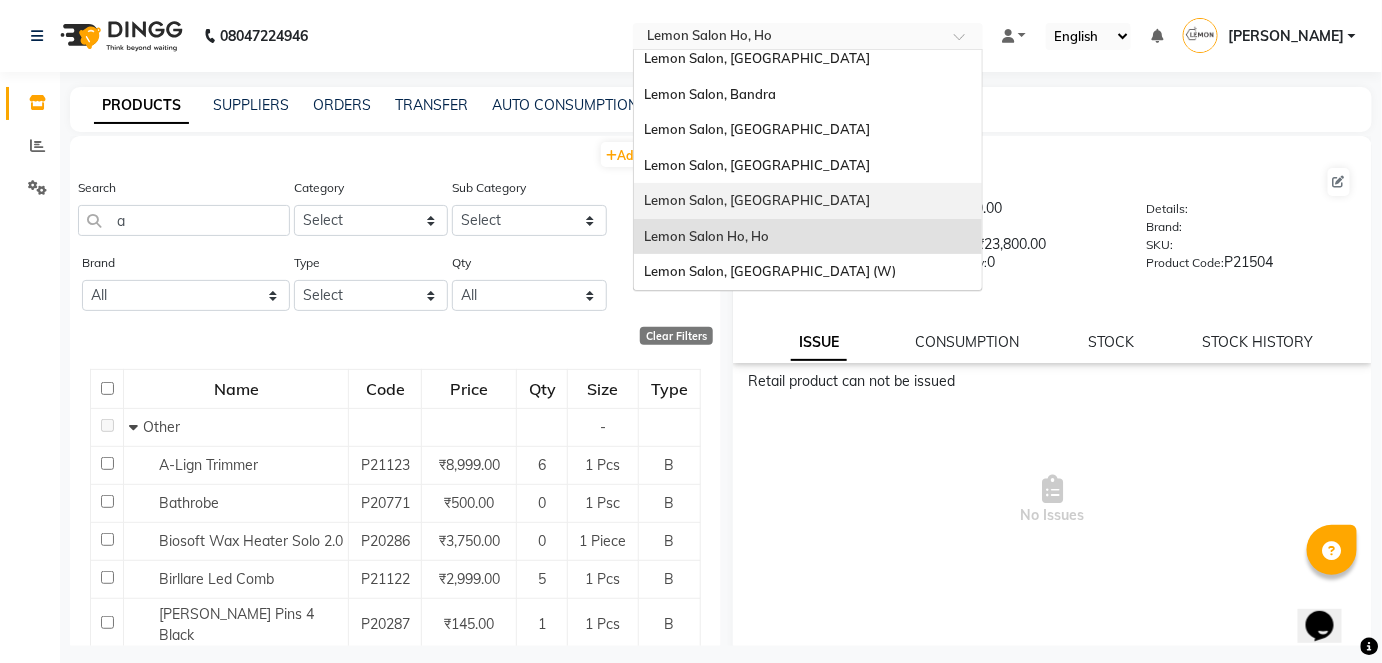 click on "Lemon Salon, [GEOGRAPHIC_DATA]" at bounding box center [757, 200] 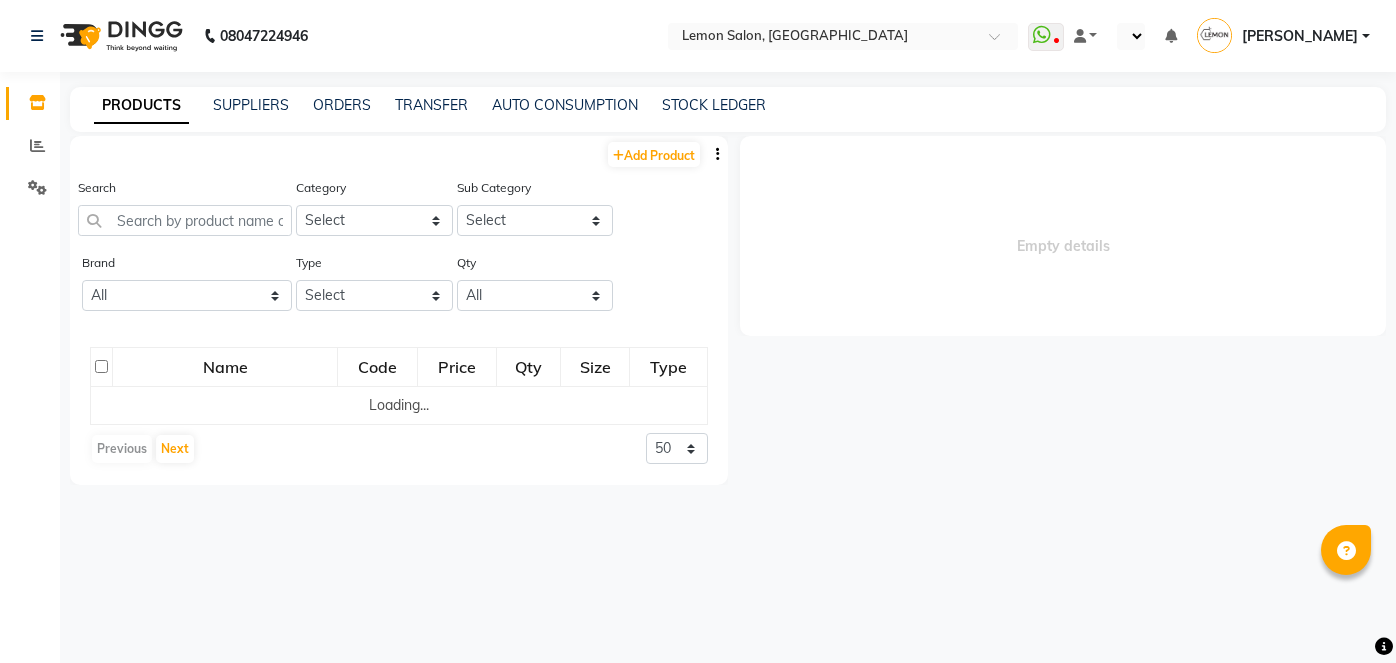 scroll, scrollTop: 0, scrollLeft: 0, axis: both 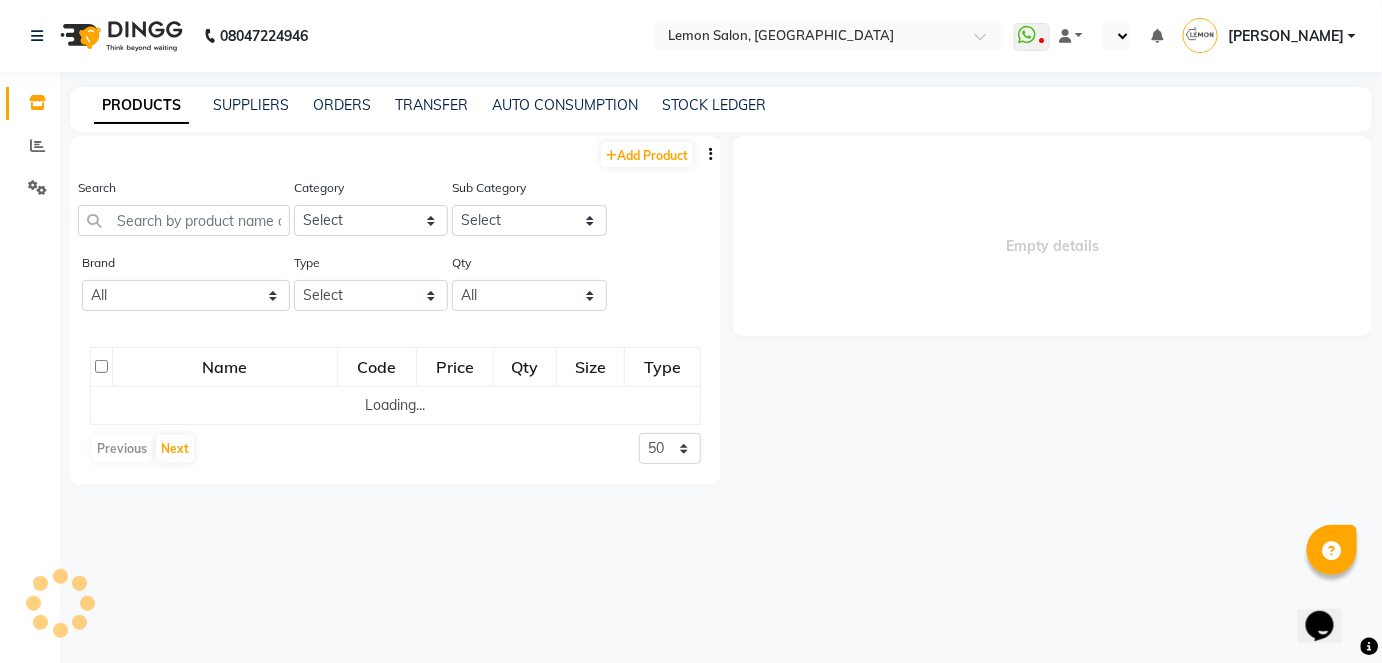 select on "en" 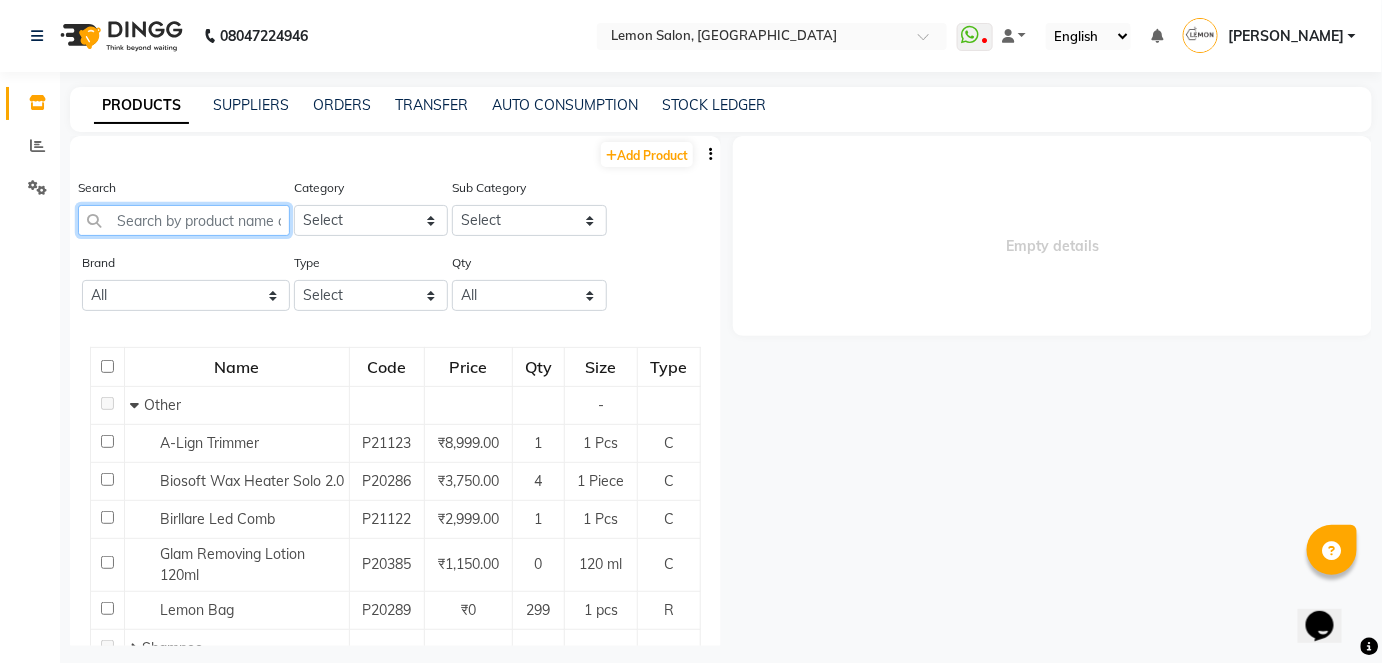 click 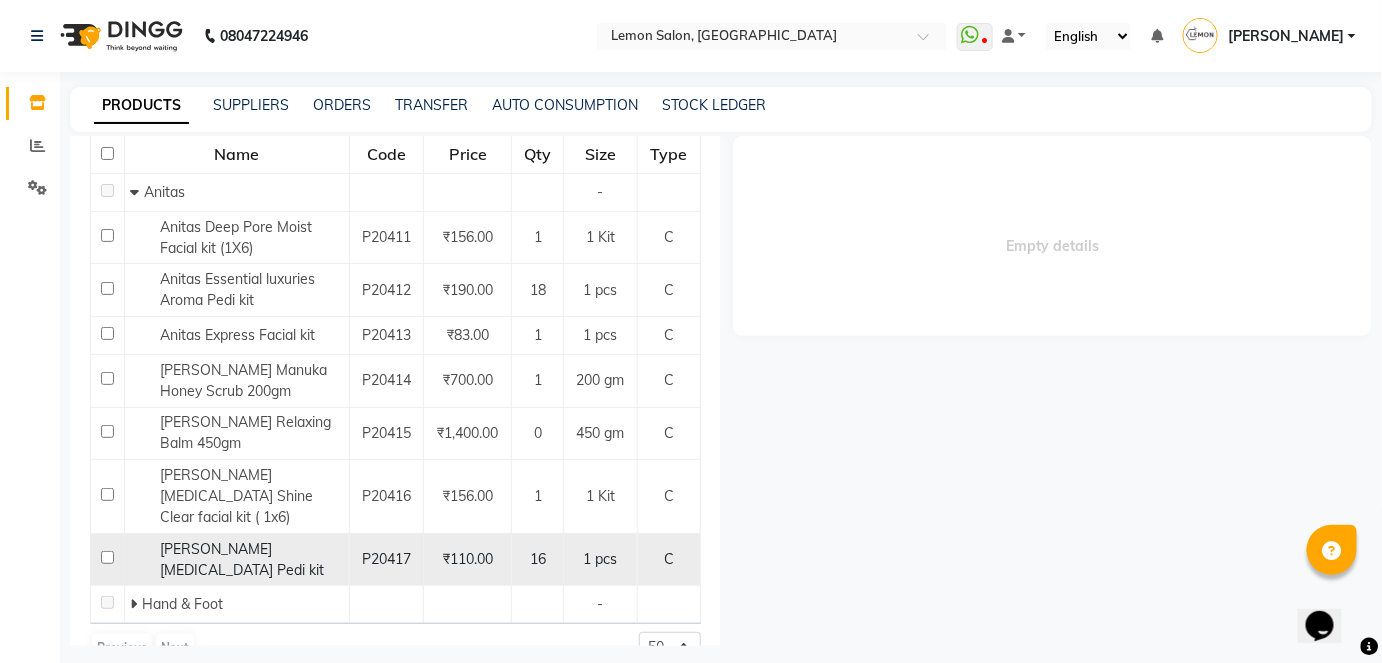 scroll, scrollTop: 0, scrollLeft: 0, axis: both 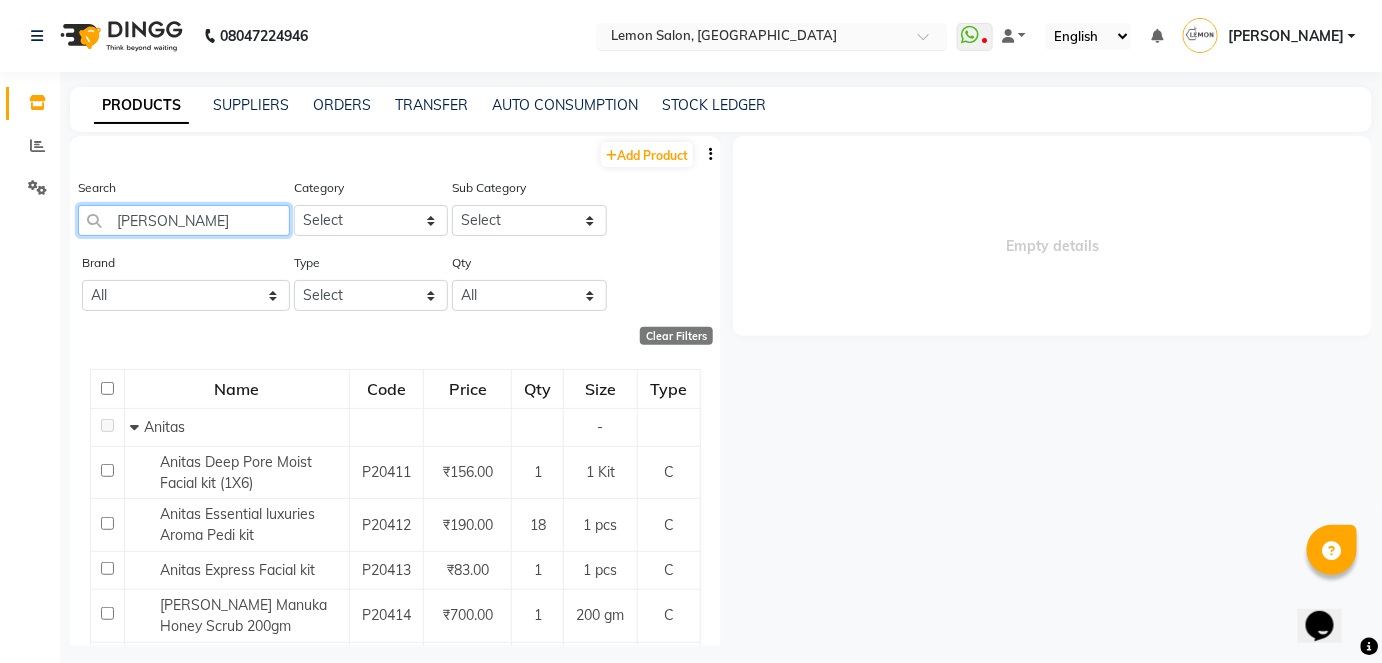 type on "anita" 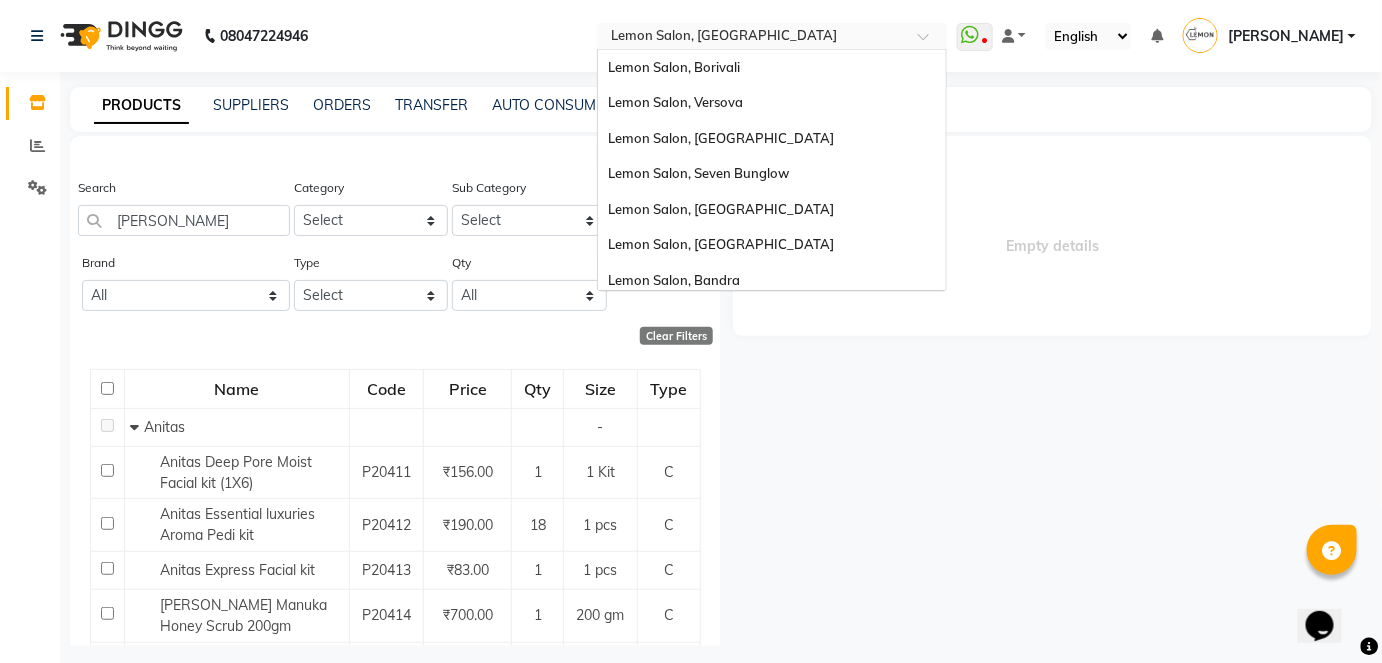 click at bounding box center [752, 38] 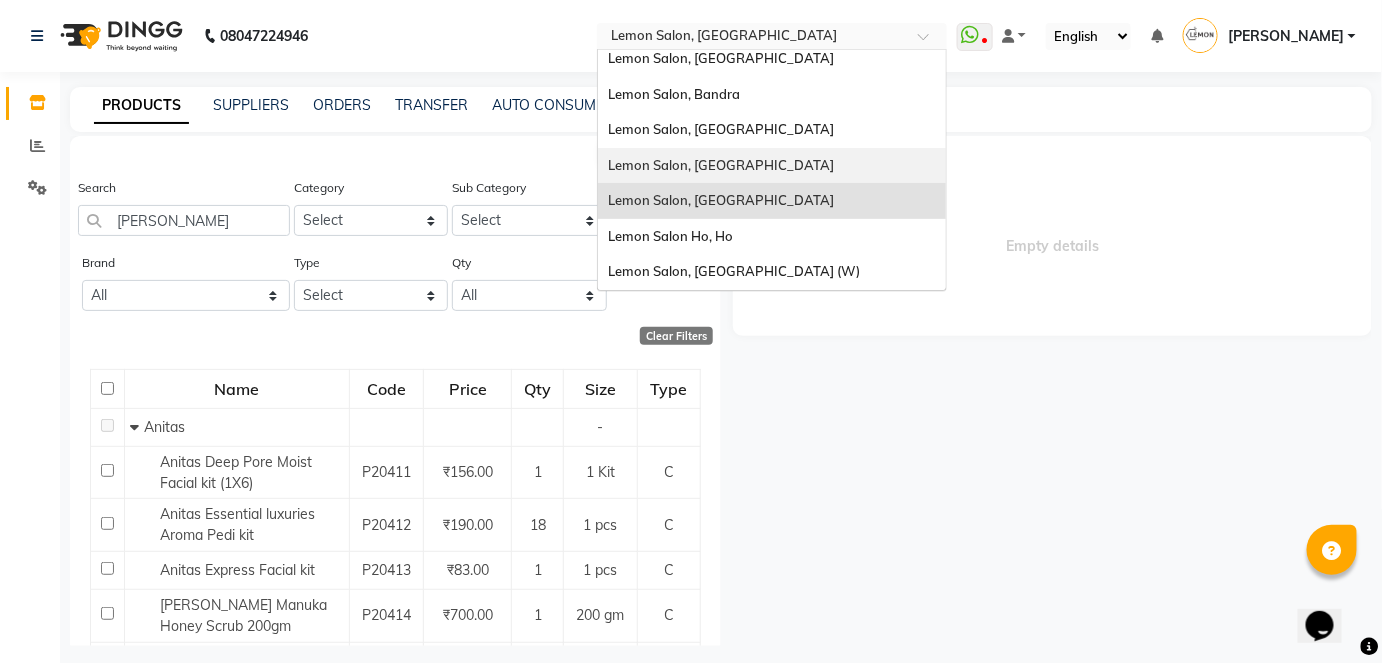 click on "Lemon Salon, [GEOGRAPHIC_DATA]" at bounding box center (721, 165) 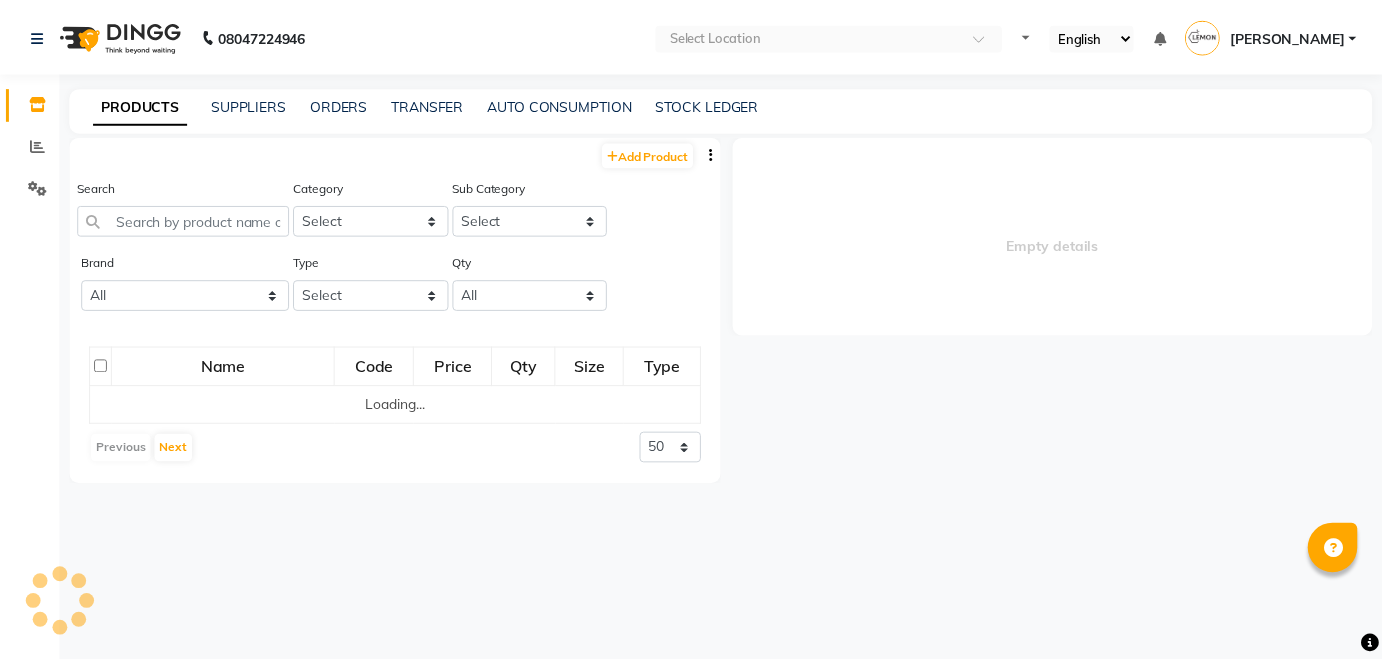 scroll, scrollTop: 0, scrollLeft: 0, axis: both 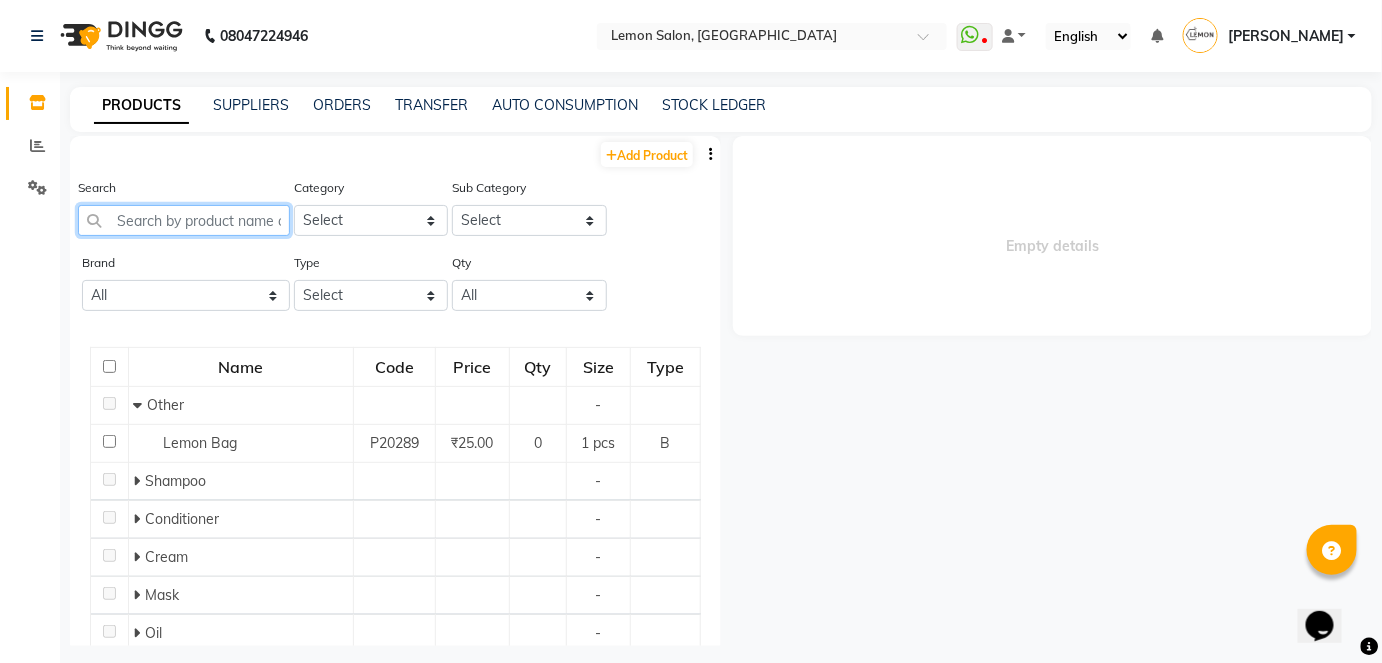click 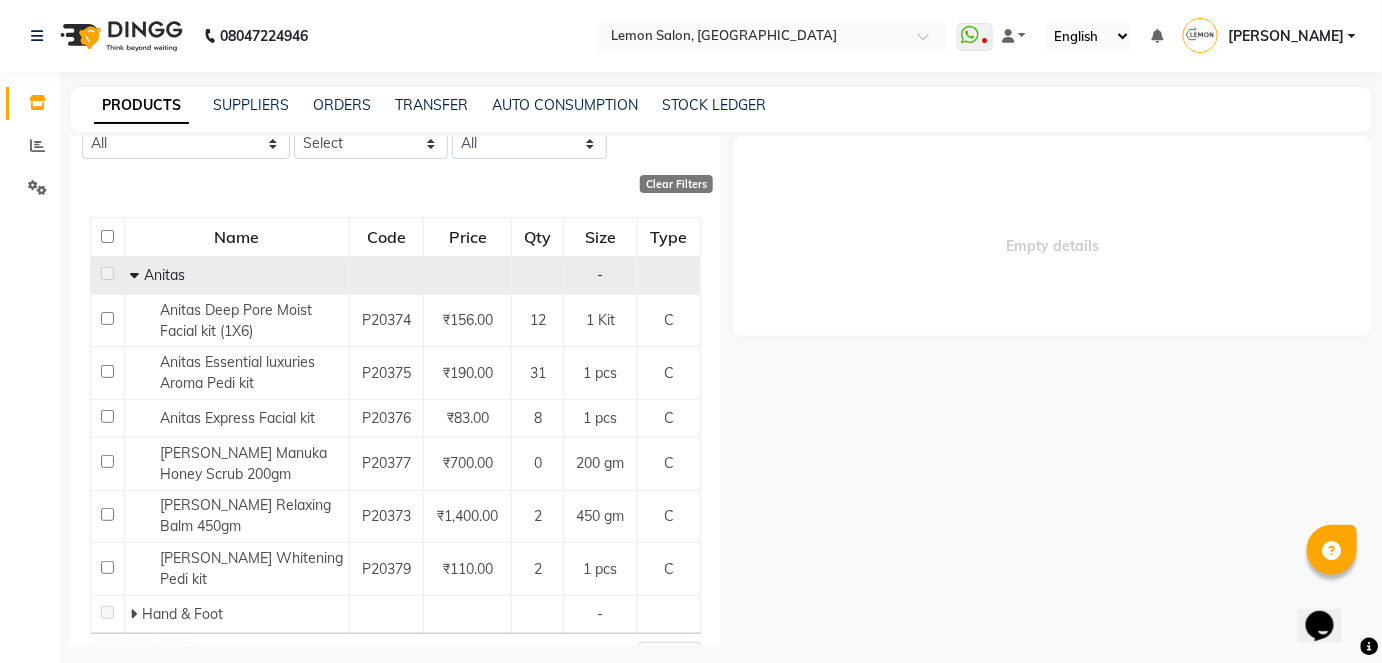 scroll, scrollTop: 0, scrollLeft: 0, axis: both 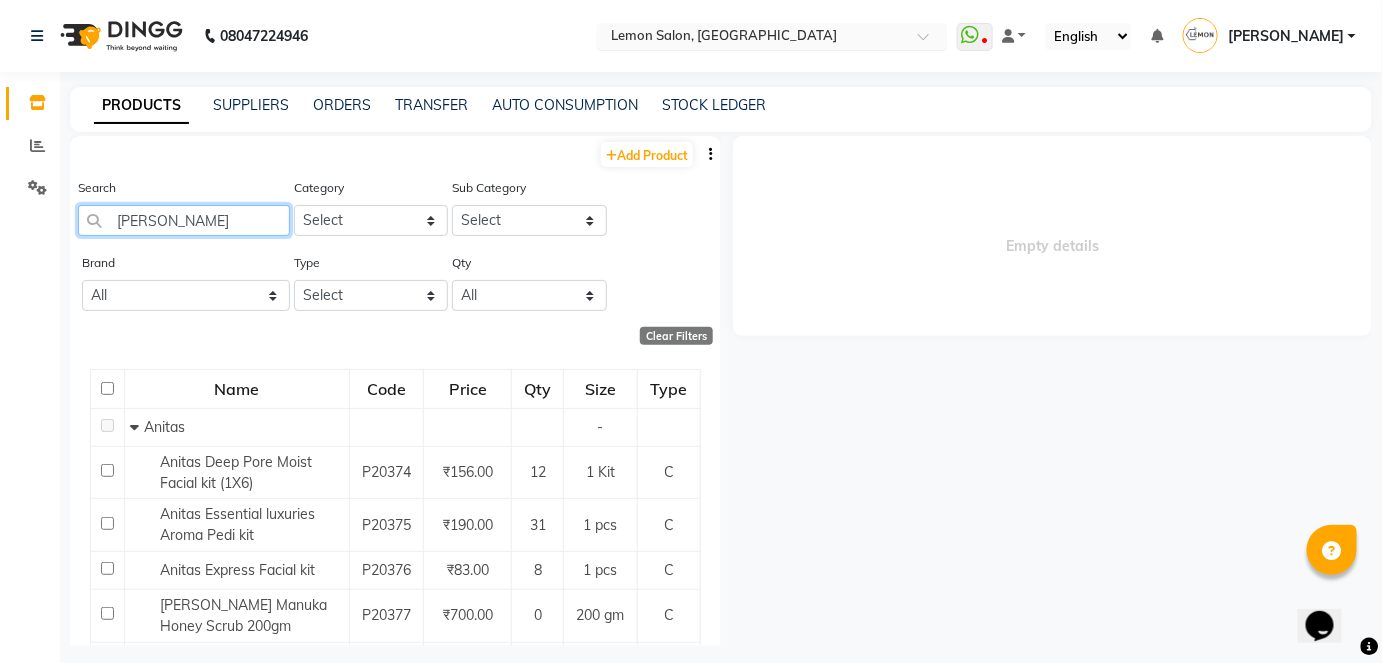 type on "[PERSON_NAME]" 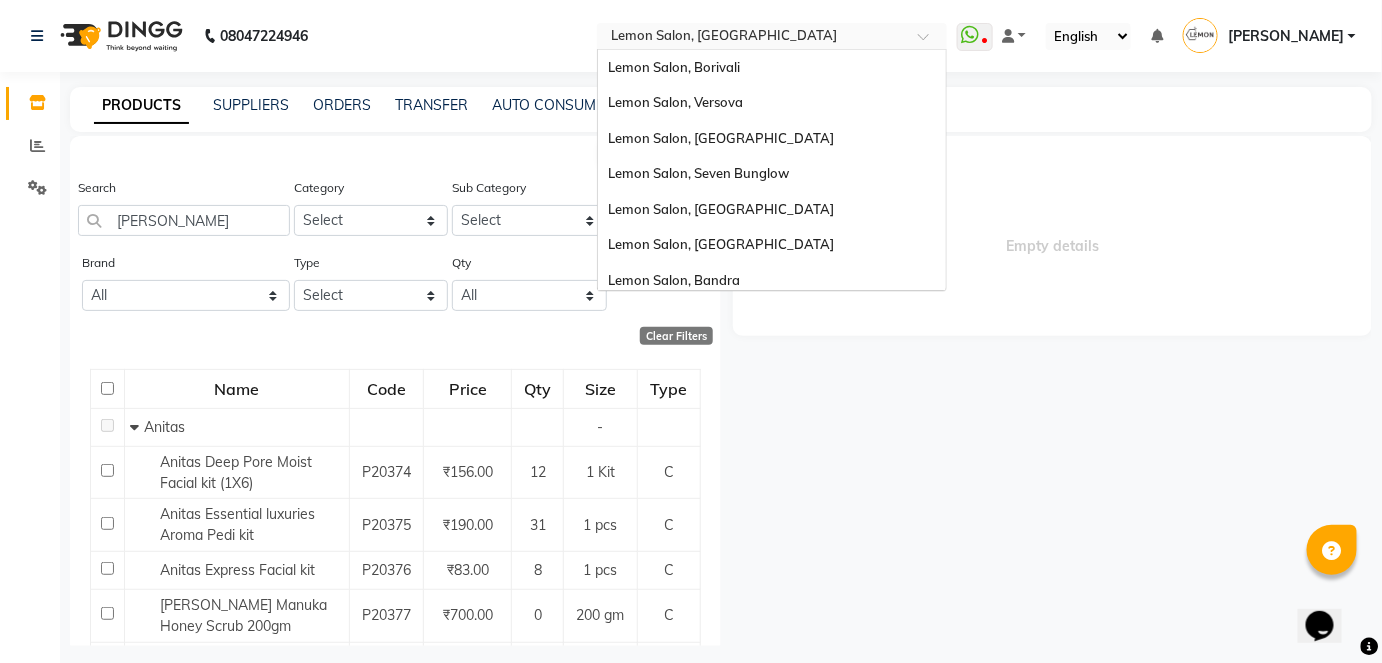 scroll, scrollTop: 186, scrollLeft: 0, axis: vertical 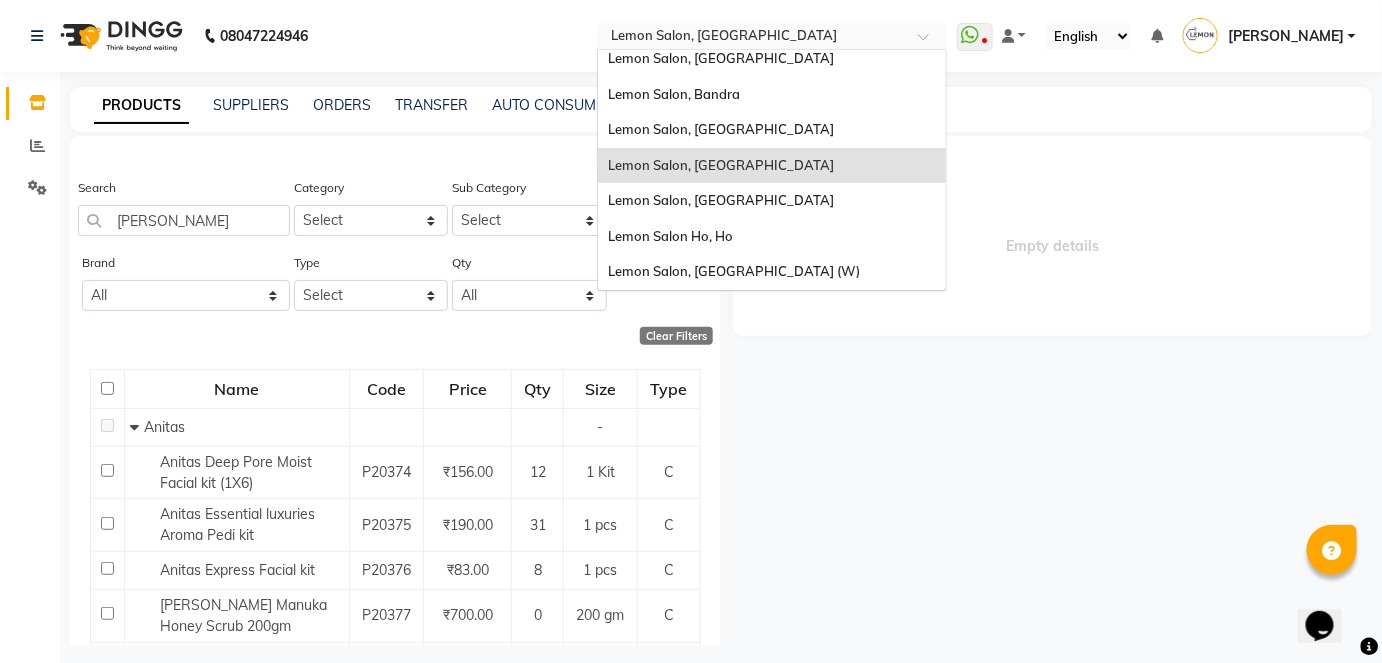 click at bounding box center (752, 38) 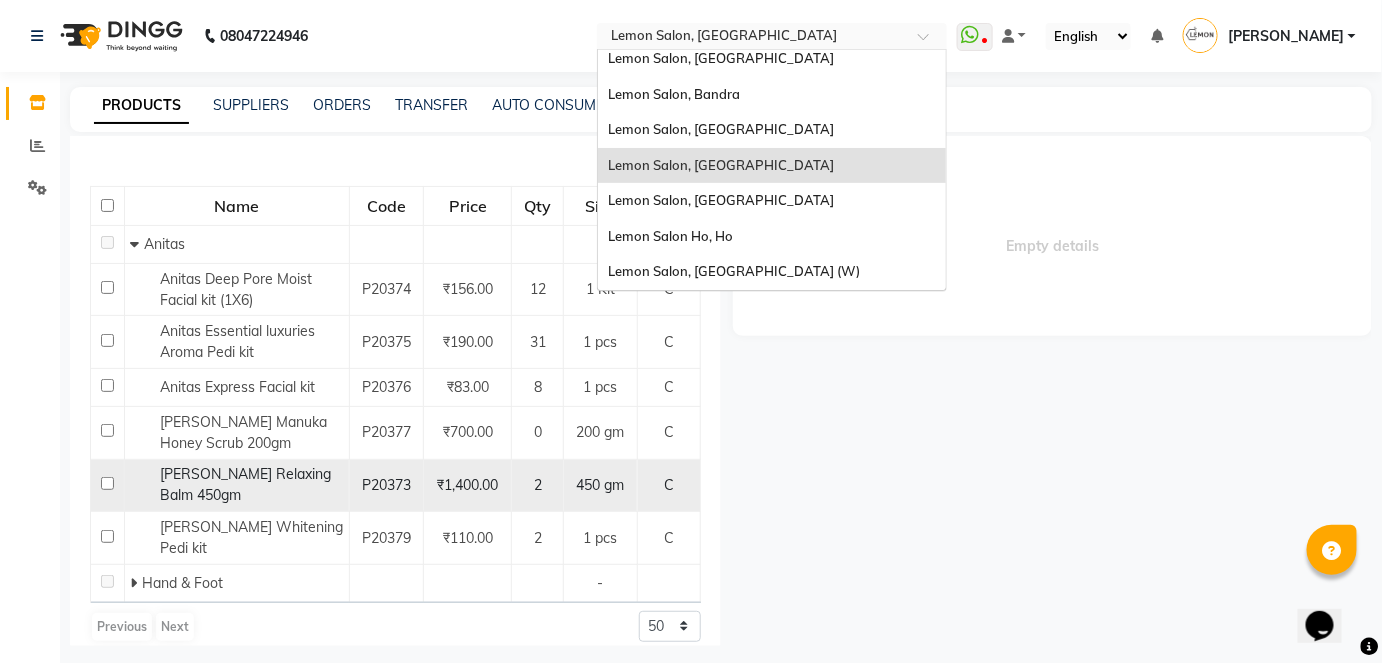 scroll, scrollTop: 0, scrollLeft: 0, axis: both 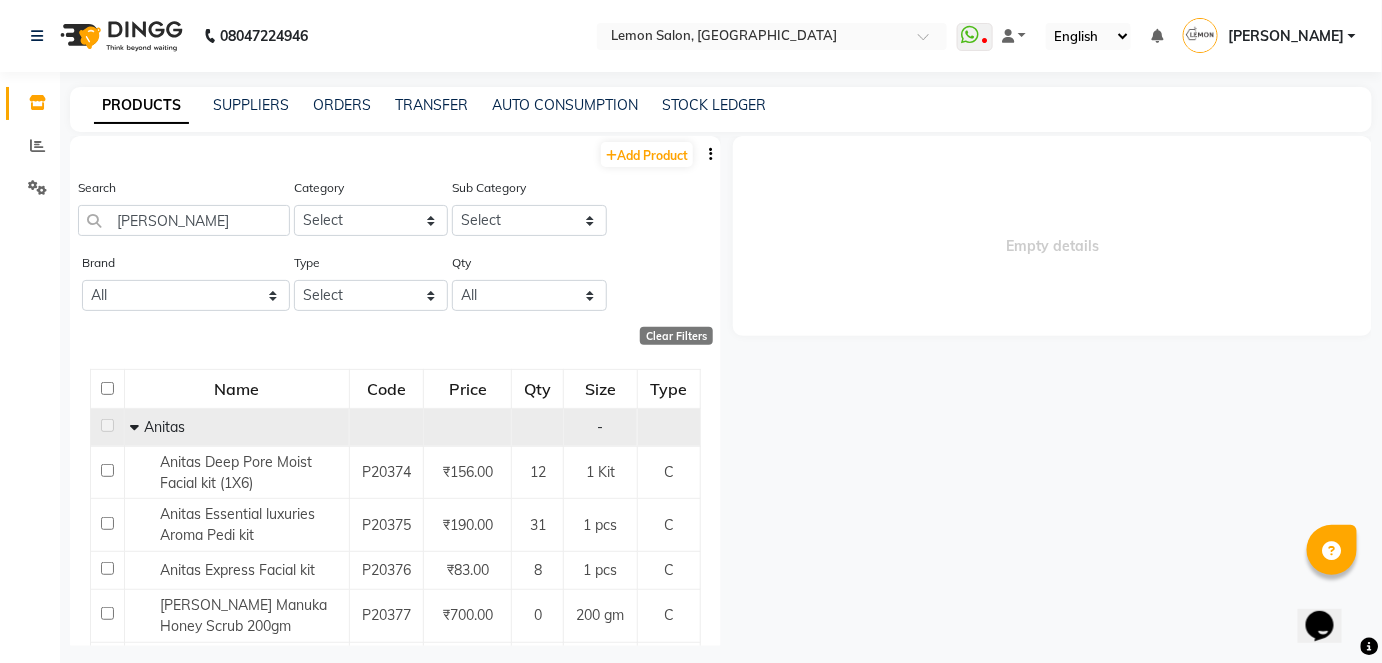 click 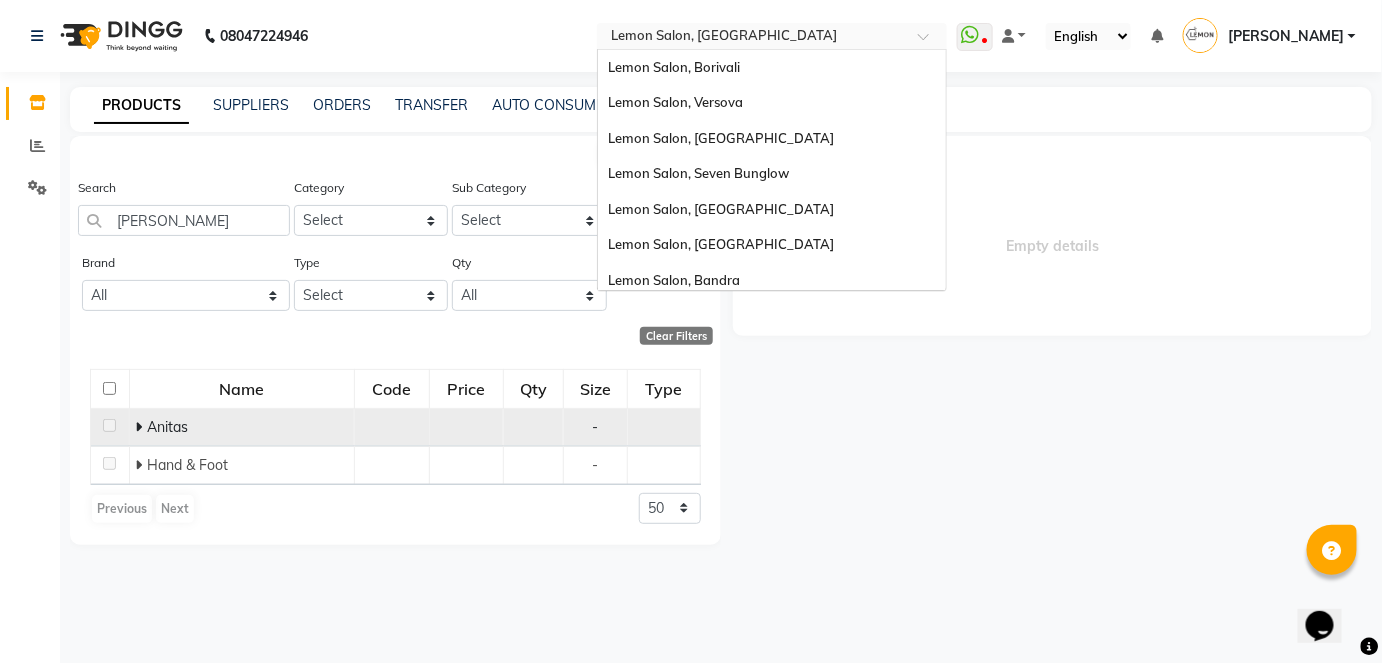 scroll, scrollTop: 186, scrollLeft: 0, axis: vertical 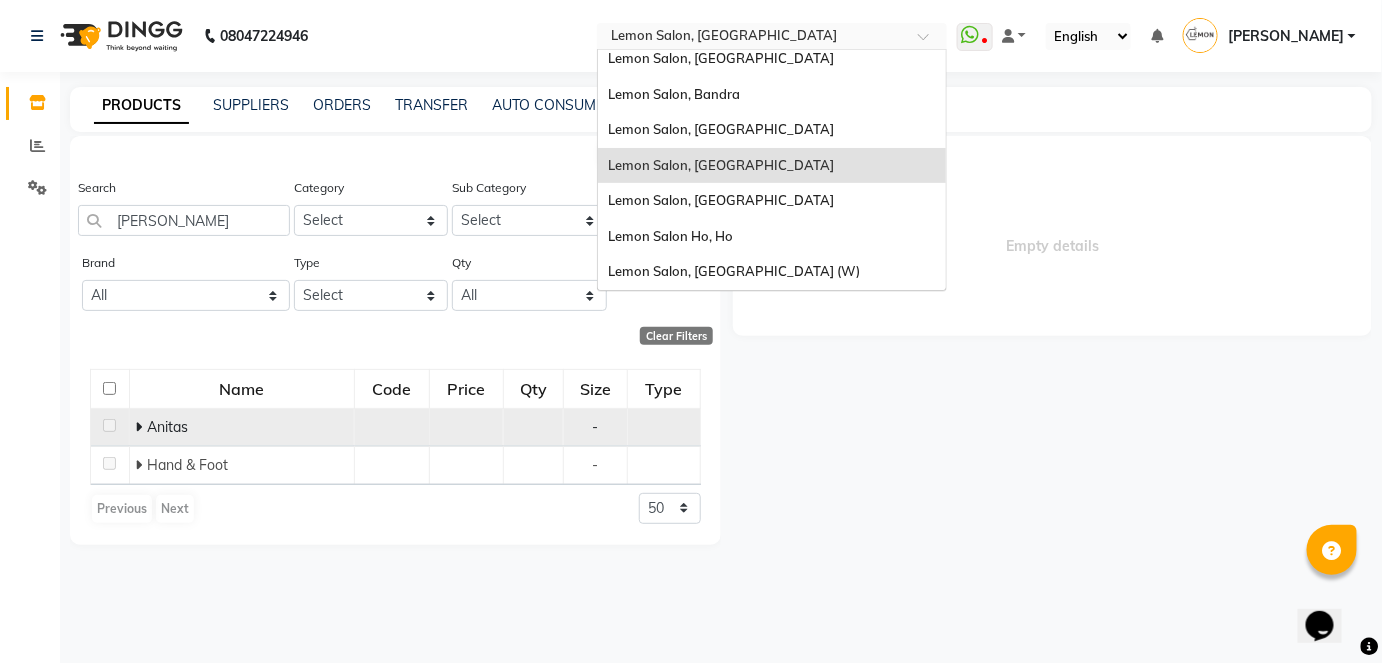 click at bounding box center [752, 38] 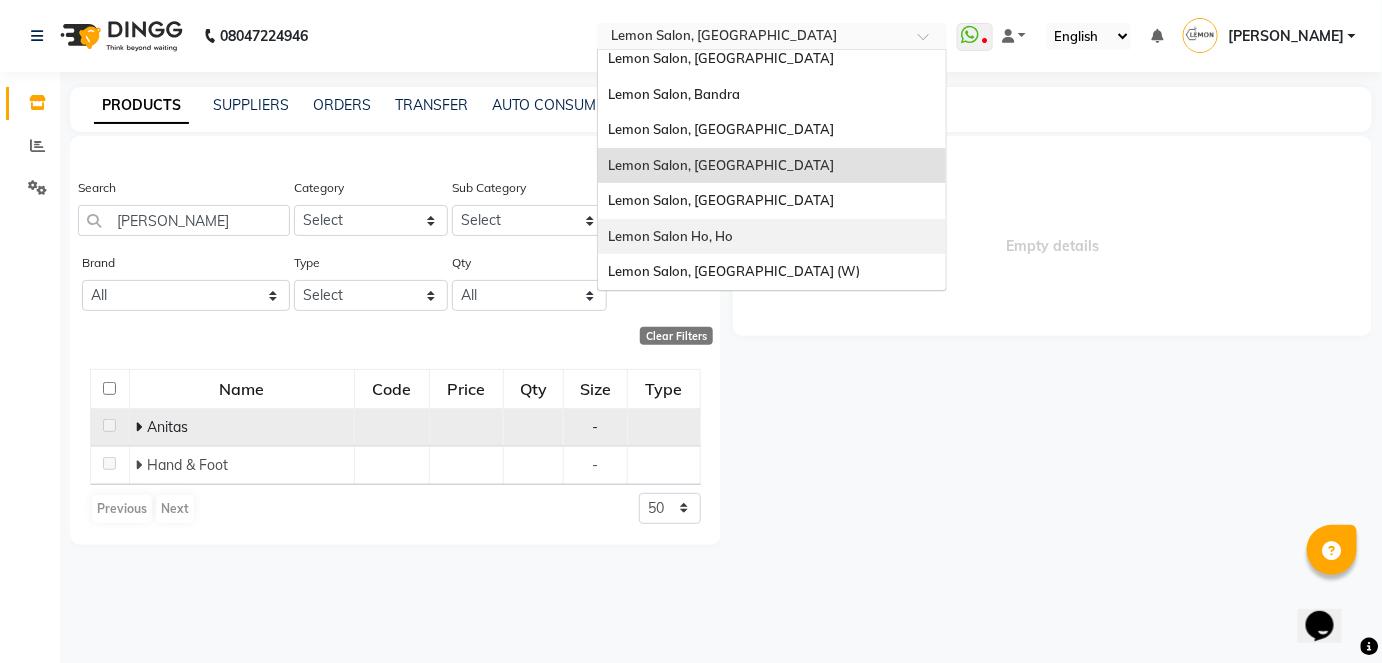 click on "Lemon Salon Ho, Ho" at bounding box center (772, 237) 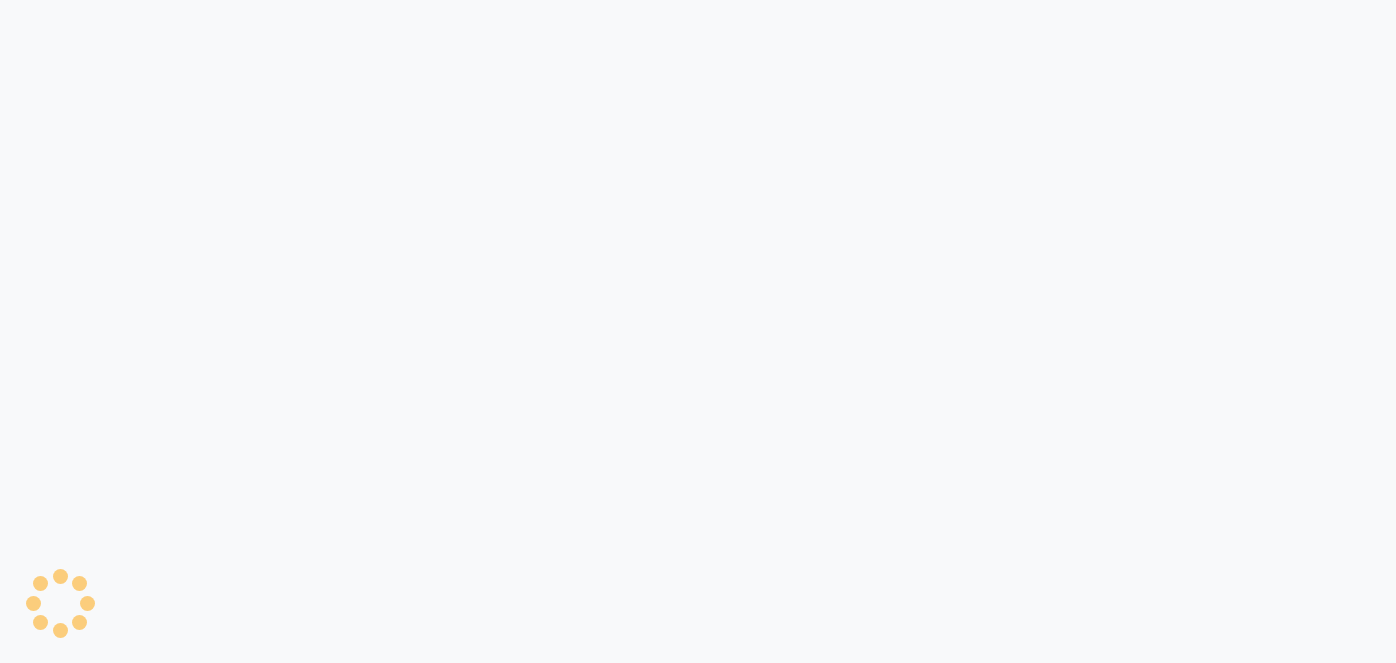 scroll, scrollTop: 0, scrollLeft: 0, axis: both 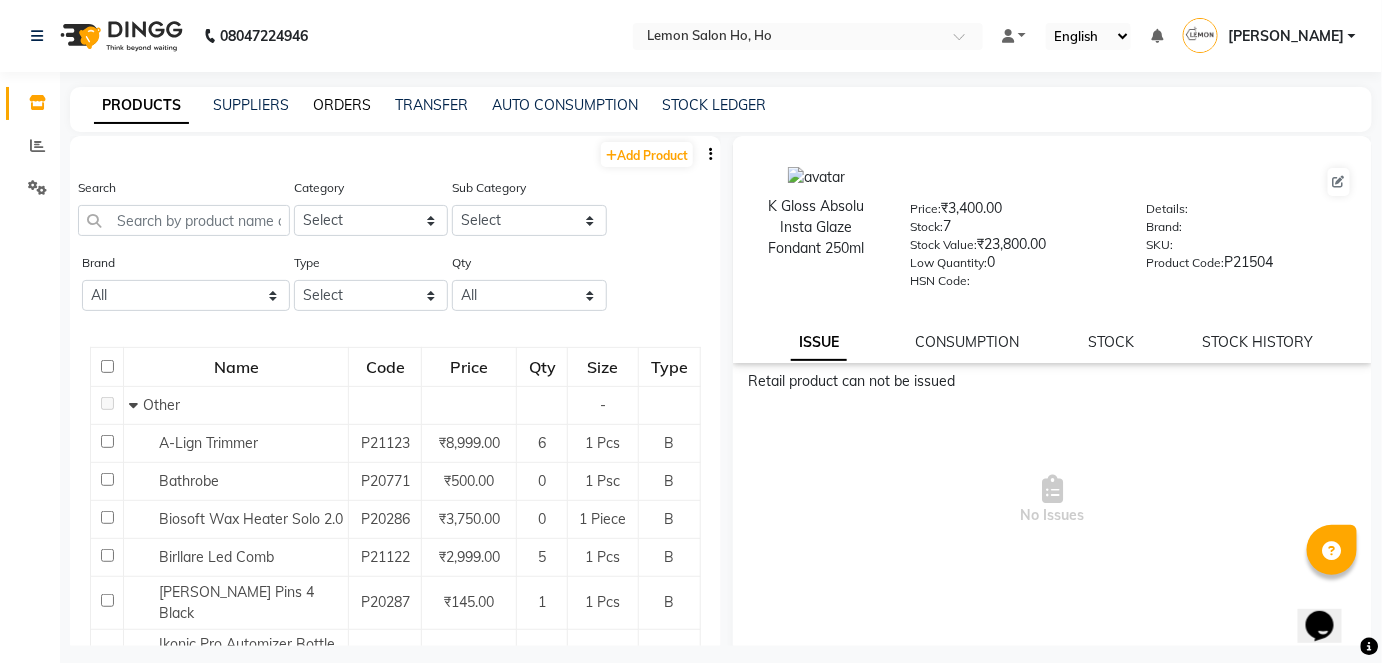 click on "ORDERS" 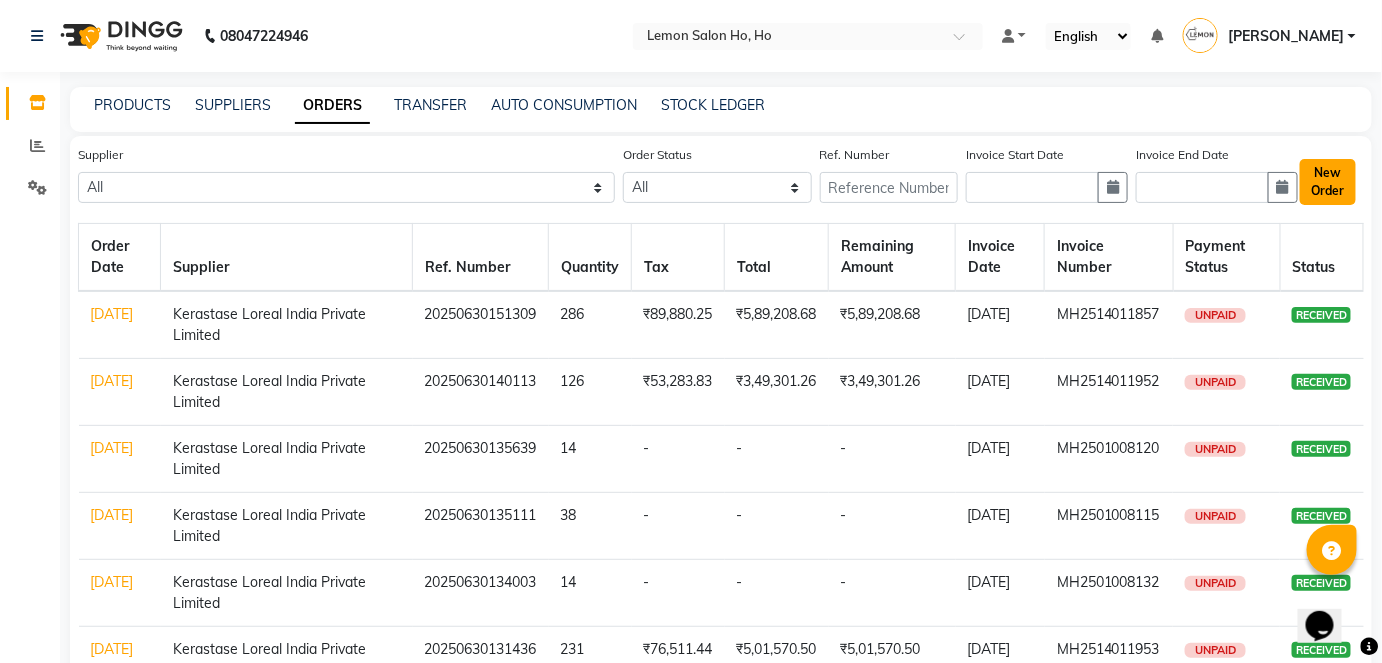 click on "New Order" 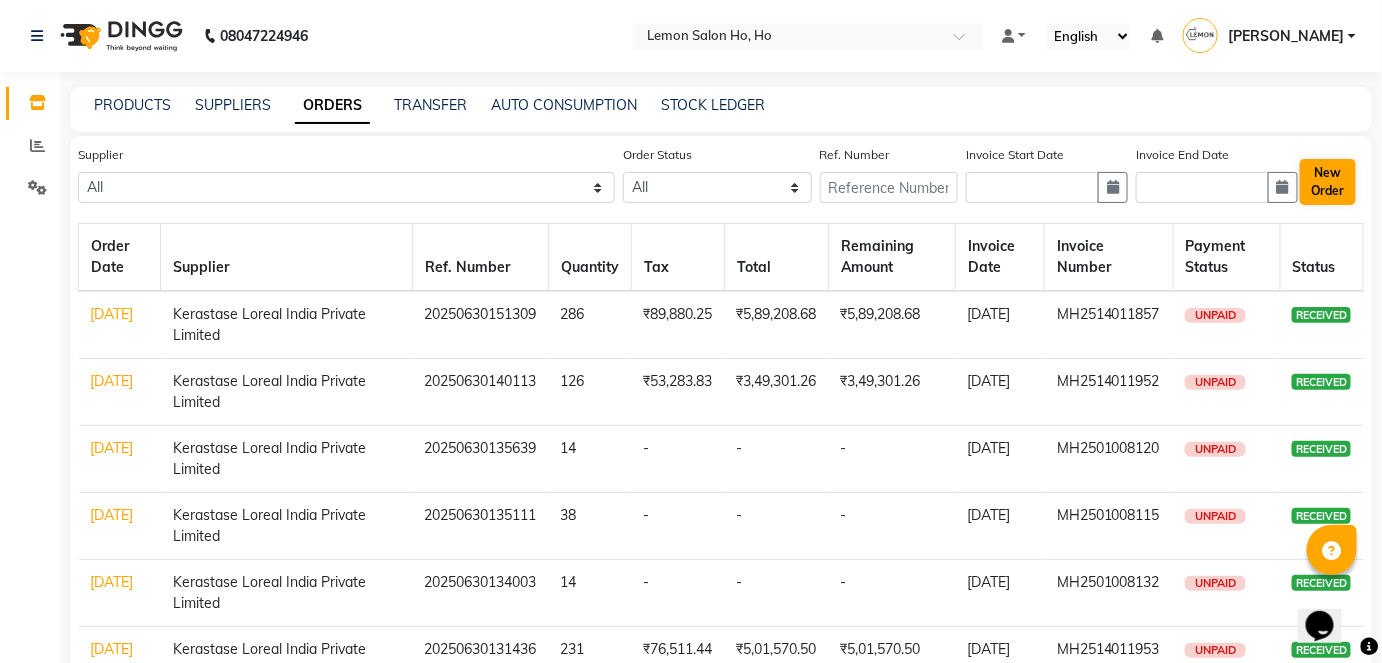select on "true" 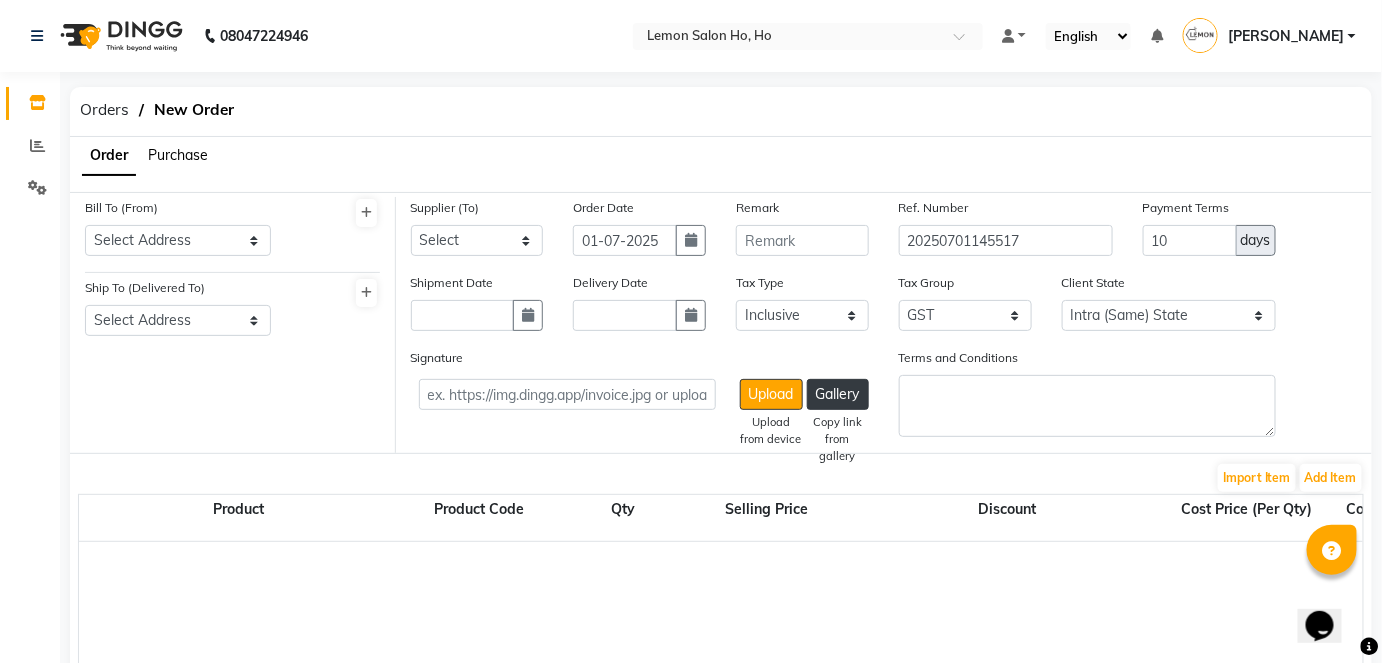 click on "Purchase" 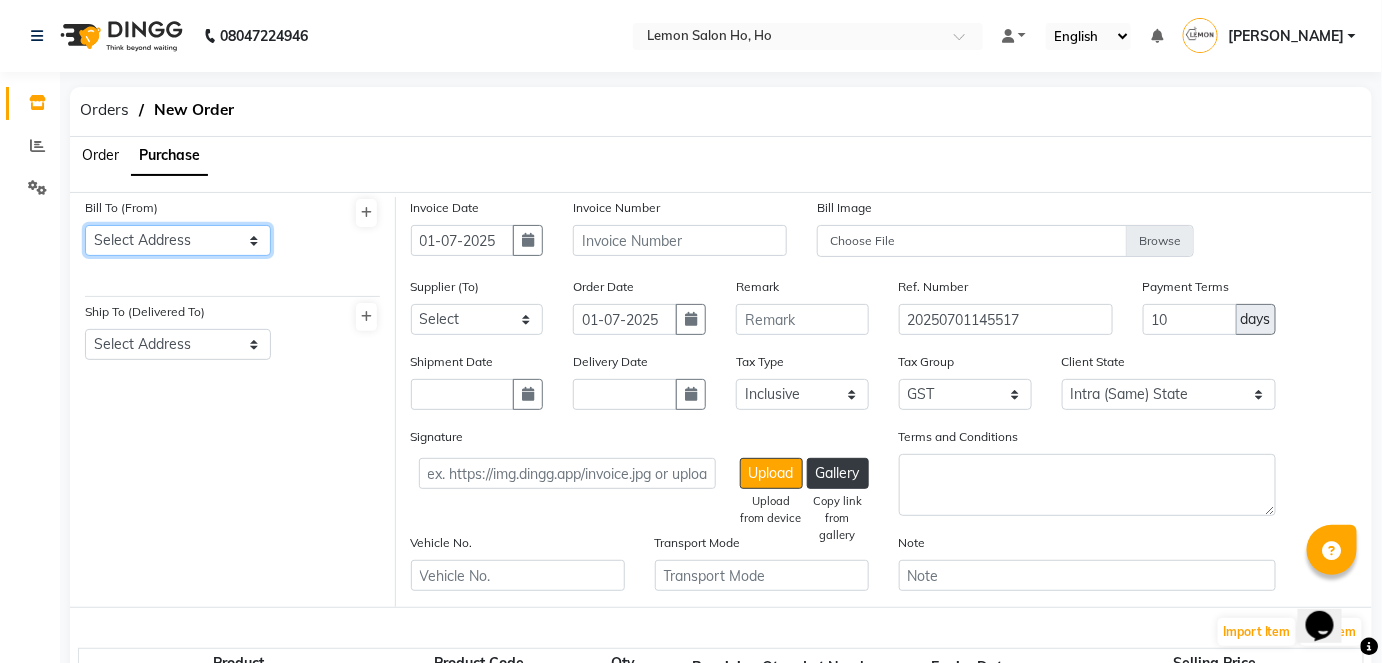 click on "Select Address  shop [GEOGRAPHIC_DATA]    [GEOGRAPHIC_DATA][PERSON_NAME]" 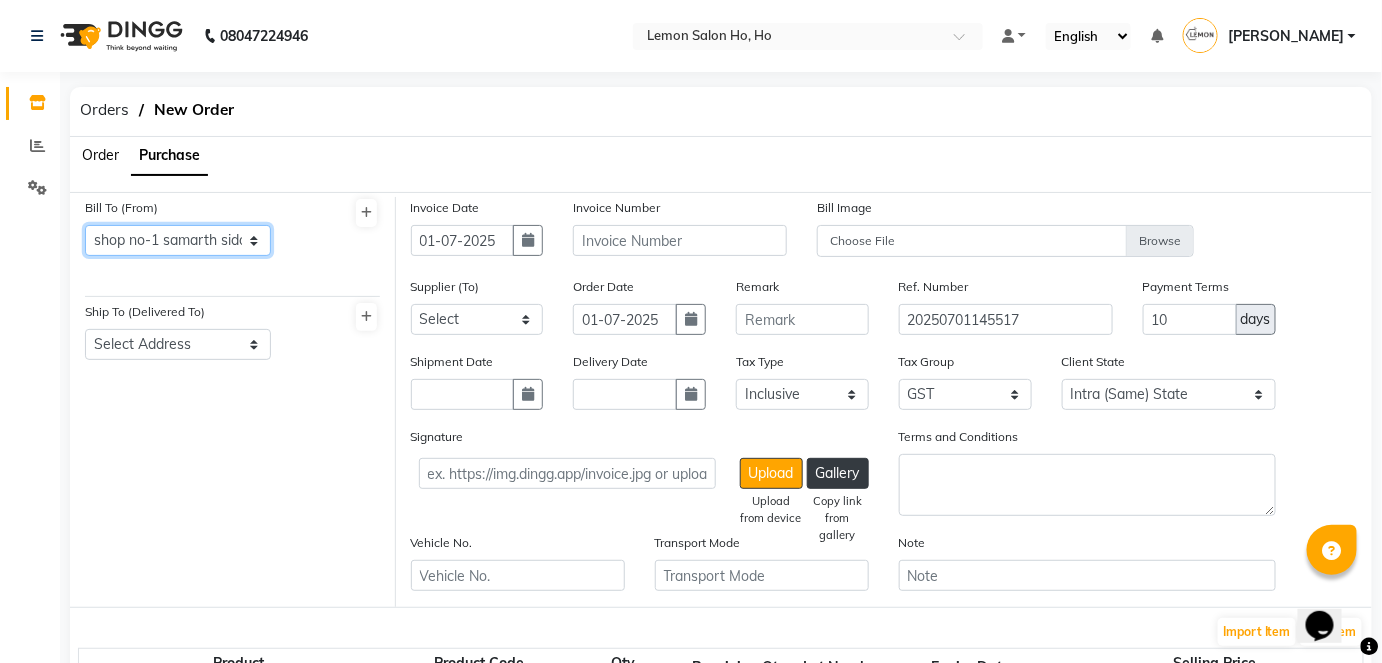click on "Select Address  shop [GEOGRAPHIC_DATA]    [GEOGRAPHIC_DATA][PERSON_NAME]" 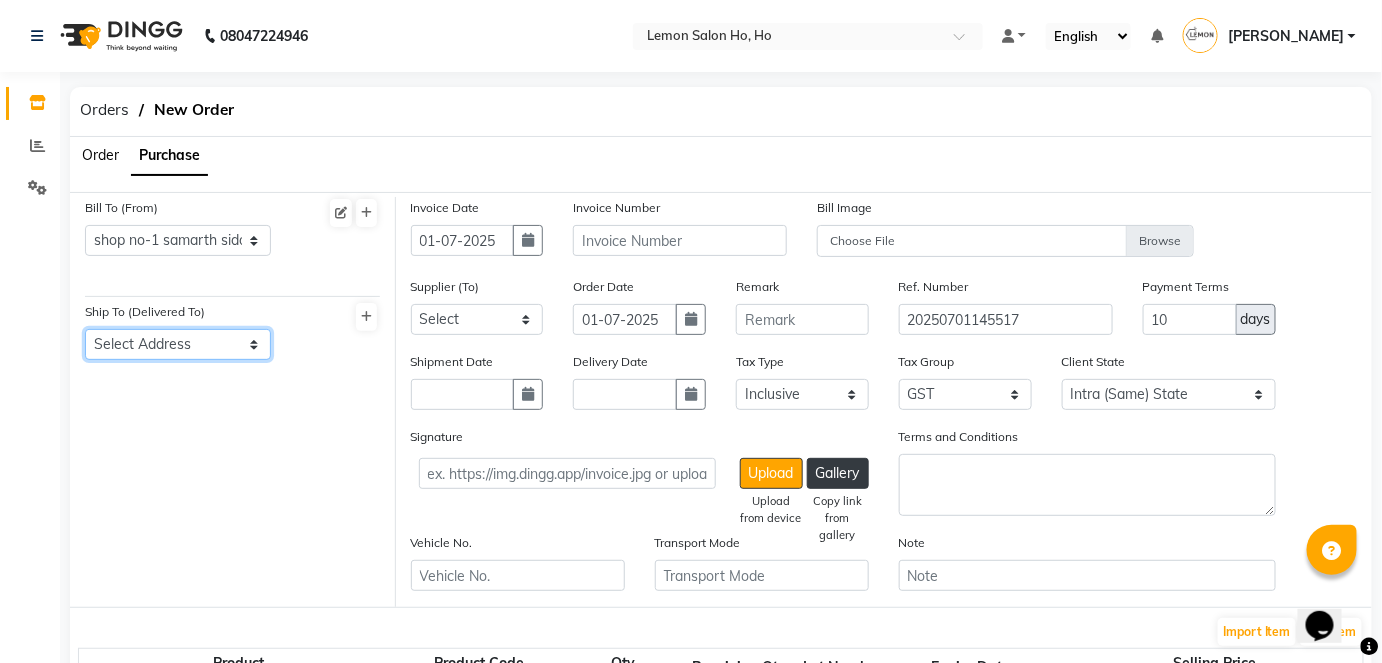 click on "Select Address  shop no-1 samarth siddhi near [GEOGRAPHIC_DATA] opp [GEOGRAPHIC_DATA] -400053    [GEOGRAPHIC_DATA]" 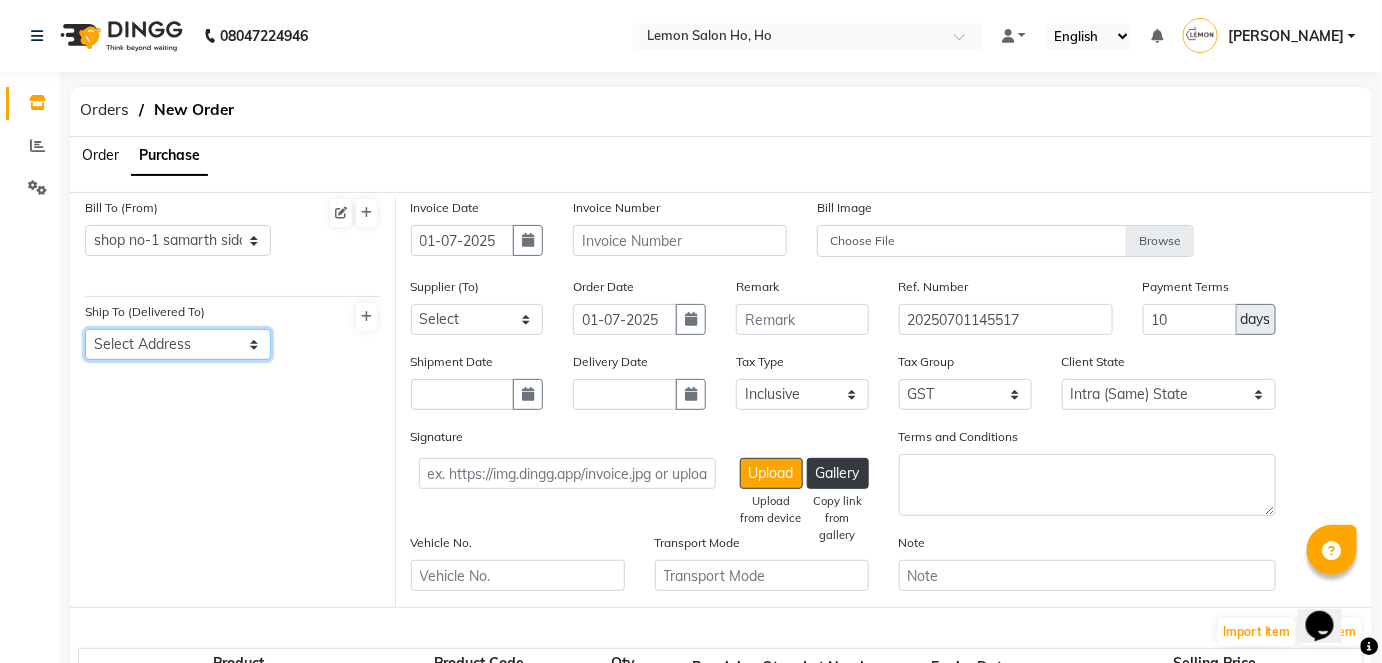 select on "8" 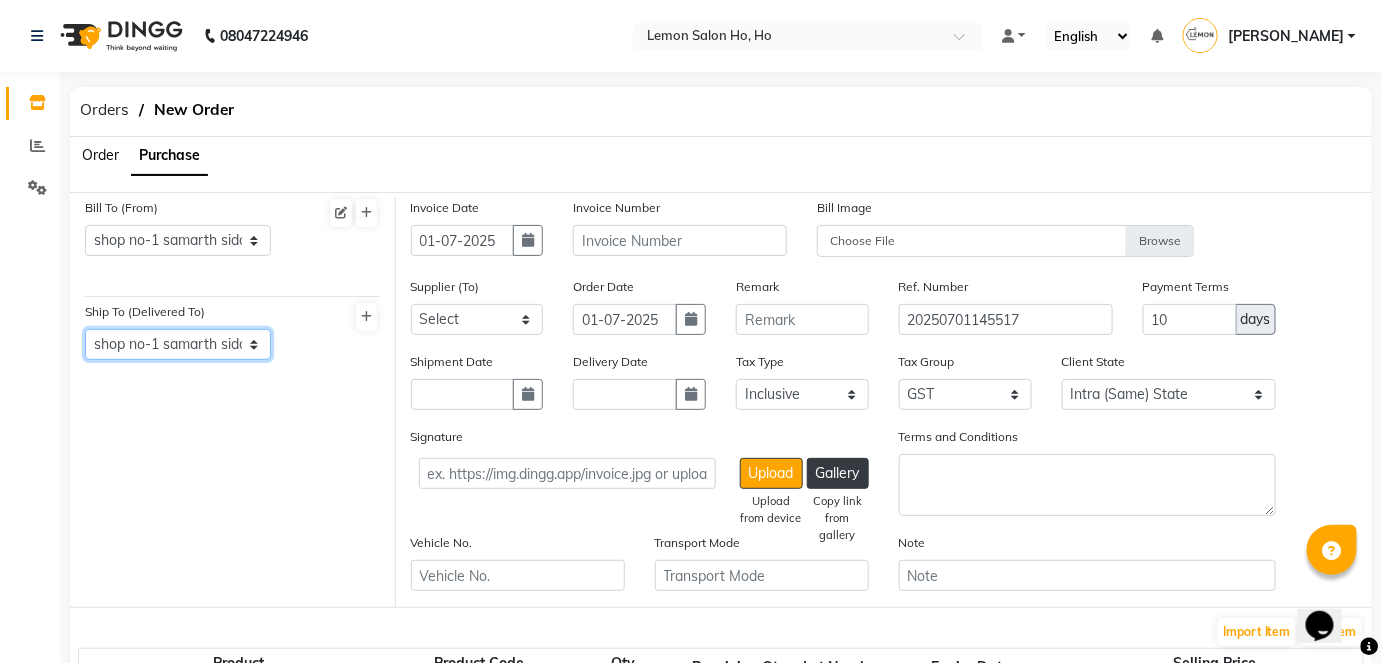 click on "Select Address  shop no-1 samarth siddhi near [GEOGRAPHIC_DATA] opp [GEOGRAPHIC_DATA] -400053    [GEOGRAPHIC_DATA]" 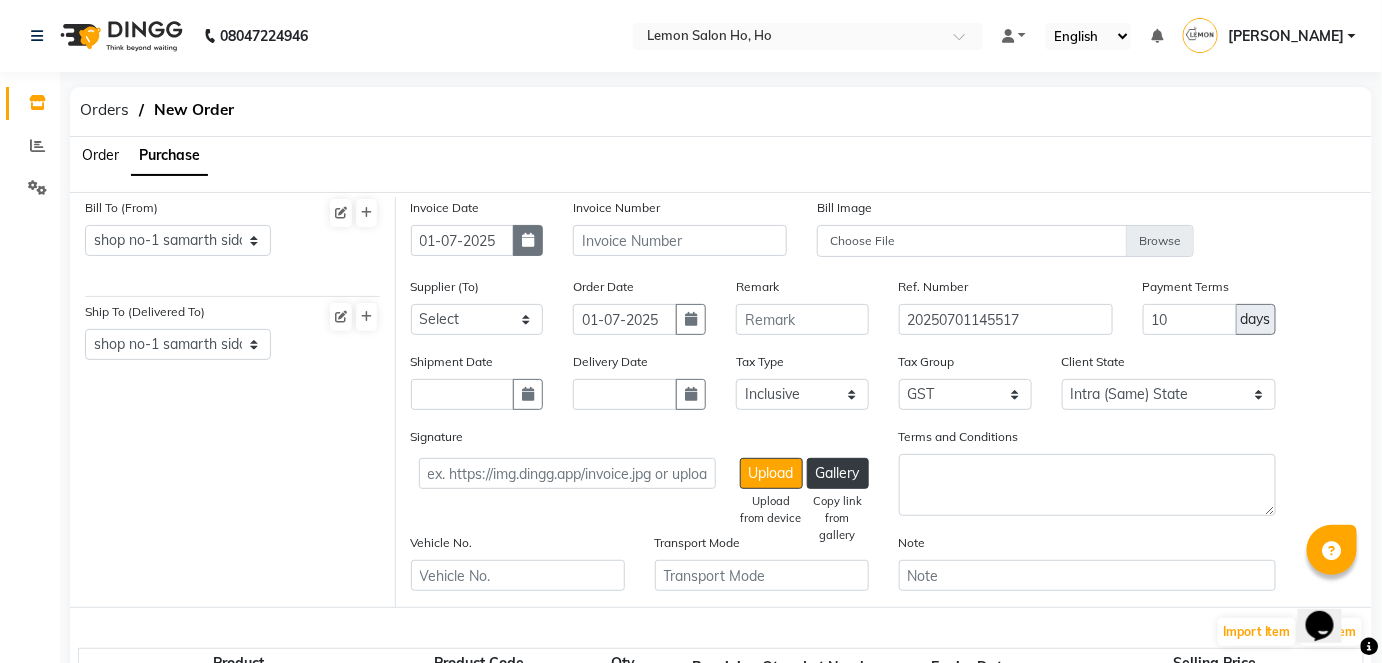 click 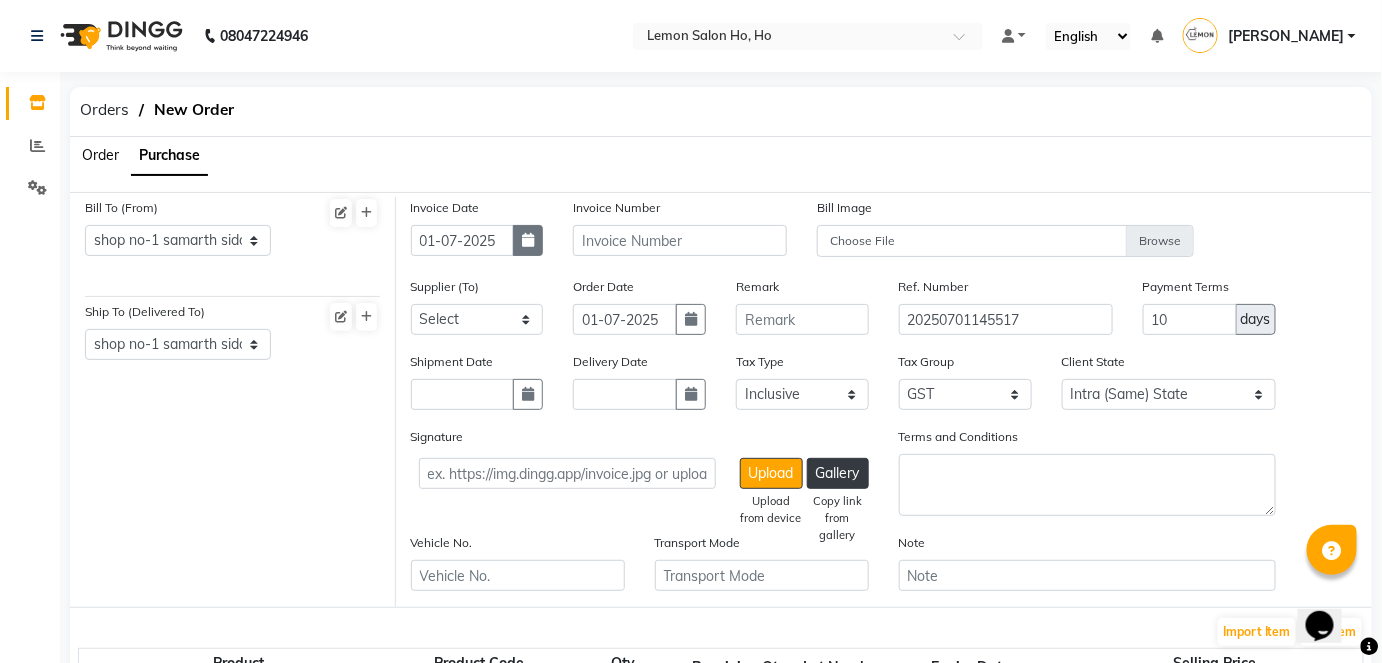 select on "7" 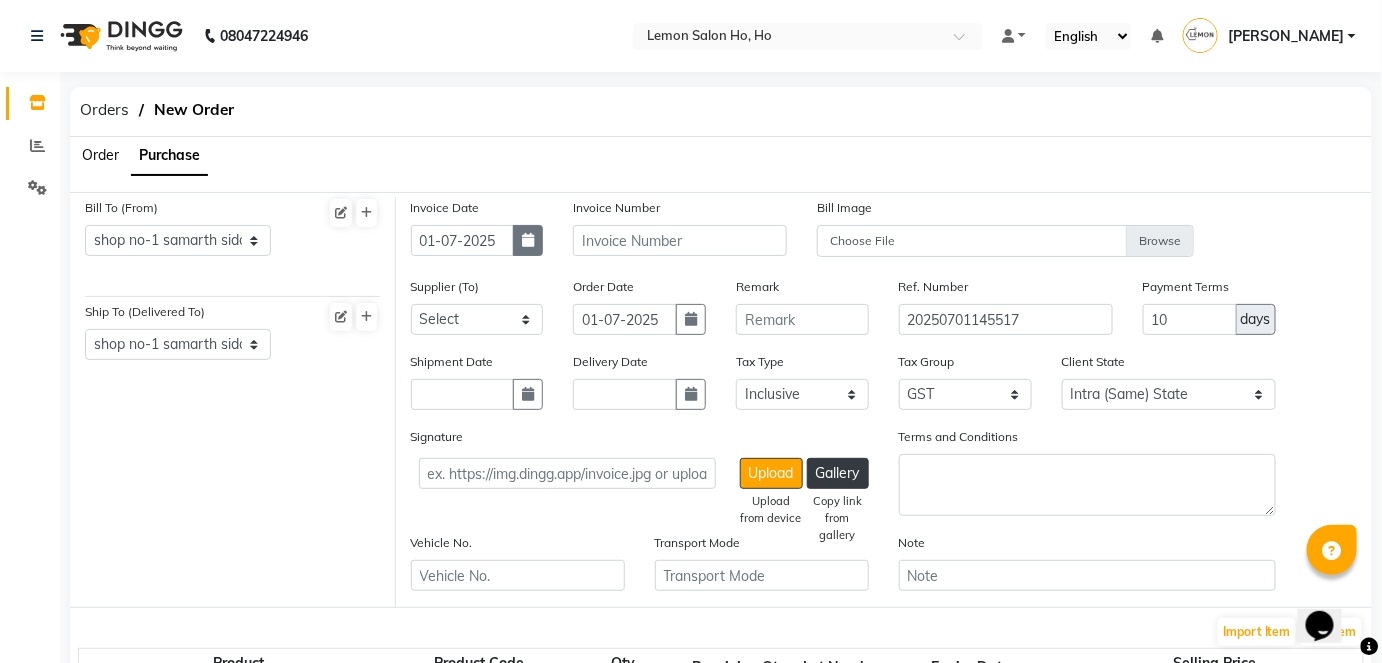 select on "2025" 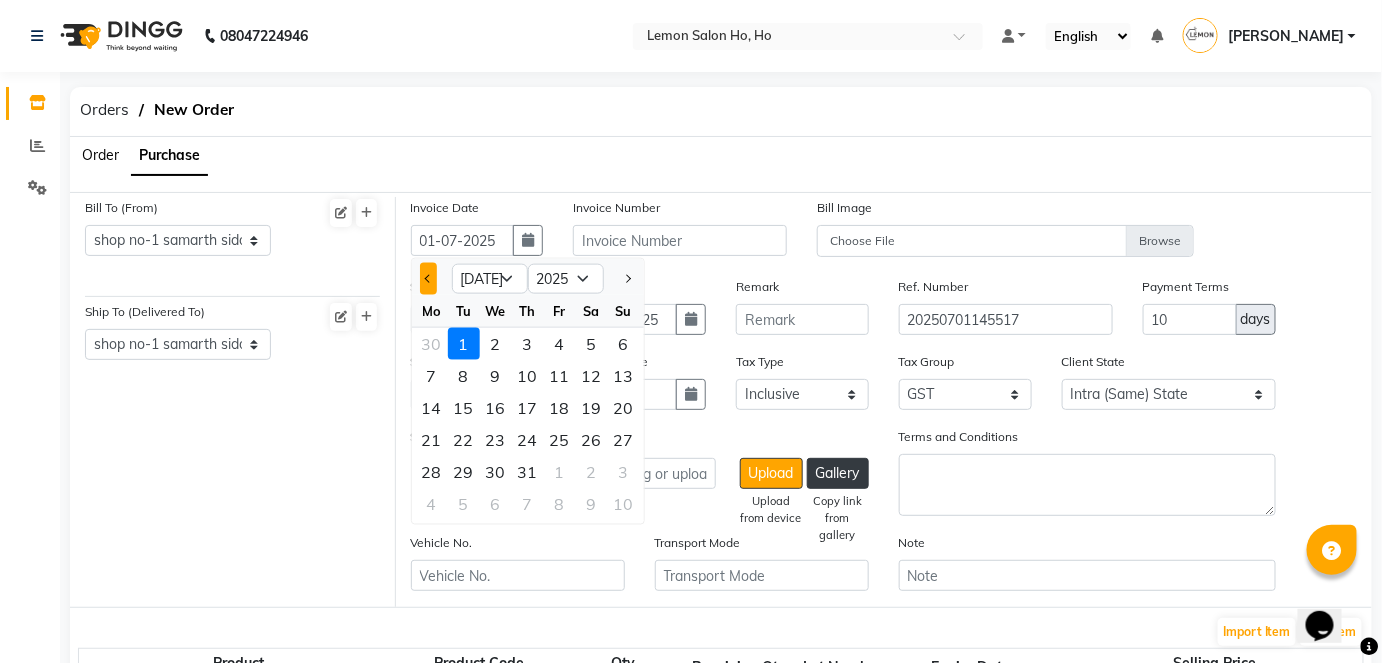 click 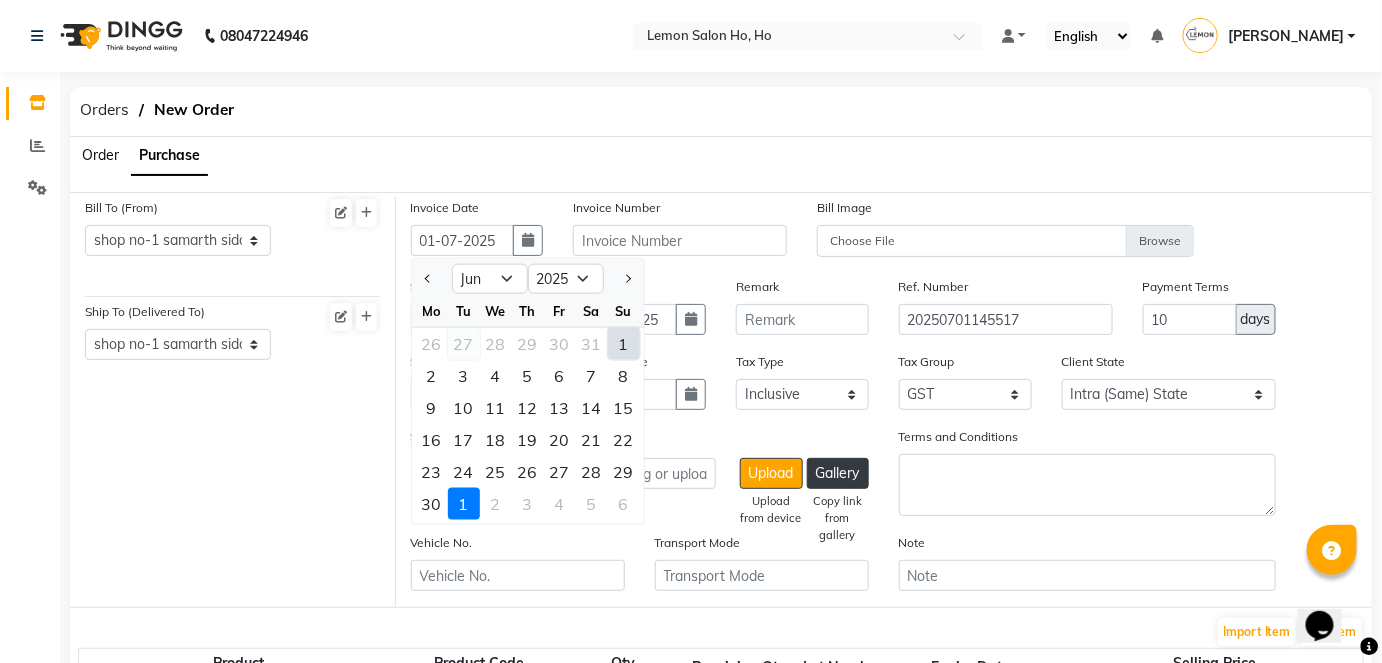 click on "27" 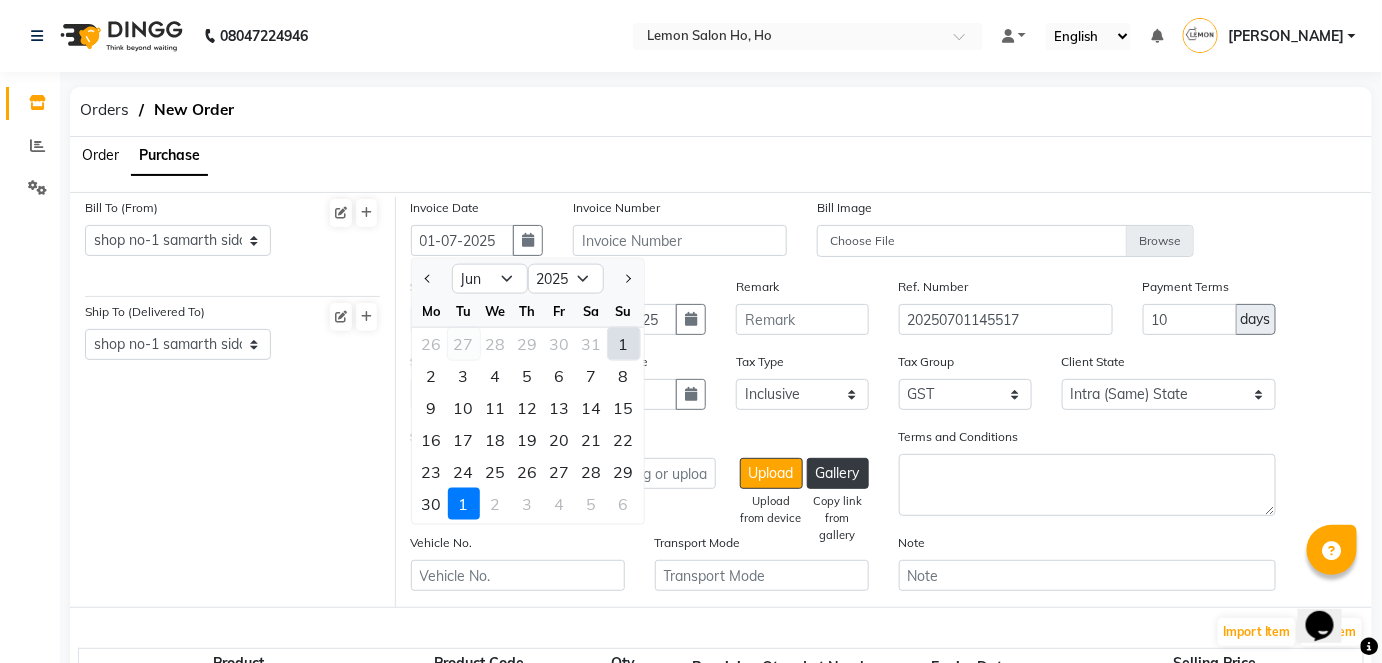type on "[DATE]" 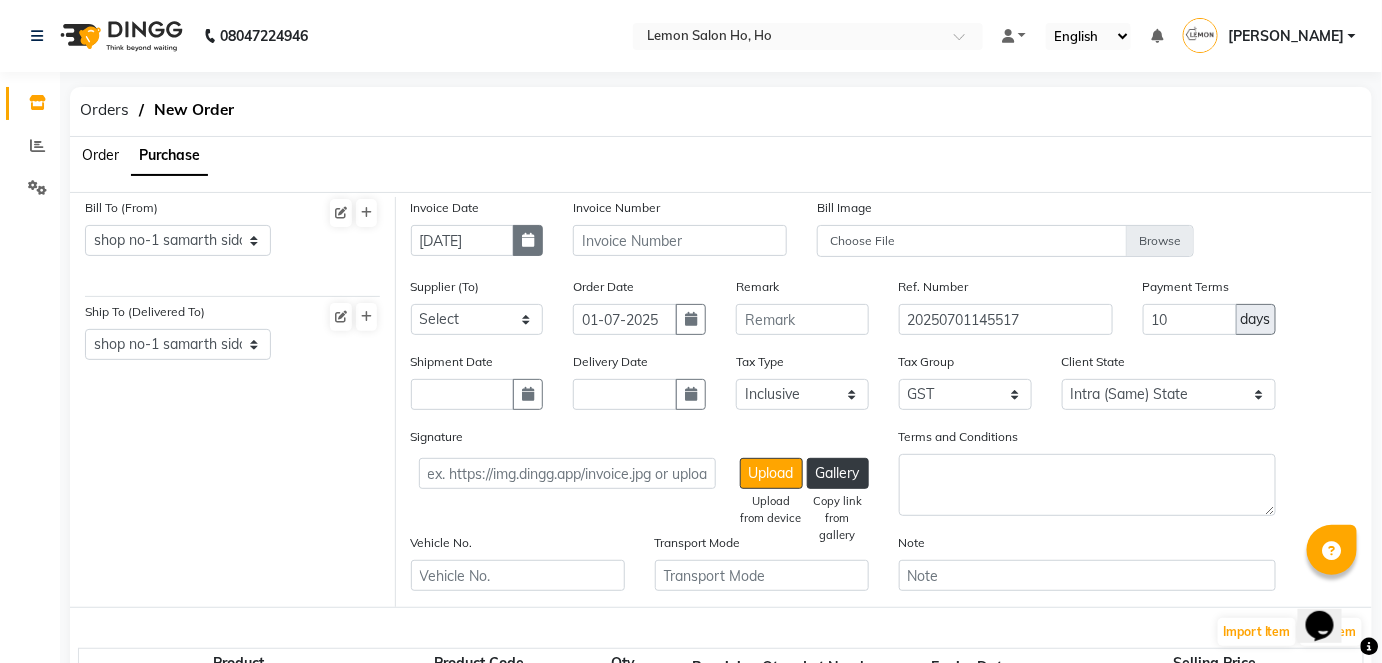 click 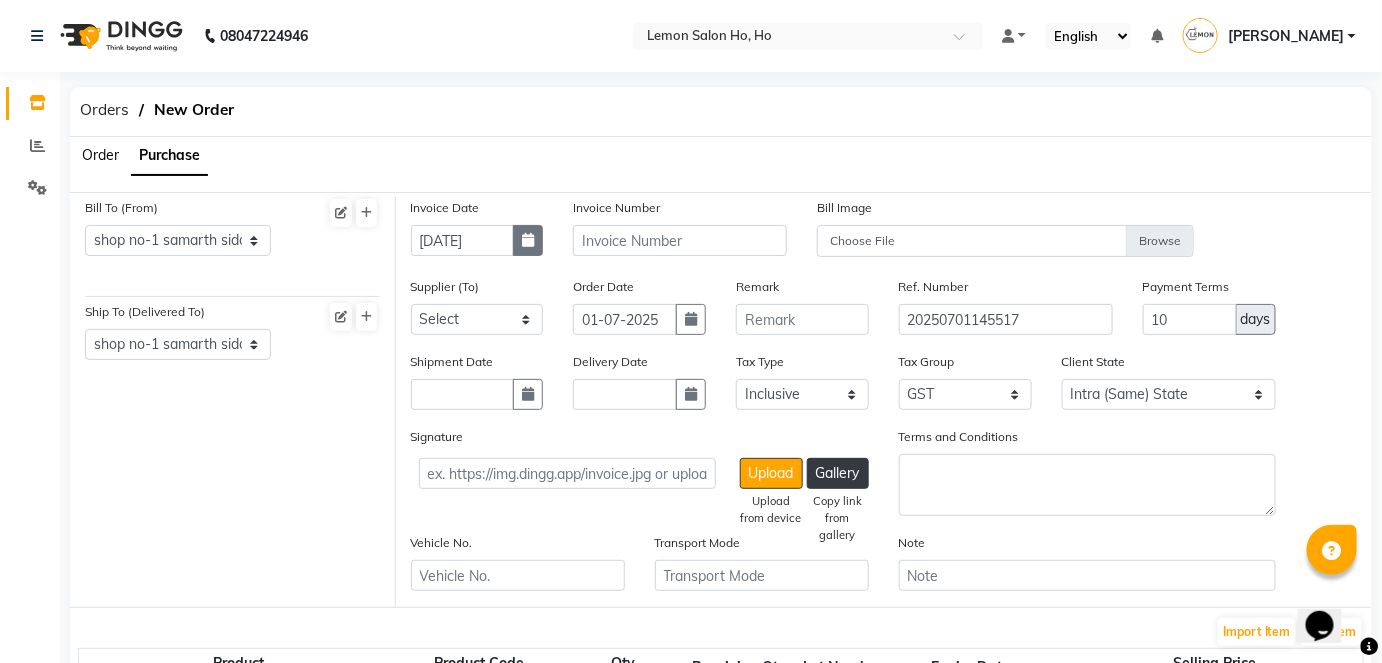 select on "5" 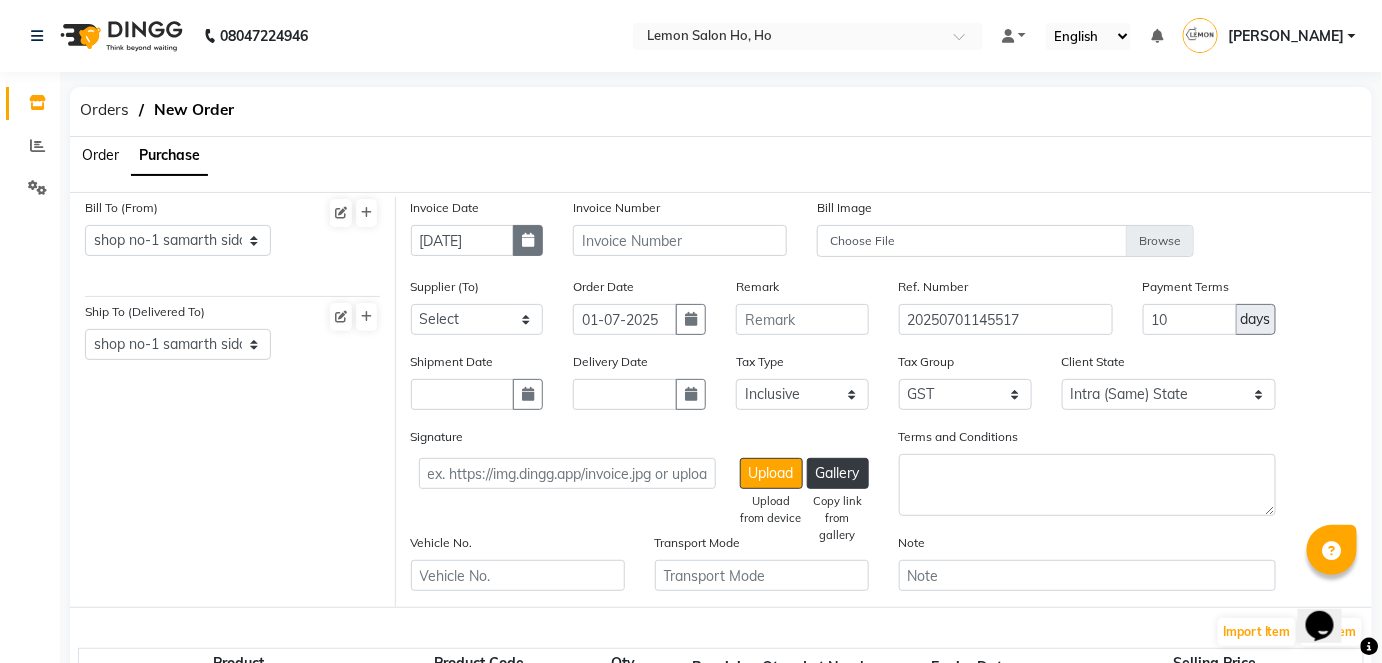 select on "2025" 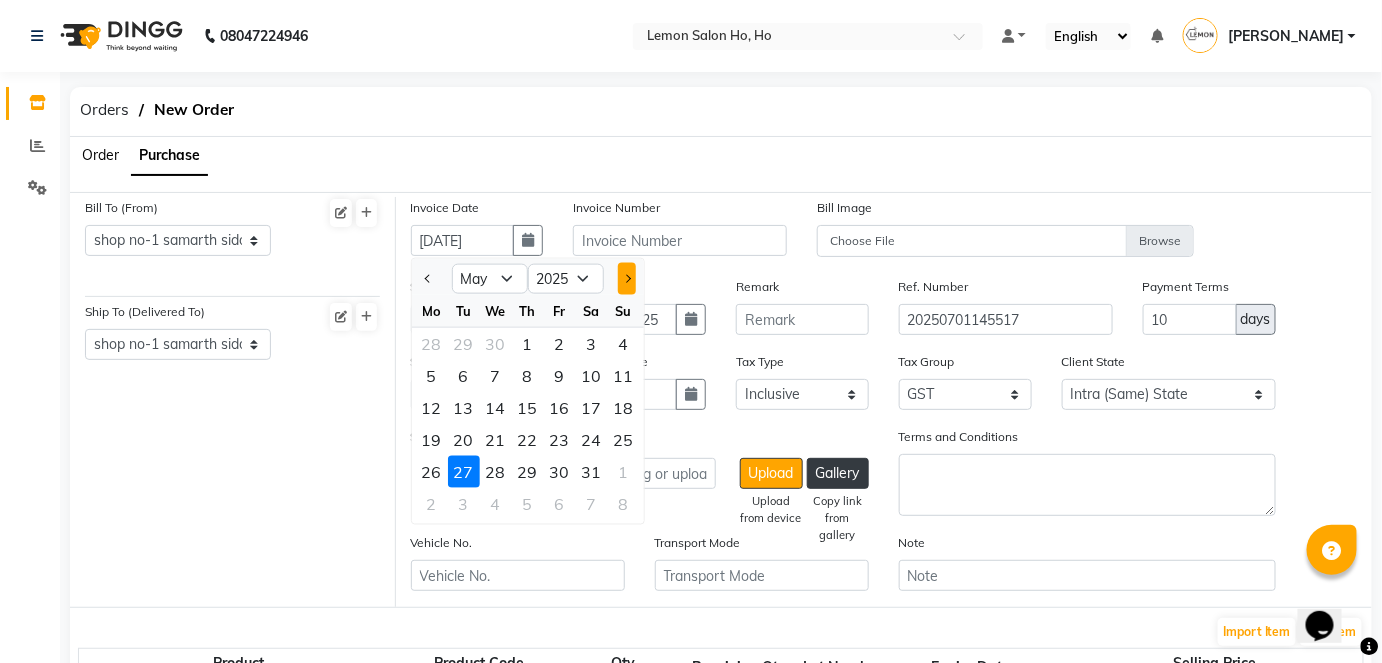 click 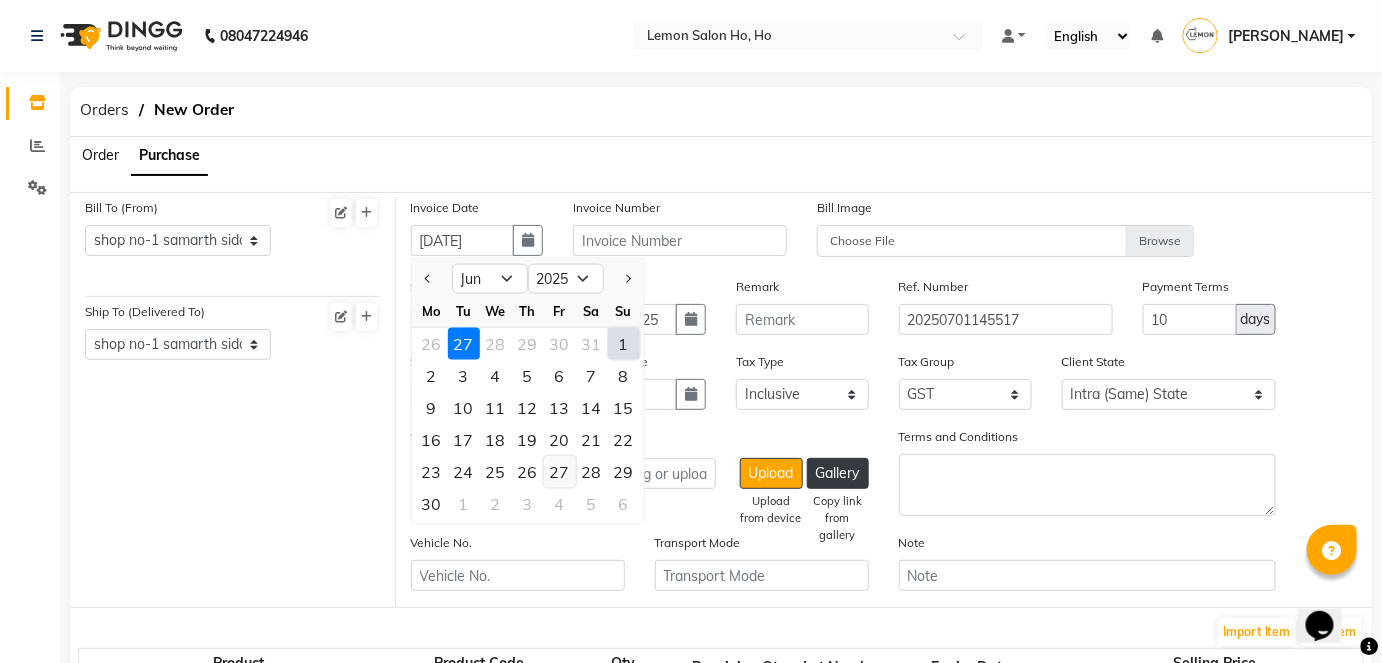 click on "27" 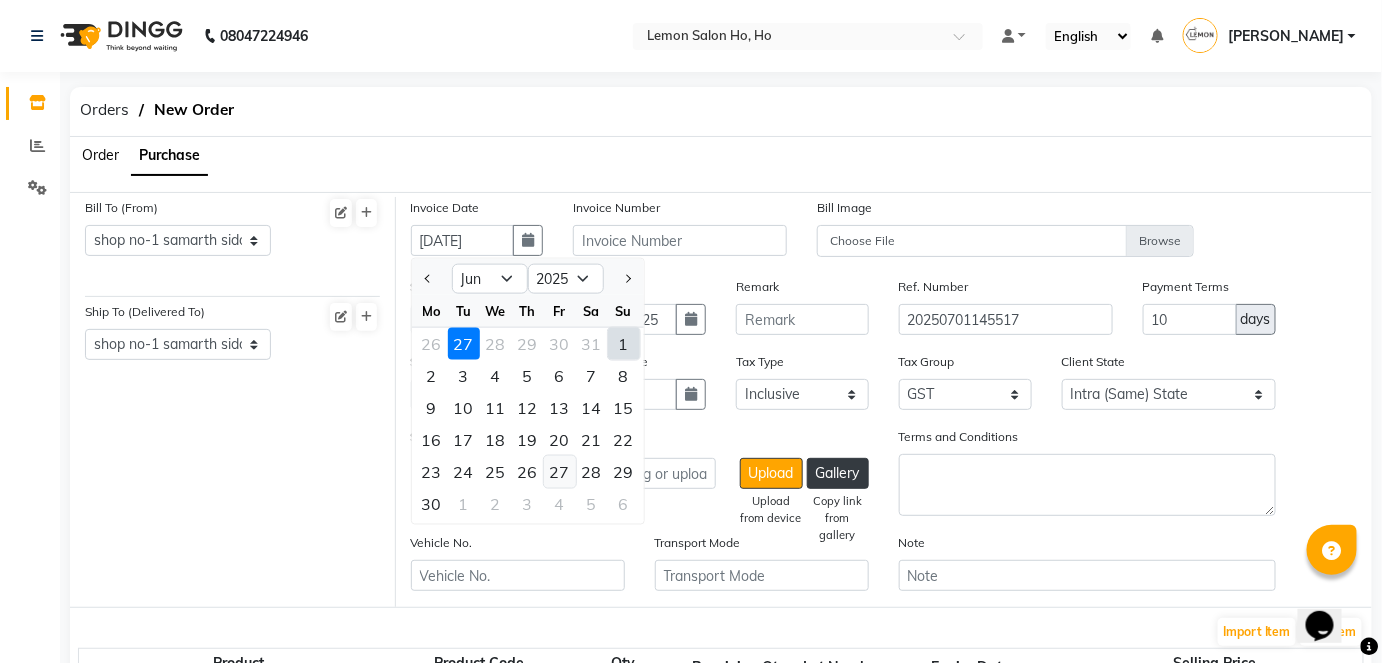type on "[DATE]" 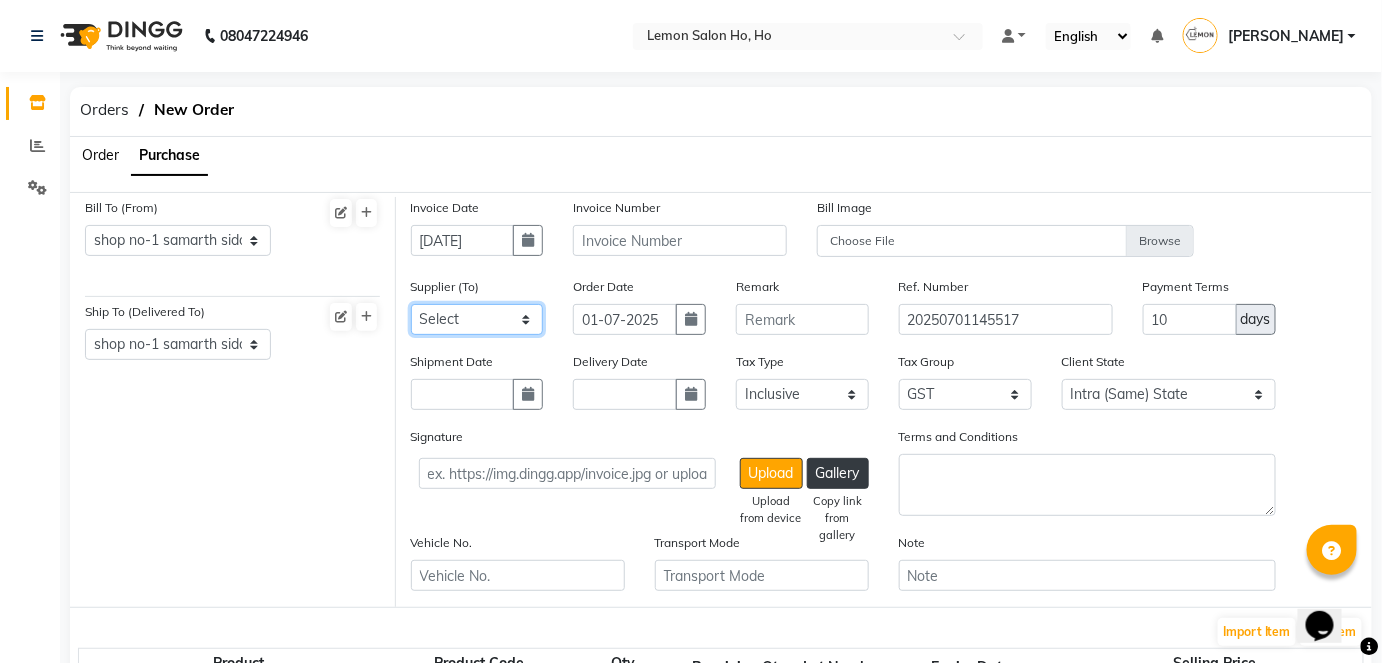 click on "Select [PERSON_NAME] Enterprises (Loreal) Narayan Sales Agency  Osp Healthcare Rica Wax AURUS CORP  FLORACTIVE  - Floractive Cysteine Nashi  Remy Beauty Palace OLAPLEX MOKSH ENTERPRISE Moroccan Oil [PERSON_NAME] Panama SR Collection OPI Rich Personal Care - Richelon  wax  BEAUTY ESSENTIALS MARKETING INDIA LLP - QOD marketing  Ocean Marine Thalgo/Cirepil Oneline Wellness Ayur Marketing Beauty Glow Beauty and Glow Moksh Enterprise [PERSON_NAME] Wellness [PERSON_NAME] ENTERPRISES Housekeeping  Czar Wellness (Vedic) Om Shanti Corporation- H&F Kit Evergreen Color Bar skinura  pvt ltd [PERSON_NAME] inc richelon  Shimmers Cosmetic Rich Hair & Skin  Park Exim (lotus) Beso Enterprises [PERSON_NAME] Sales (bombini ) [PERSON_NAME]  ENTERPRISE TURQOISE  WELLNESS Nilesh Enterprise  Hair  Originals Glam ANITAS AROMATIC SOLUTIONS - ANITAS AROMATIC  SOLUTIONS Kerastase  Loreal India Private Limited  ENERGY BEVERAGES PVT LTD  - ENERGY WATER CREAT  BEVERAGES PVT LTD  SYNERGIE [GEOGRAPHIC_DATA]  - SYNERGIE [GEOGRAPHIC_DATA] [GEOGRAPHIC_DATA] Big Dad Enterprise - [GEOGRAPHIC_DATA]  - Dinesh [DOMAIN_NAME] [DOMAIN_NAME]" 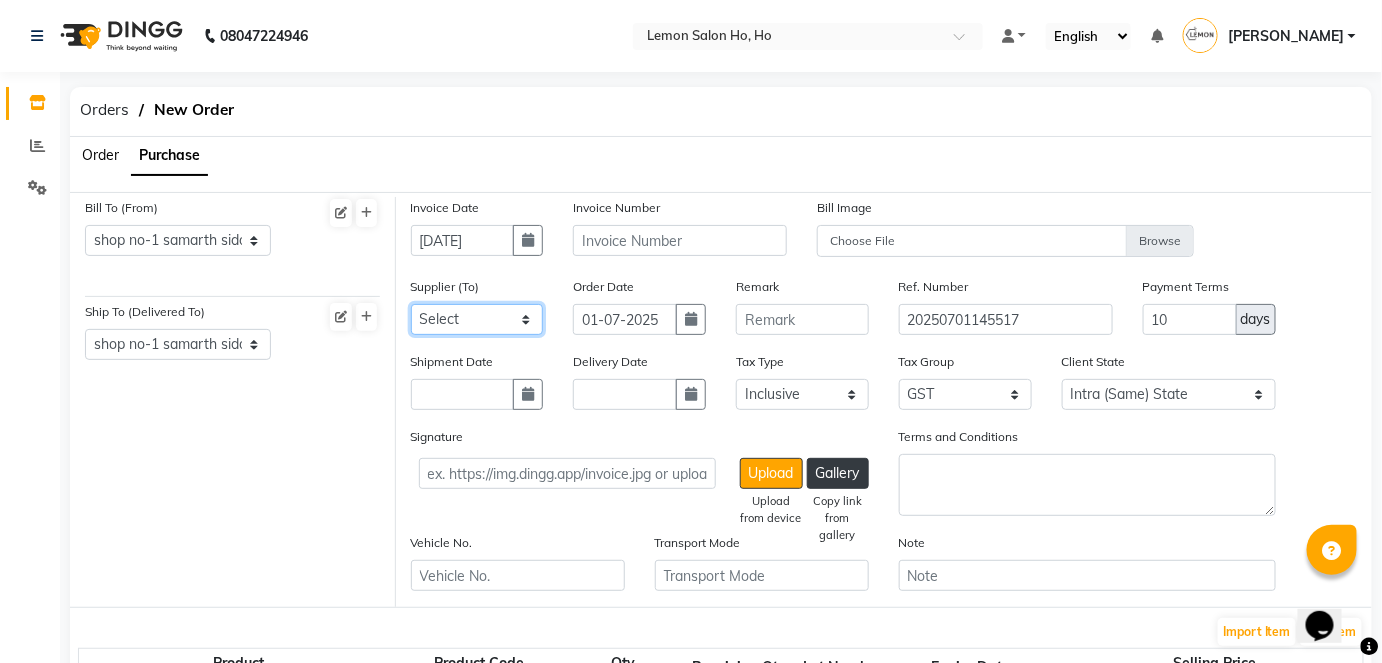select on "132" 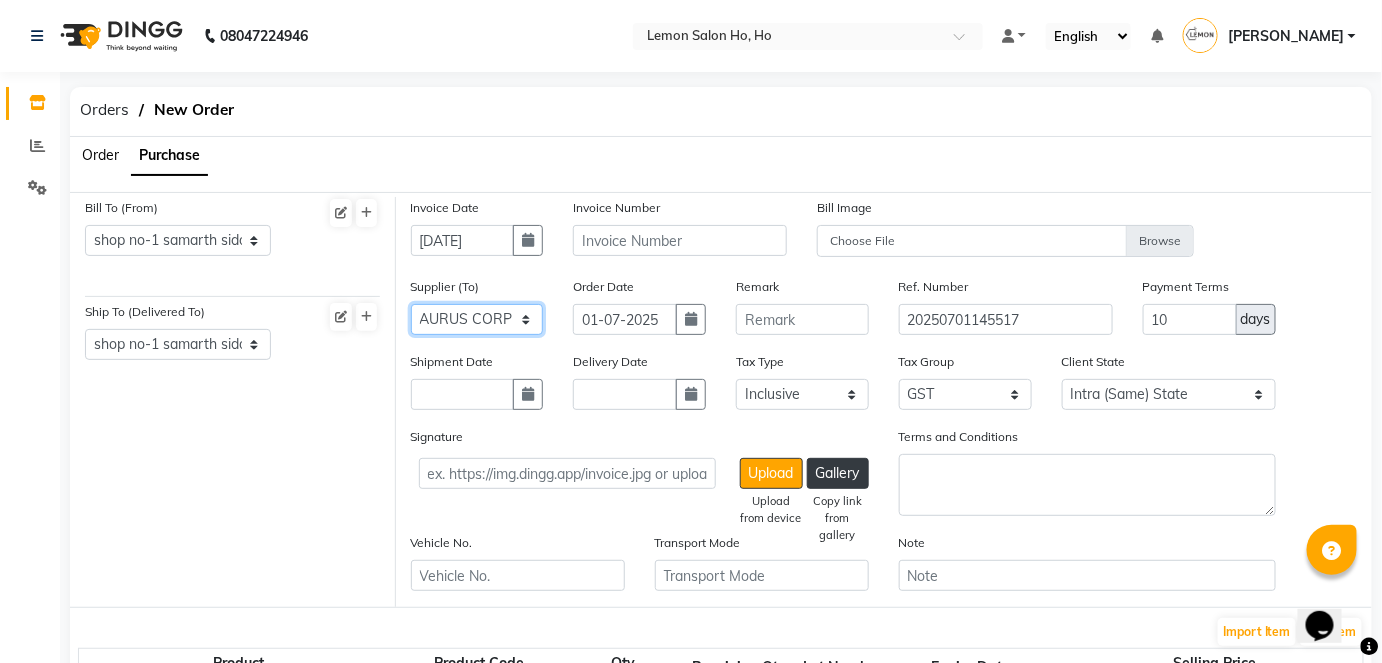 click on "Select [PERSON_NAME] Enterprises (Loreal) Narayan Sales Agency  Osp Healthcare Rica Wax AURUS CORP  FLORACTIVE  - Floractive Cysteine Nashi  Remy Beauty Palace OLAPLEX MOKSH ENTERPRISE Moroccan Oil [PERSON_NAME] Panama SR Collection OPI Rich Personal Care - Richelon  wax  BEAUTY ESSENTIALS MARKETING INDIA LLP - QOD marketing  Ocean Marine Thalgo/Cirepil Oneline Wellness Ayur Marketing Beauty Glow Beauty and Glow Moksh Enterprise [PERSON_NAME] Wellness [PERSON_NAME] ENTERPRISES Housekeeping  Czar Wellness (Vedic) Om Shanti Corporation- H&F Kit Evergreen Color Bar skinura  pvt ltd [PERSON_NAME] inc richelon  Shimmers Cosmetic Rich Hair & Skin  Park Exim (lotus) Beso Enterprises [PERSON_NAME] Sales (bombini ) [PERSON_NAME]  ENTERPRISE TURQOISE  WELLNESS Nilesh Enterprise  Hair  Originals Glam ANITAS AROMATIC SOLUTIONS - ANITAS AROMATIC  SOLUTIONS Kerastase  Loreal India Private Limited  ENERGY BEVERAGES PVT LTD  - ENERGY WATER CREAT  BEVERAGES PVT LTD  SYNERGIE [GEOGRAPHIC_DATA]  - SYNERGIE [GEOGRAPHIC_DATA] [GEOGRAPHIC_DATA] Big Dad Enterprise - [GEOGRAPHIC_DATA]  - Dinesh [DOMAIN_NAME] [DOMAIN_NAME]" 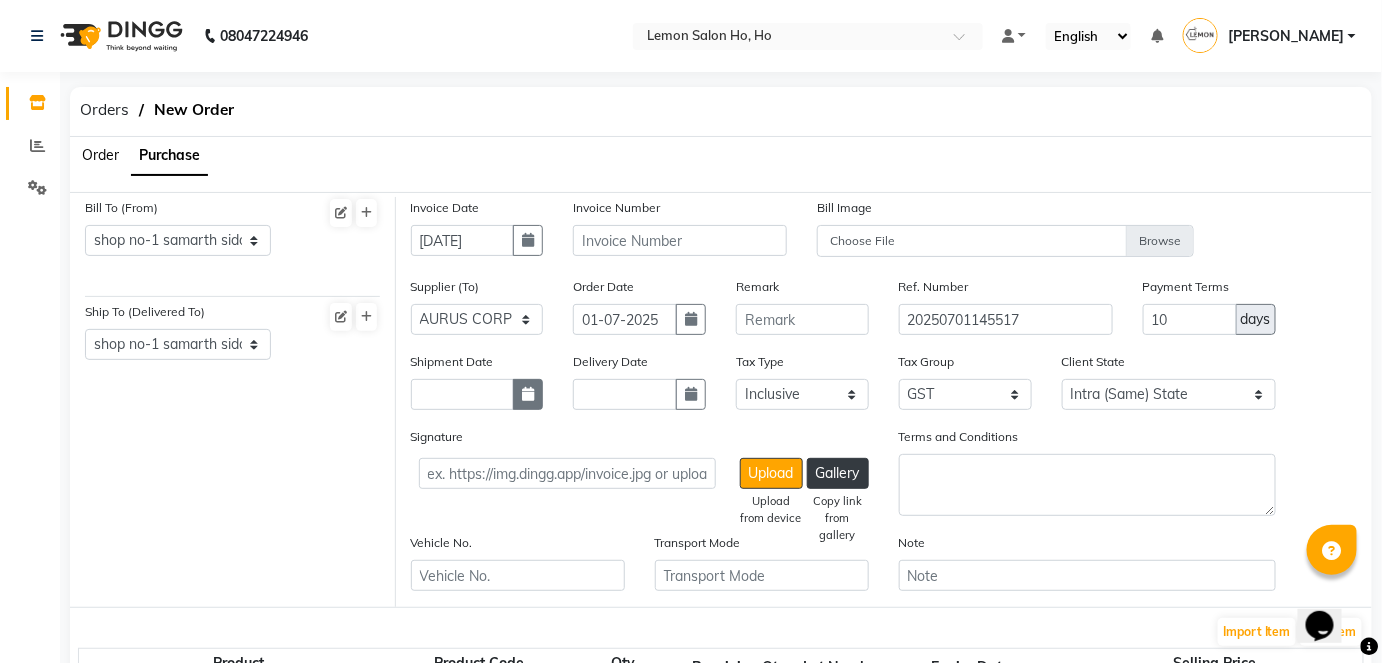 click 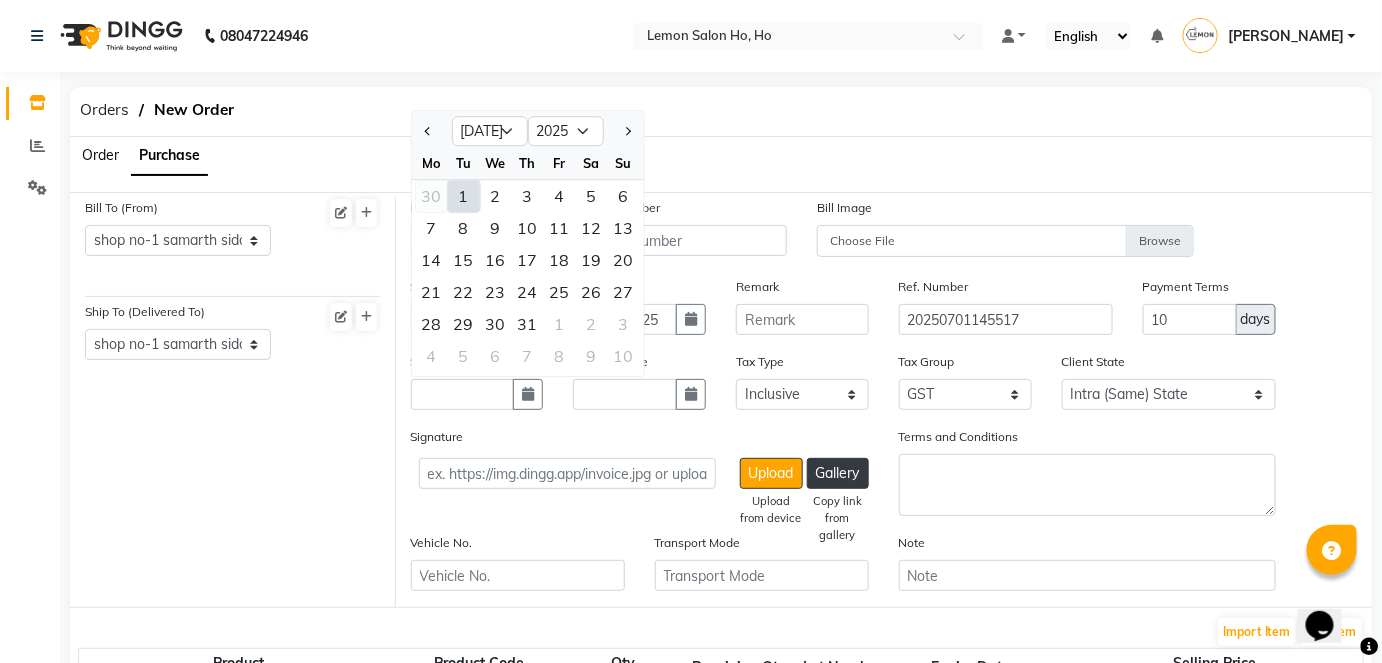 click on "30" 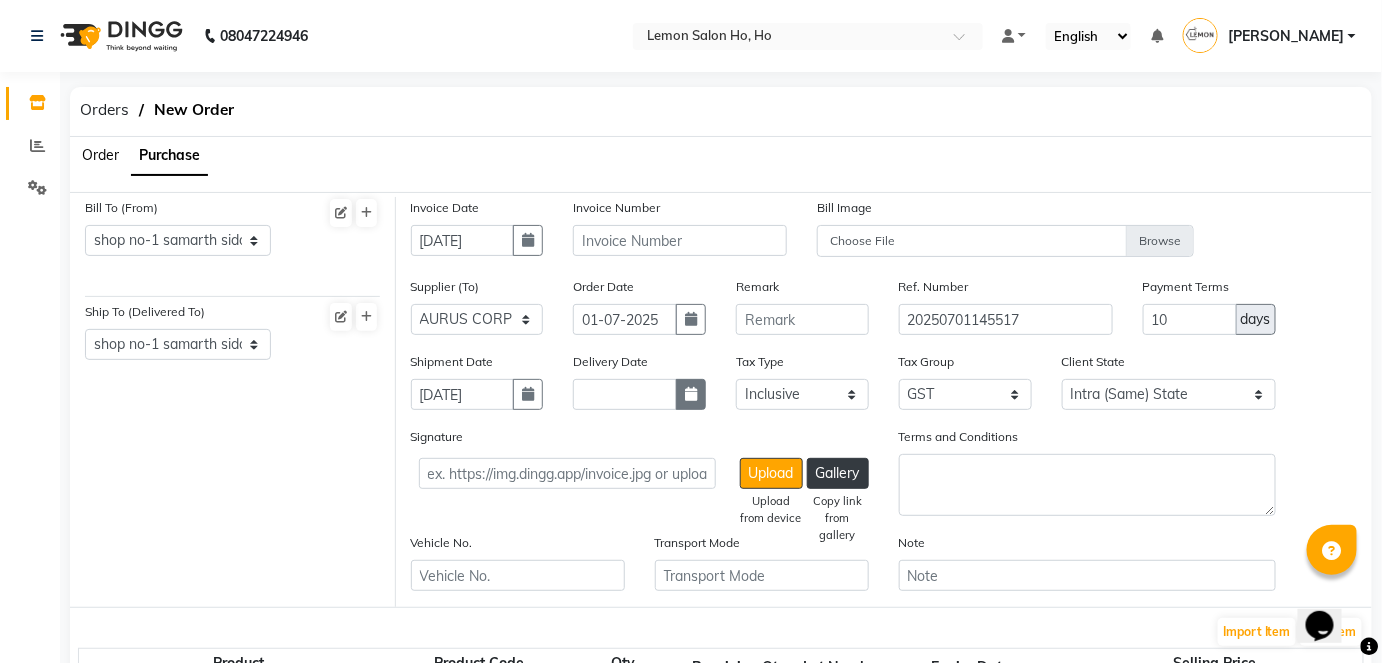 click 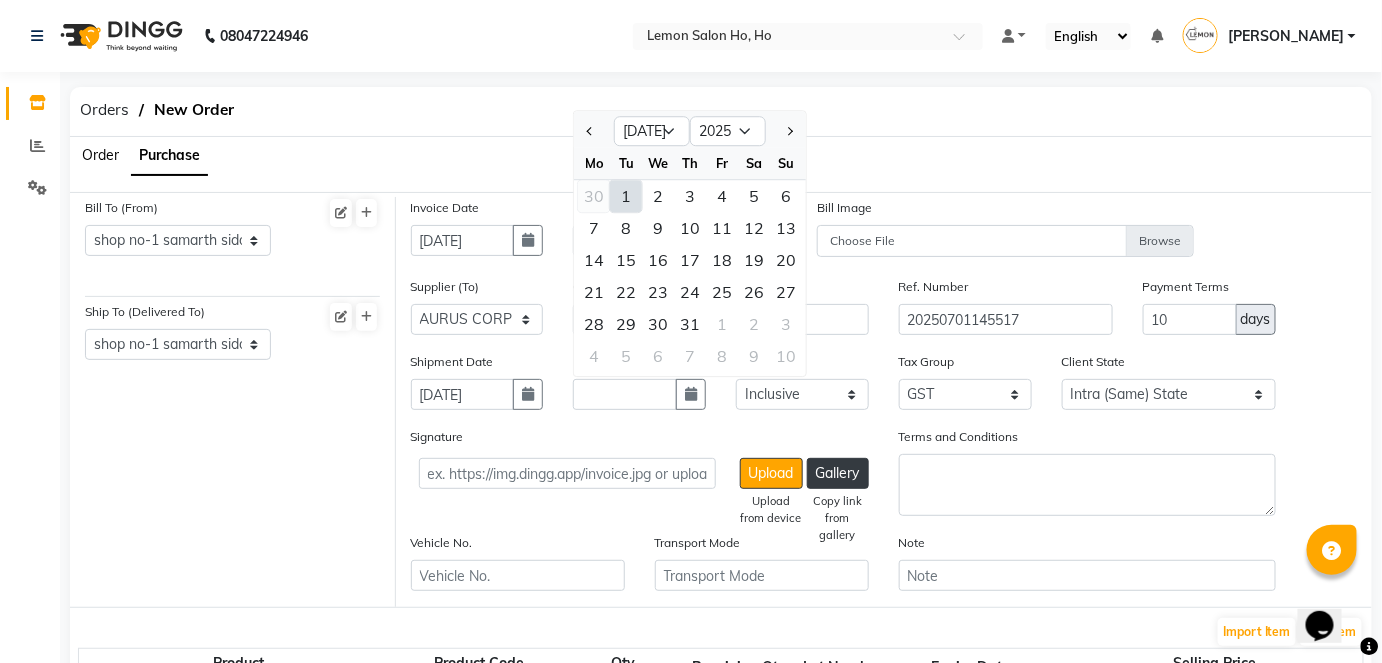 click on "30" 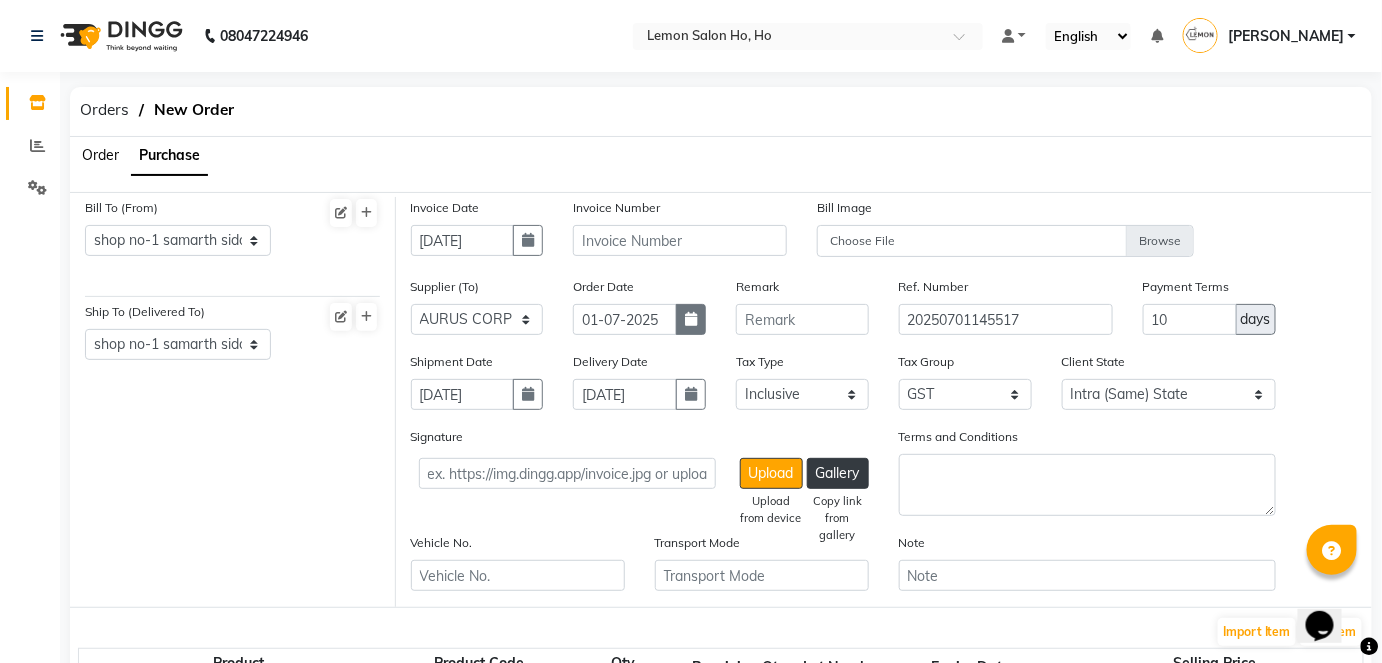 click 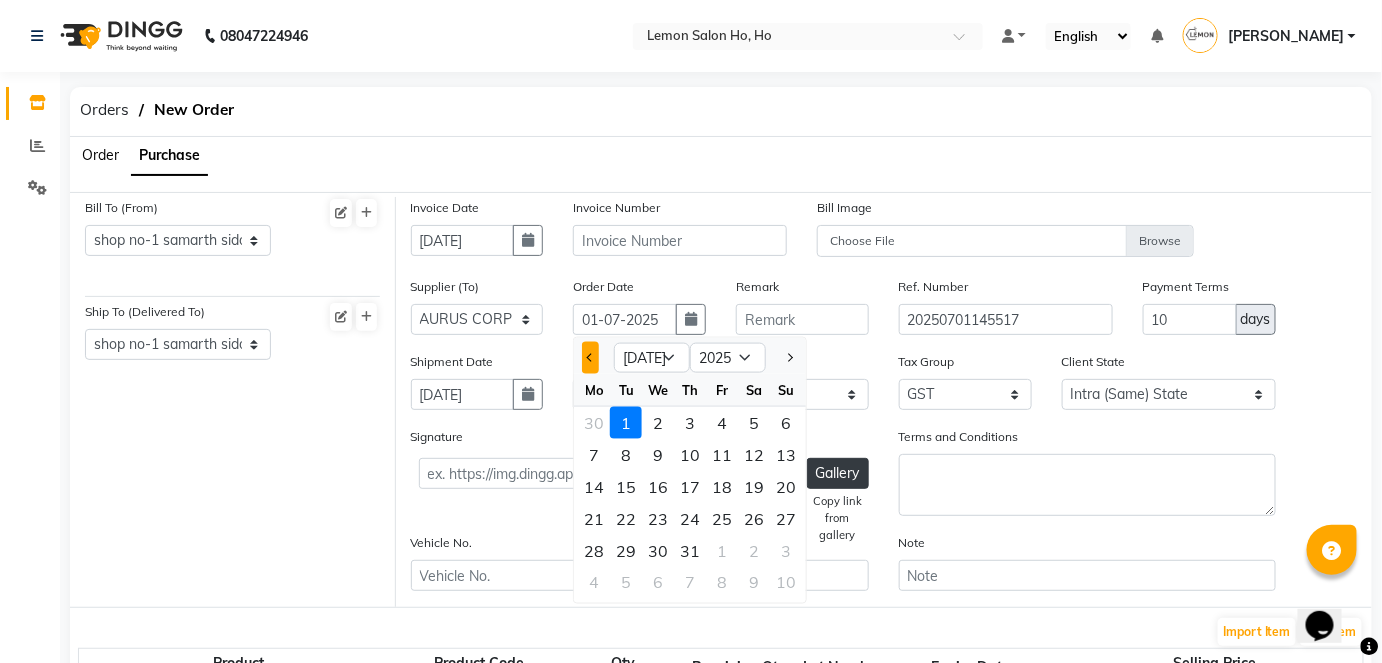 click 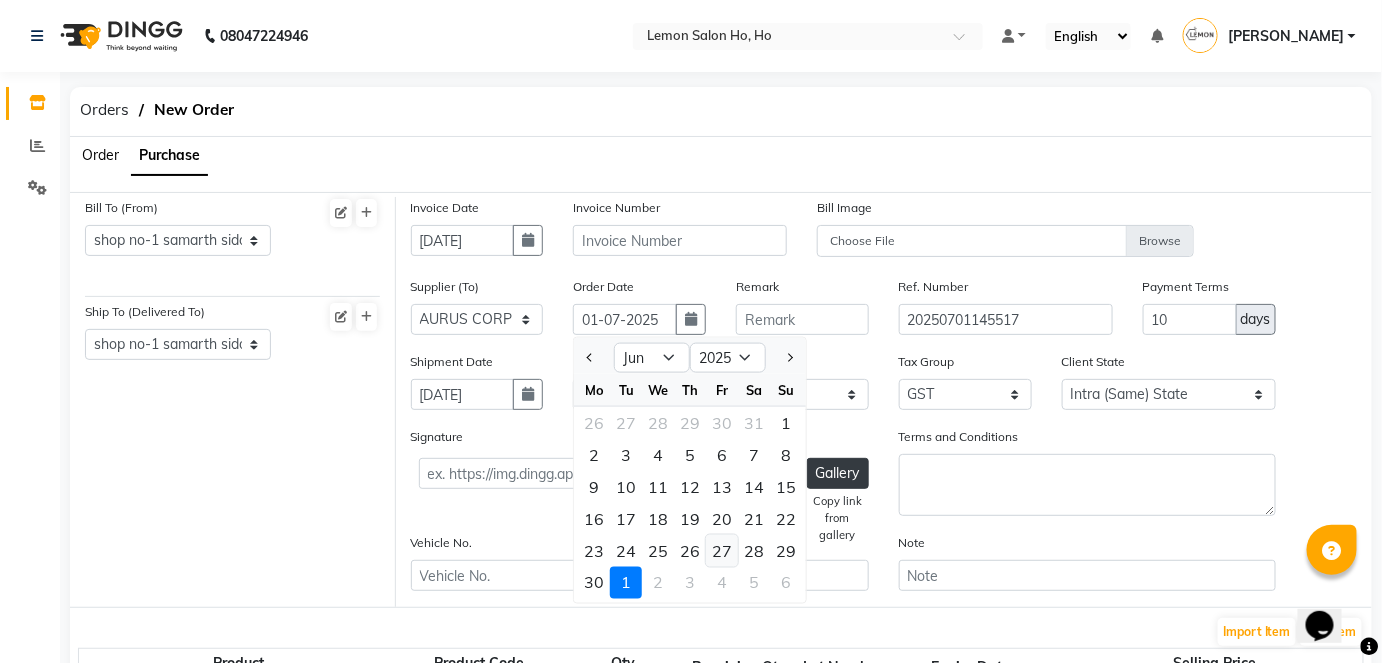click on "27" 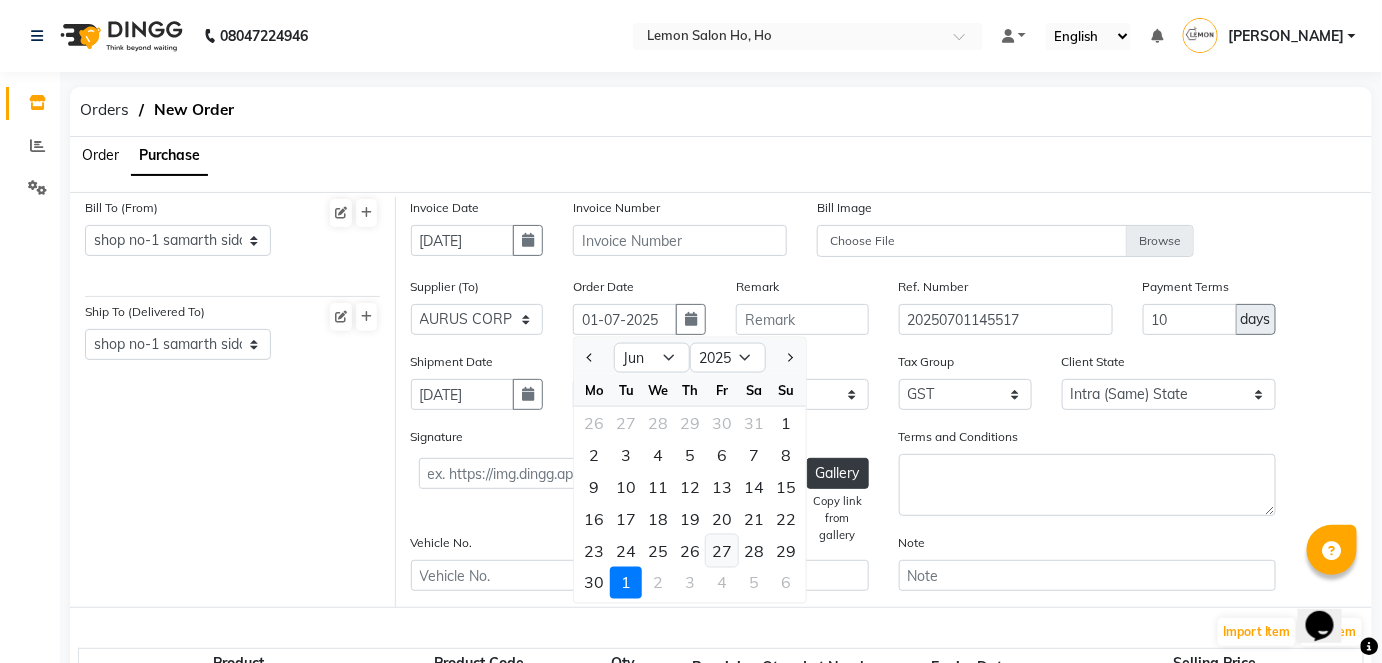 type on "[DATE]" 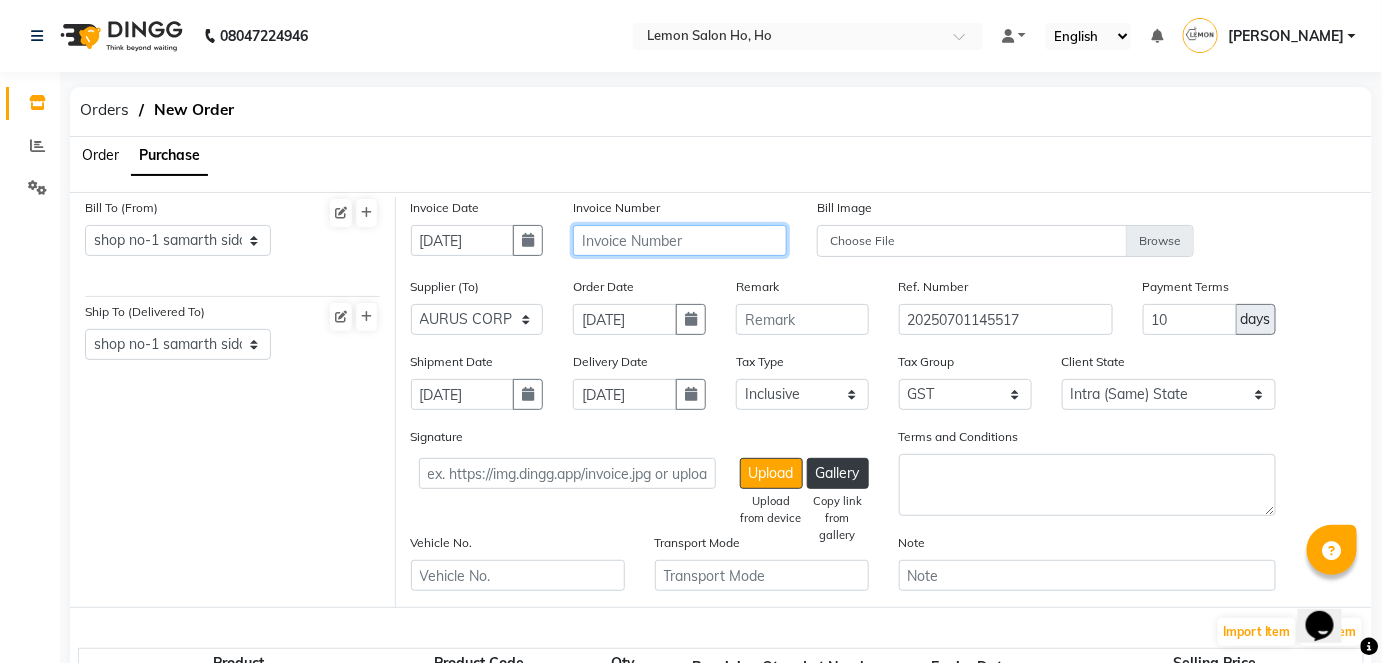 click 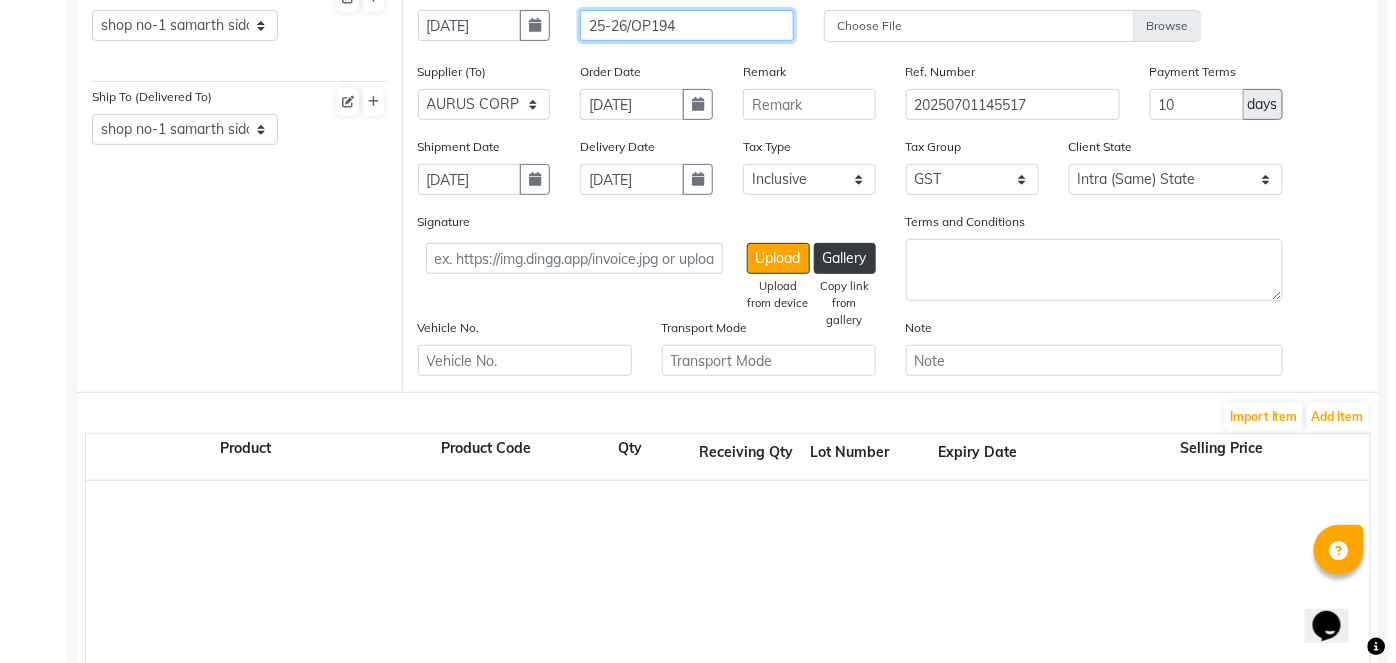 scroll, scrollTop: 229, scrollLeft: 0, axis: vertical 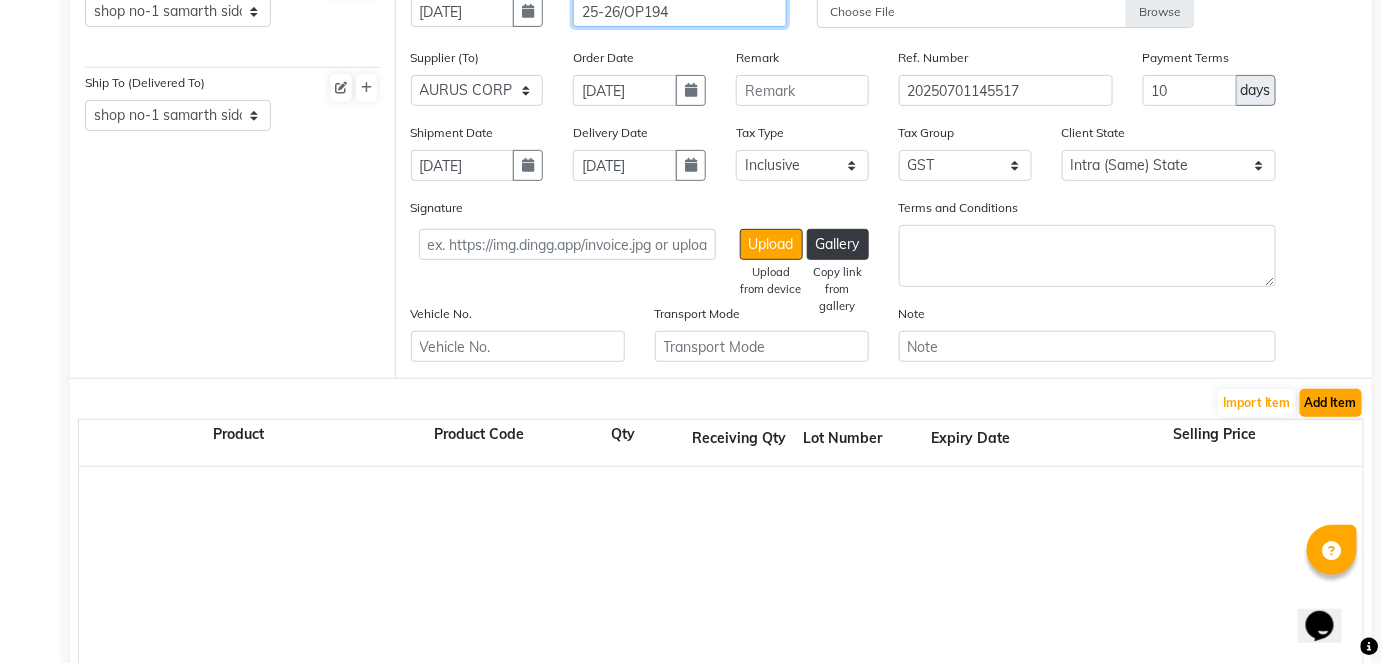 type on "25-26/OP194" 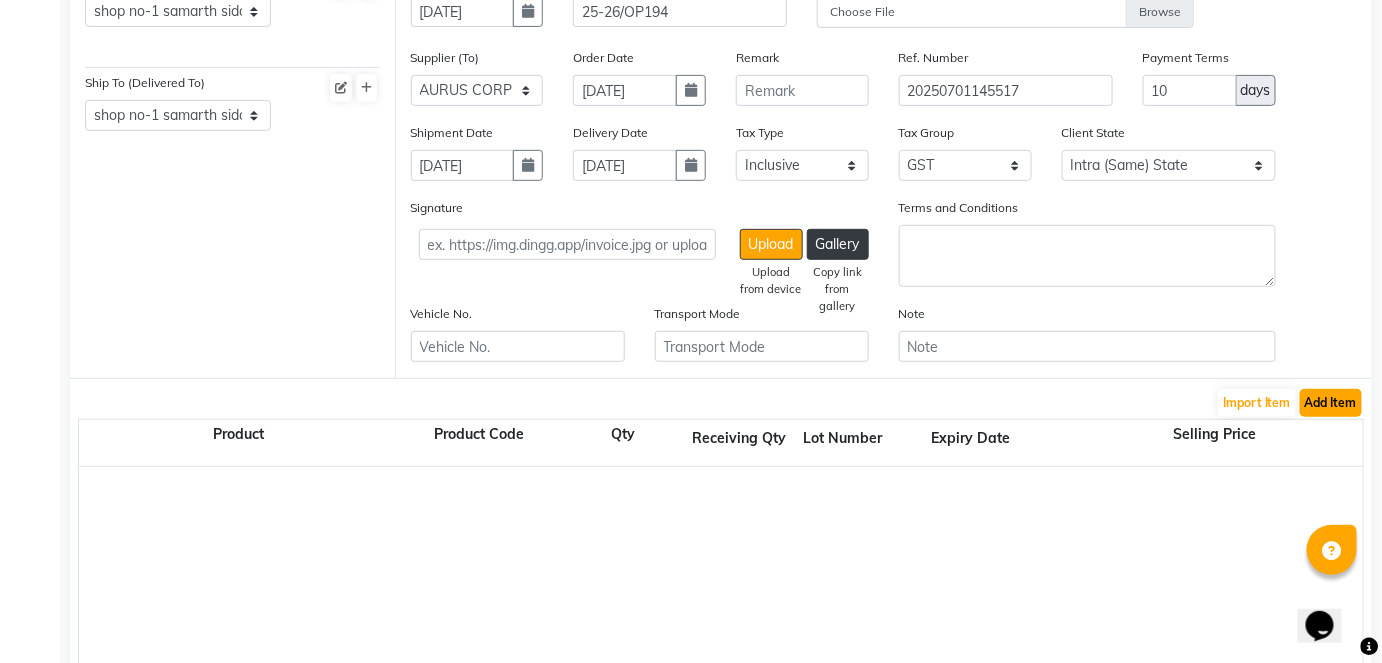 click on "Add Item" 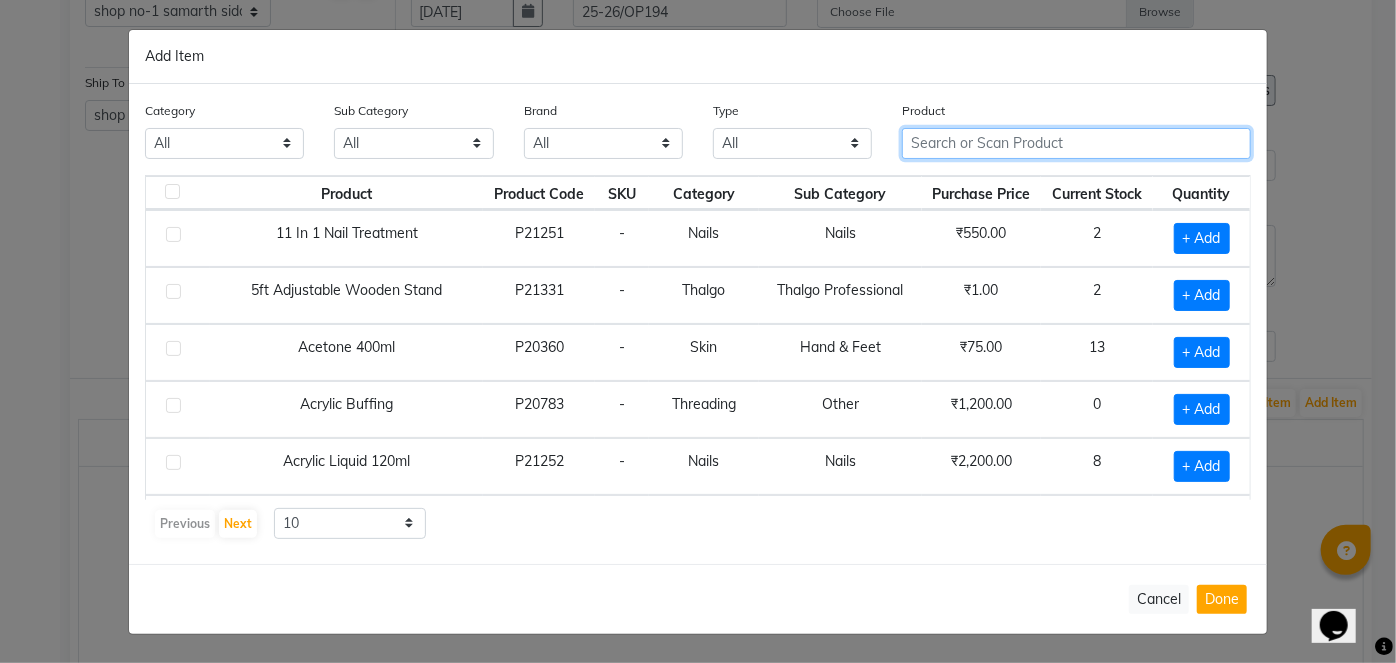 click 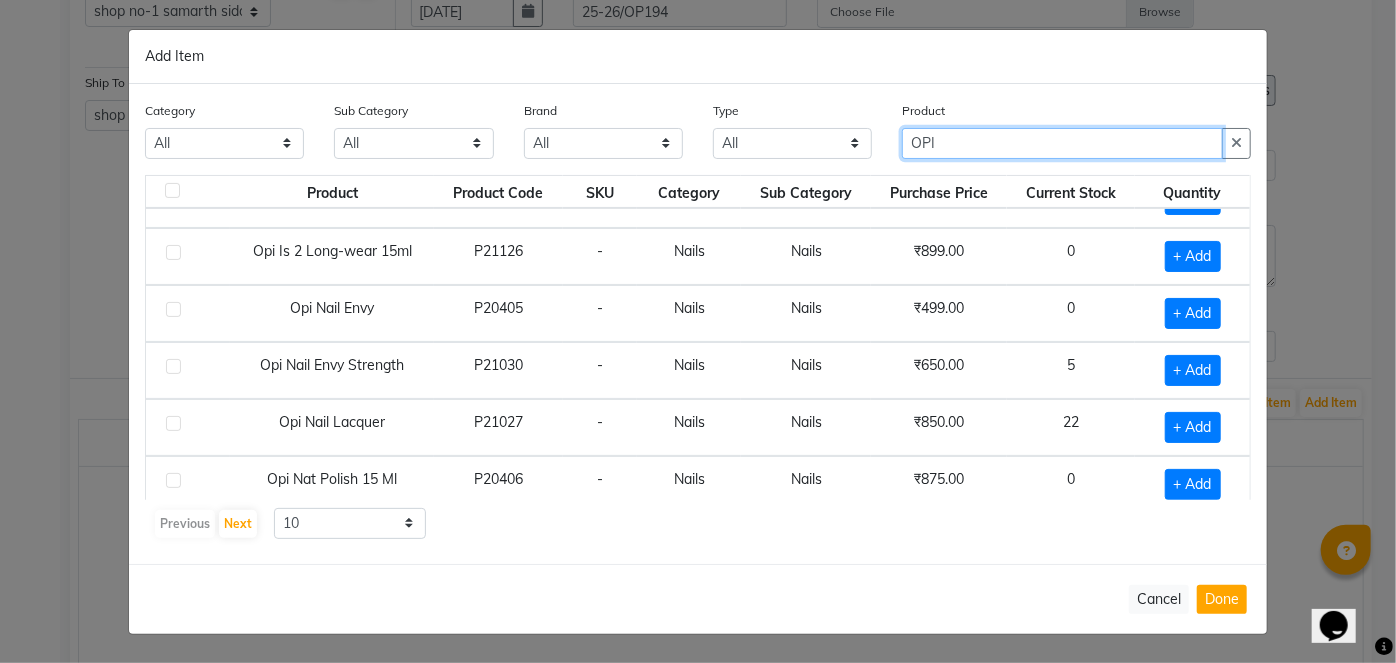scroll, scrollTop: 268, scrollLeft: 0, axis: vertical 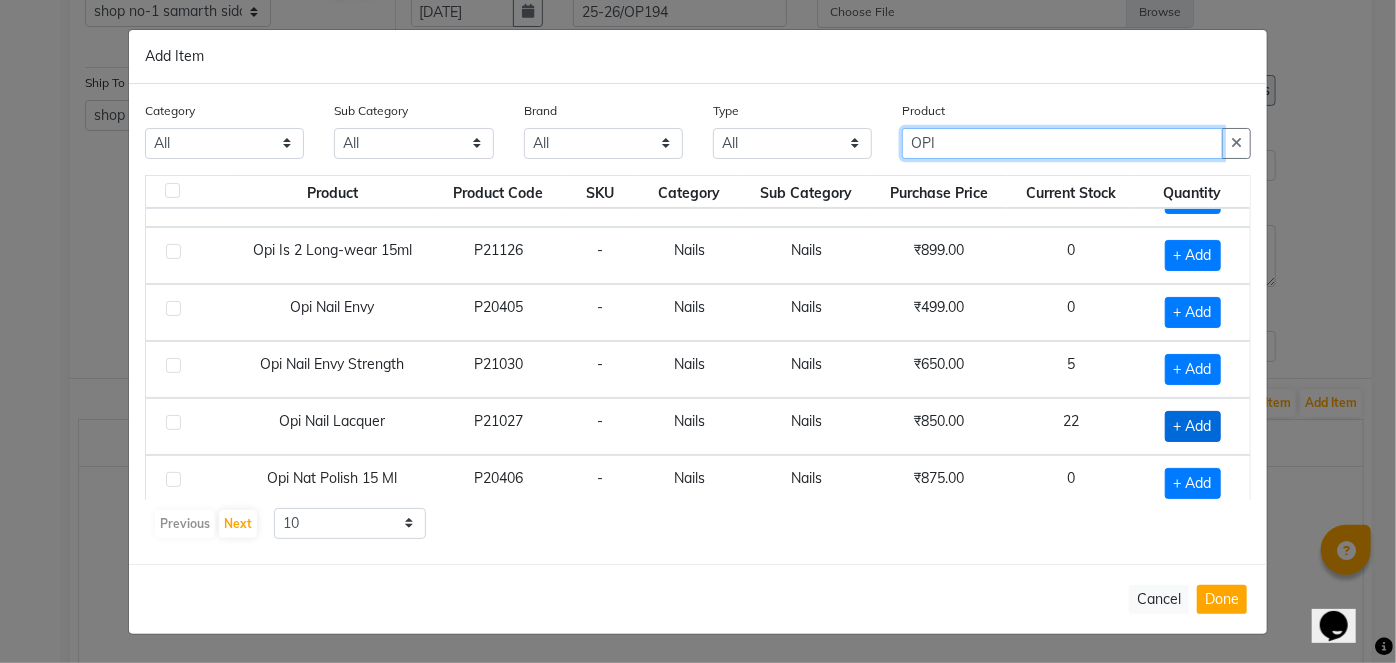 type on "OPI" 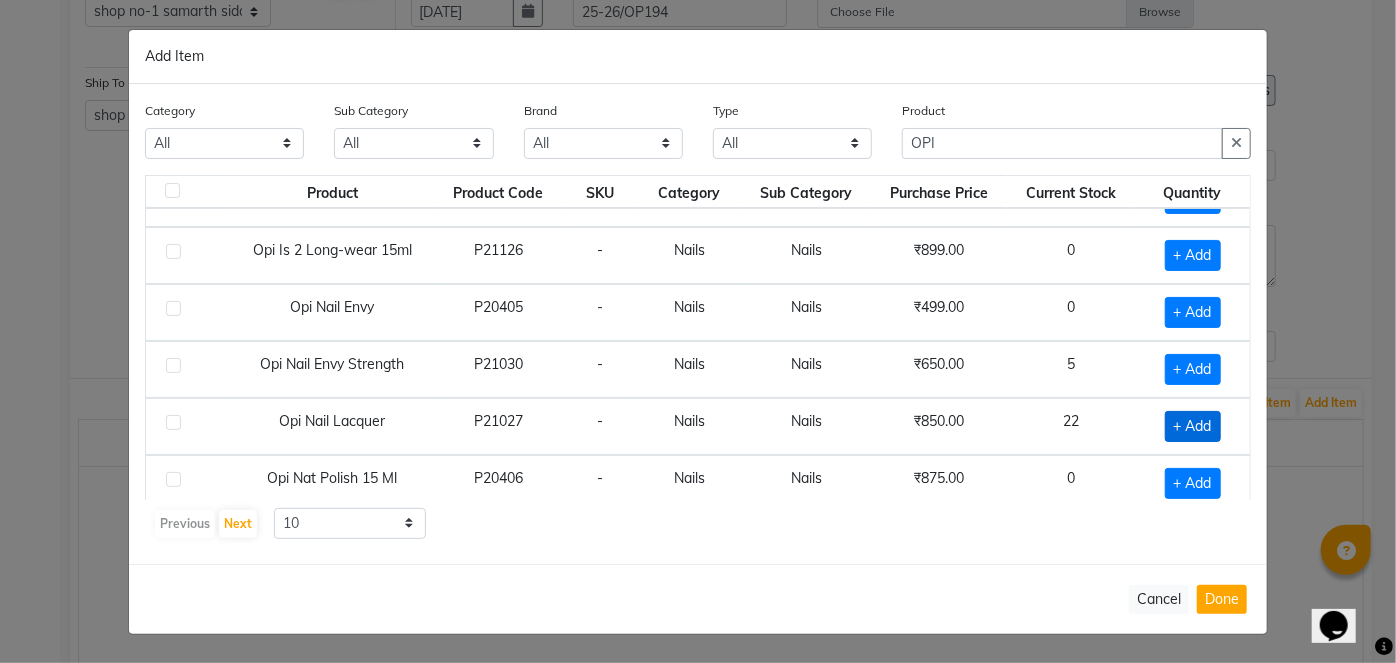 click on "+ Add" 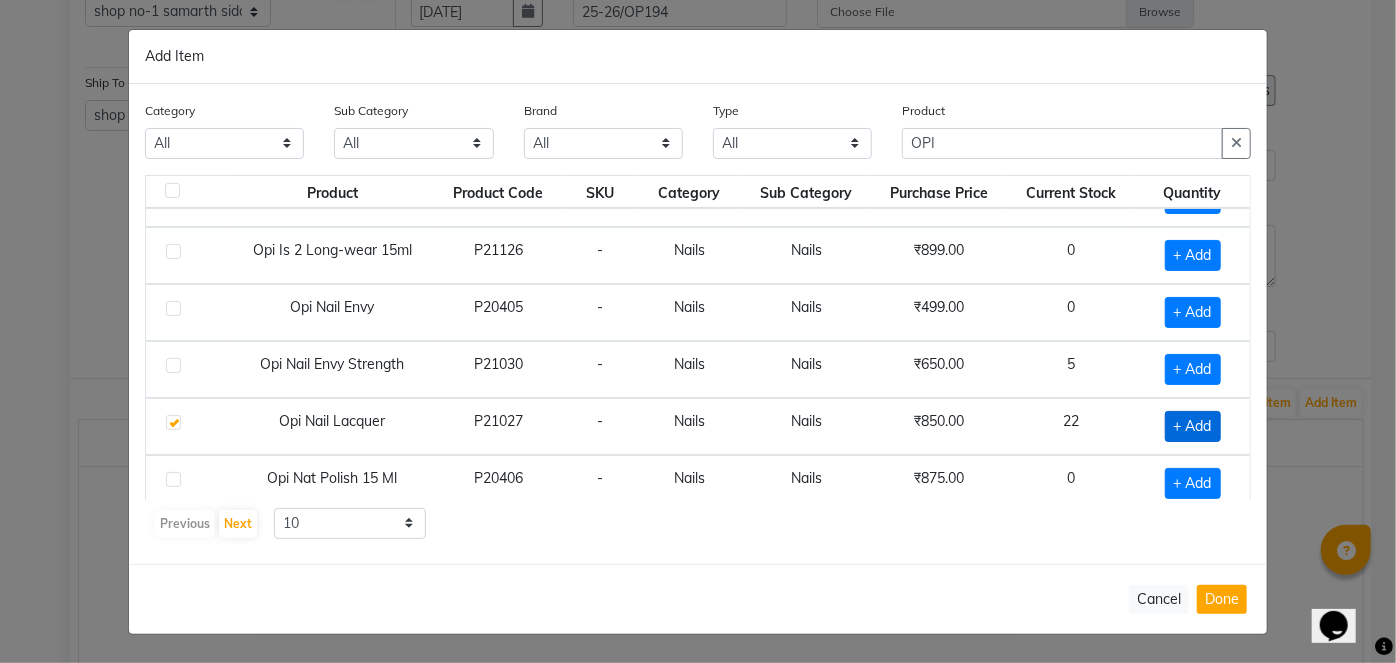 checkbox on "true" 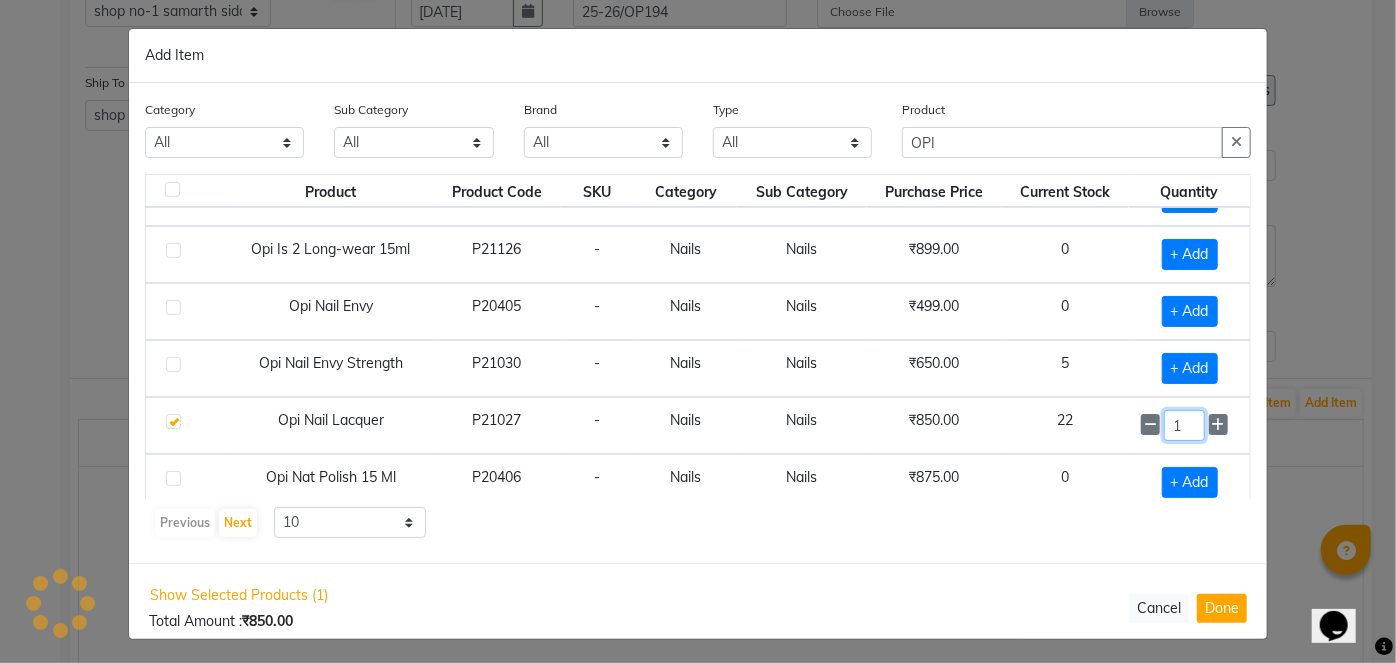 click on "1" 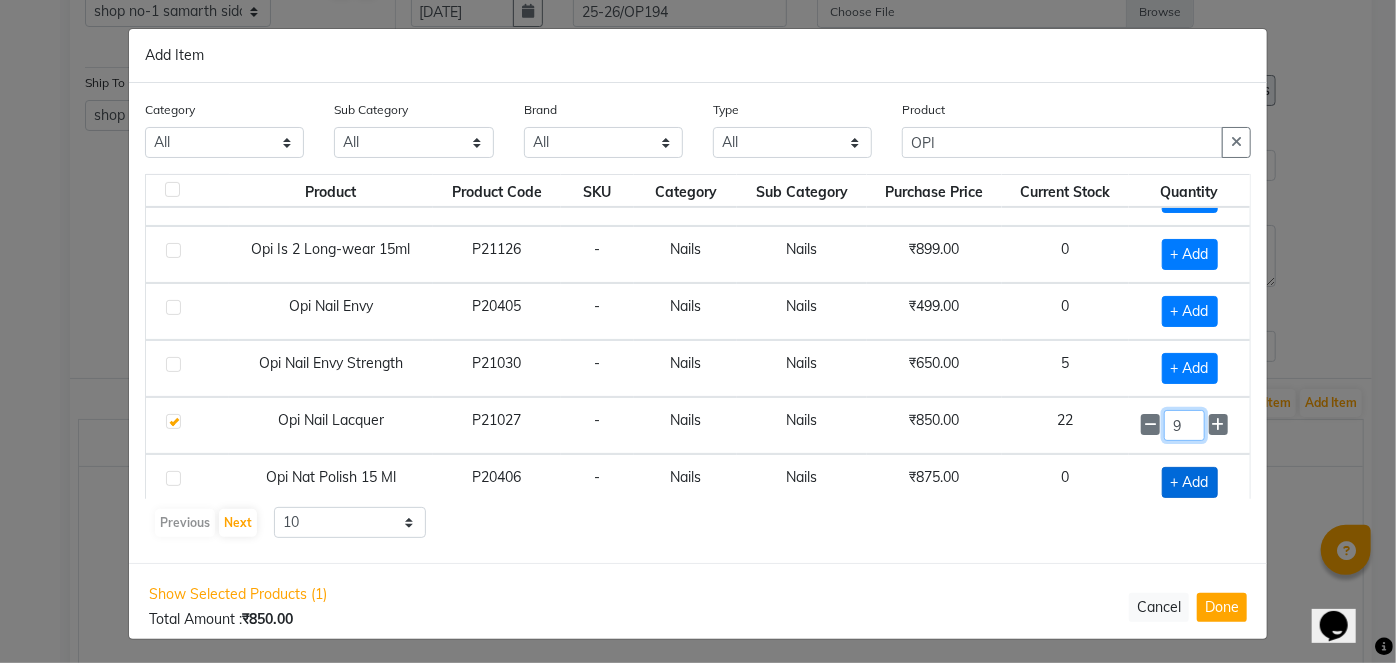 type on "9" 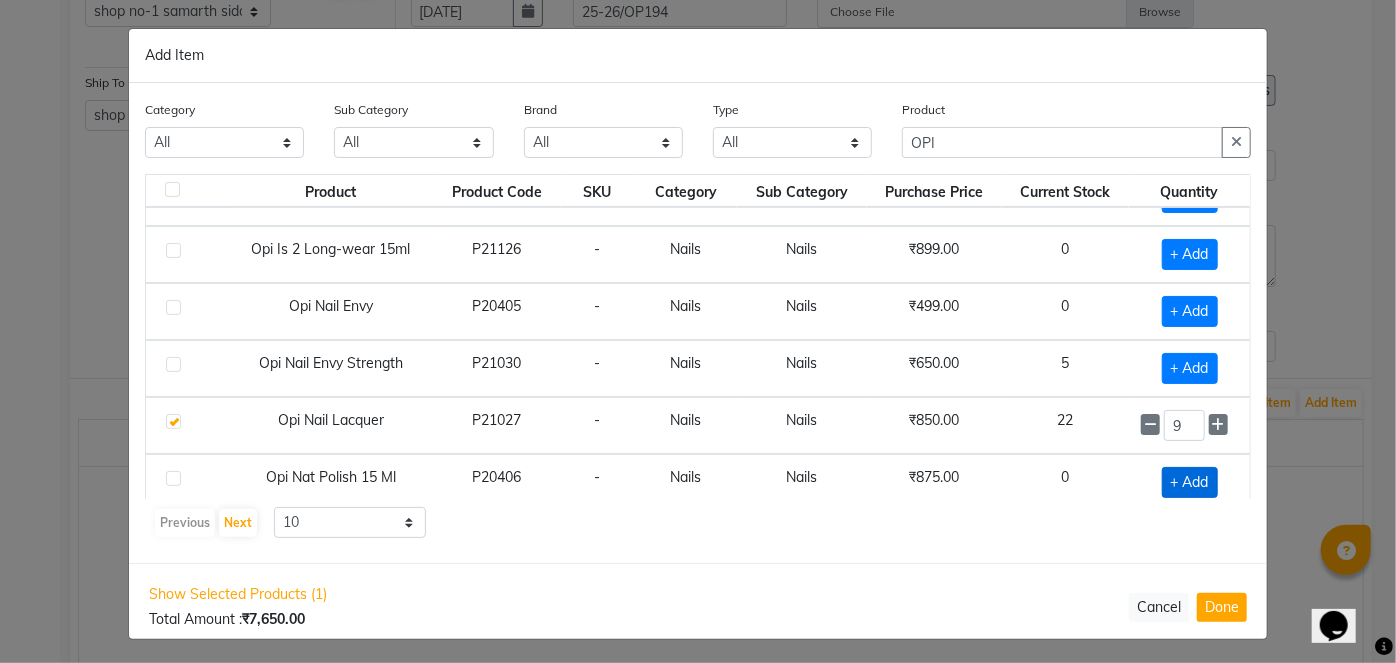 click on "+ Add" 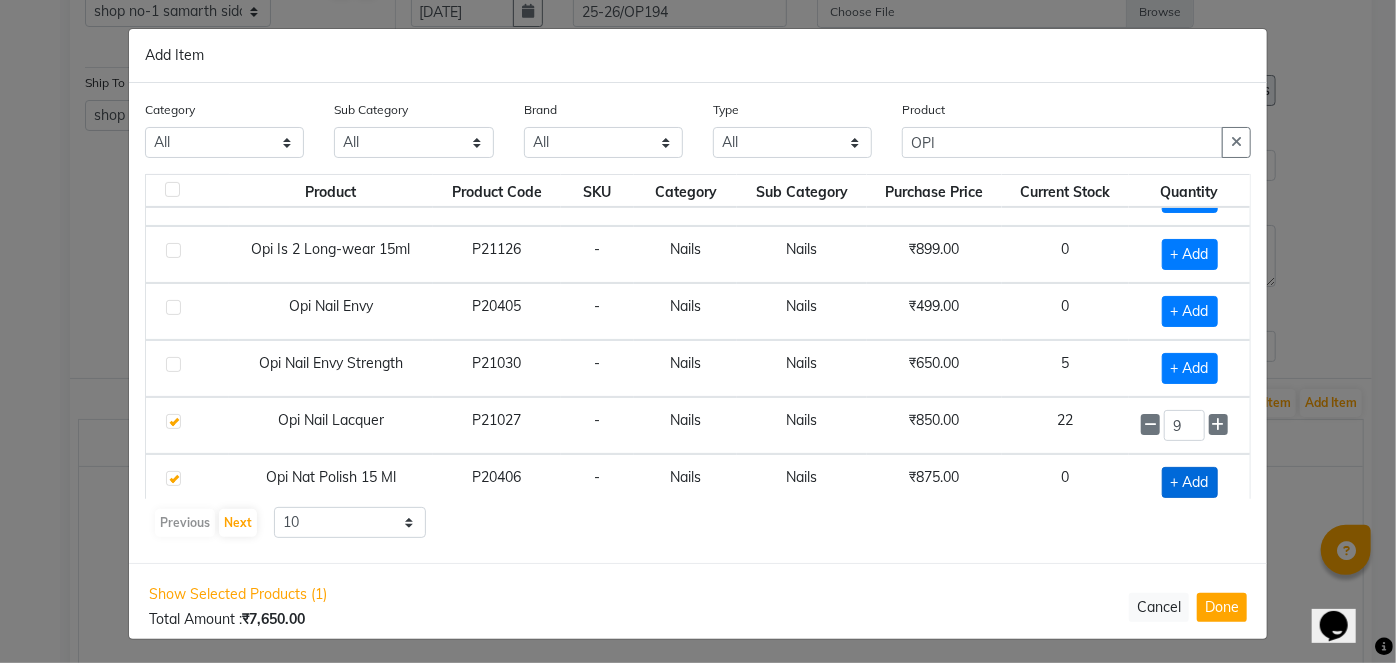checkbox on "true" 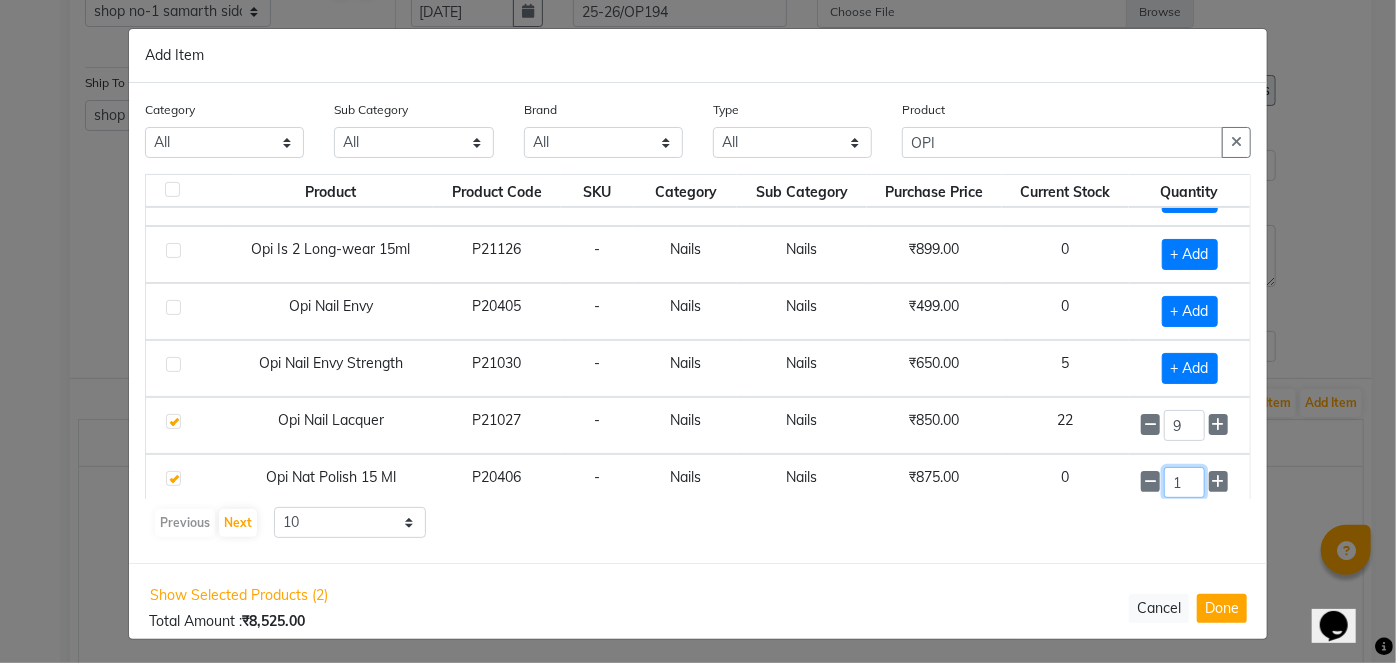 click on "1" 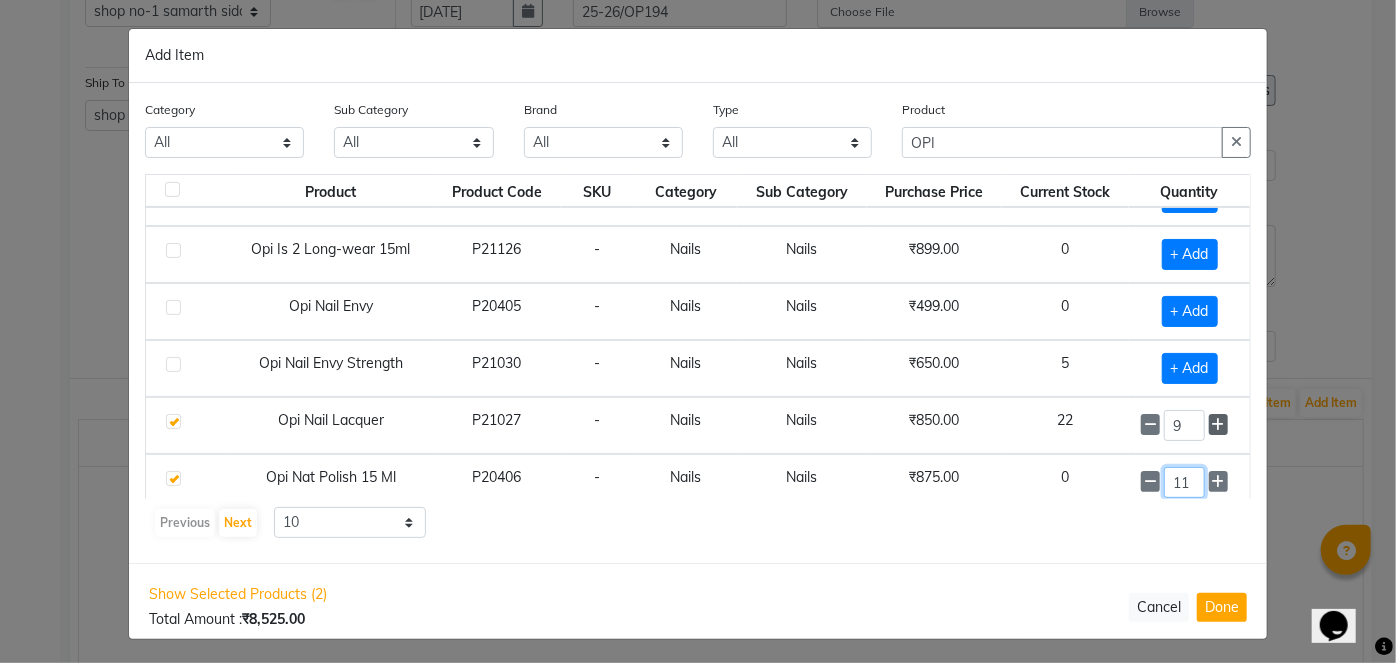 type on "11" 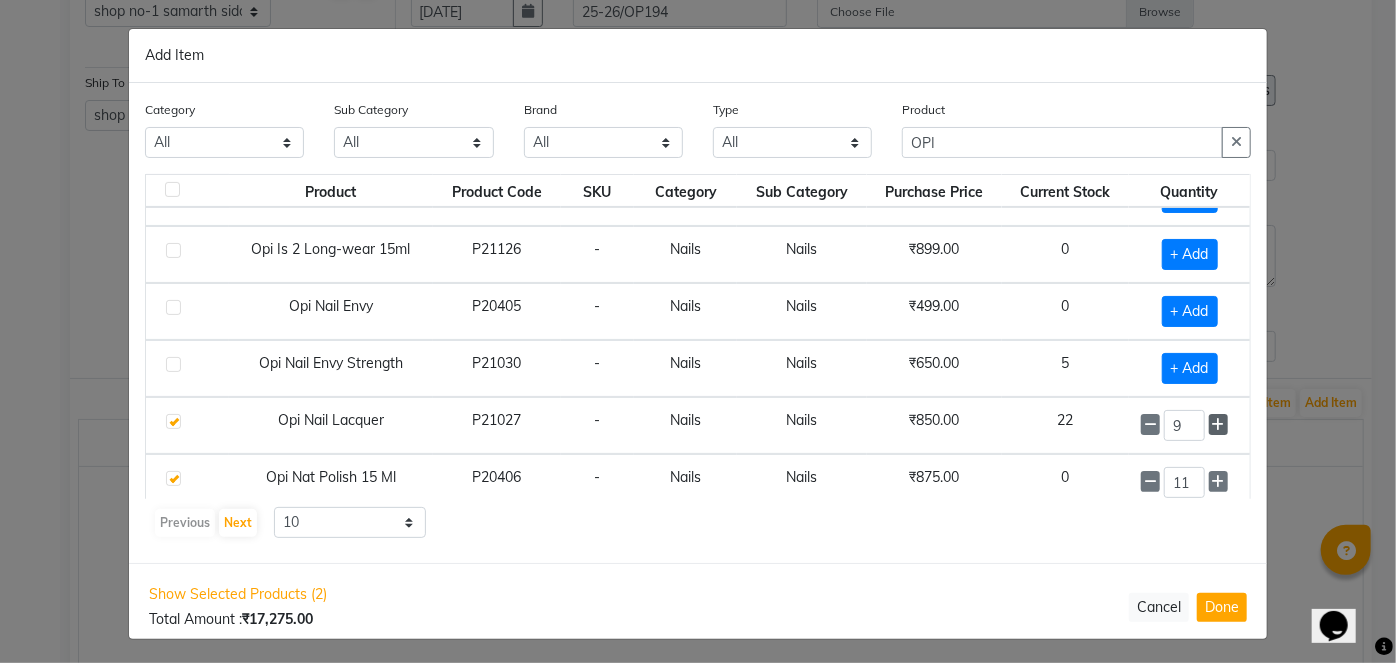click 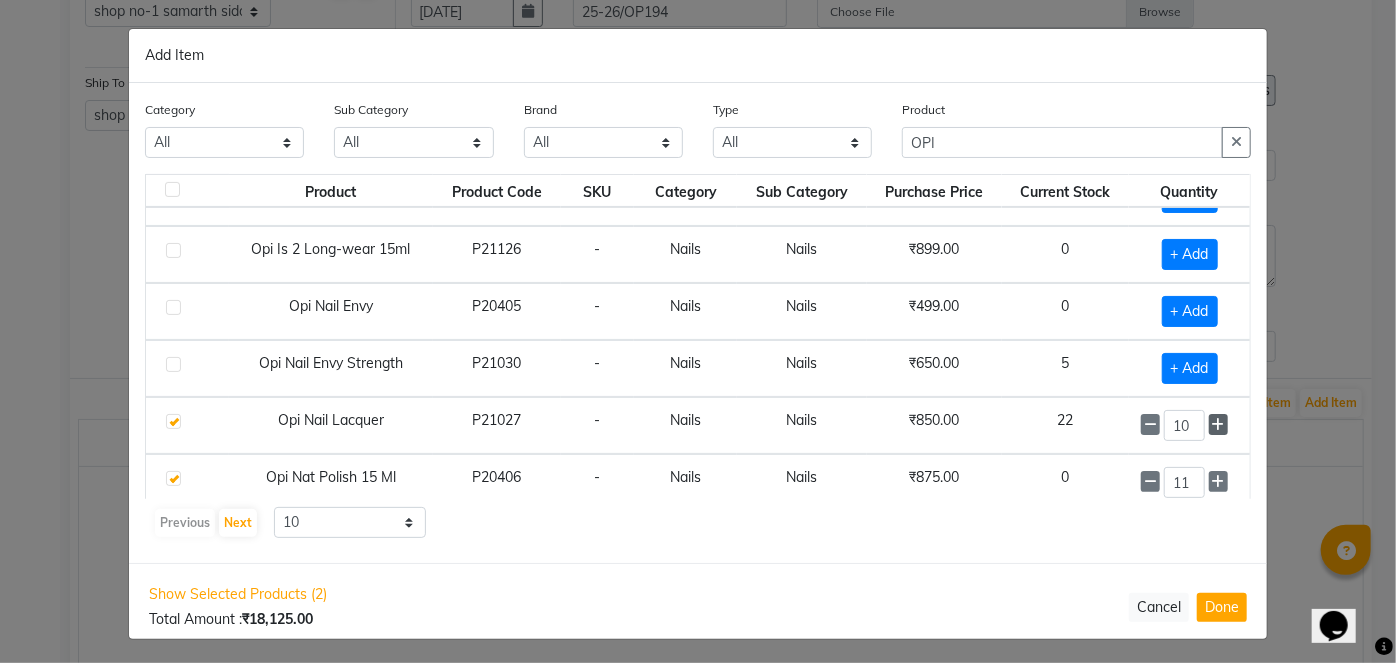 click 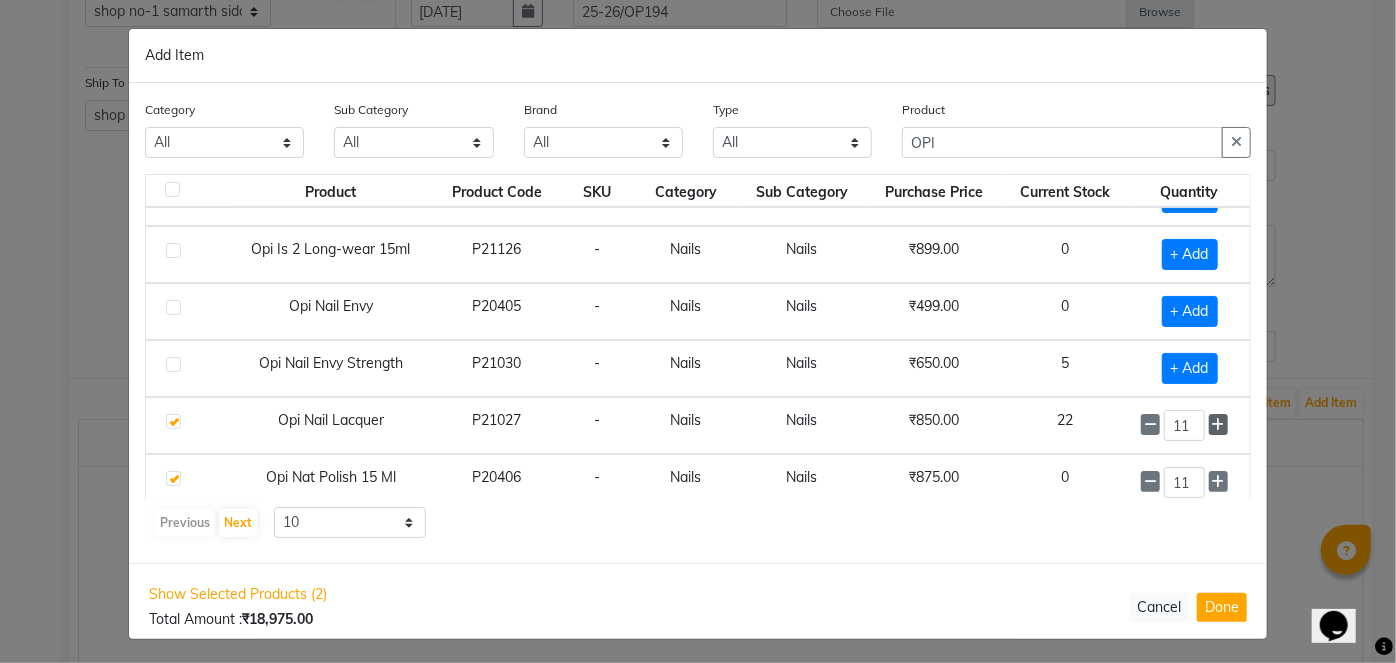 click 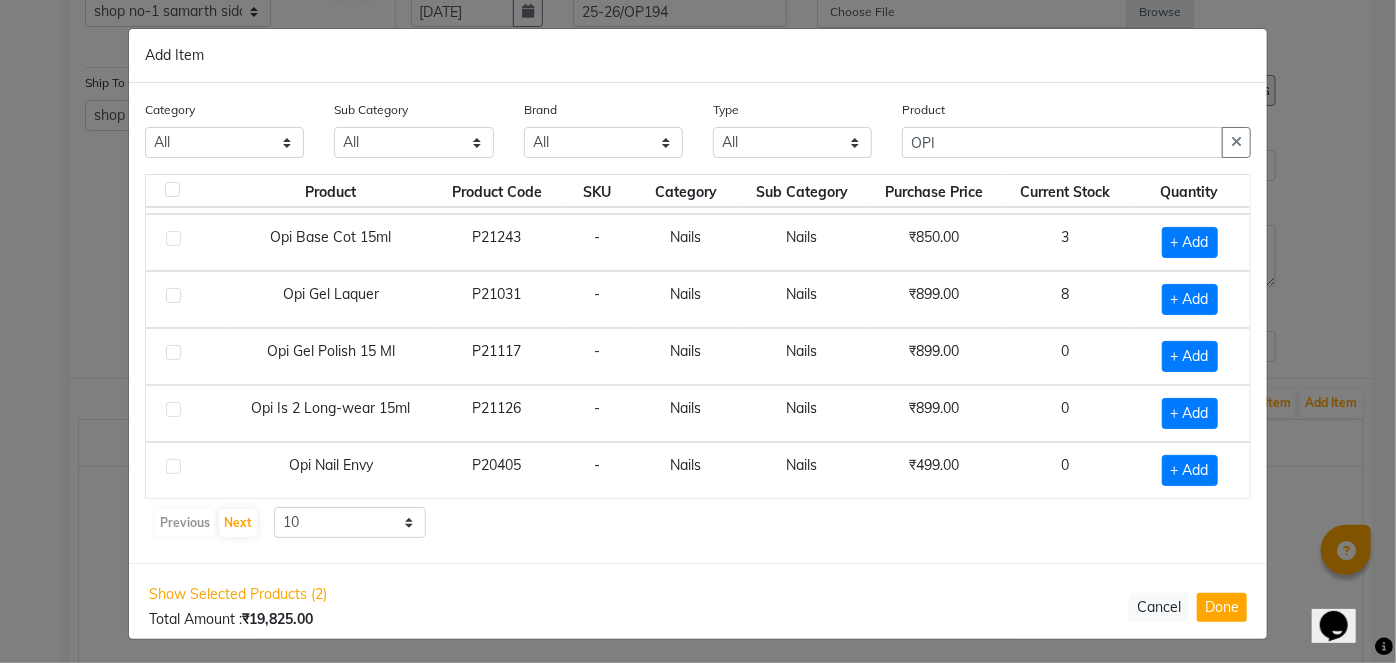 scroll, scrollTop: 106, scrollLeft: 0, axis: vertical 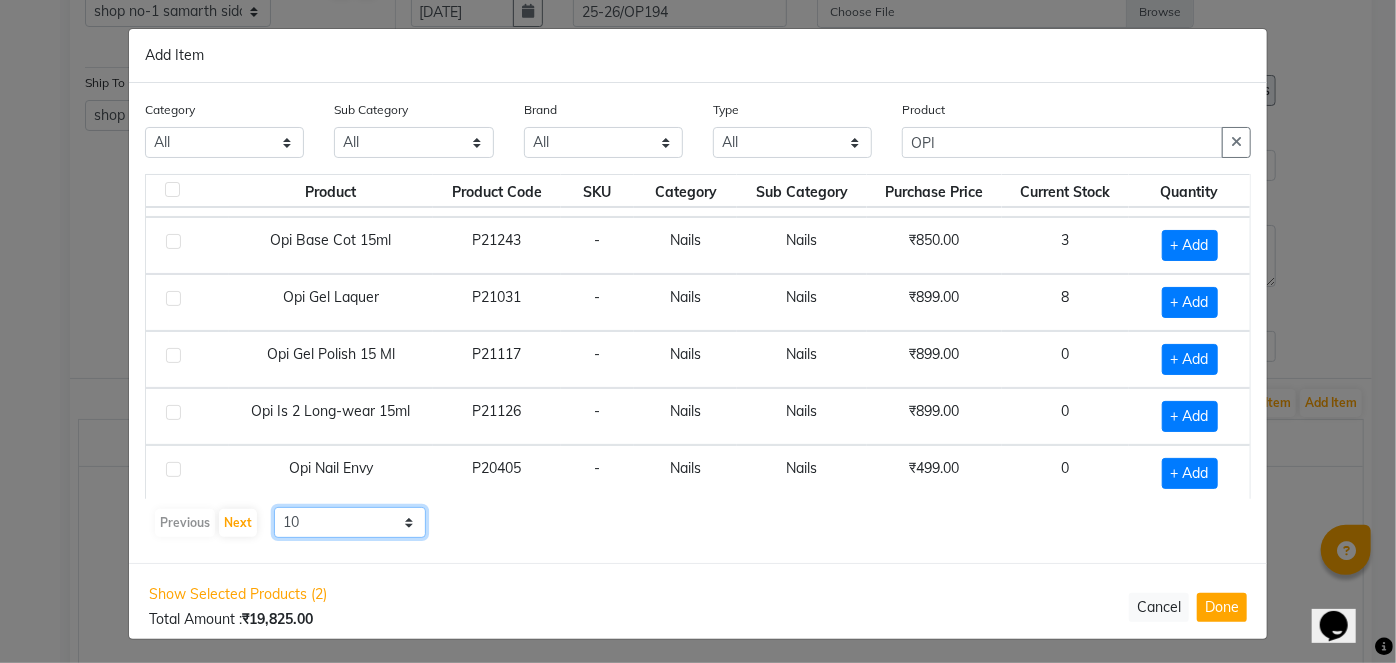 click on "10 50 100" 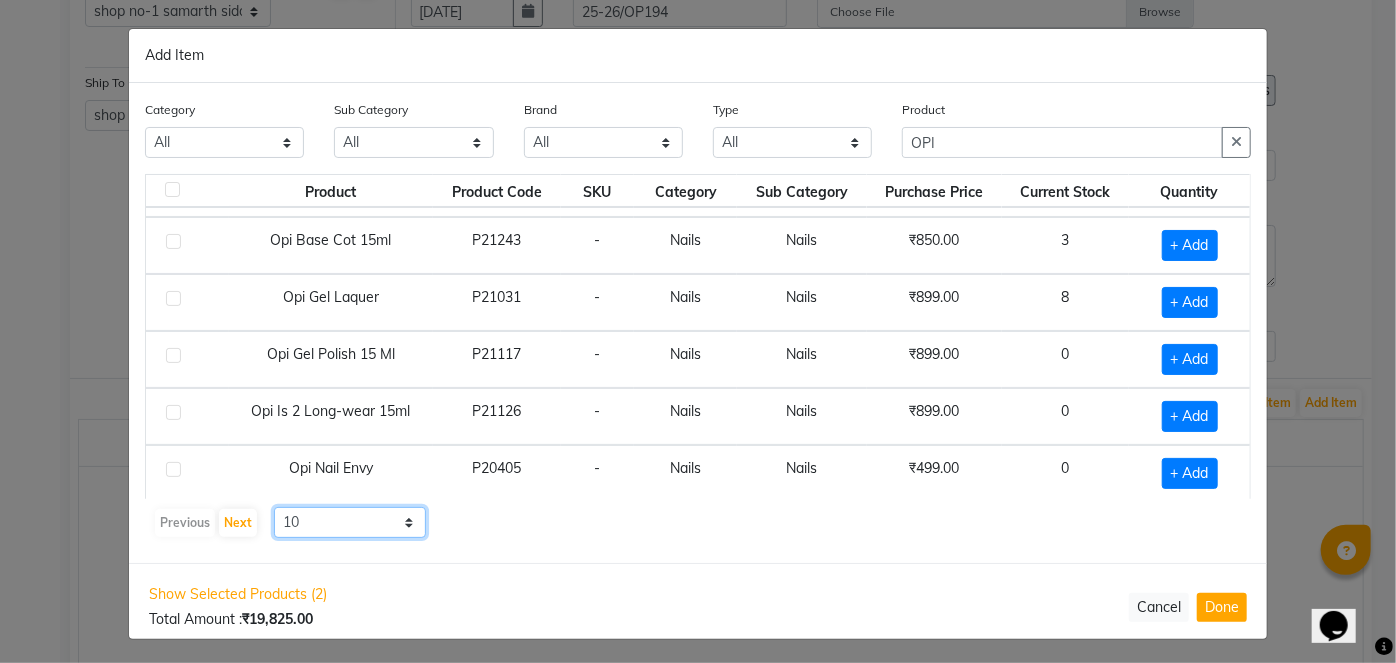 select on "50" 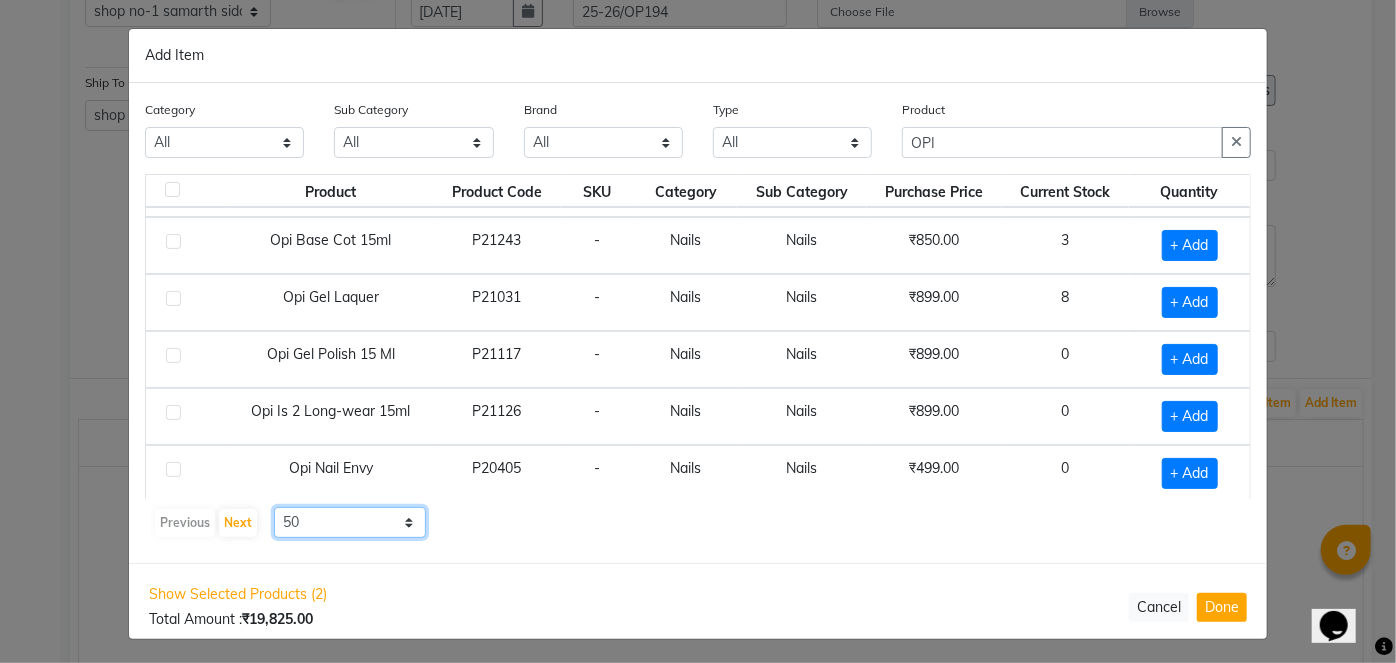 click on "10 50 100" 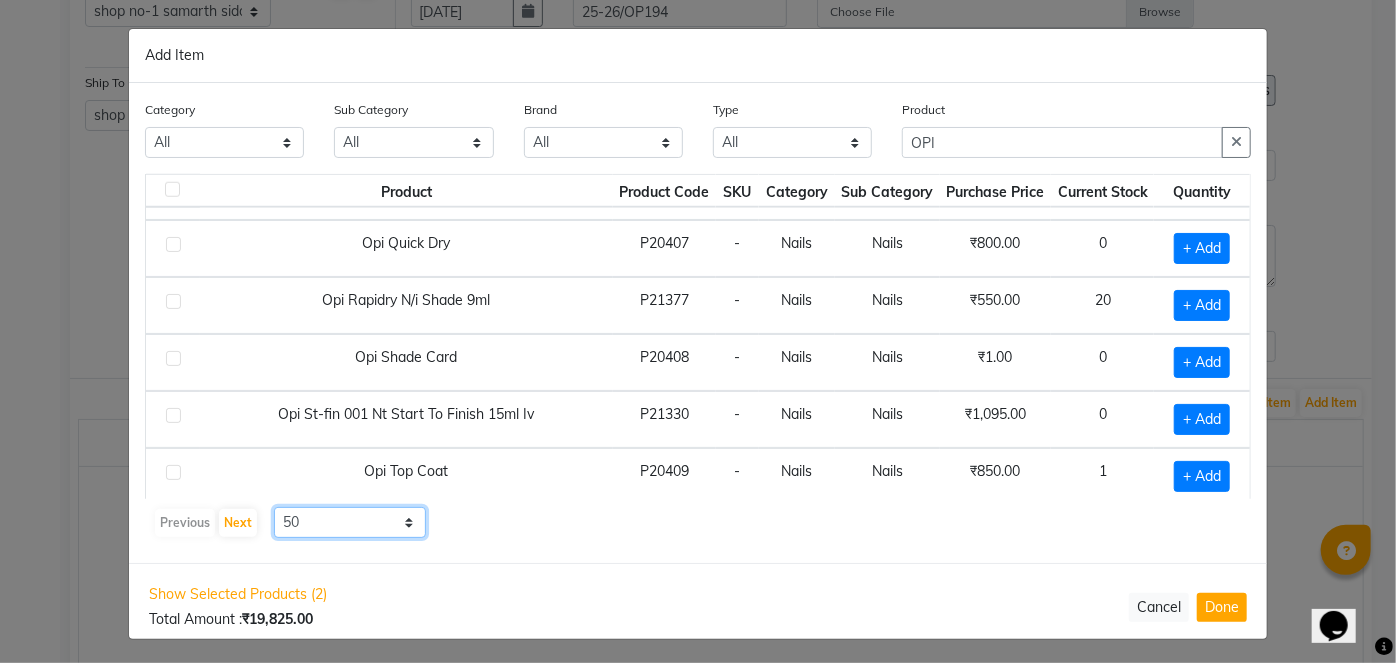scroll, scrollTop: 940, scrollLeft: 0, axis: vertical 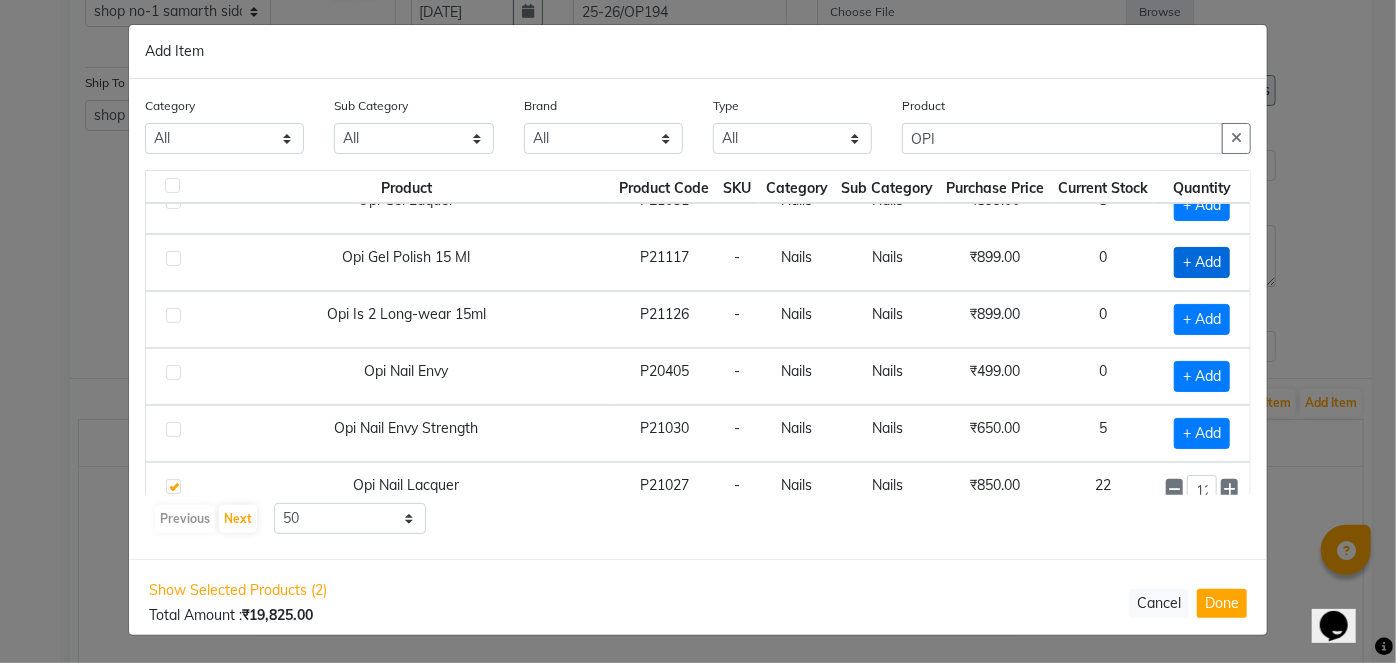 click on "+ Add" 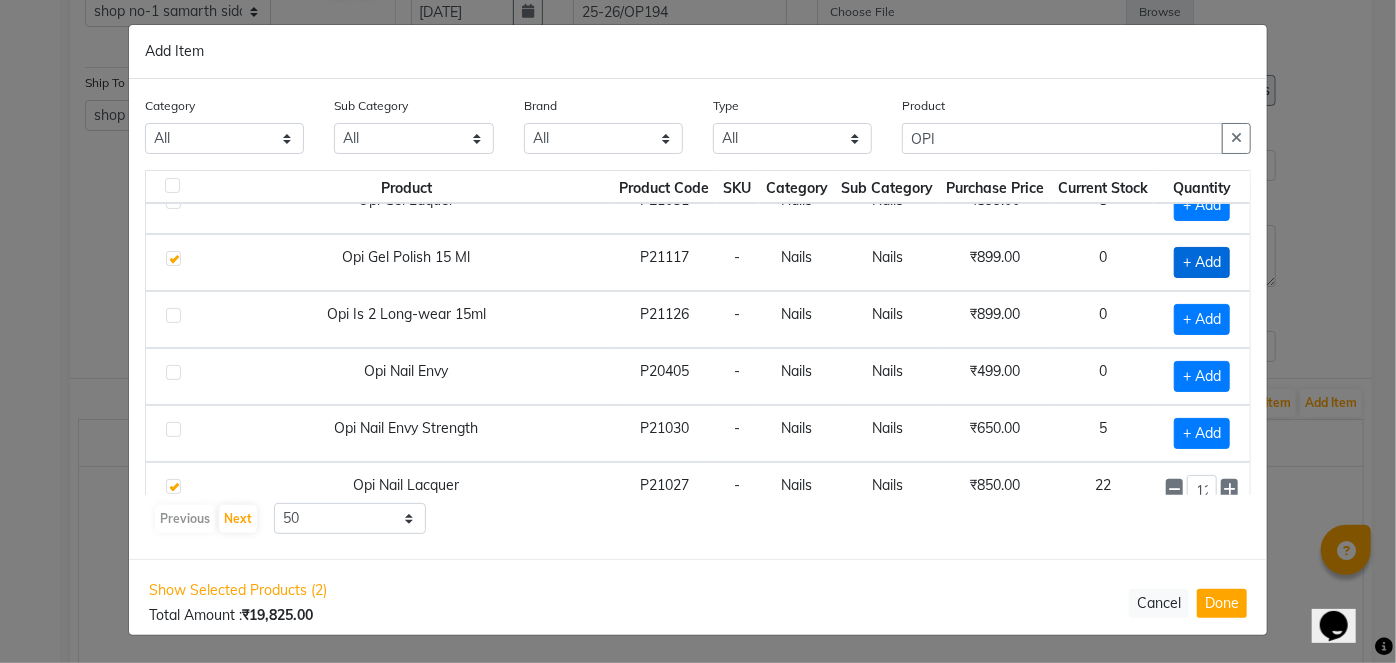 checkbox on "true" 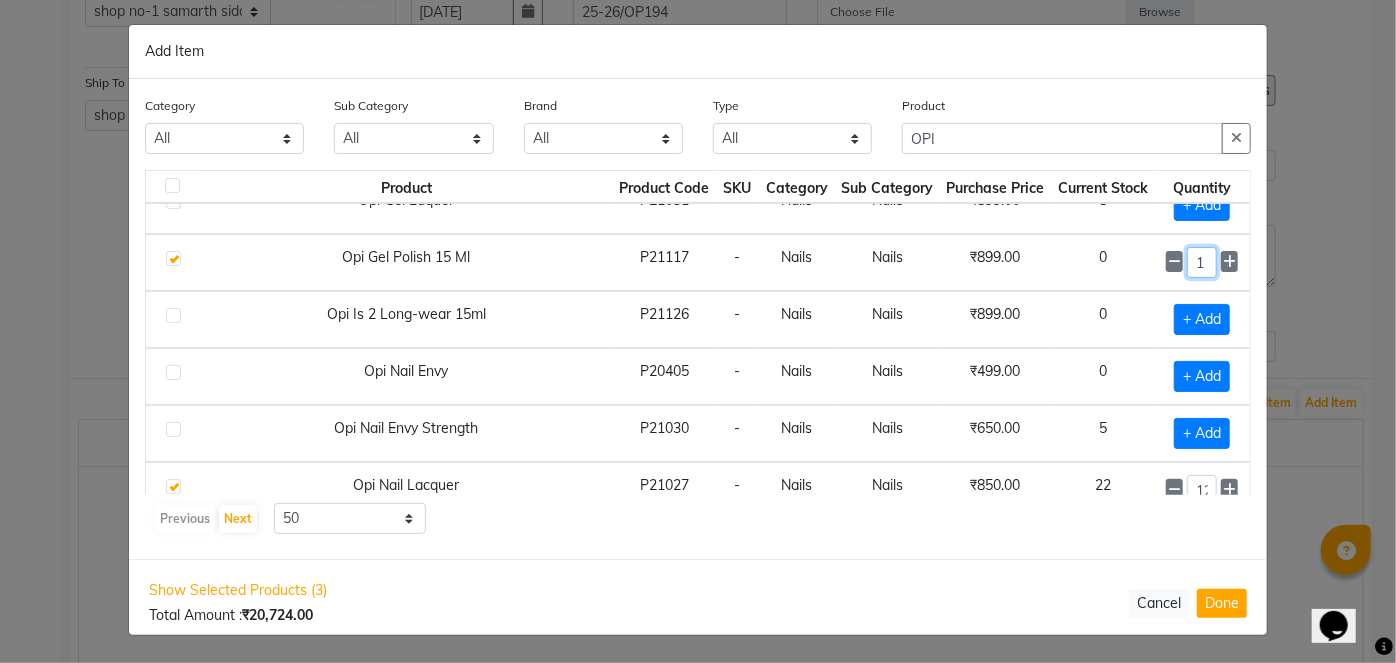 click on "1" 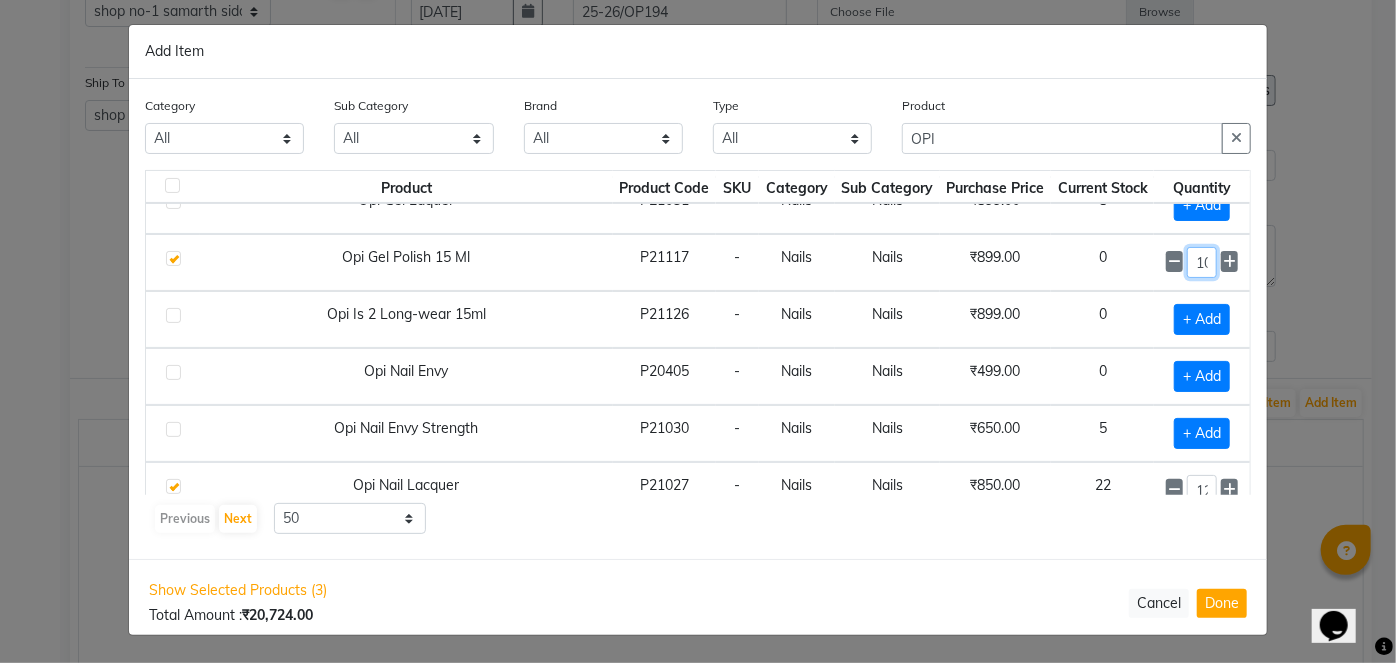 scroll, scrollTop: 0, scrollLeft: 2, axis: horizontal 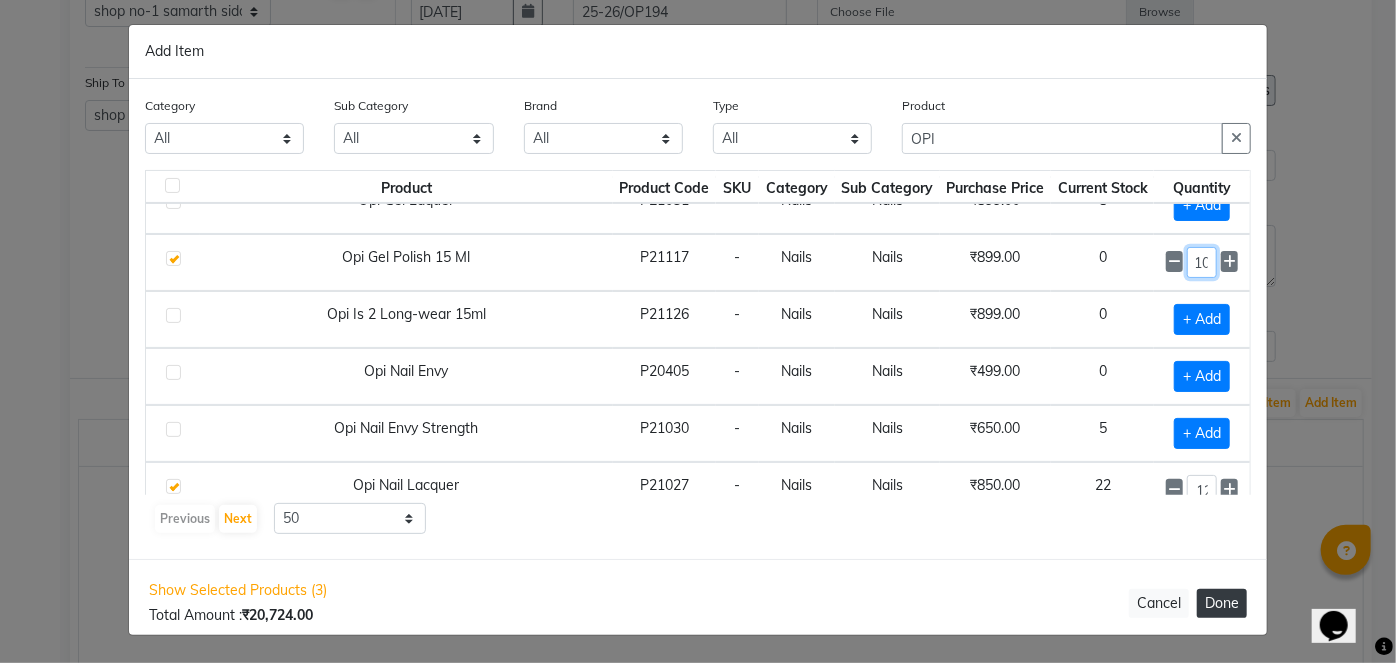 type on "10" 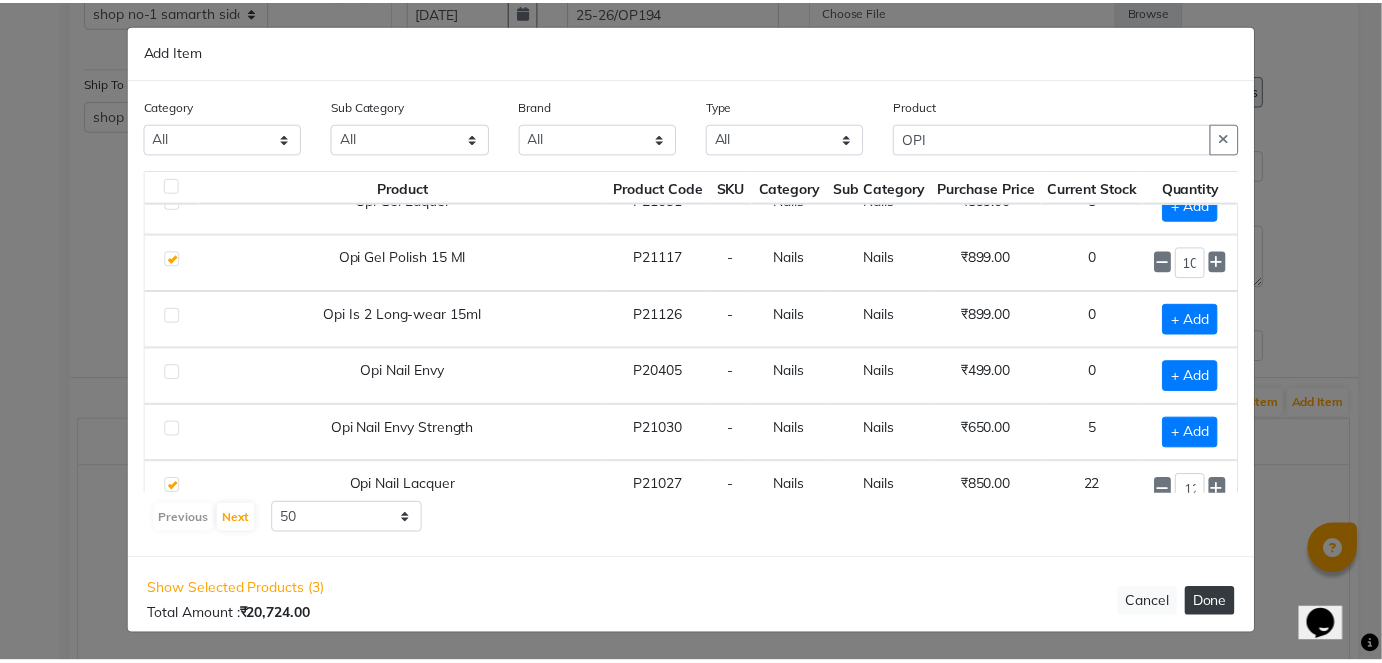 scroll, scrollTop: 0, scrollLeft: 0, axis: both 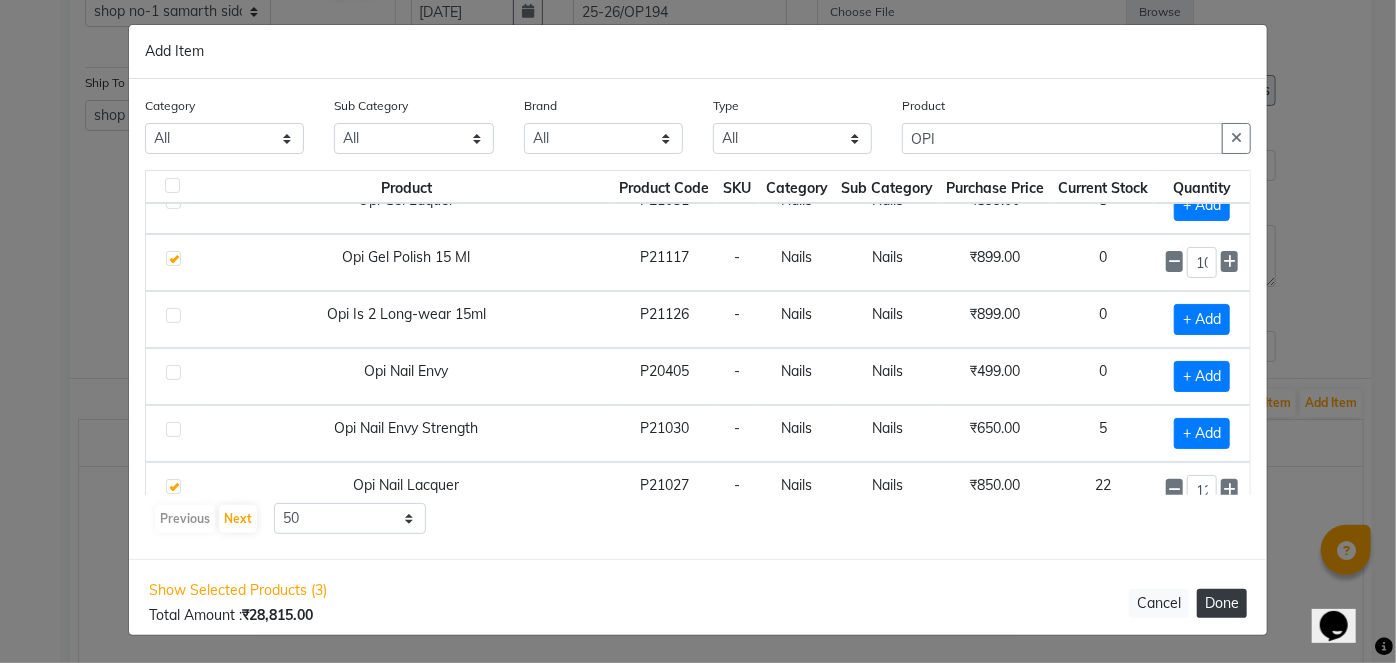 click on "Done" 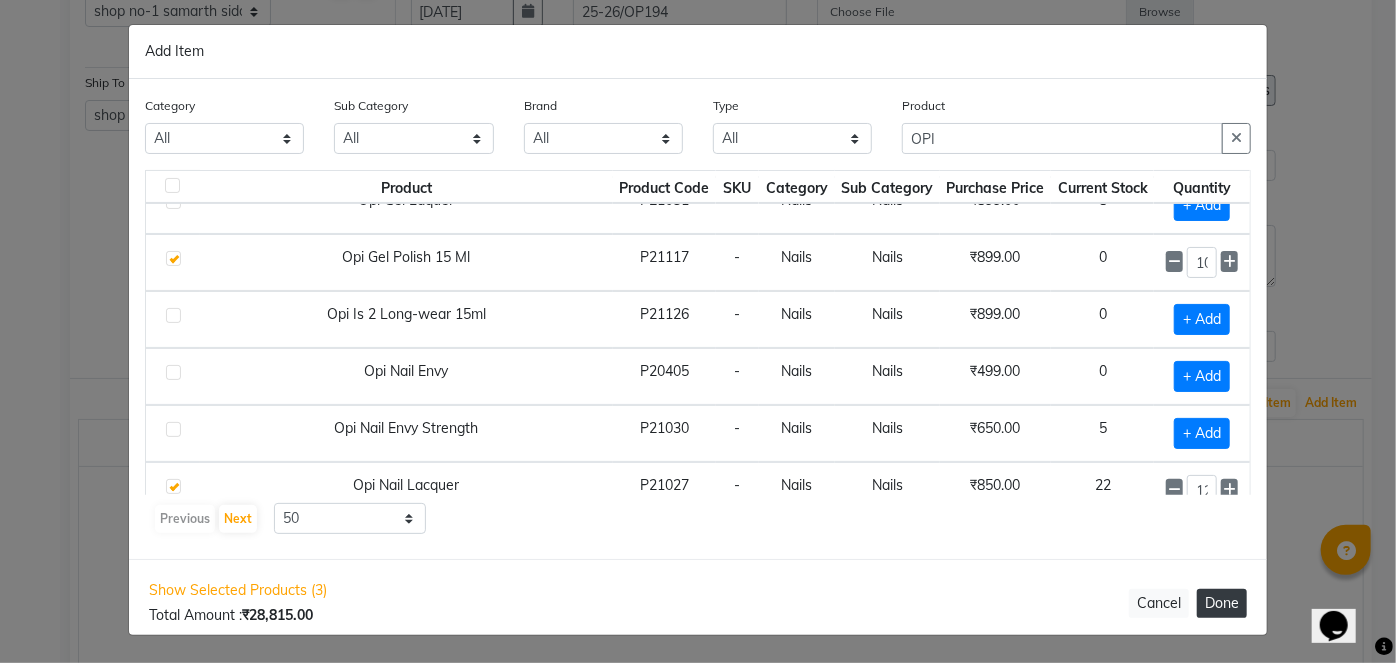 select on "2069" 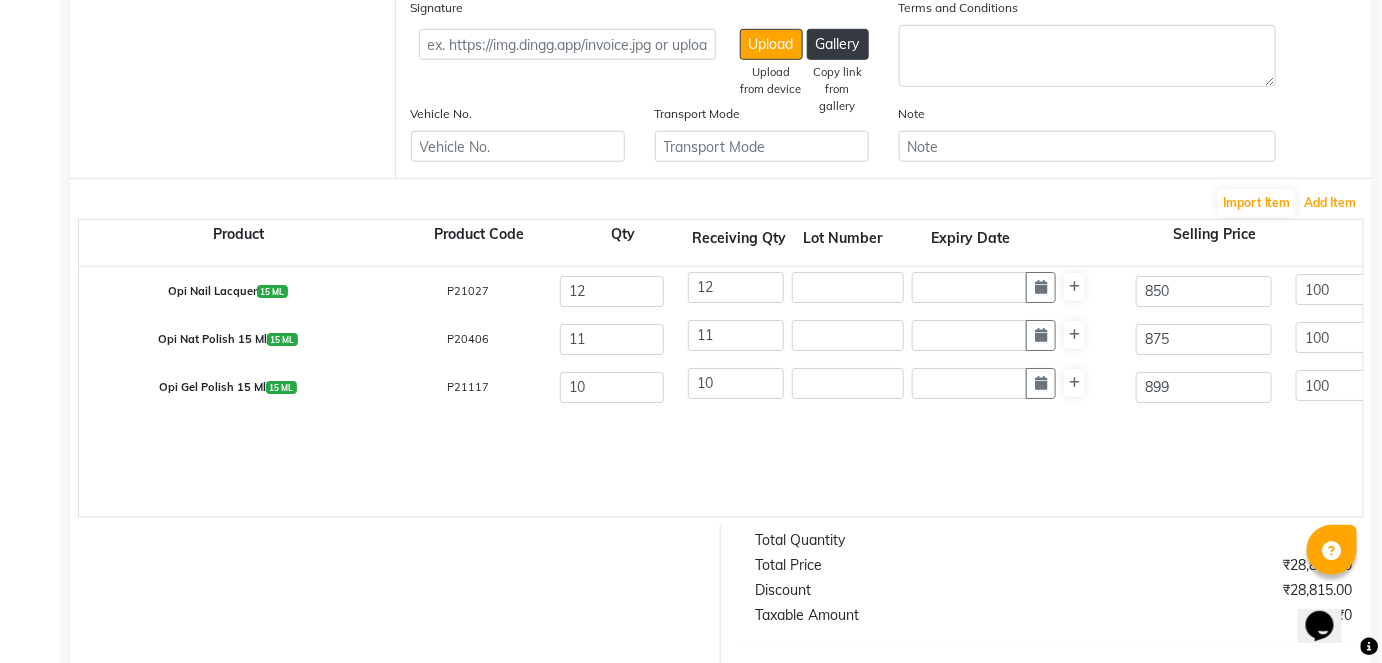 scroll, scrollTop: 434, scrollLeft: 0, axis: vertical 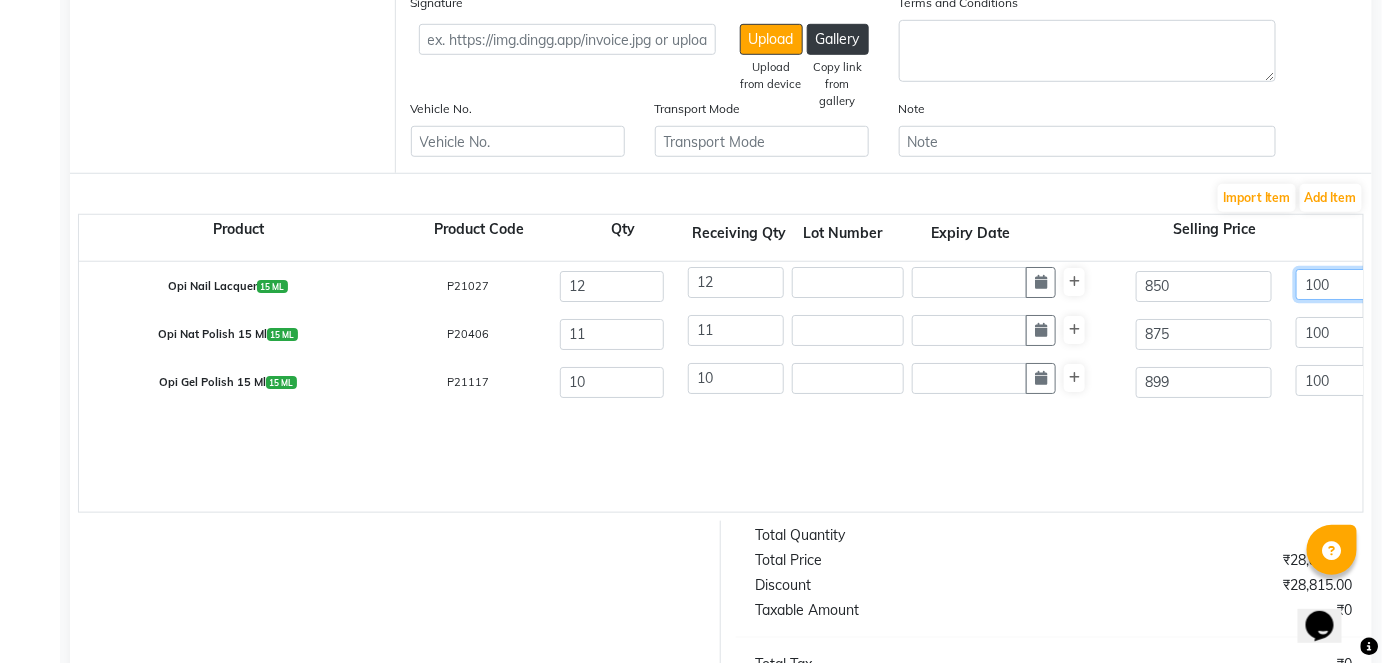click on "100" 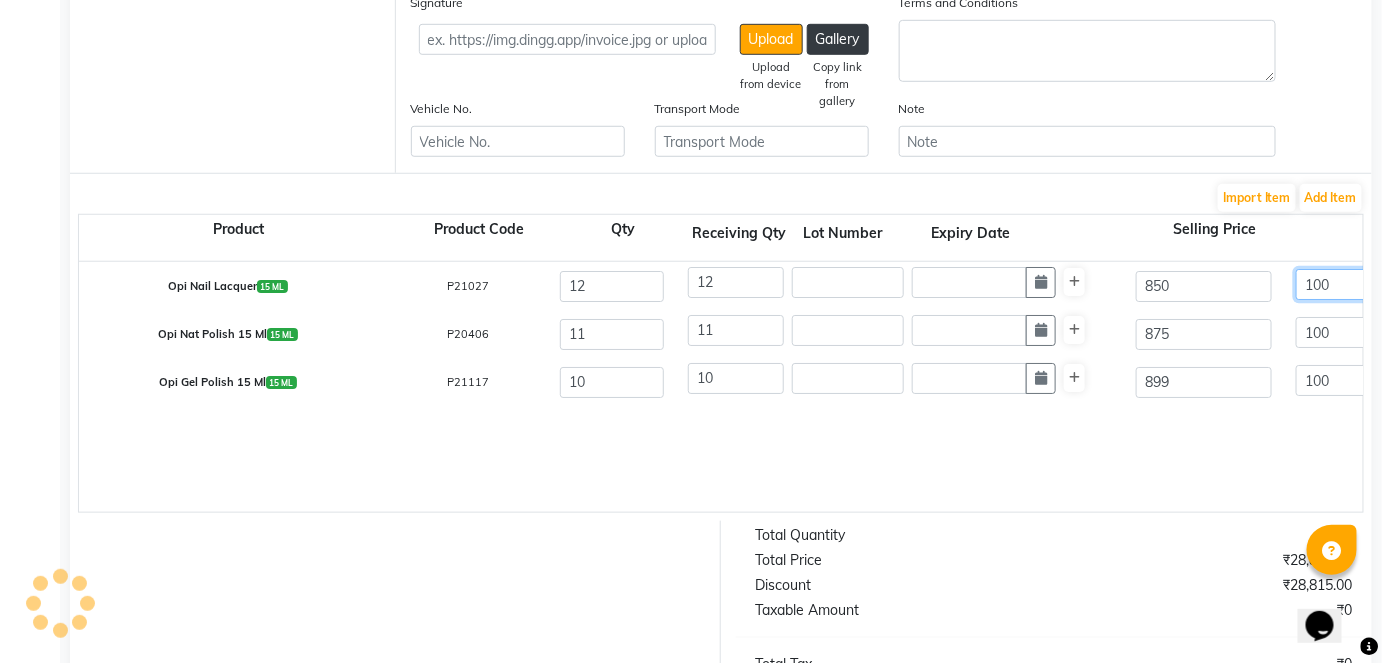 click on "100" 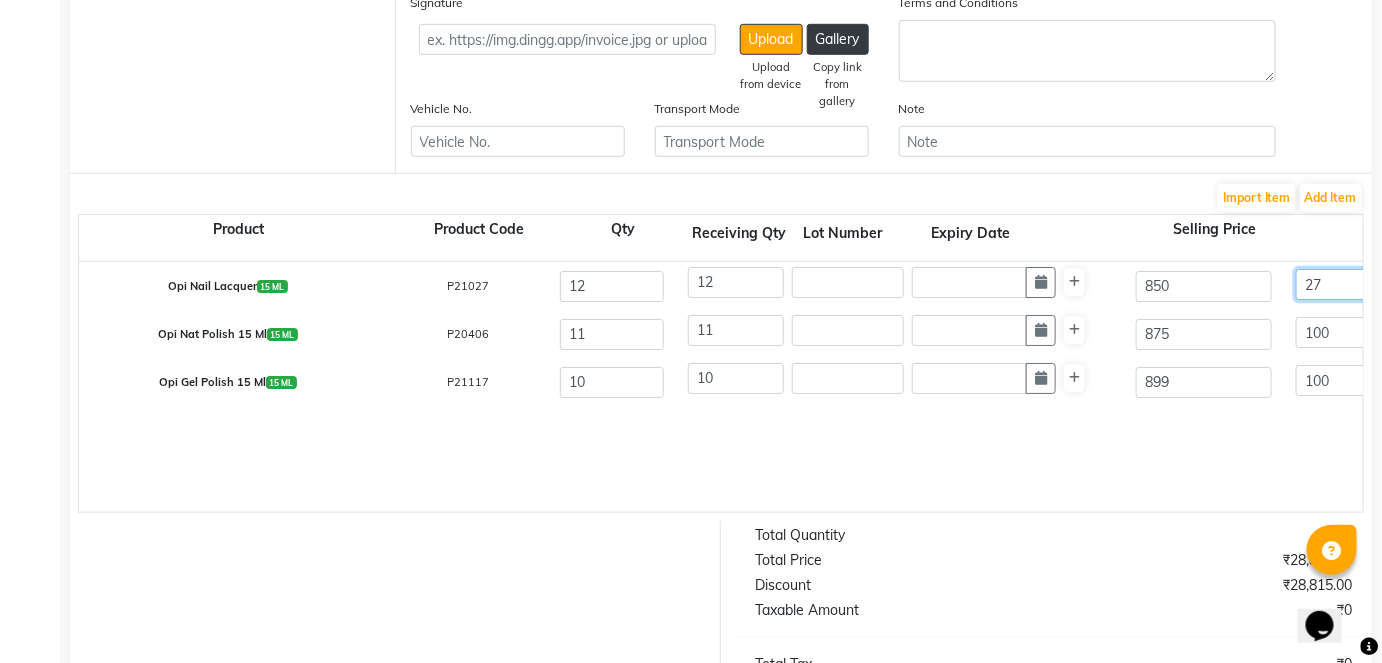 type on "27" 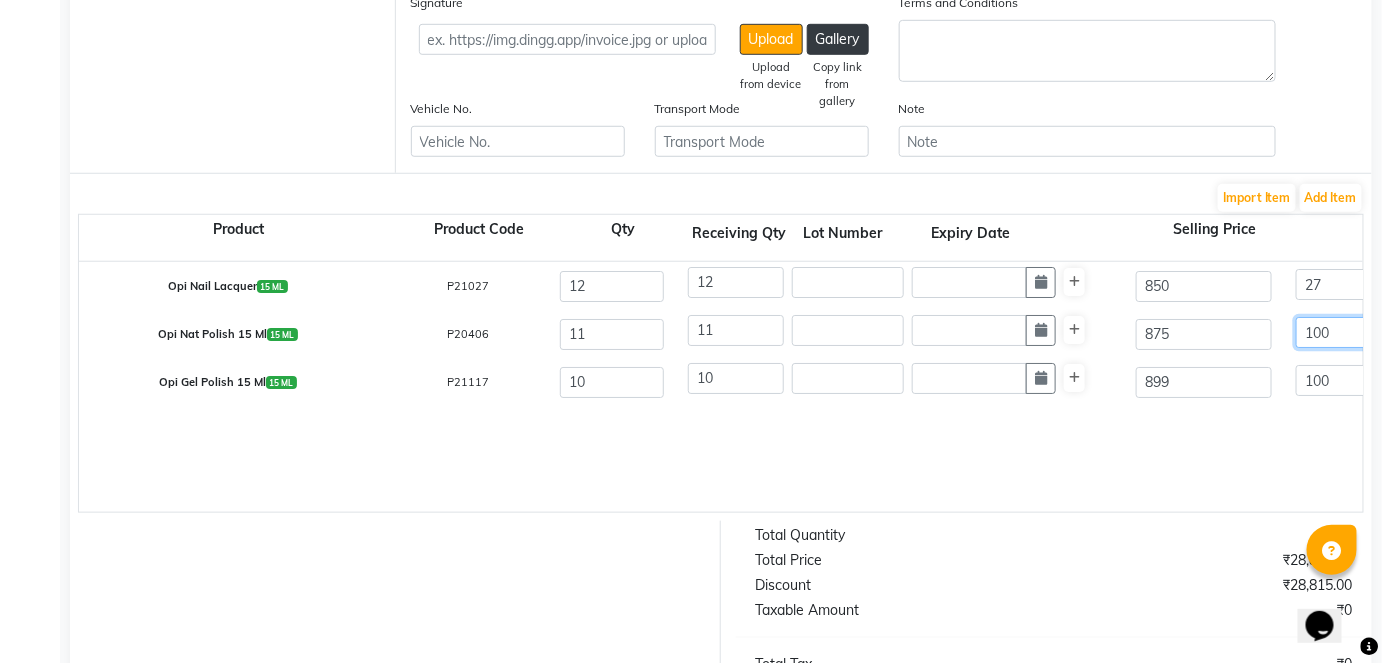 type on "229.5" 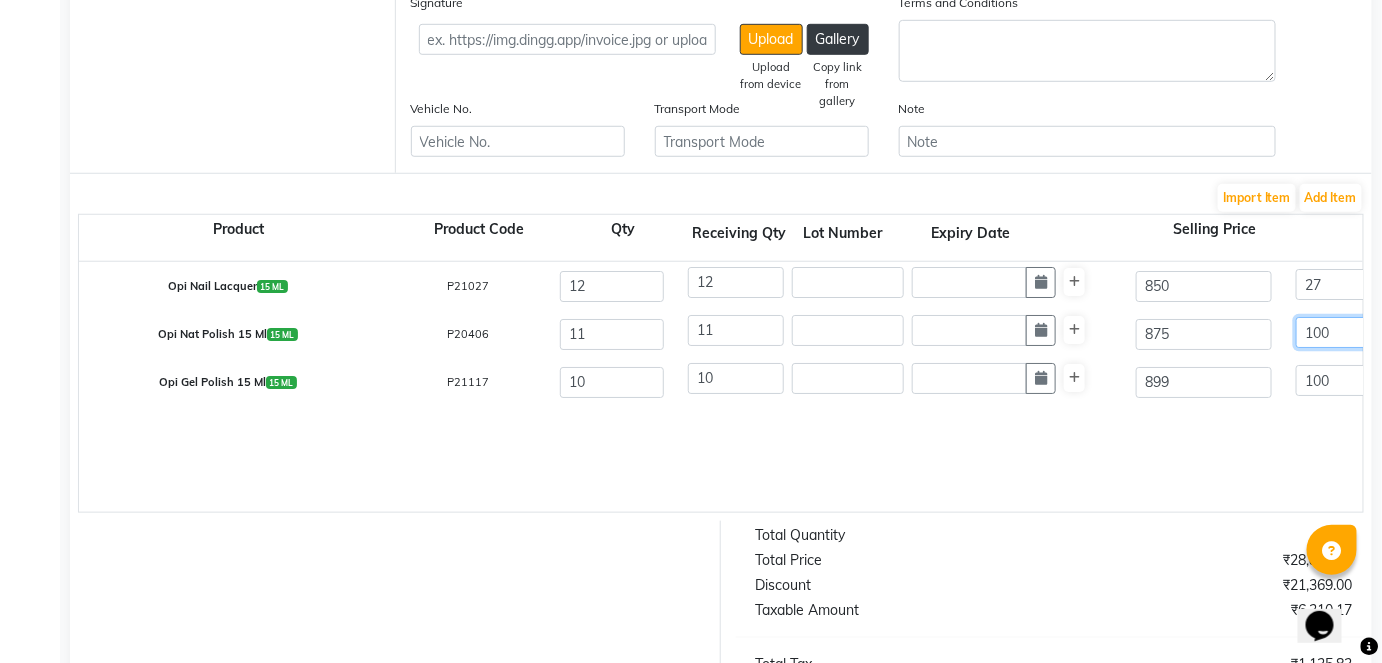 click on "100" 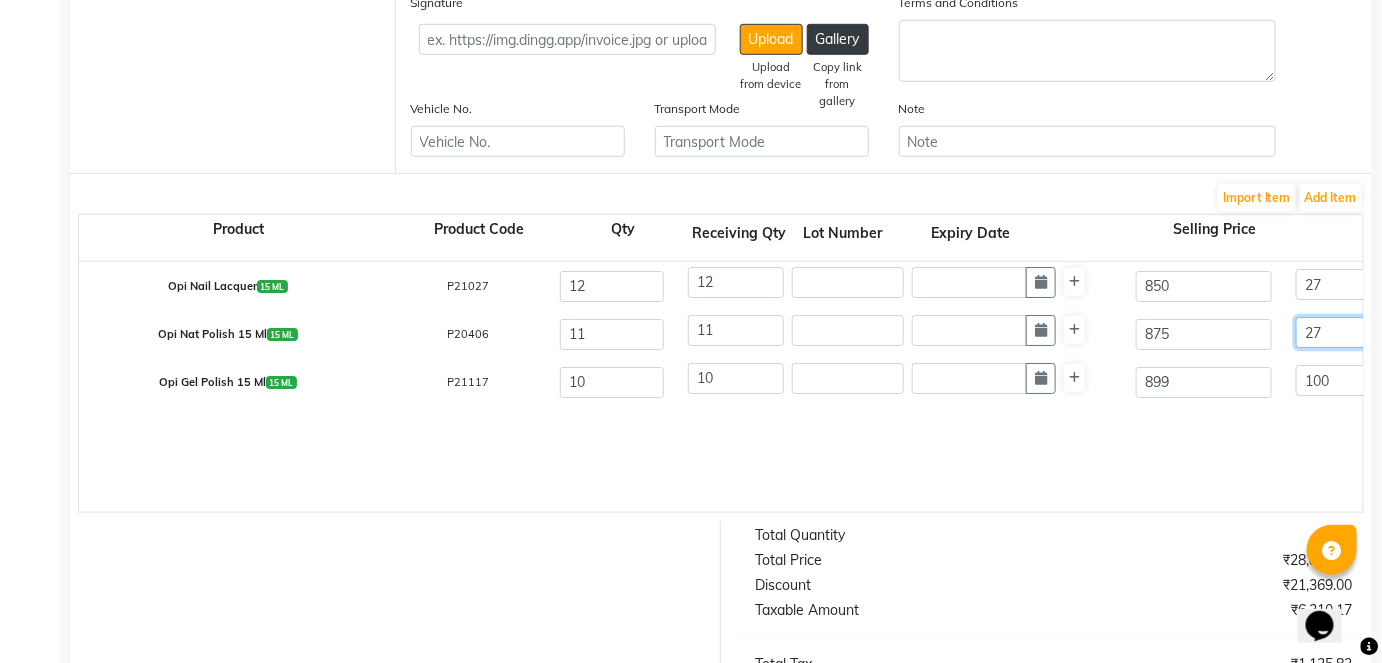 type on "27" 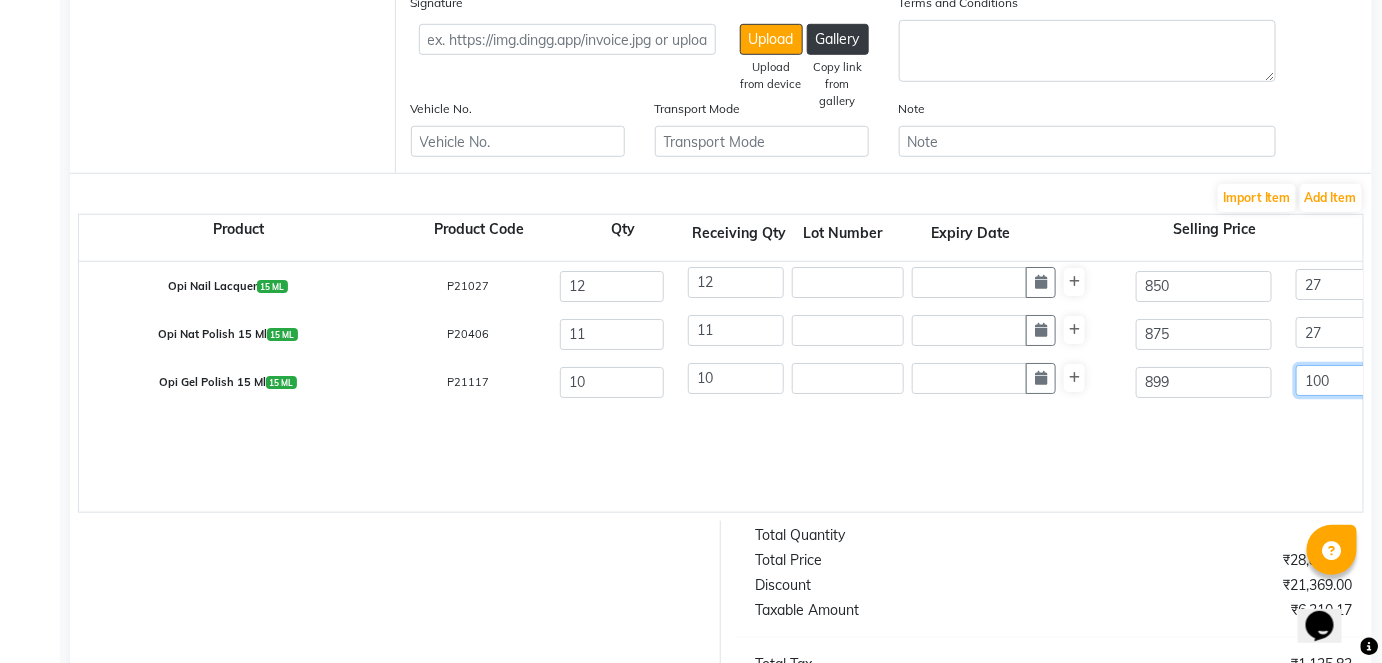 type on "236.25" 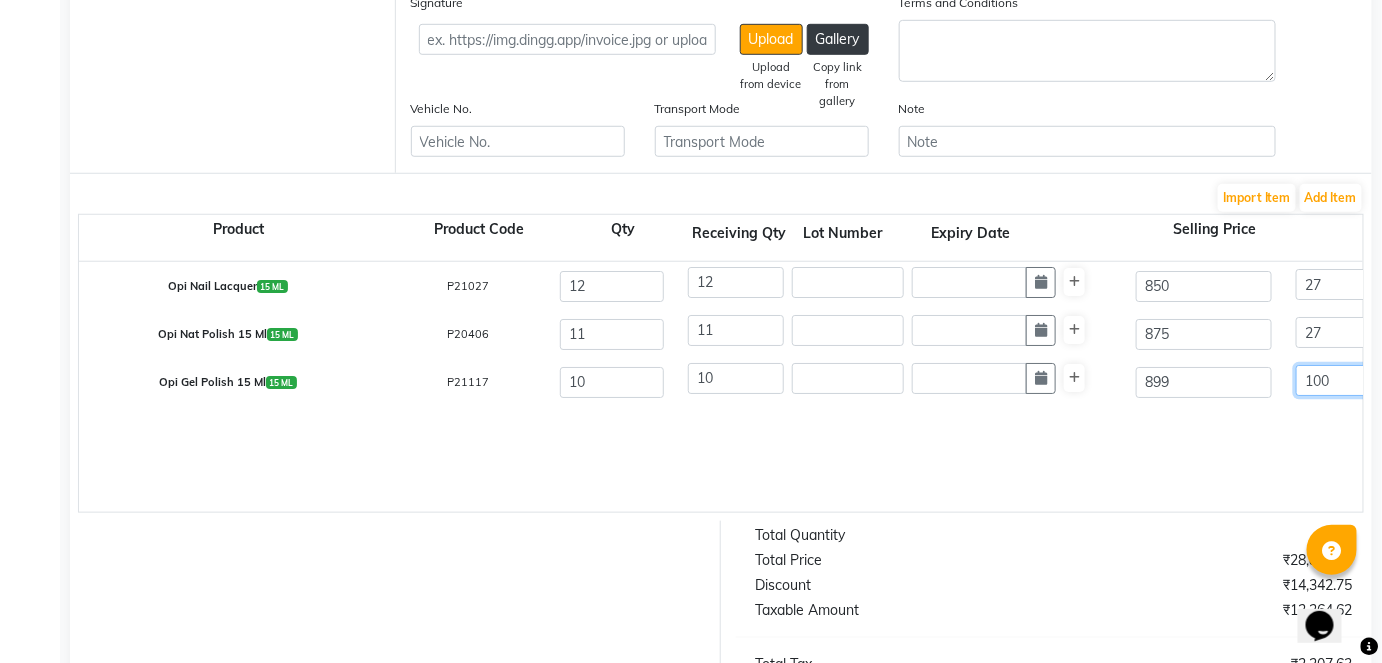 click on "100" 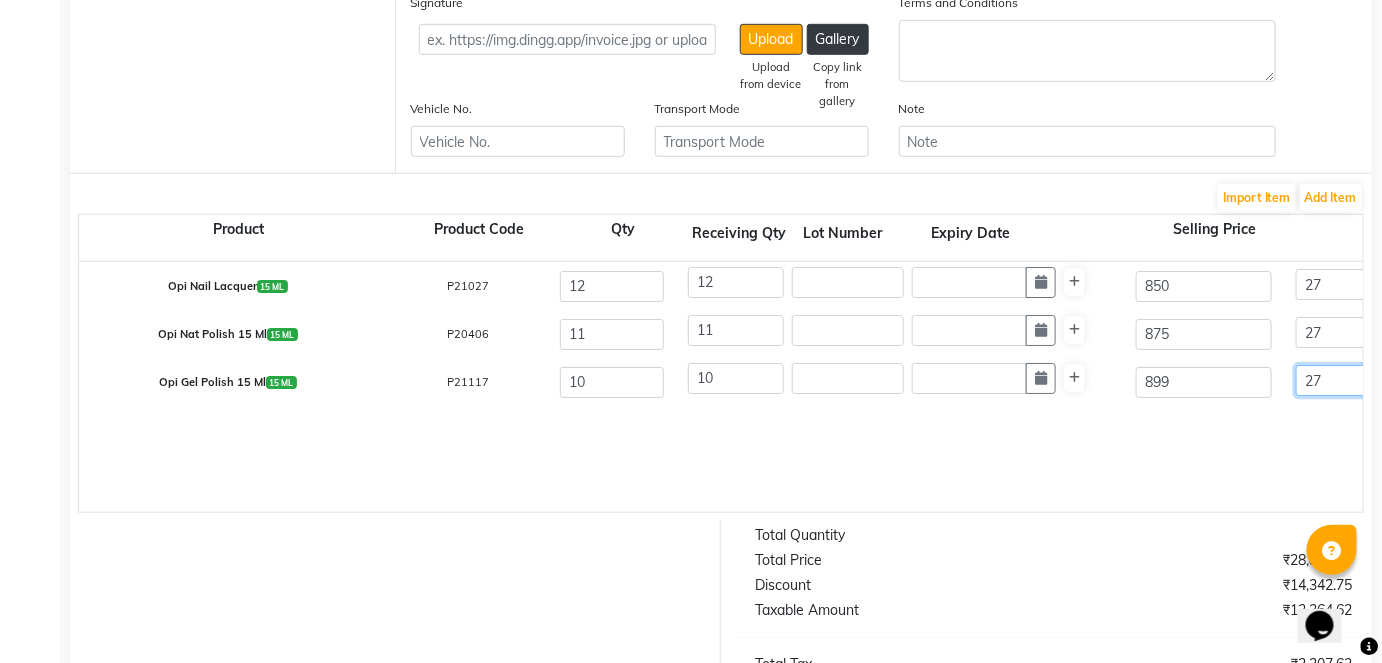 type on "27" 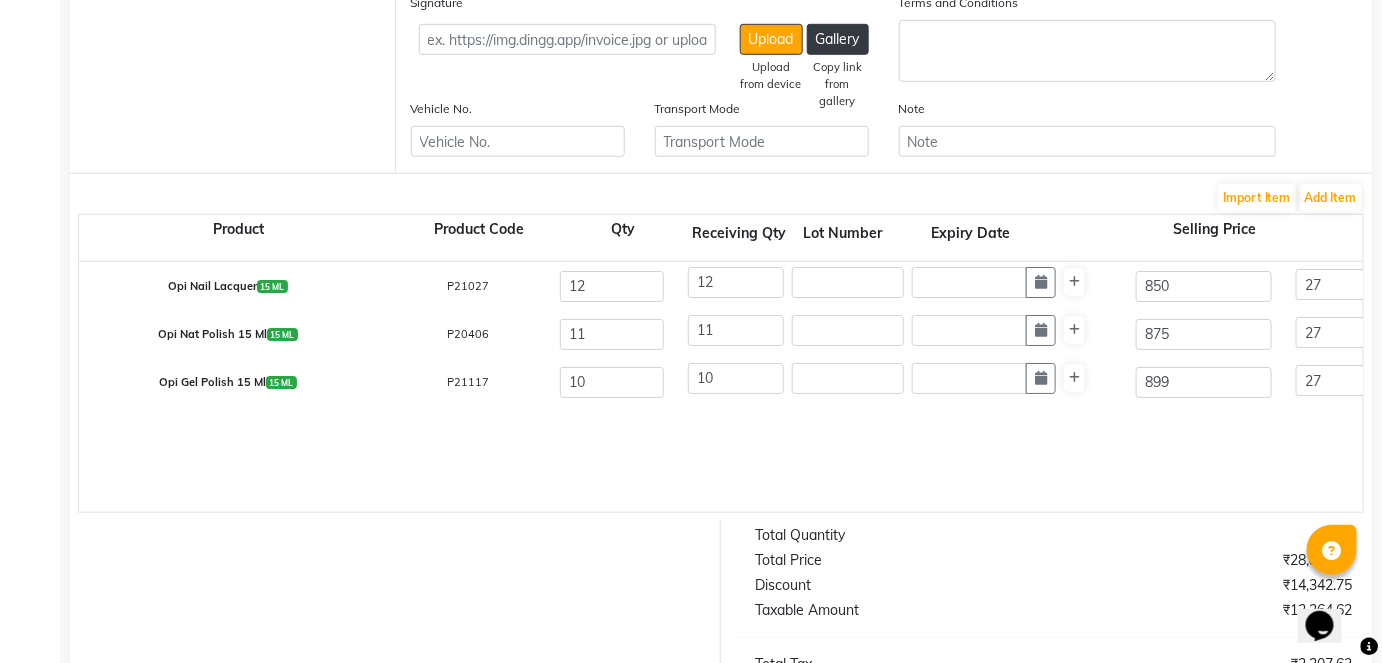 type on "242.73000000000002" 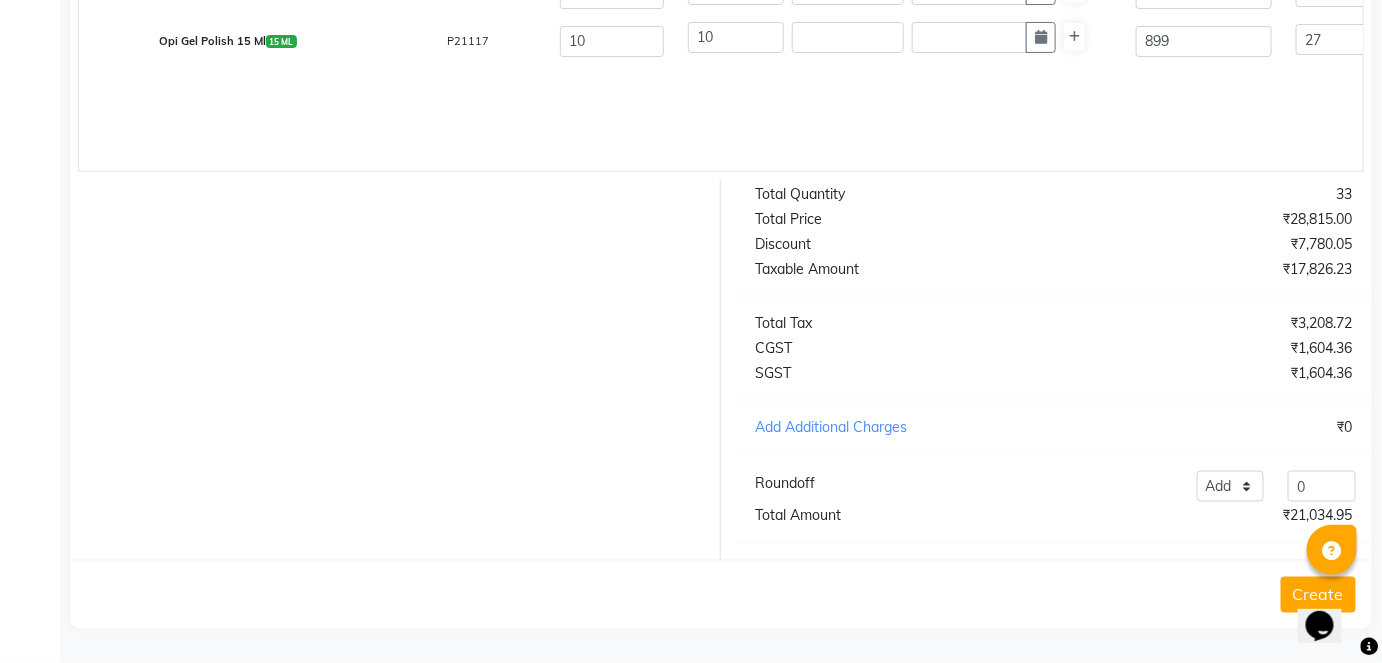 scroll, scrollTop: 785, scrollLeft: 0, axis: vertical 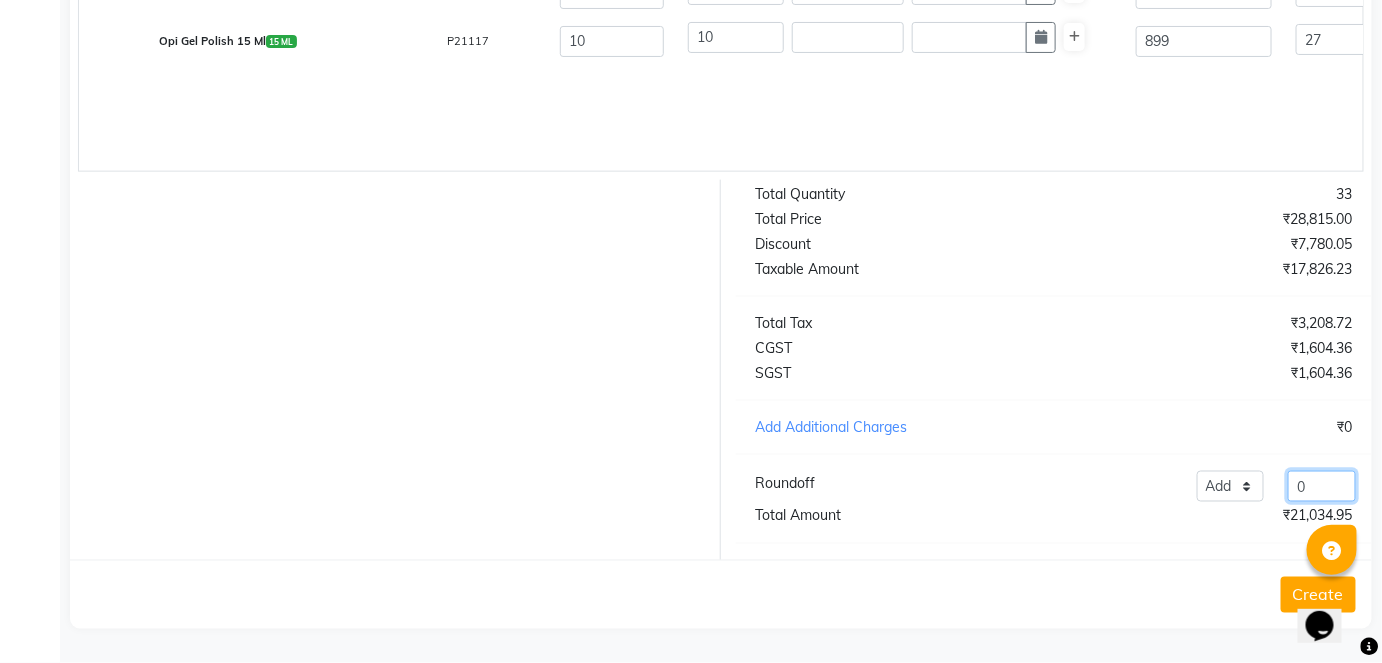 click on "0" 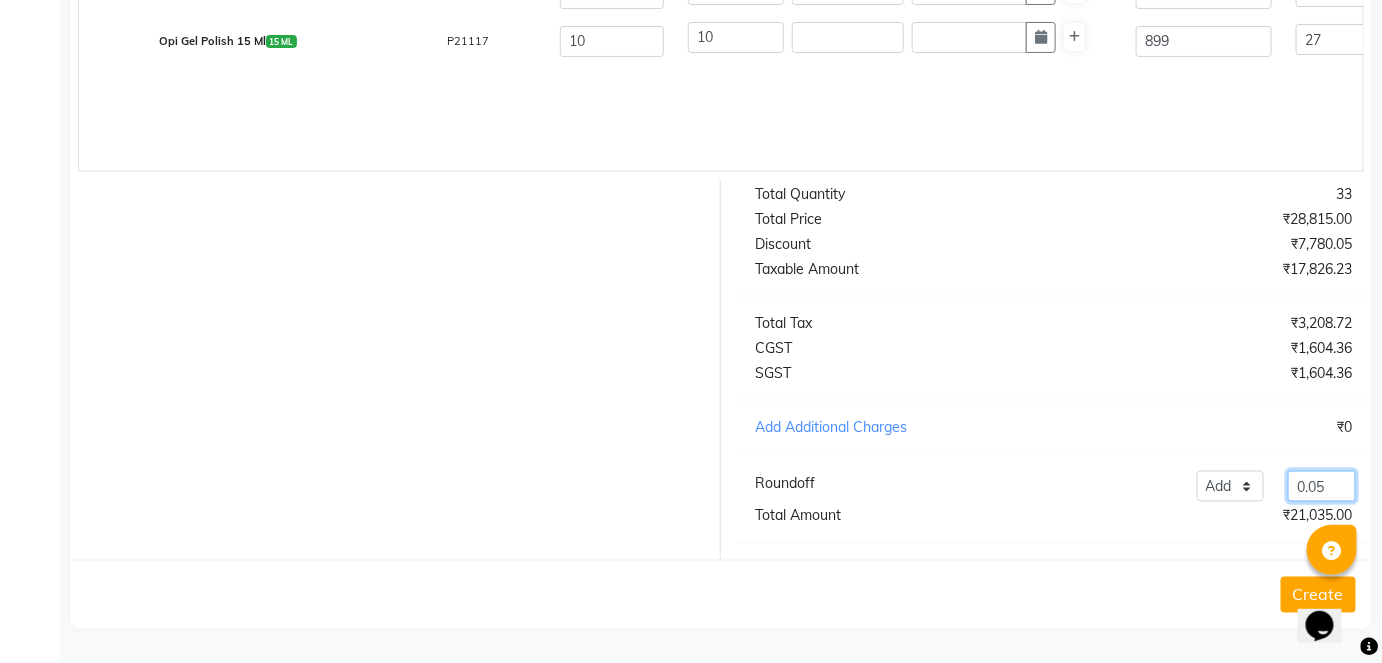 type on "0.05" 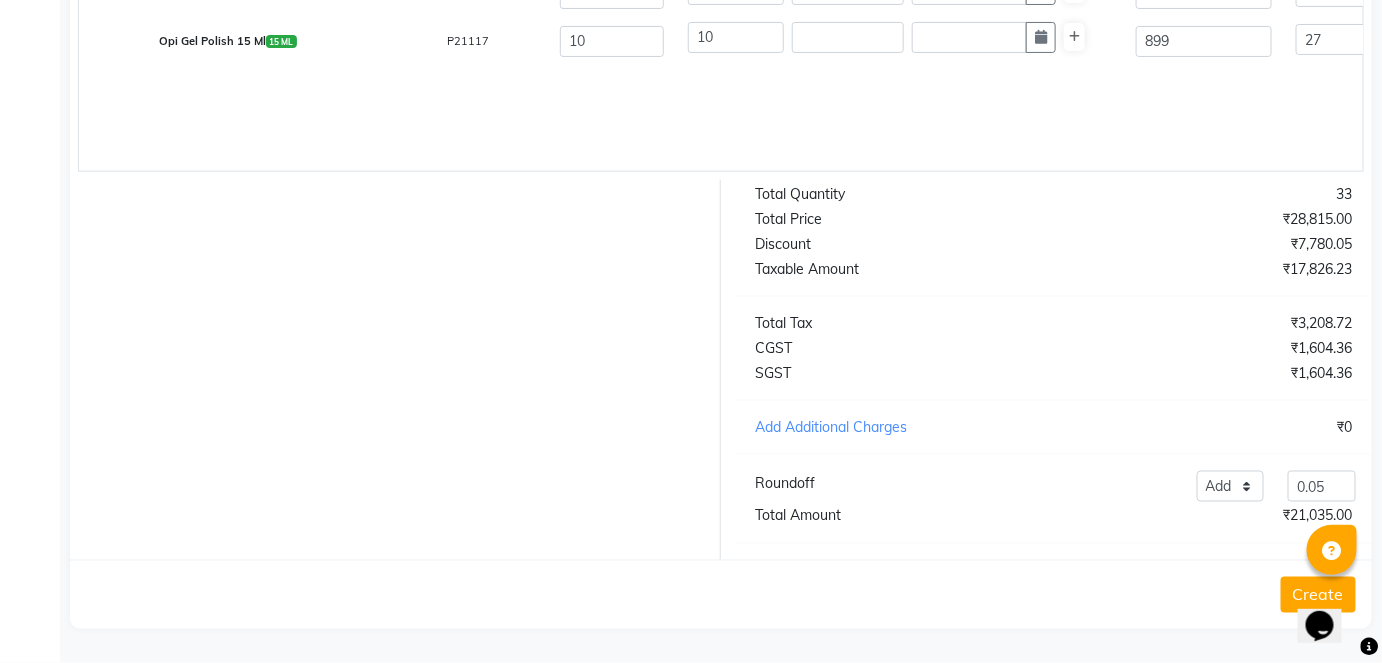 click on "Create" 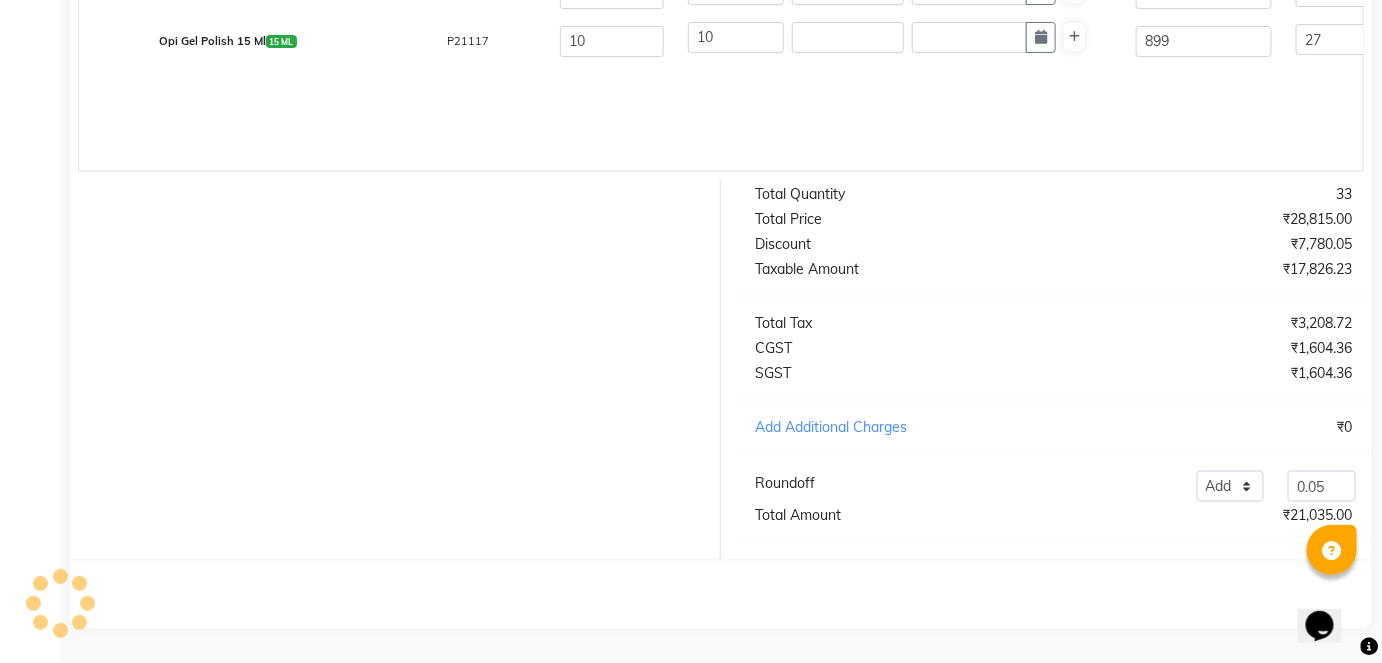 scroll, scrollTop: 0, scrollLeft: 0, axis: both 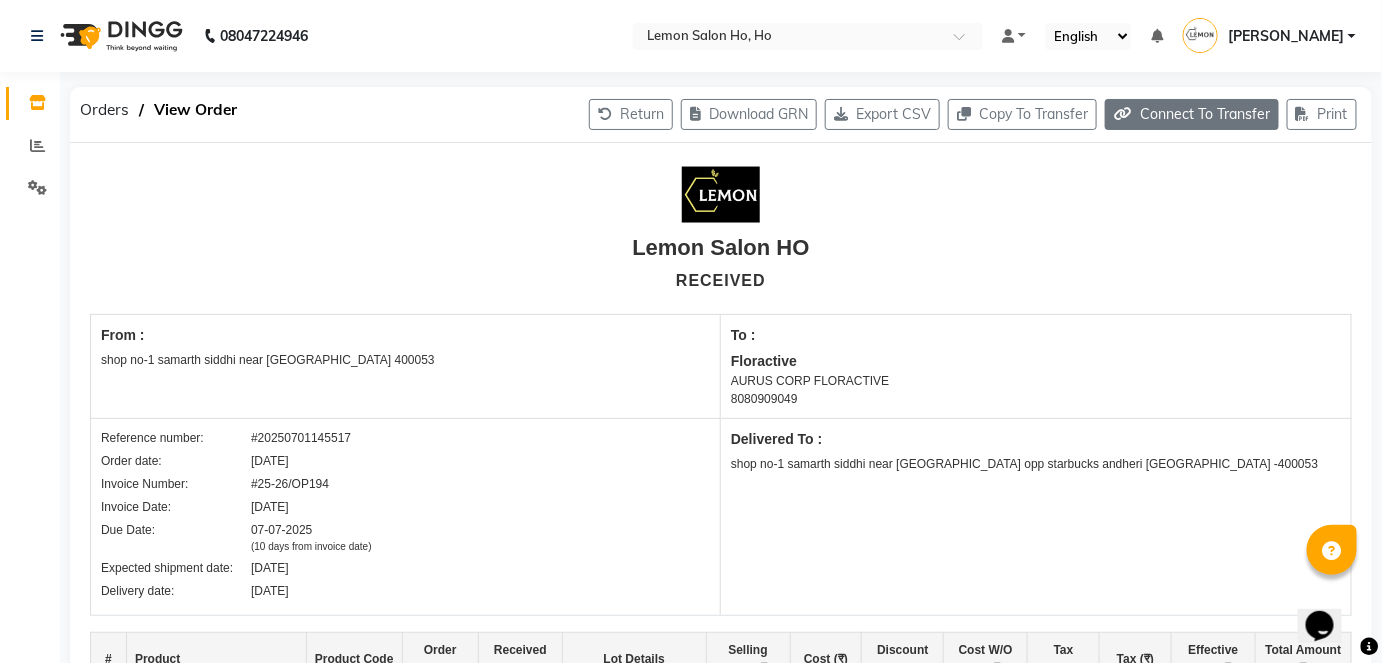 click on "Connect To Transfer" 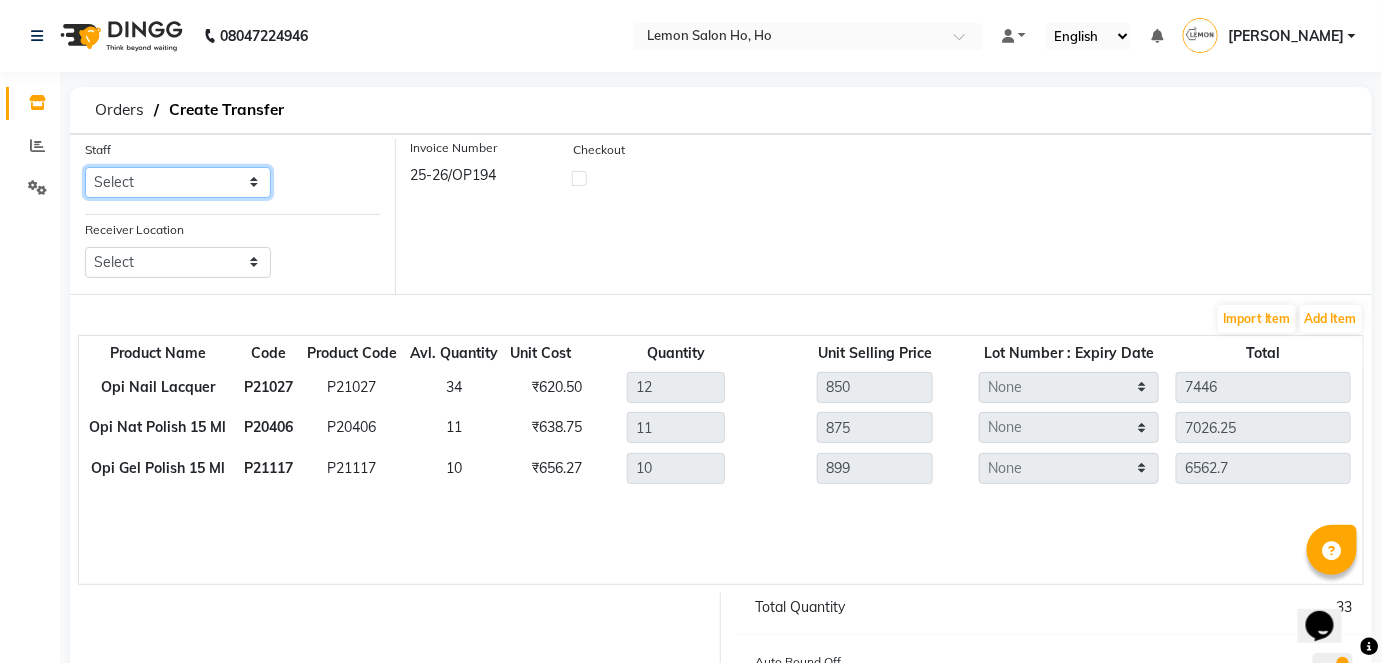 click on "Select [PERSON_NAME] DC DINGG Support [PERSON_NAME] [PERSON_NAME]  [PERSON_NAME] Mukesh  [PERSON_NAME] Roselooks Beauty  [PERSON_NAME] [PERSON_NAME]" at bounding box center (178, 182) 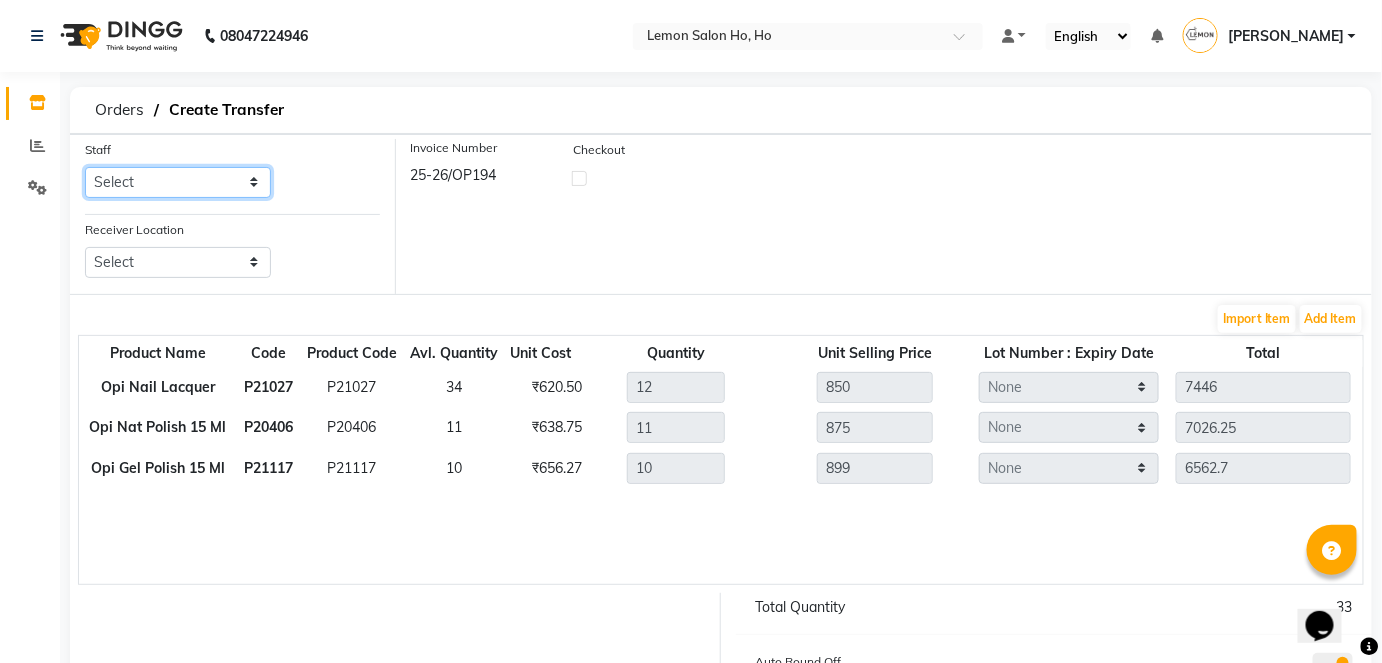 select on "34406" 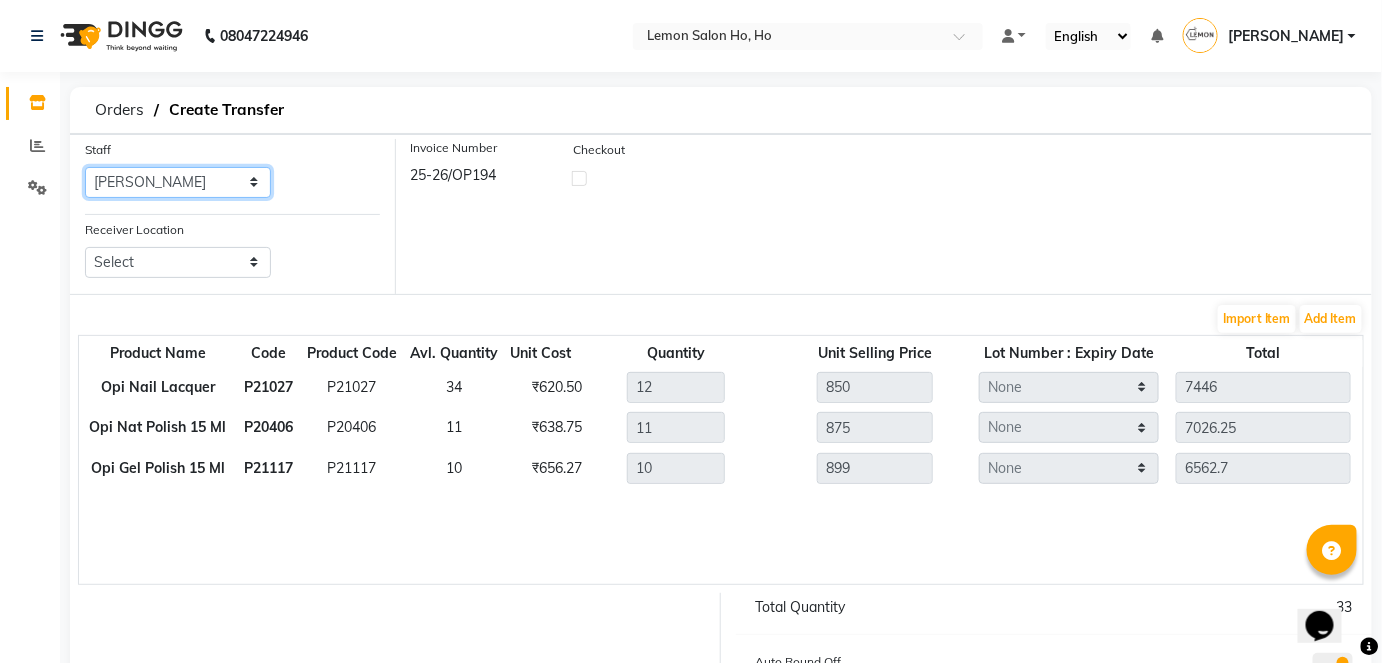 click on "Select [PERSON_NAME] DC DINGG Support [PERSON_NAME] [PERSON_NAME]  [PERSON_NAME] Mukesh  [PERSON_NAME] Roselooks Beauty  [PERSON_NAME] [PERSON_NAME]" at bounding box center (178, 182) 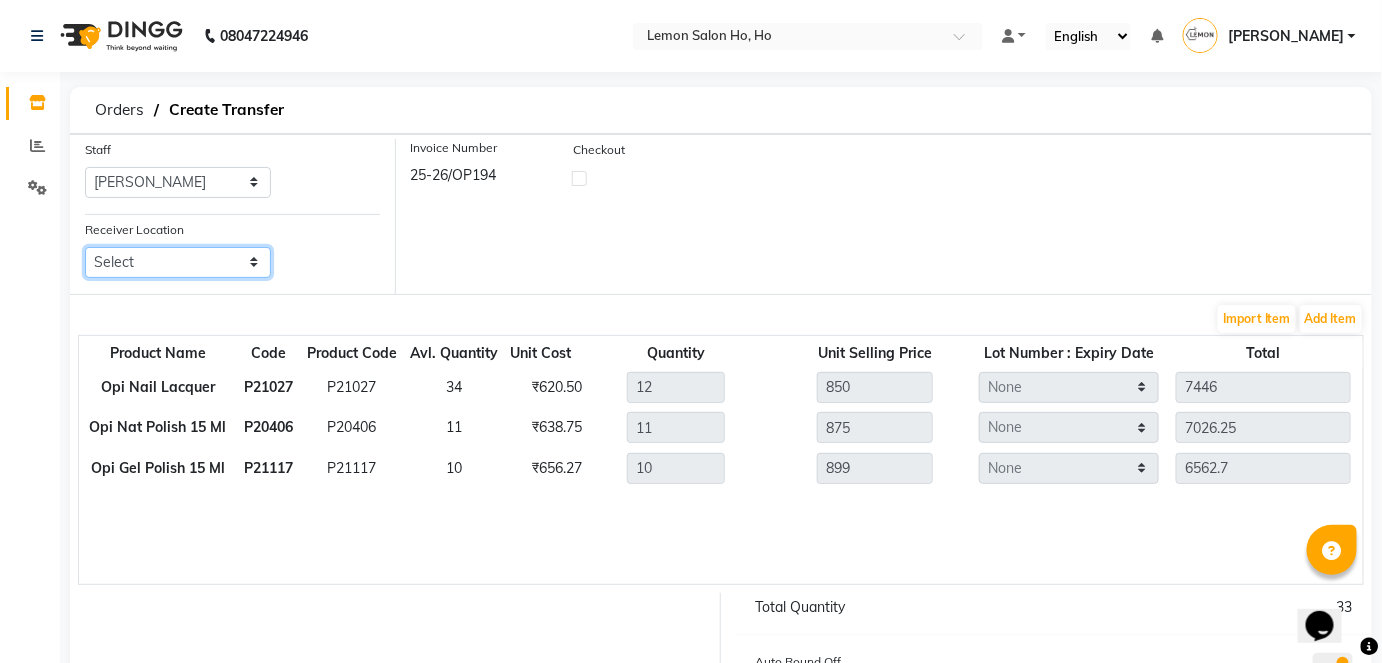 click on "Select Lemon Salon, Lokhandwala  [GEOGRAPHIC_DATA], [GEOGRAPHIC_DATA], Seven Bunglow Lemon Salon, Bandra [GEOGRAPHIC_DATA], Versova [GEOGRAPHIC_DATA], [GEOGRAPHIC_DATA], [GEOGRAPHIC_DATA], [GEOGRAPHIC_DATA], [GEOGRAPHIC_DATA], [GEOGRAPHIC_DATA], [GEOGRAPHIC_DATA] (W)" at bounding box center [178, 262] 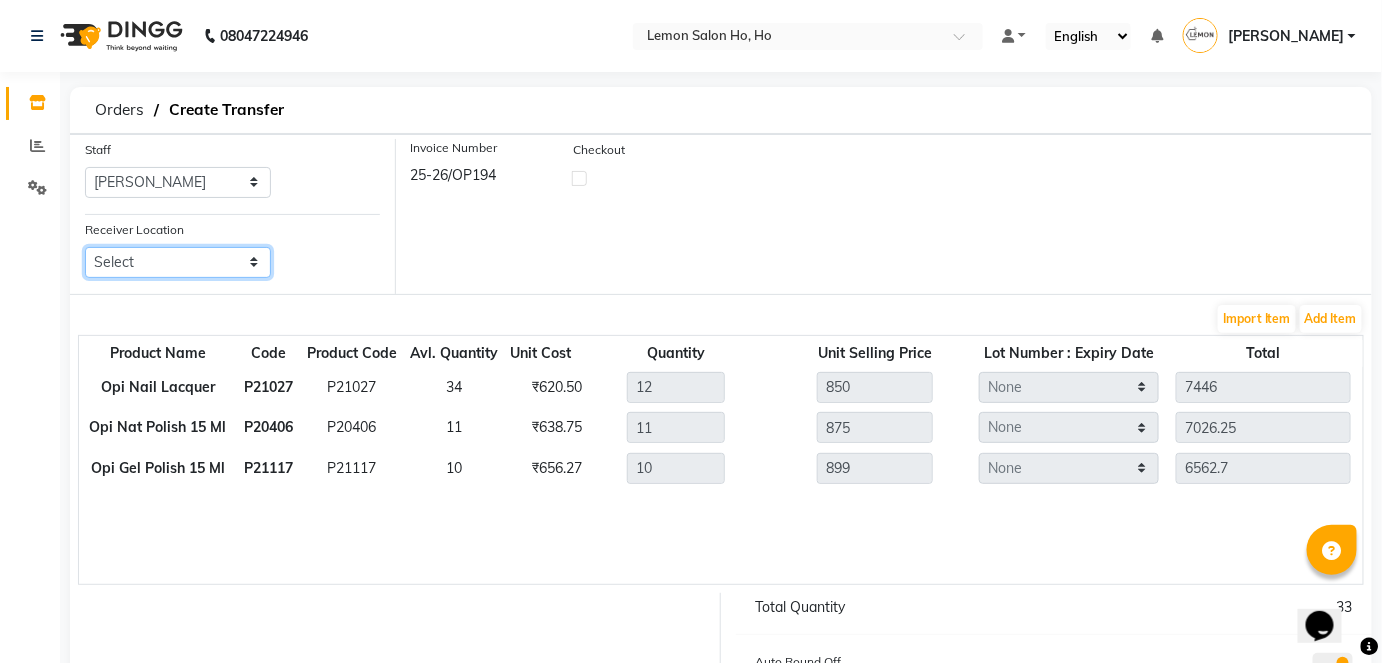 select on "955" 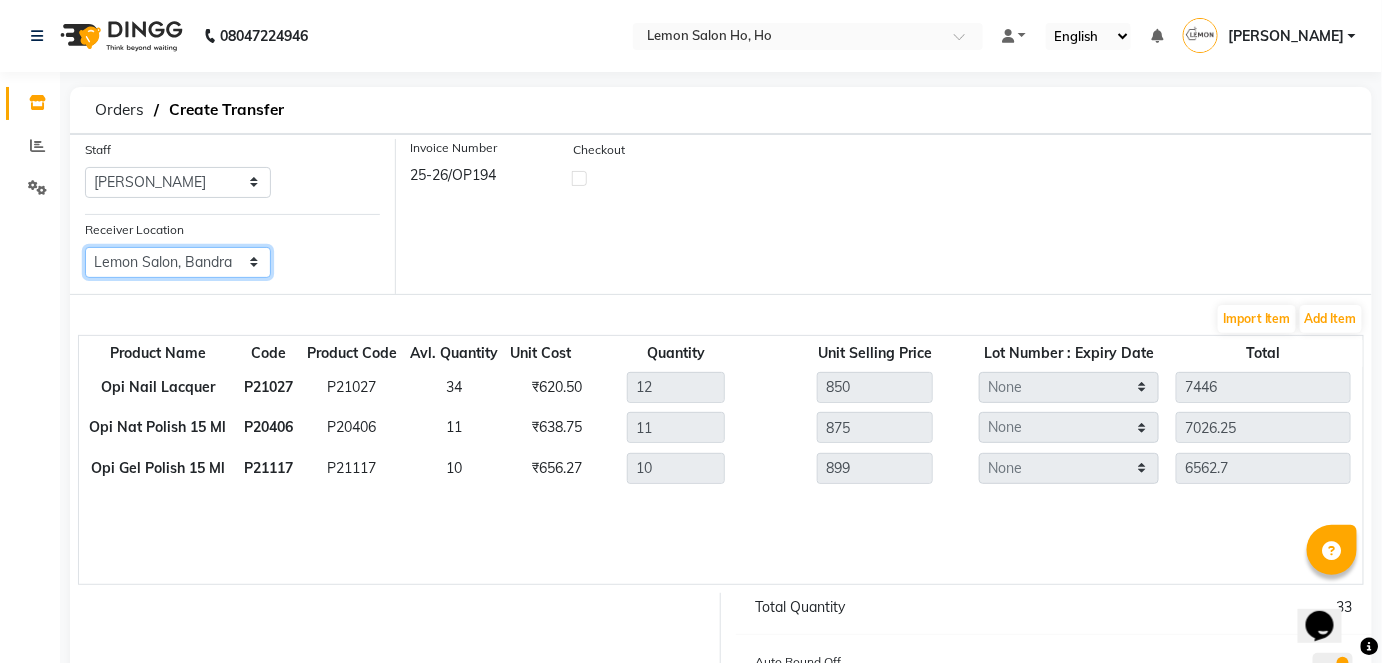 click on "Select Lemon Salon, Lokhandwala  [GEOGRAPHIC_DATA], [GEOGRAPHIC_DATA], Seven Bunglow Lemon Salon, Bandra [GEOGRAPHIC_DATA], Versova [GEOGRAPHIC_DATA], [GEOGRAPHIC_DATA], [GEOGRAPHIC_DATA], [GEOGRAPHIC_DATA], [GEOGRAPHIC_DATA], [GEOGRAPHIC_DATA], [GEOGRAPHIC_DATA] (W)" at bounding box center (178, 262) 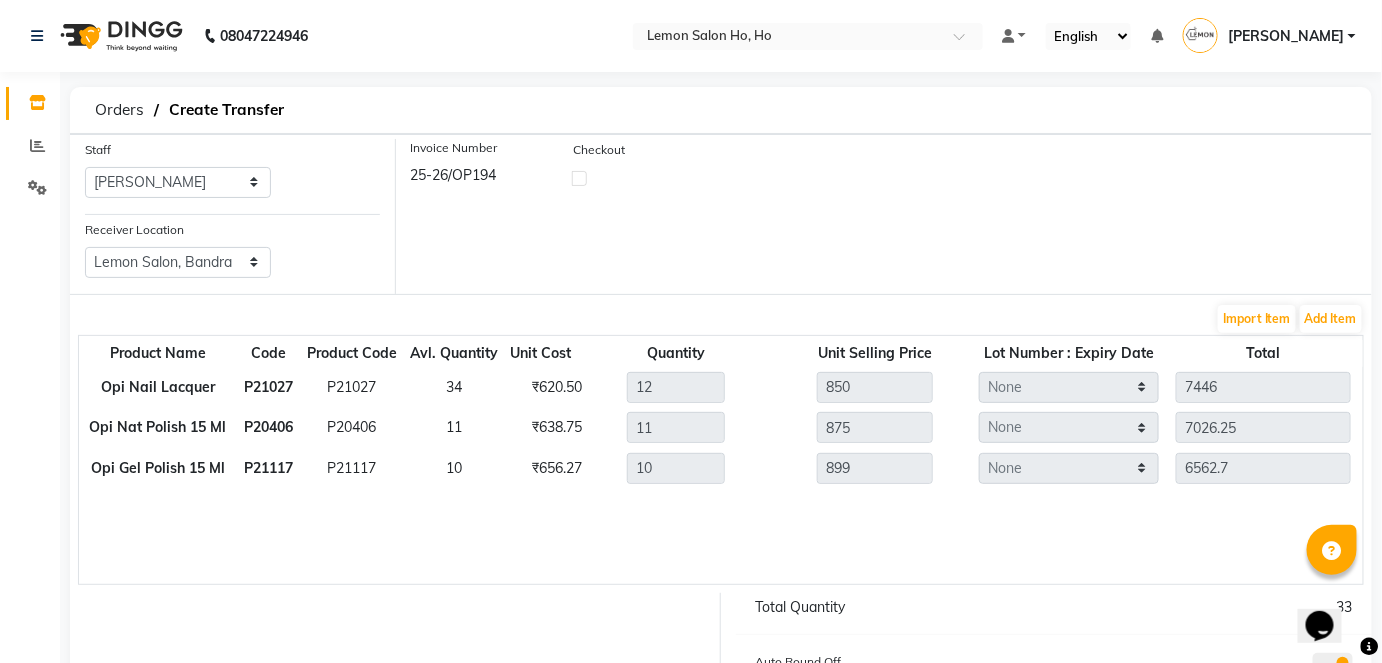 click 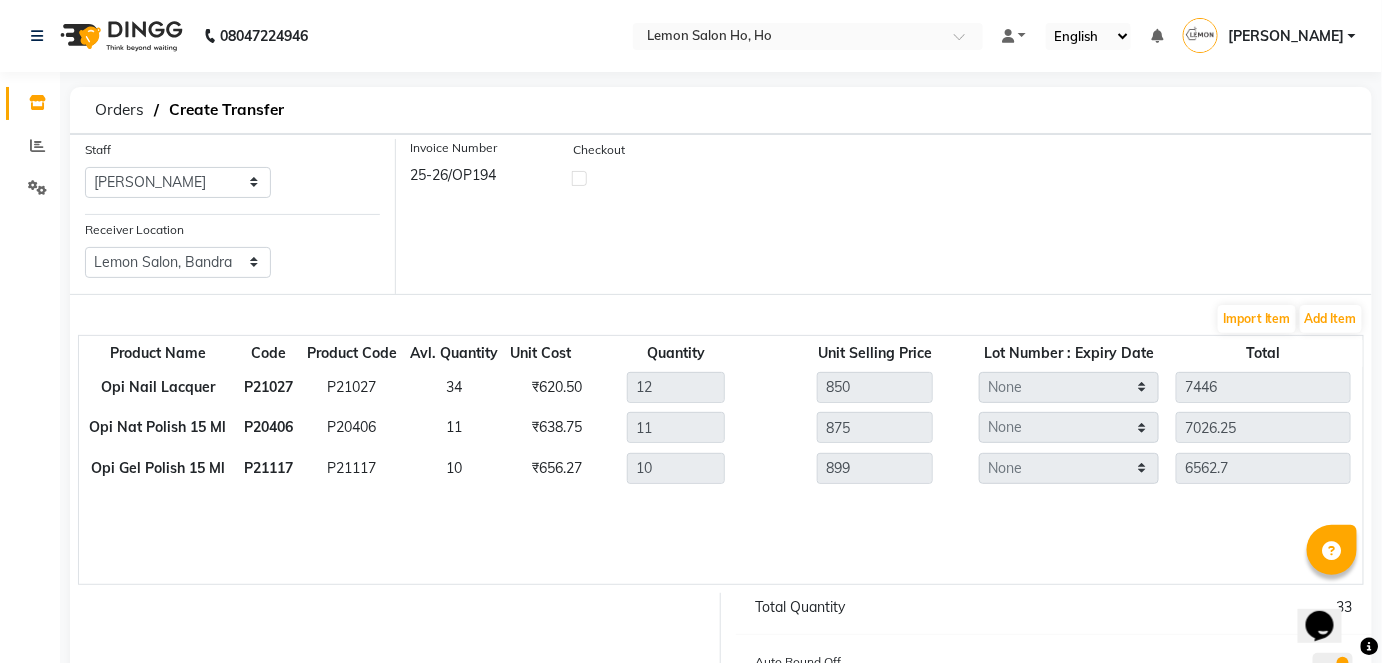 click at bounding box center (579, 177) 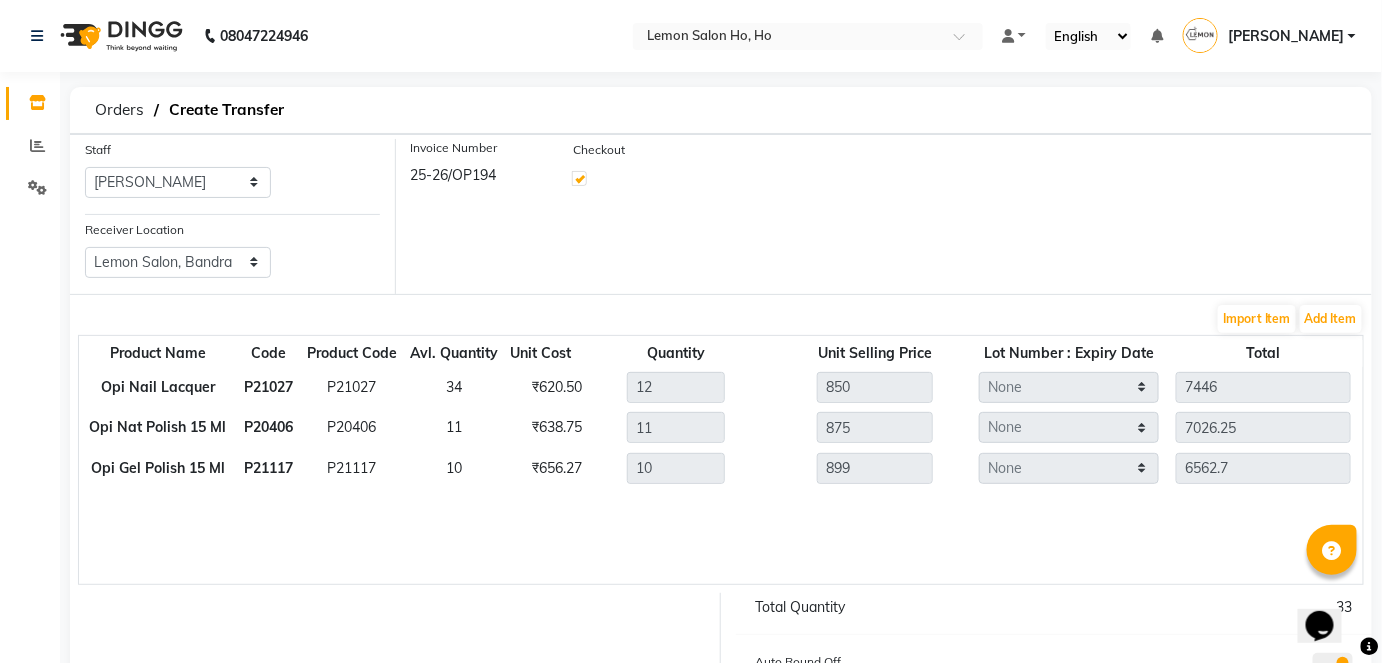 select on "true" 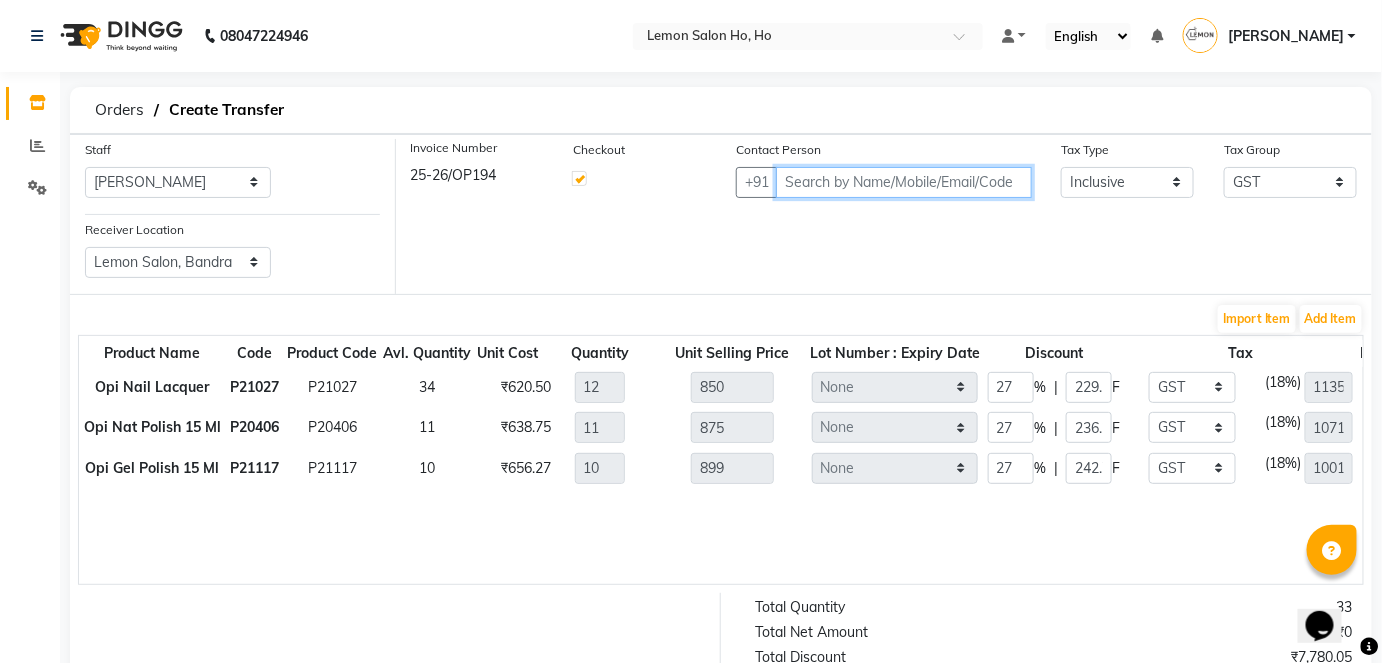 click at bounding box center [904, 182] 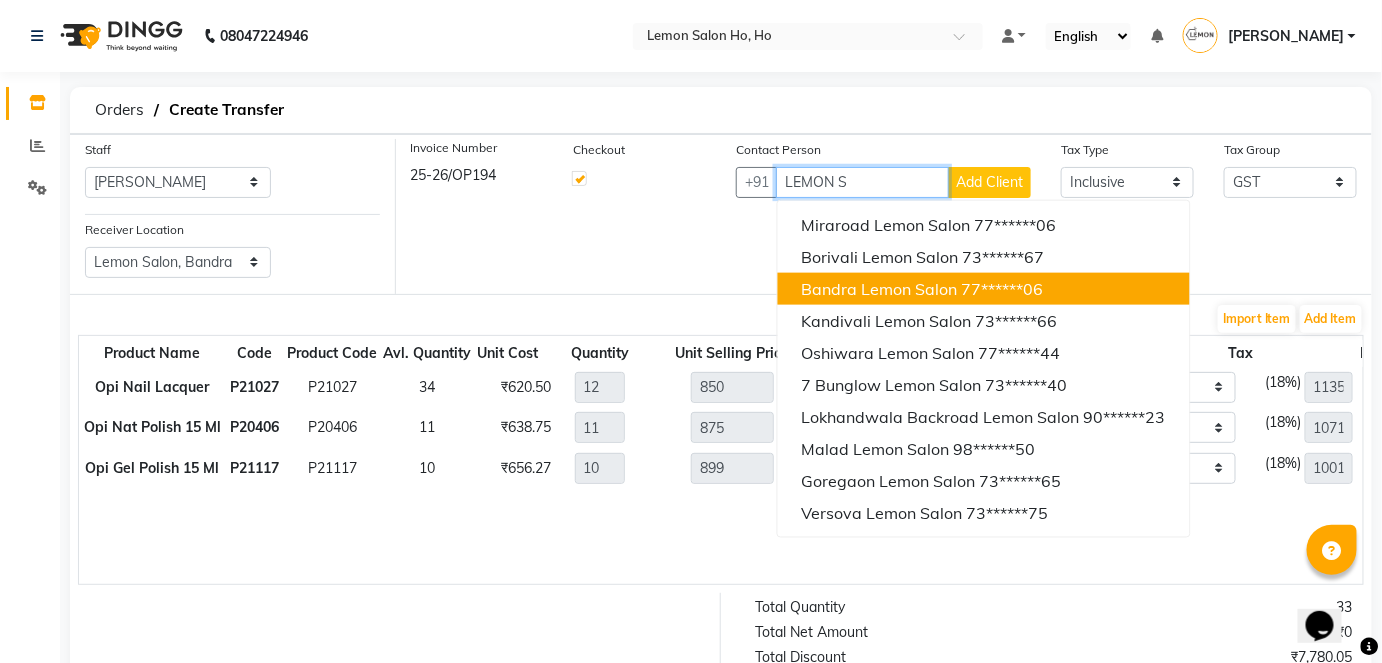 click on "Bandra Lemon Salon" at bounding box center [880, 288] 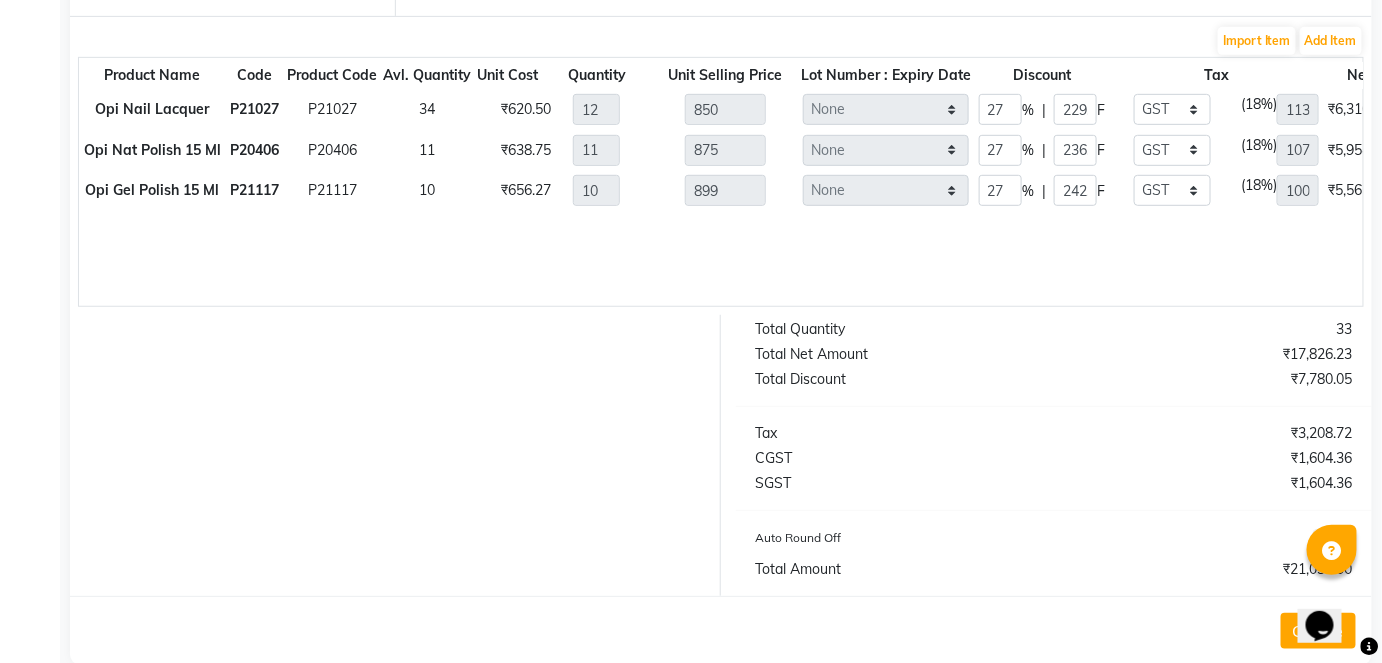 scroll, scrollTop: 343, scrollLeft: 0, axis: vertical 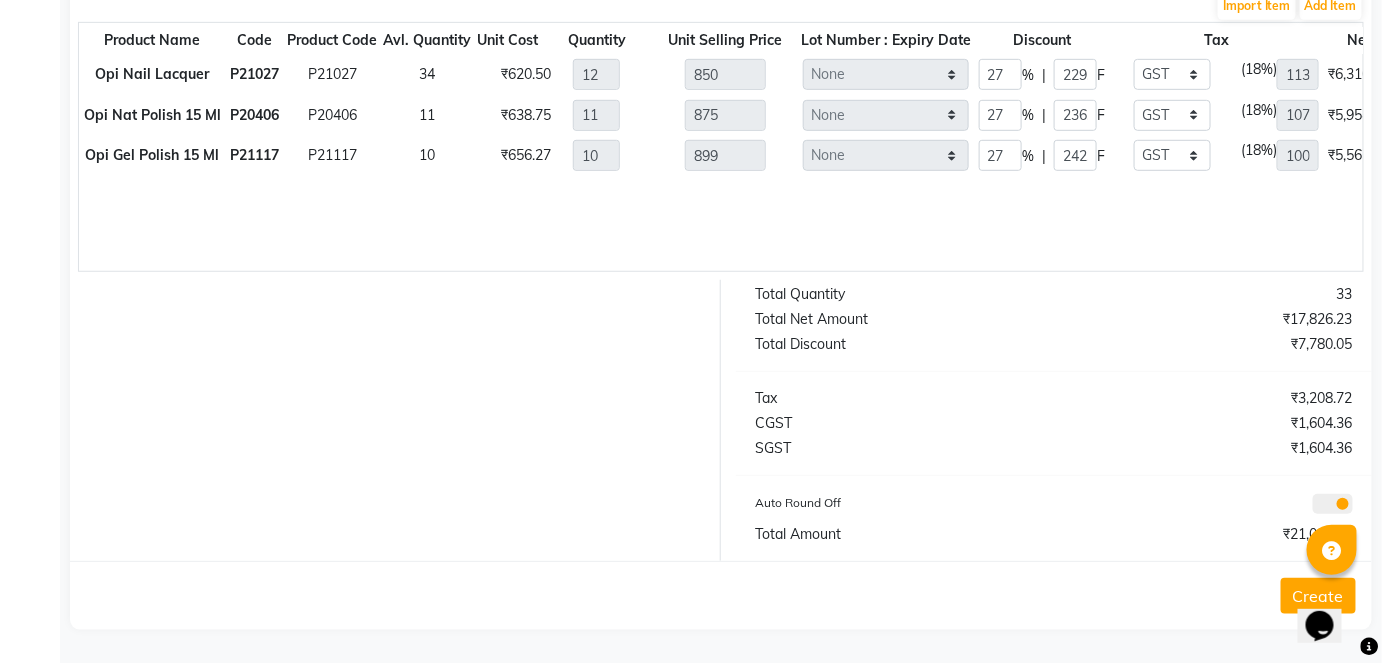 type on "7738915206" 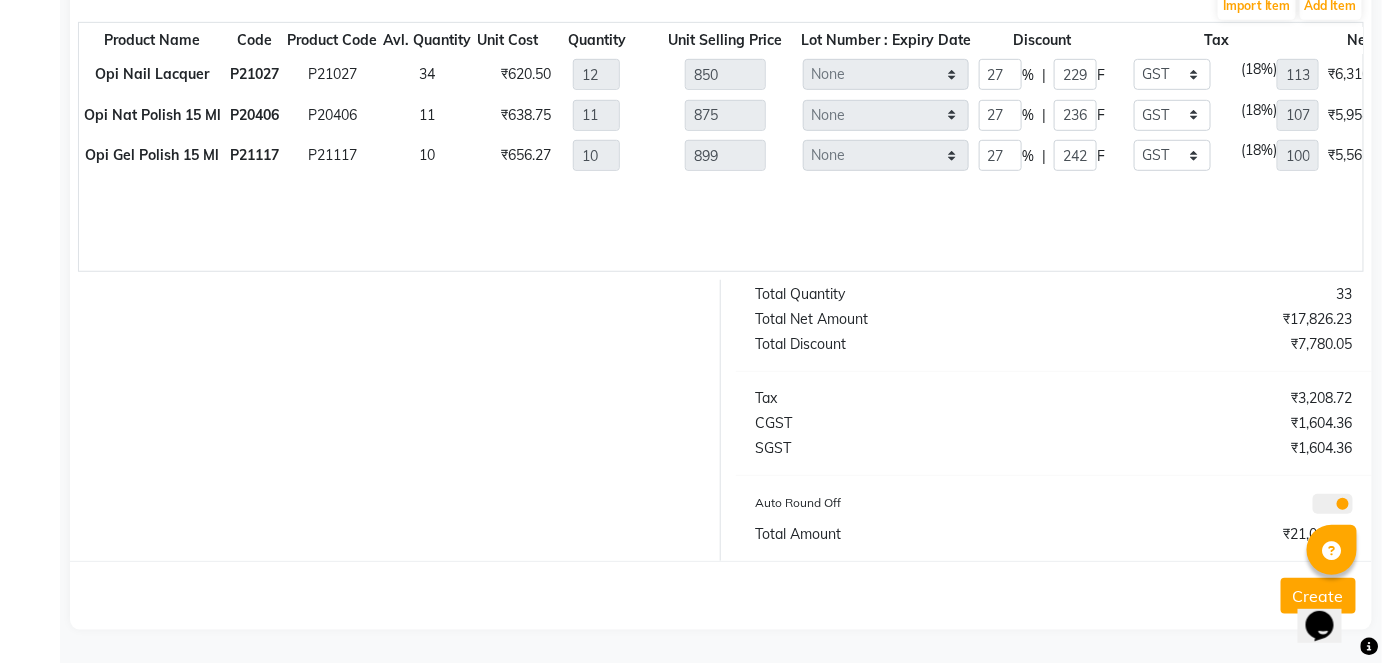 click on "Create" 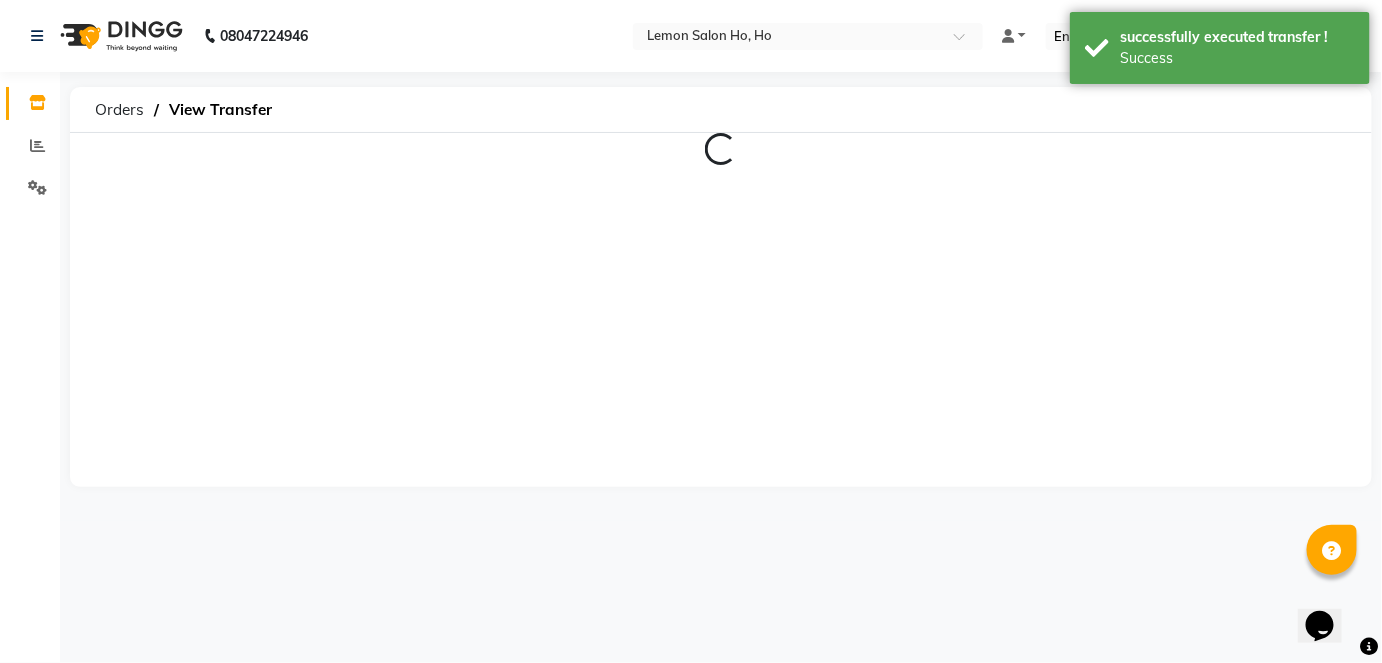scroll, scrollTop: 0, scrollLeft: 0, axis: both 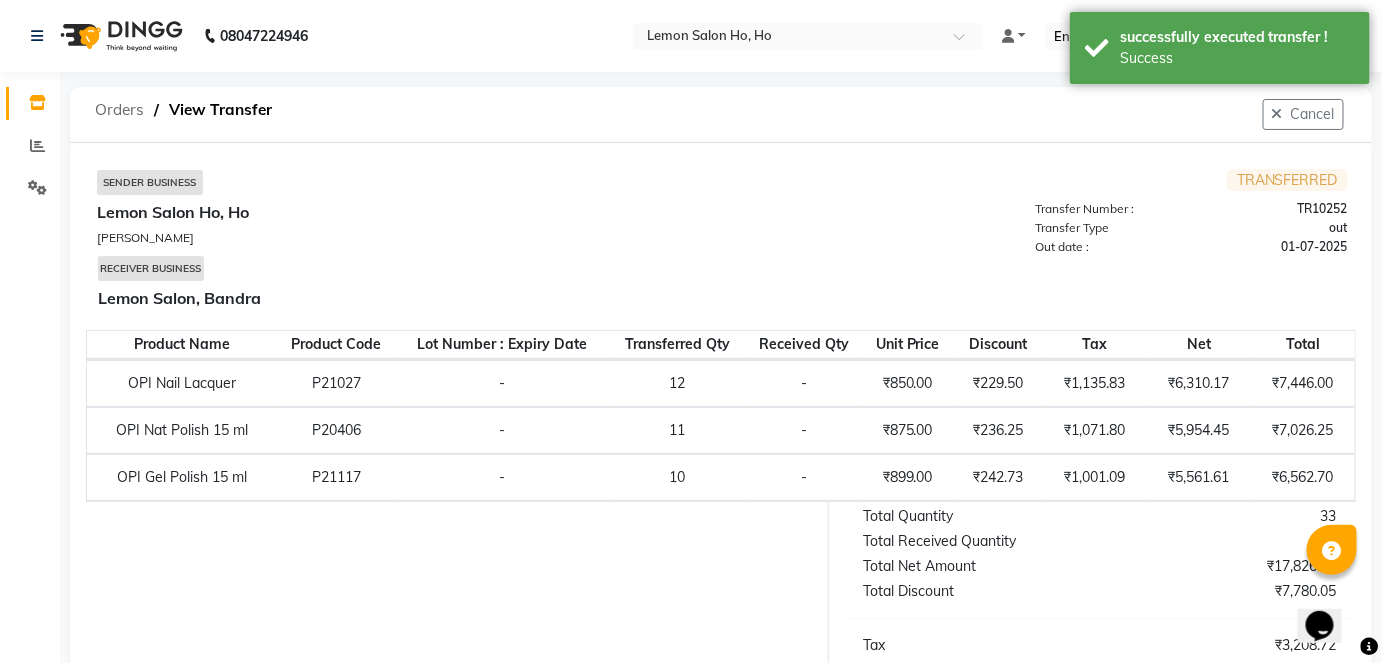 click on "Orders" 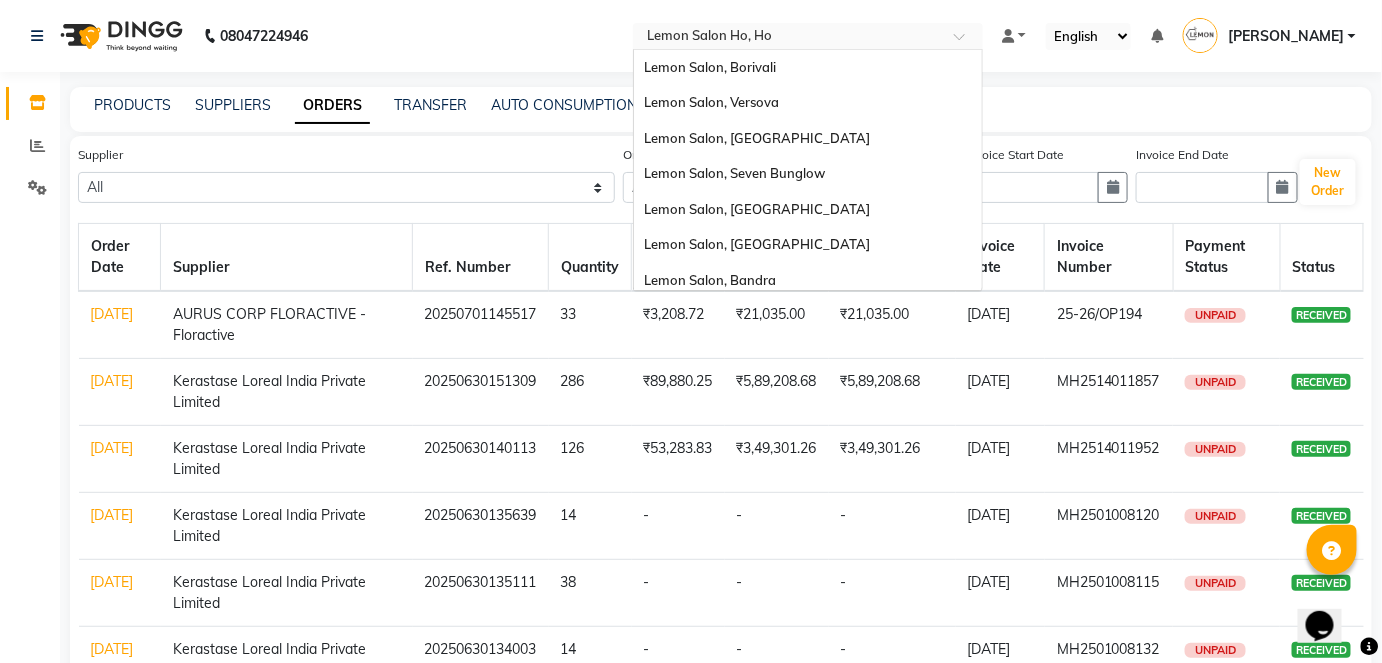 scroll, scrollTop: 186, scrollLeft: 0, axis: vertical 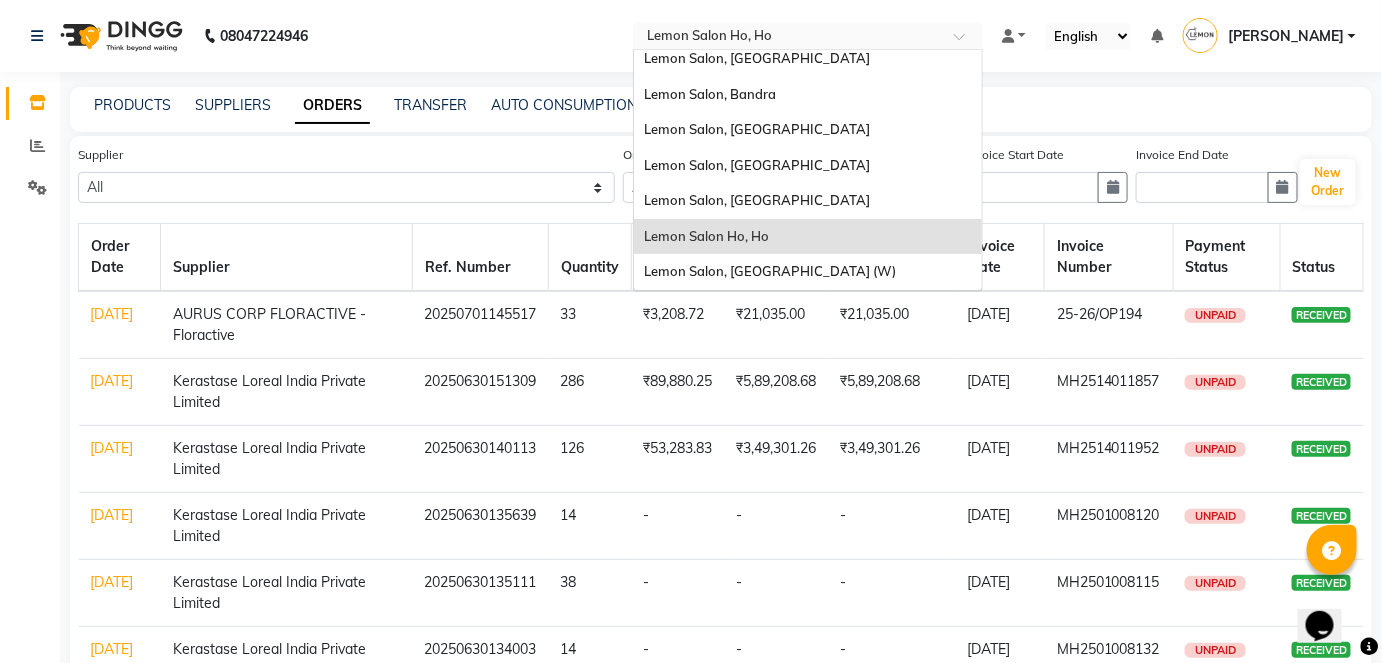 click at bounding box center (788, 38) 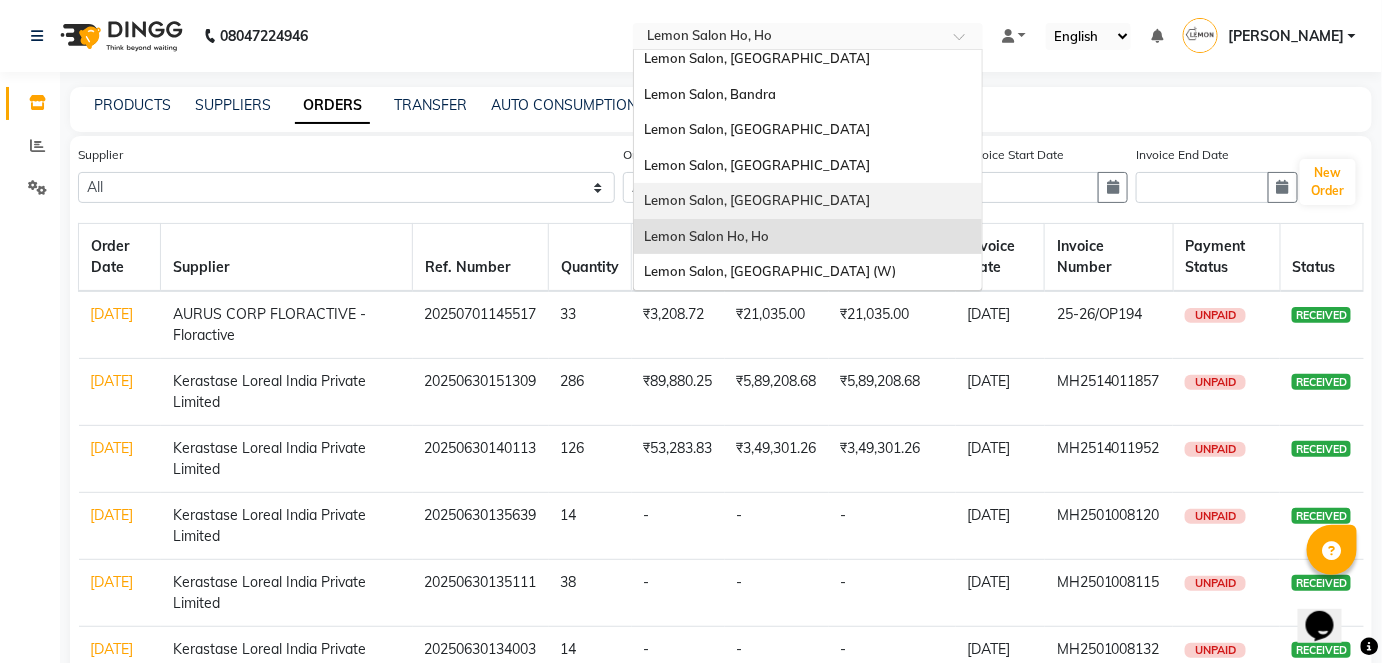 scroll, scrollTop: 185, scrollLeft: 0, axis: vertical 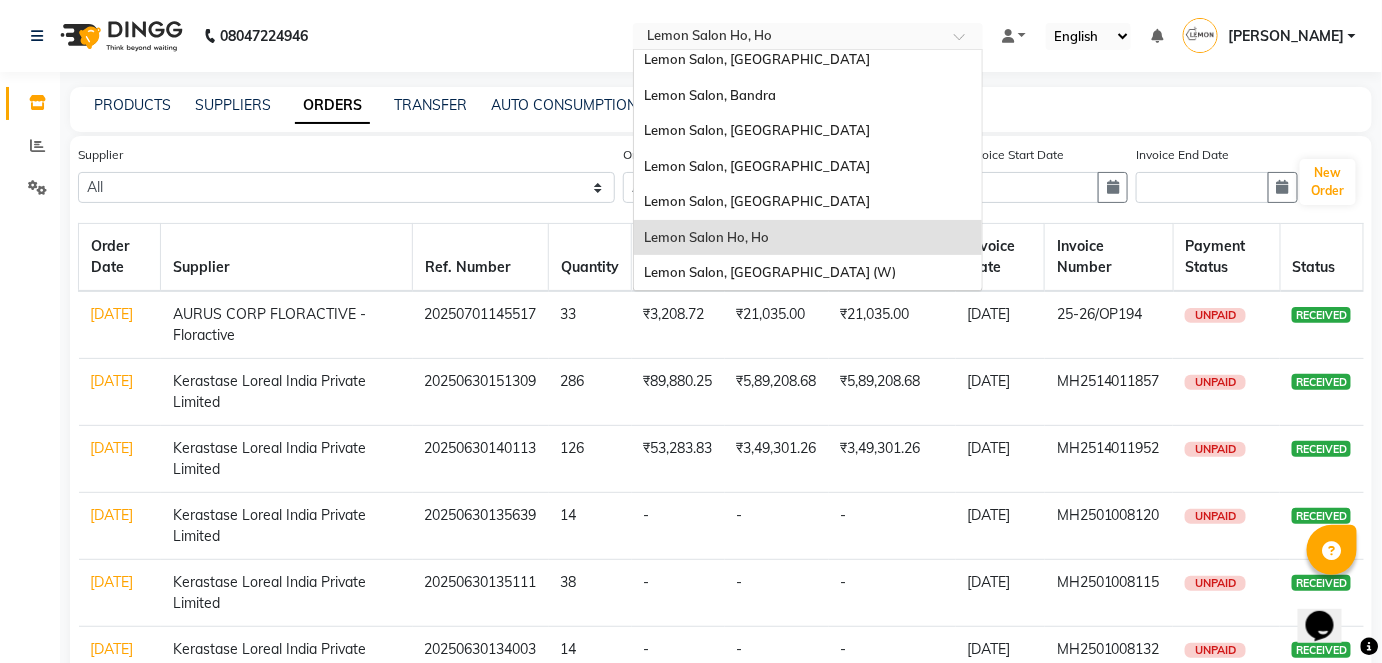 click on "Lemon Salon Ho, Ho" at bounding box center (808, 238) 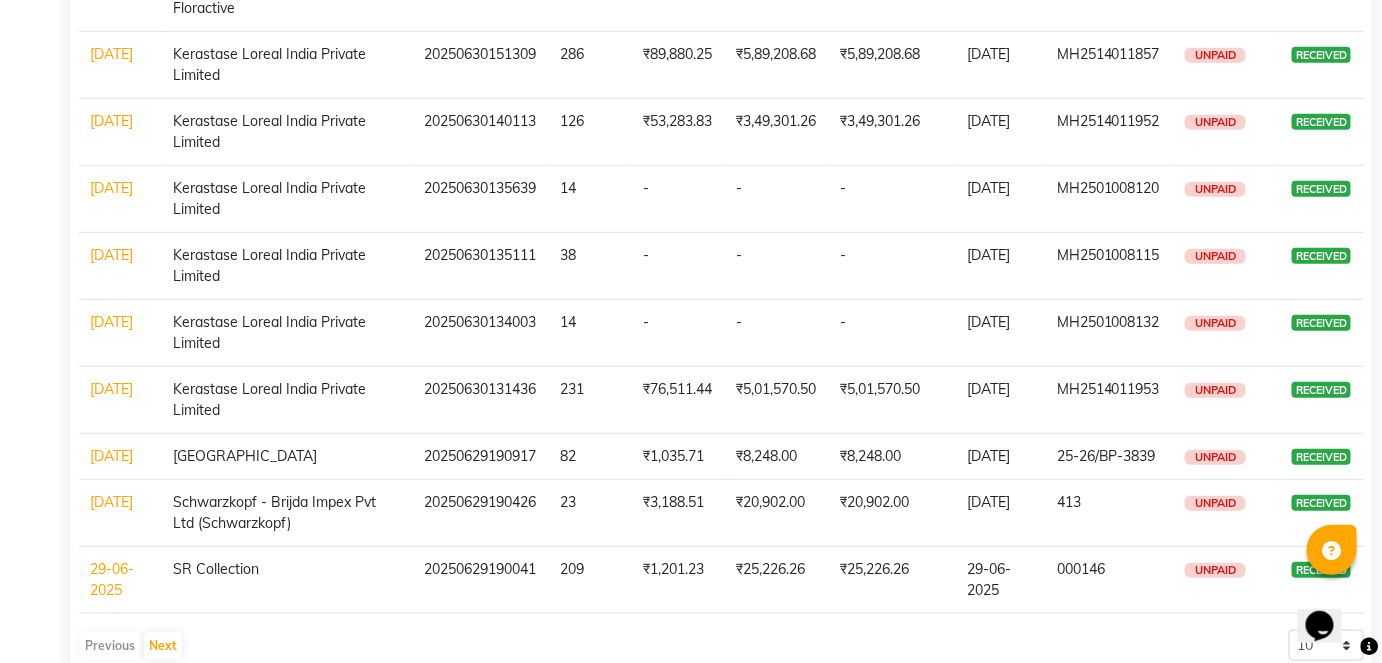 scroll, scrollTop: 389, scrollLeft: 0, axis: vertical 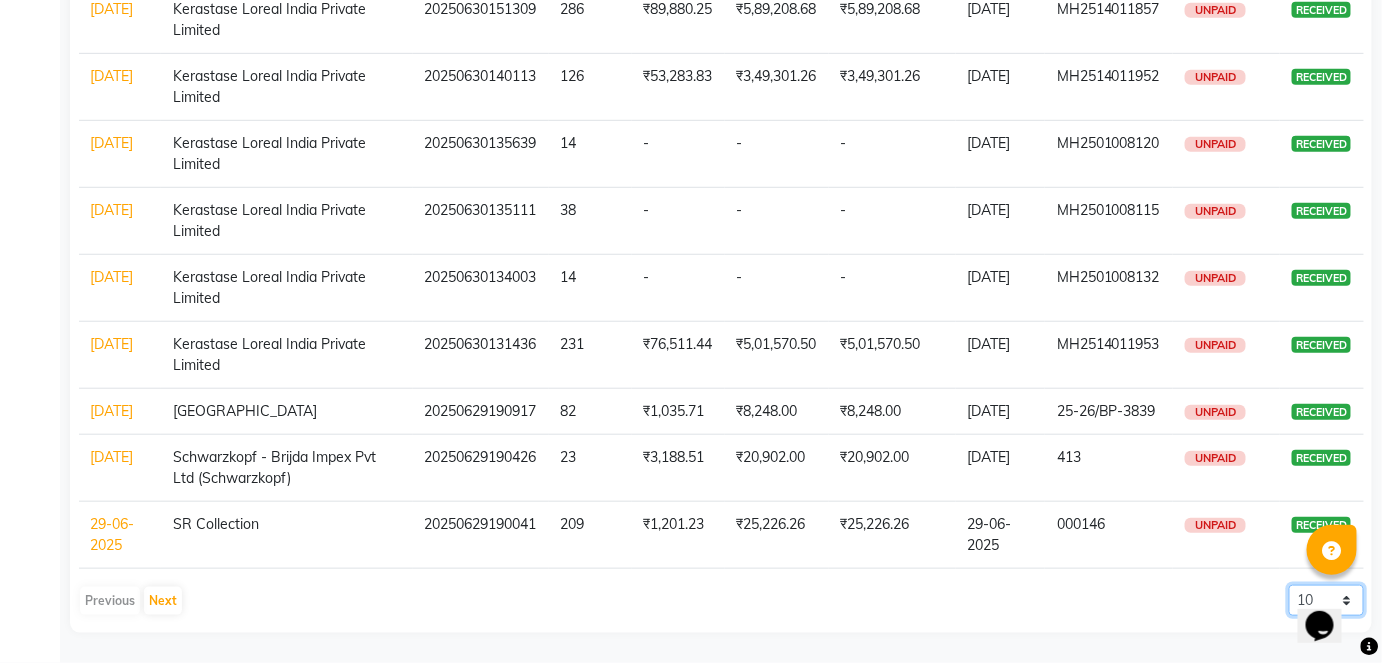 click on "10 20 50 100" 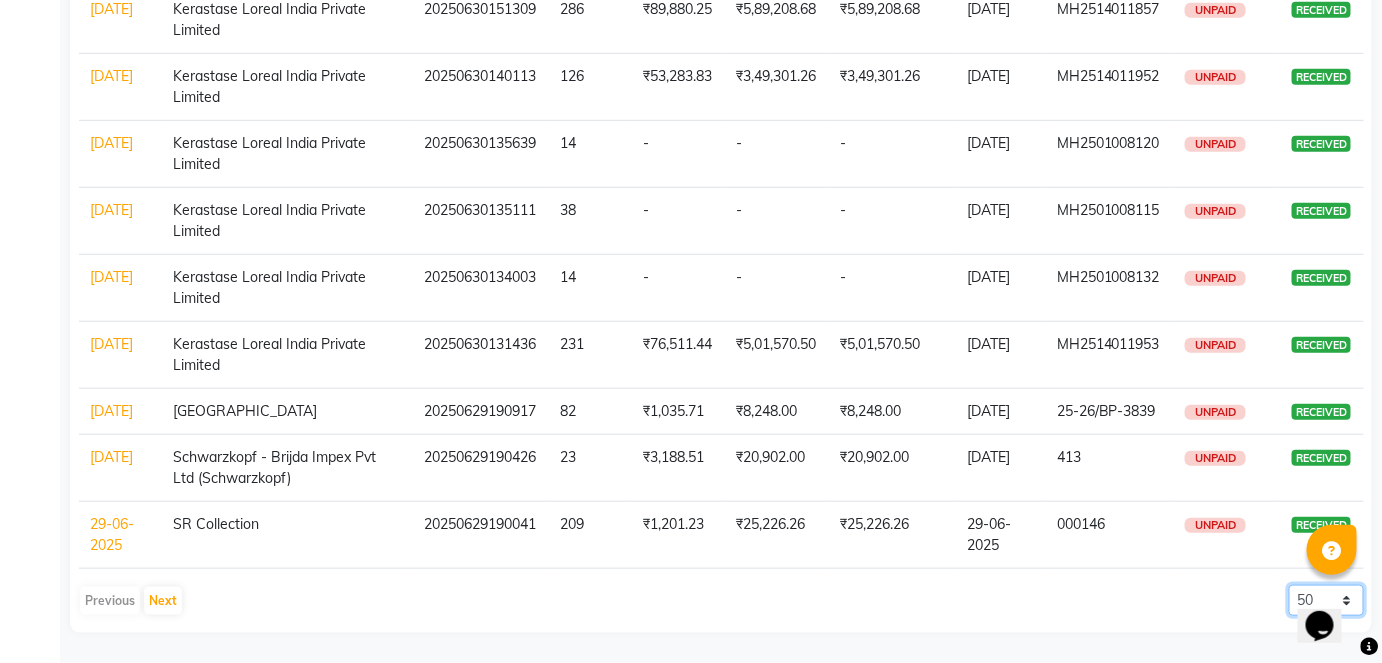 click on "10 20 50 100" 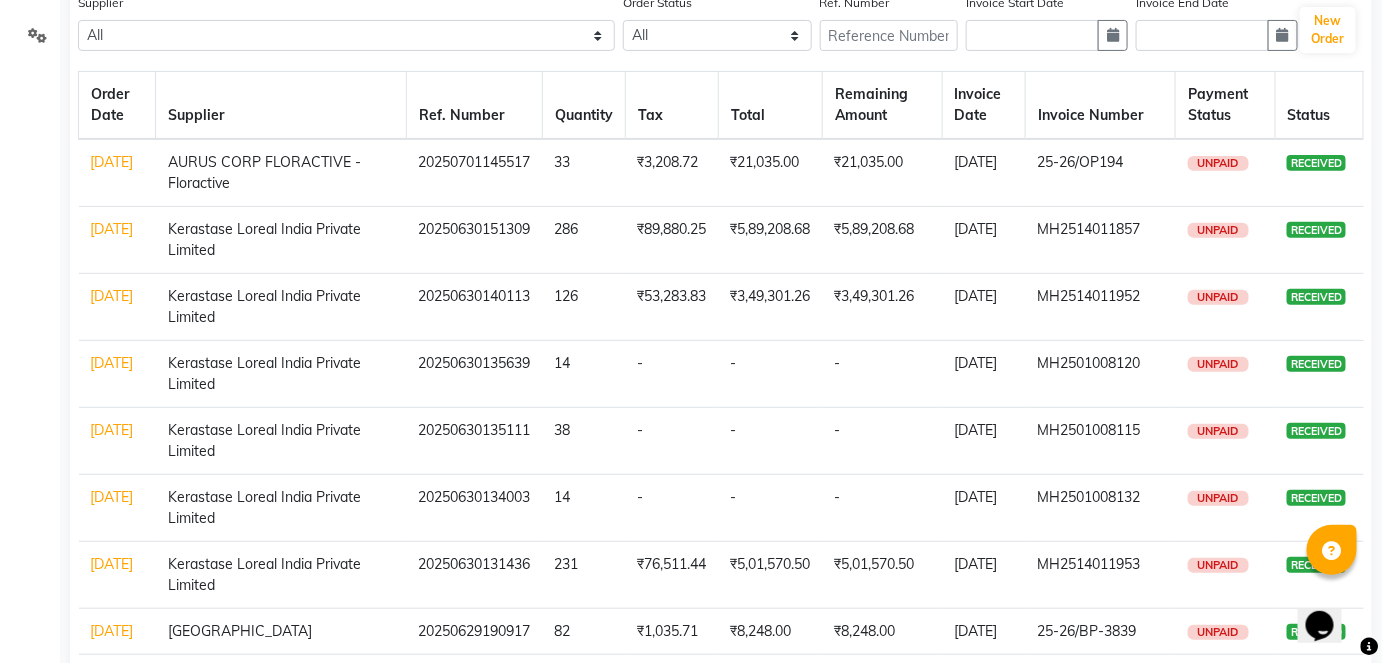 scroll, scrollTop: 0, scrollLeft: 0, axis: both 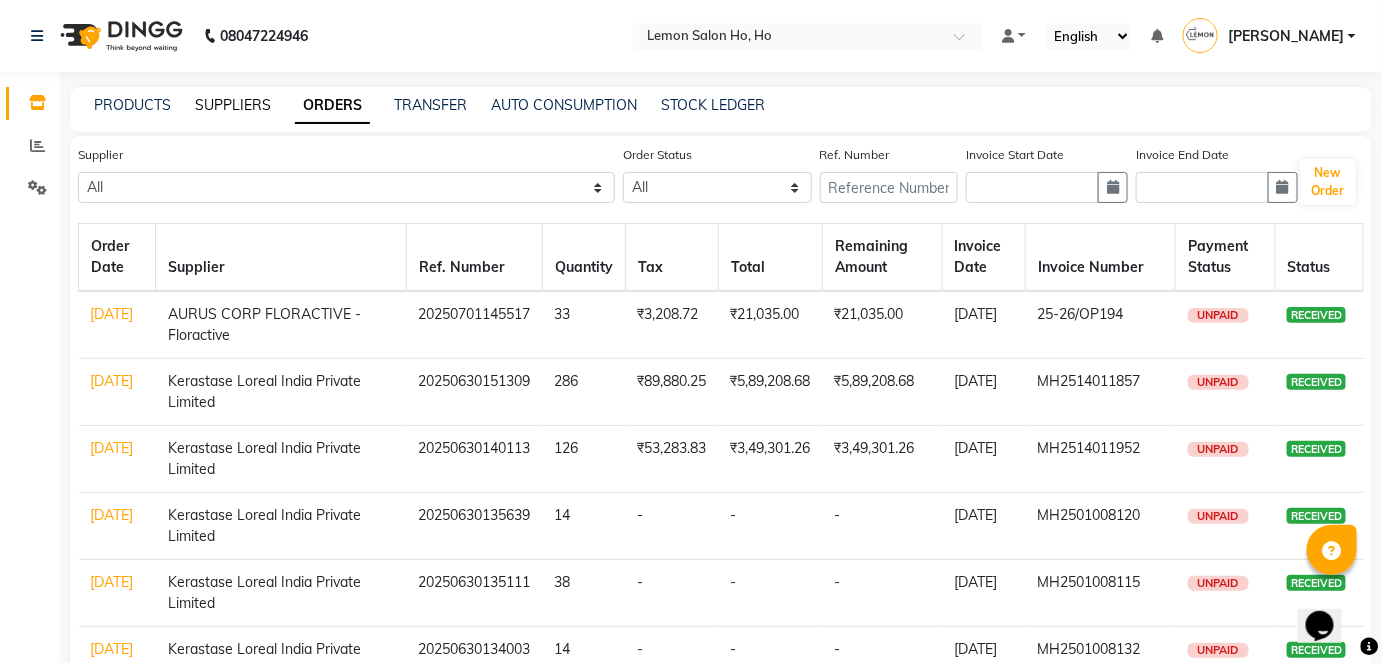 click on "SUPPLIERS" 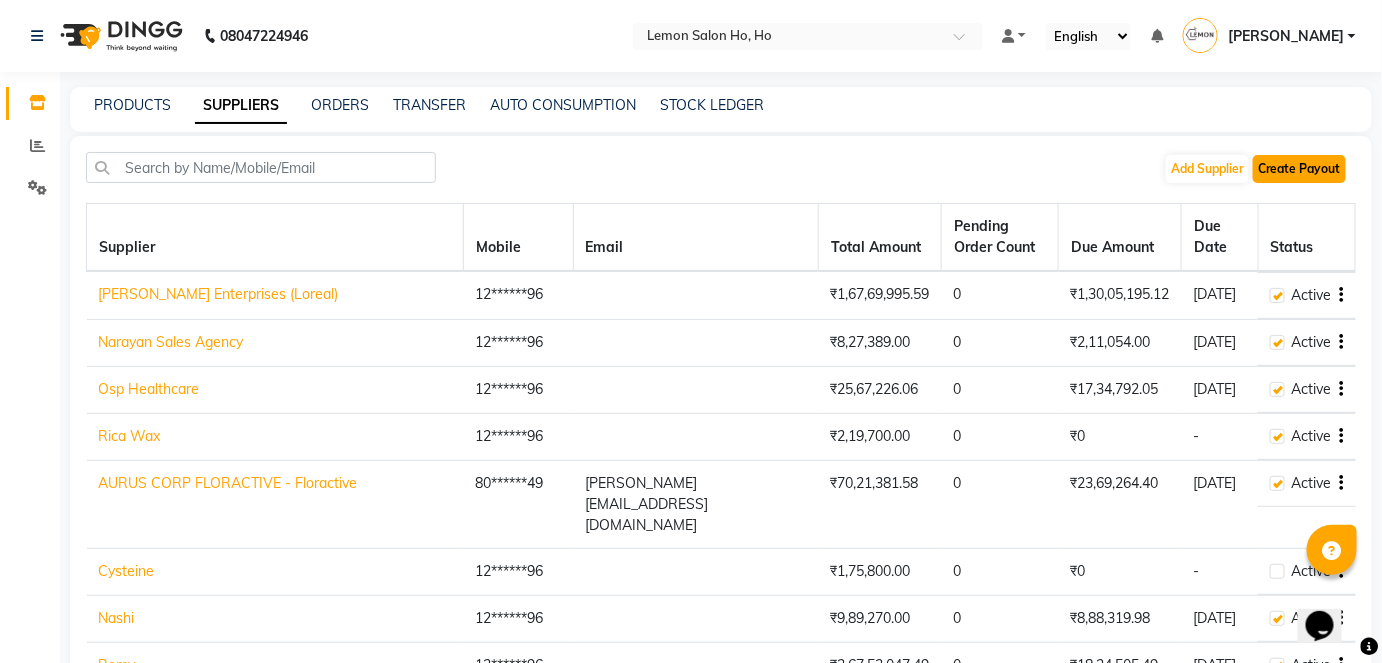 click on "Create Payout" 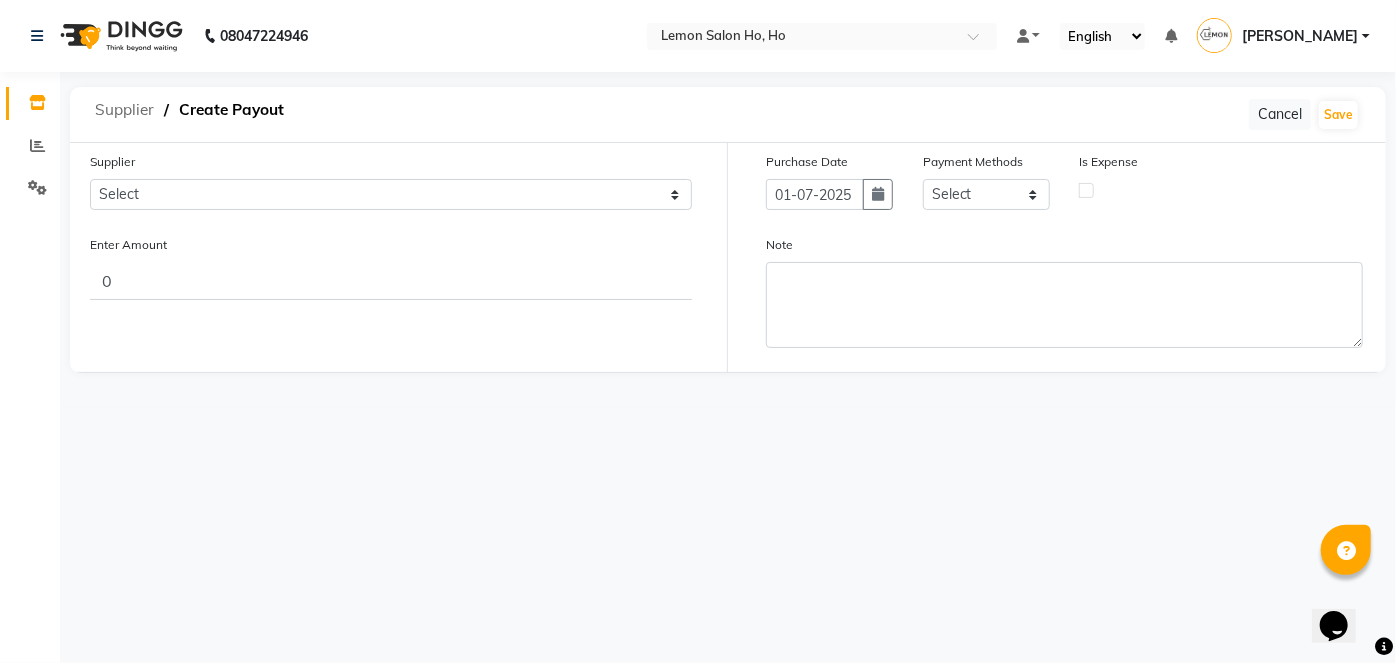 click on "Supplier" 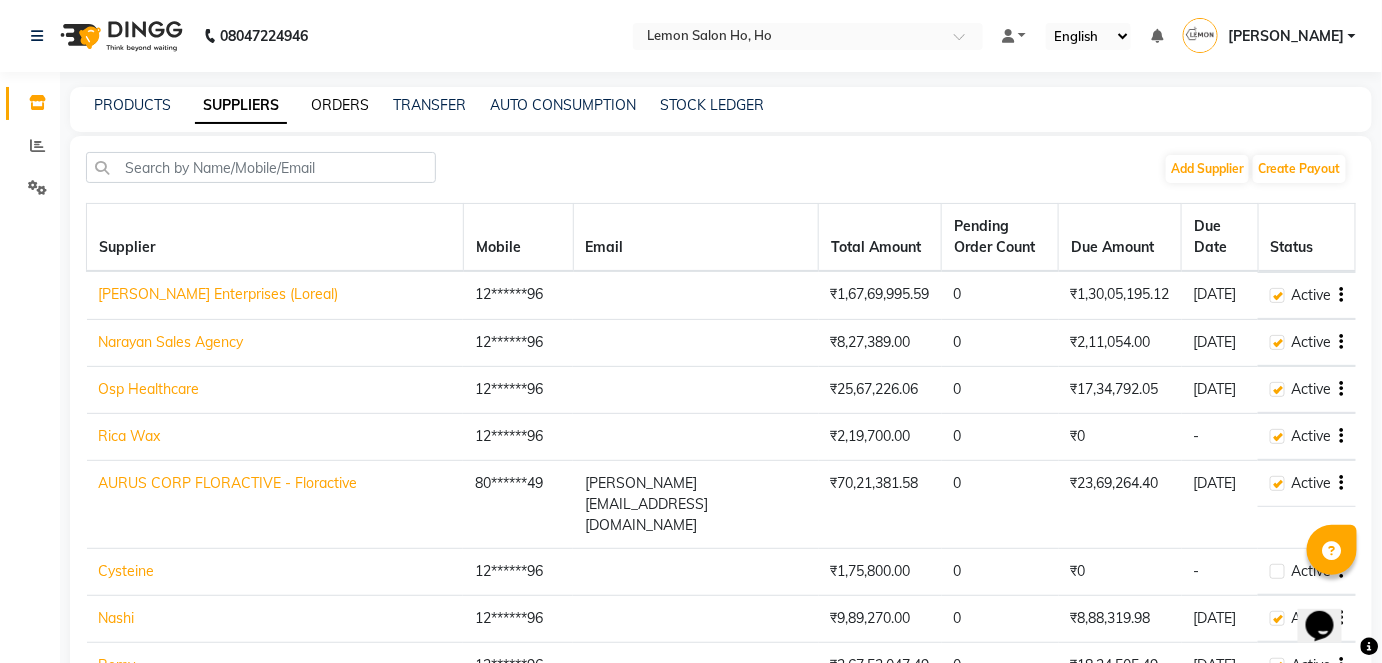 click on "ORDERS" 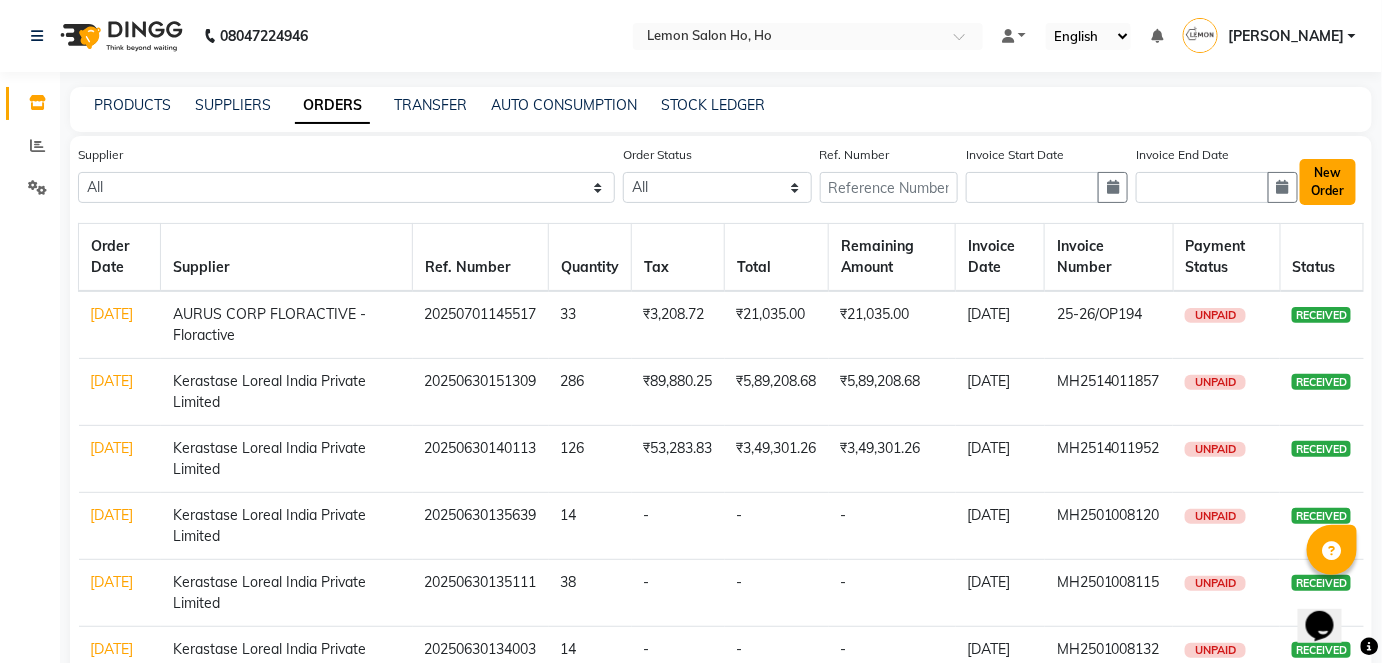 click on "New Order" 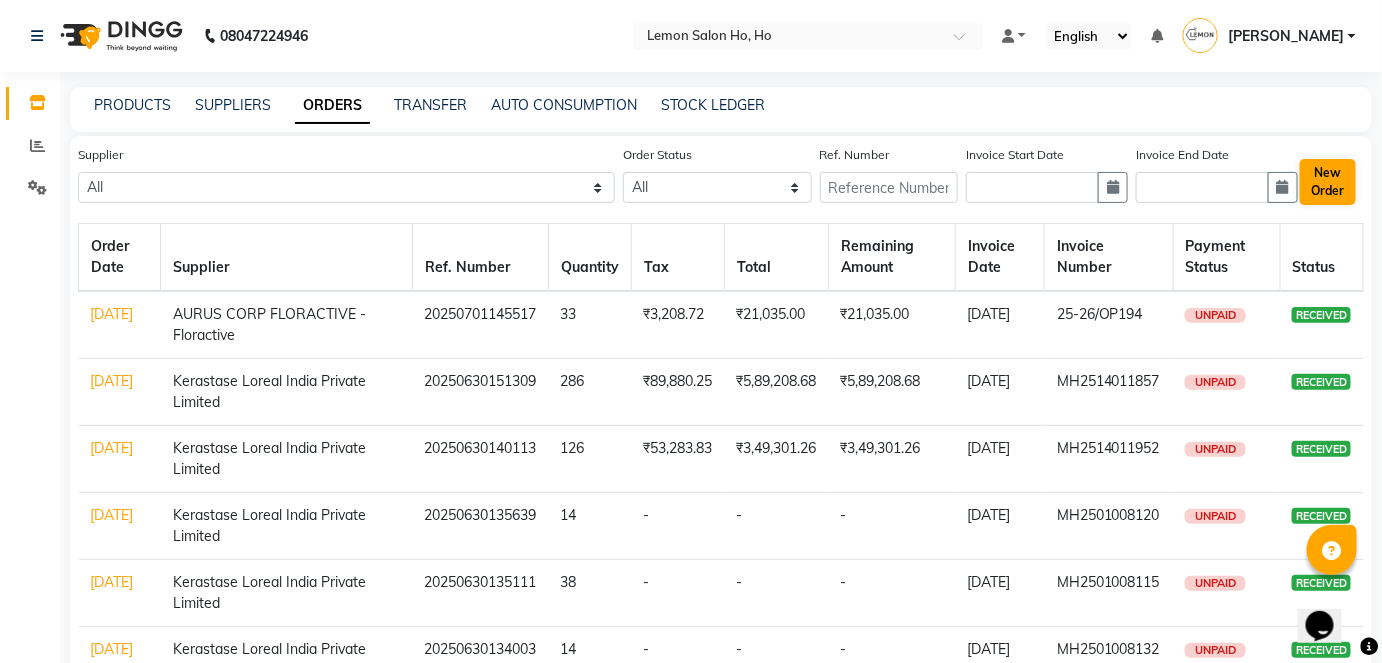 select on "true" 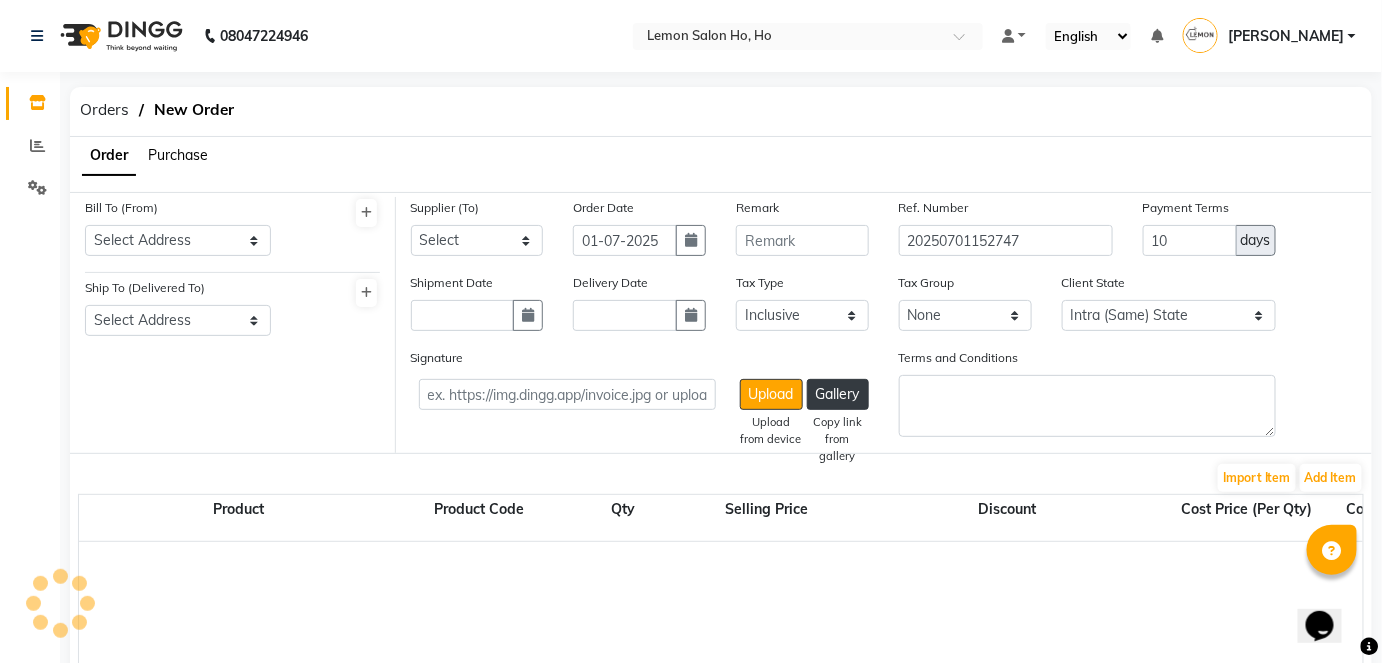 select on "2069" 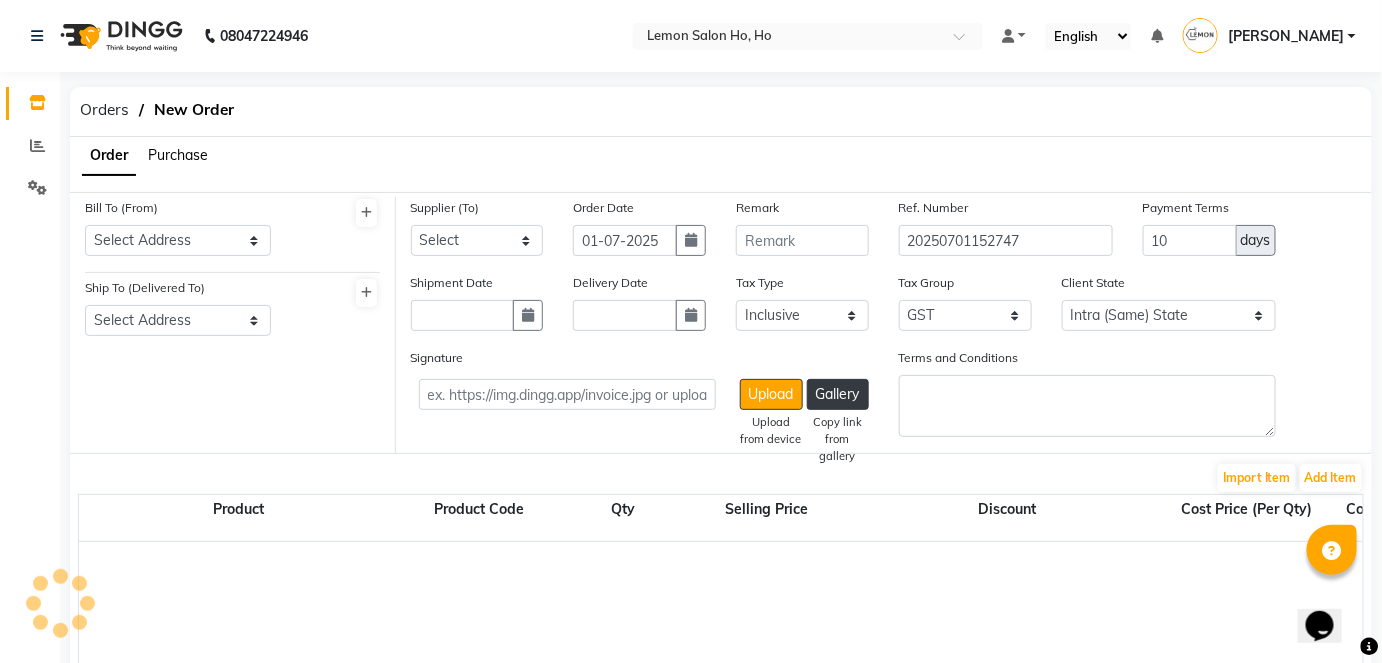 click on "Purchase" 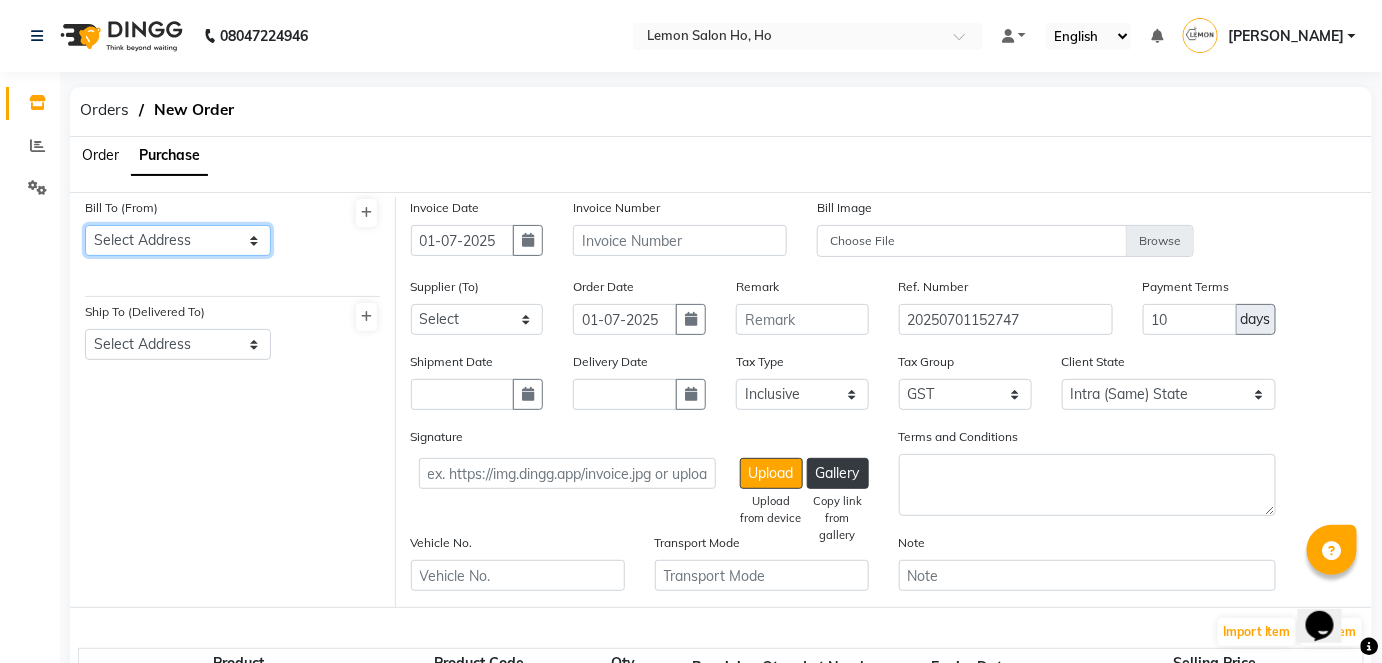 click on "Select Address  shop [GEOGRAPHIC_DATA]    [GEOGRAPHIC_DATA][PERSON_NAME]" 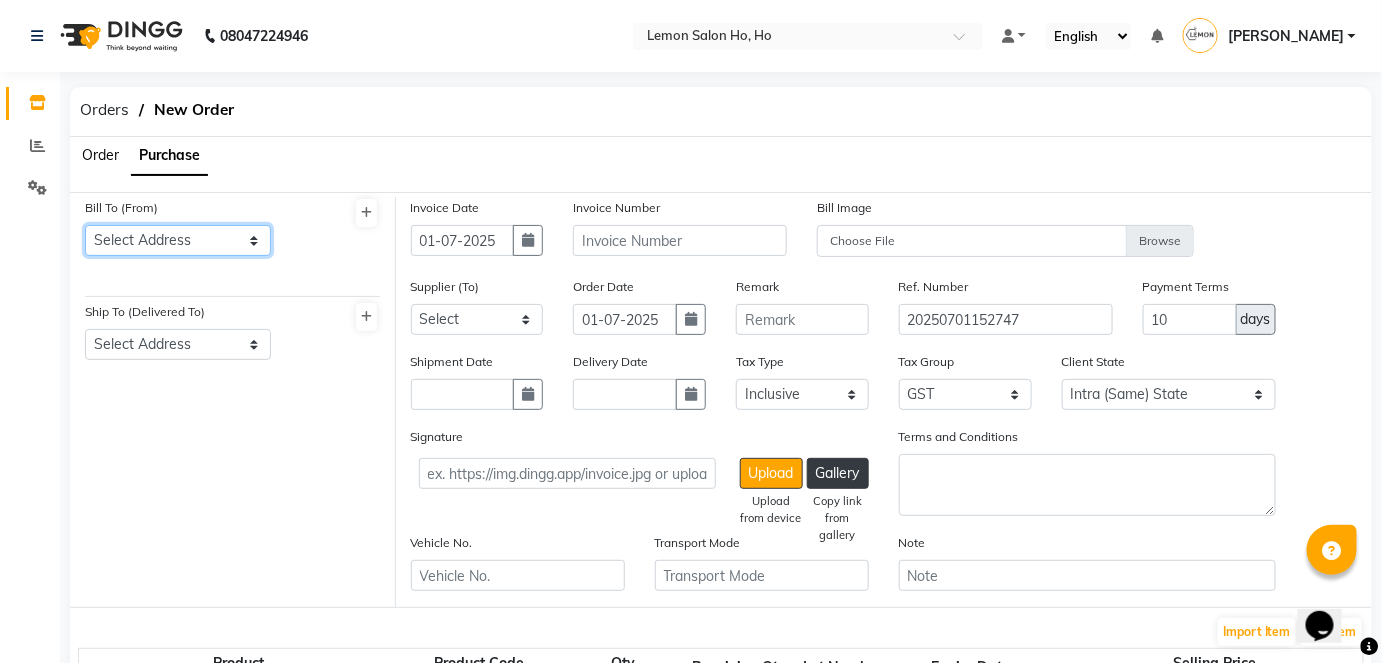 select on "7" 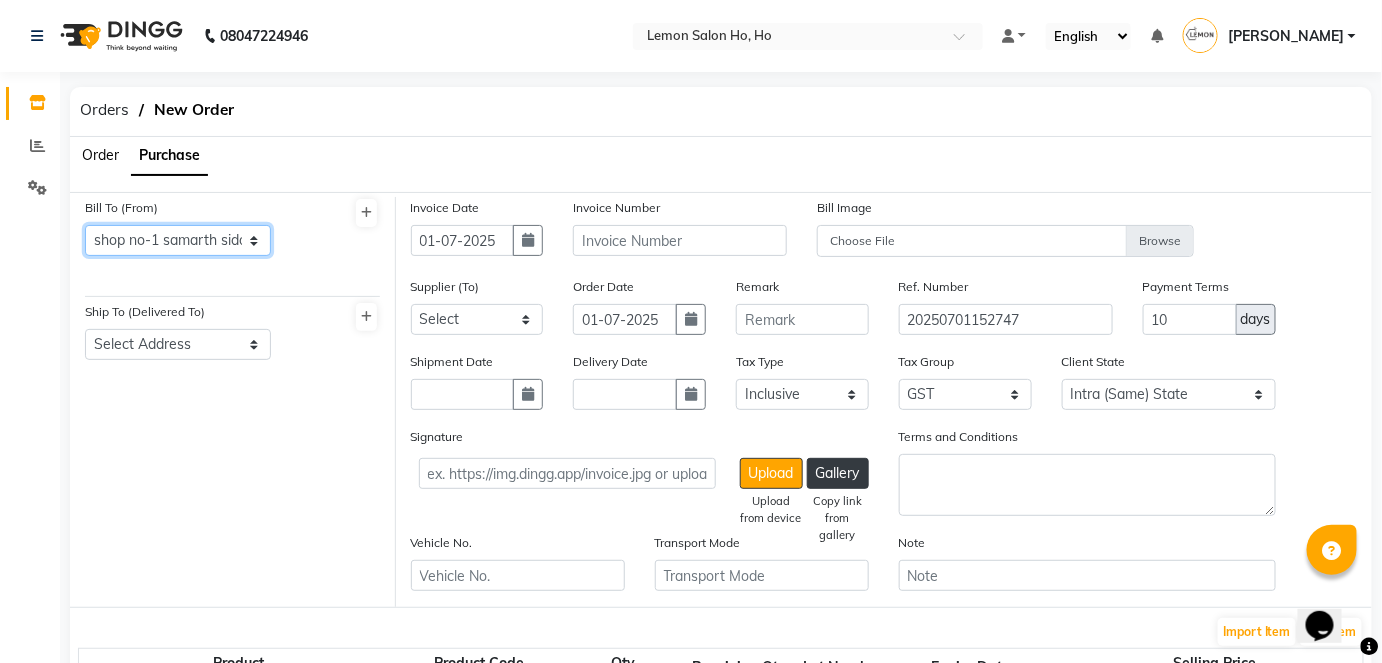 click on "Select Address  shop [GEOGRAPHIC_DATA]    [GEOGRAPHIC_DATA][PERSON_NAME]" 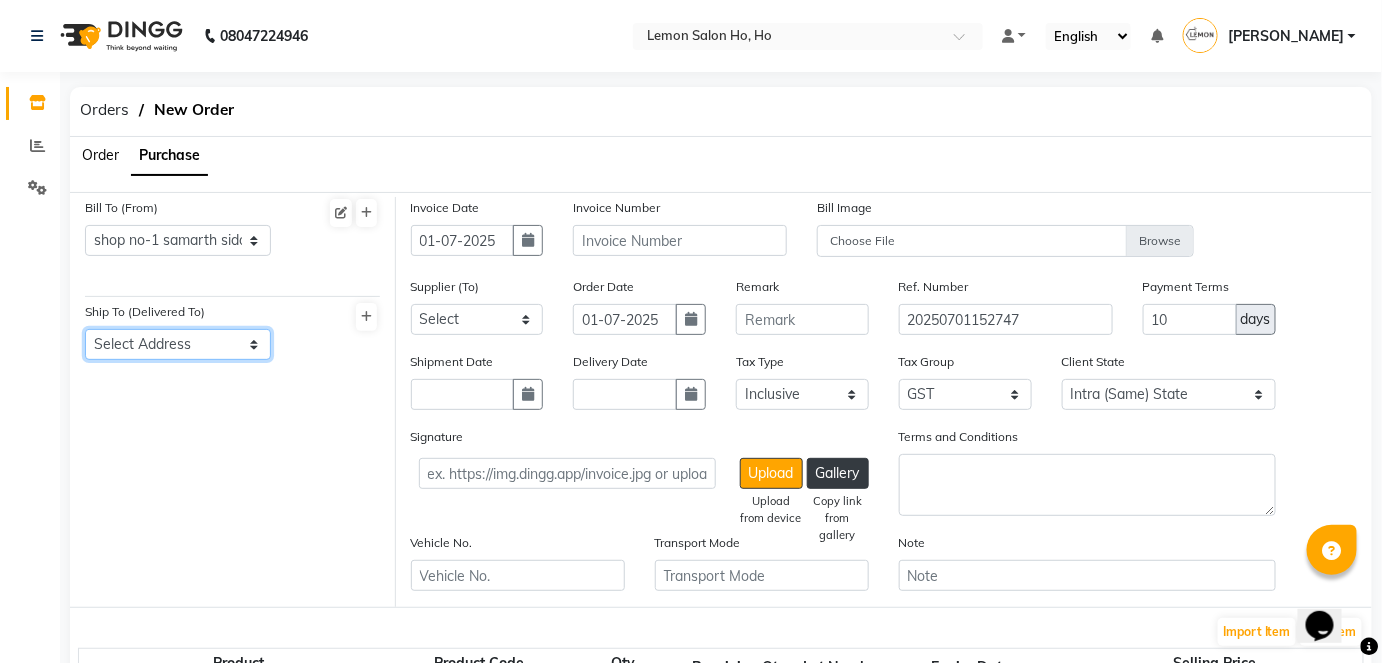 click on "Select Address  shop no-1 samarth siddhi near [GEOGRAPHIC_DATA] opp [GEOGRAPHIC_DATA] -400053    [GEOGRAPHIC_DATA]" 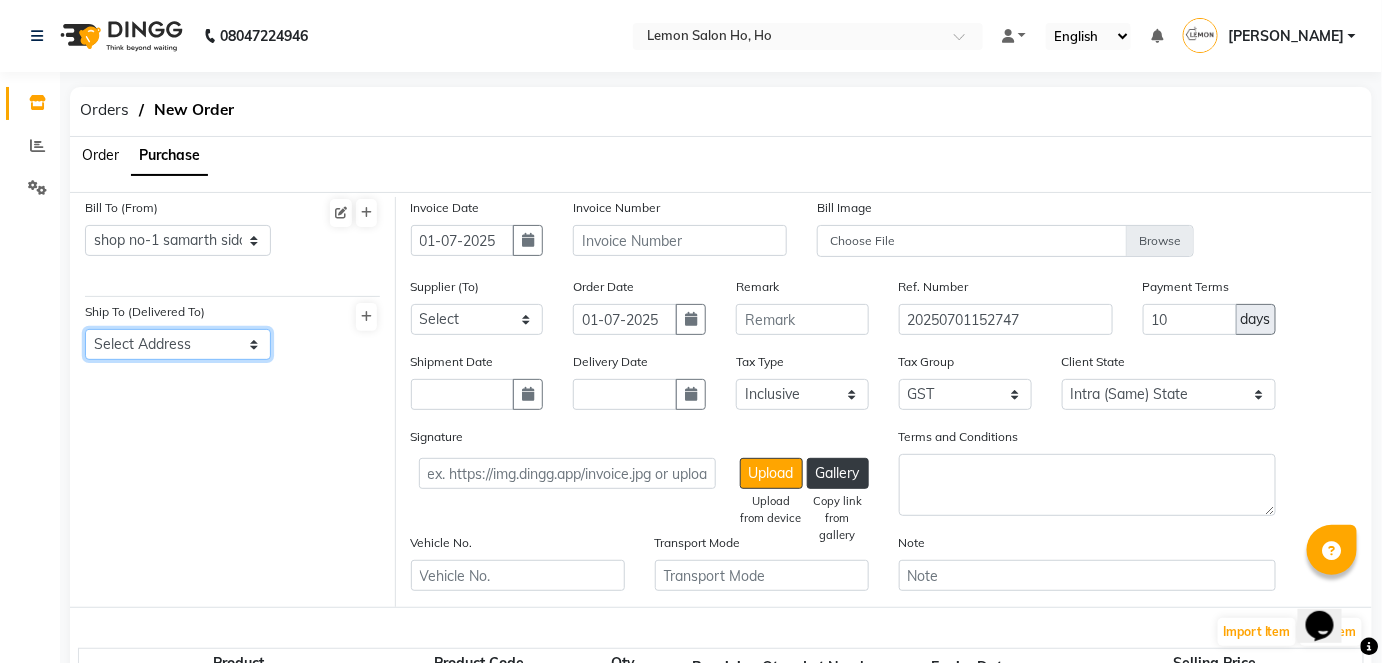 select on "8" 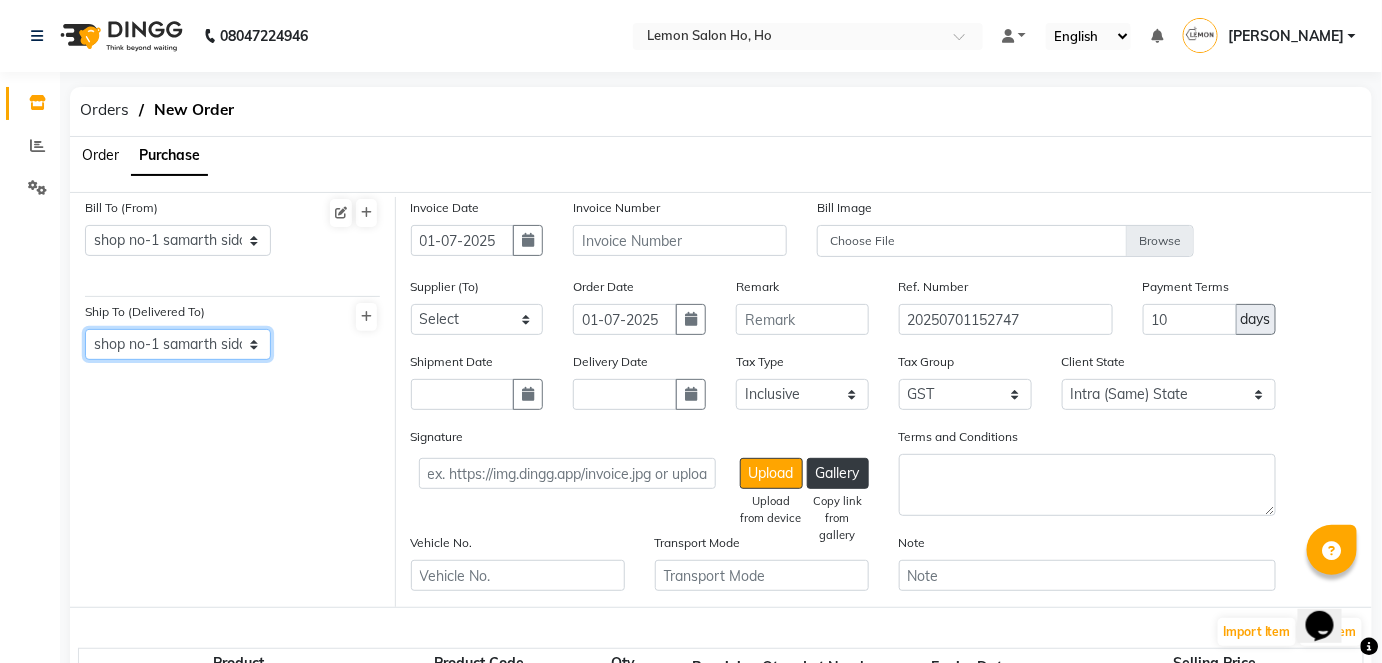 click on "Select Address  shop no-1 samarth siddhi near [GEOGRAPHIC_DATA] opp [GEOGRAPHIC_DATA] -400053    [GEOGRAPHIC_DATA]" 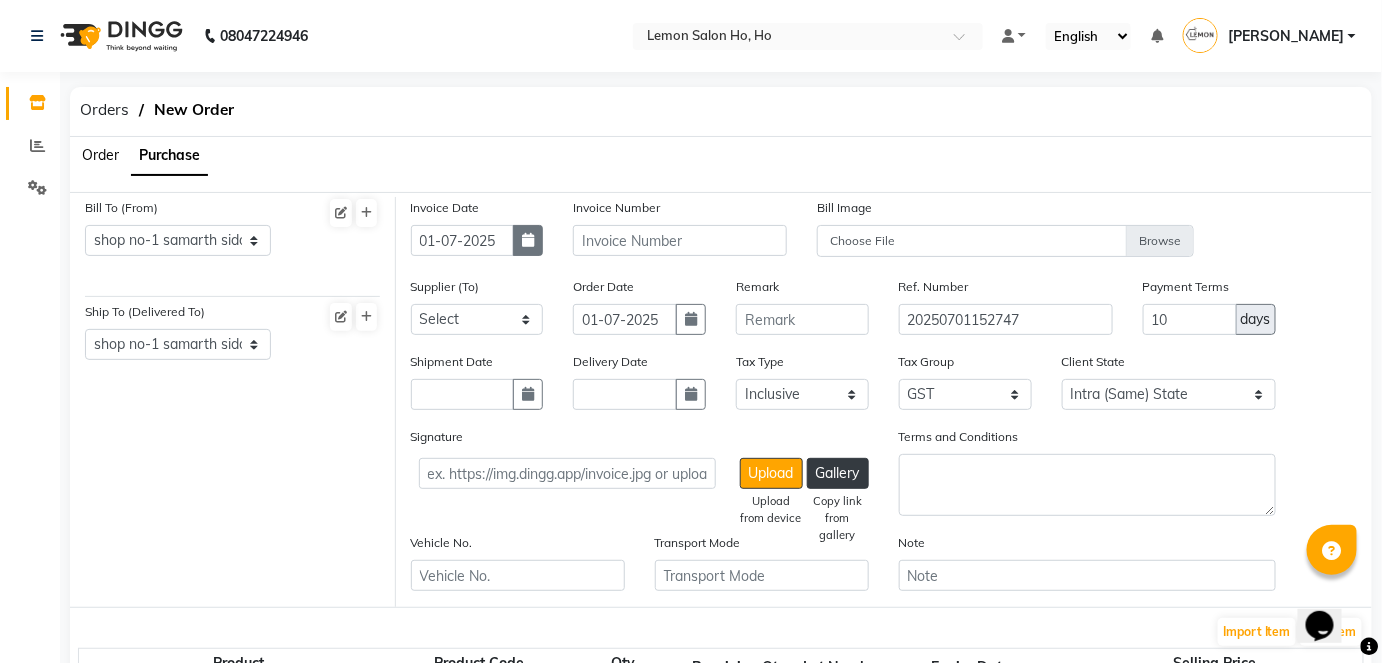 click 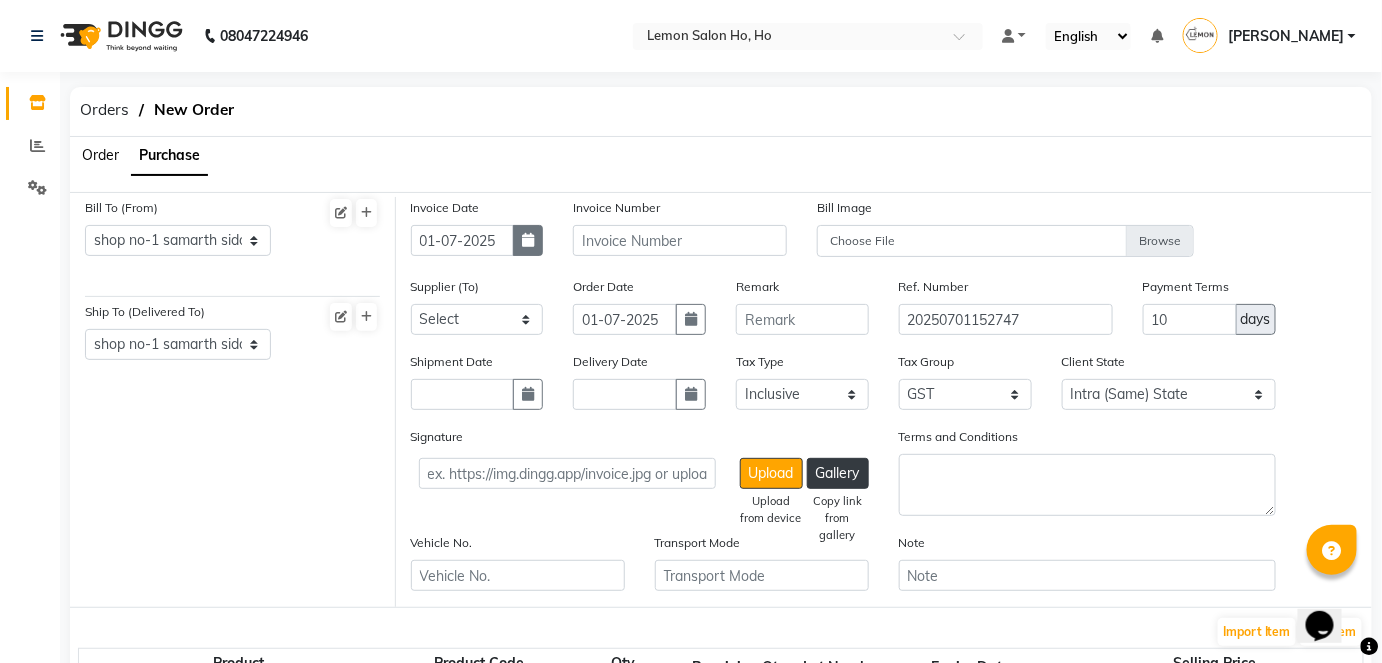 select on "7" 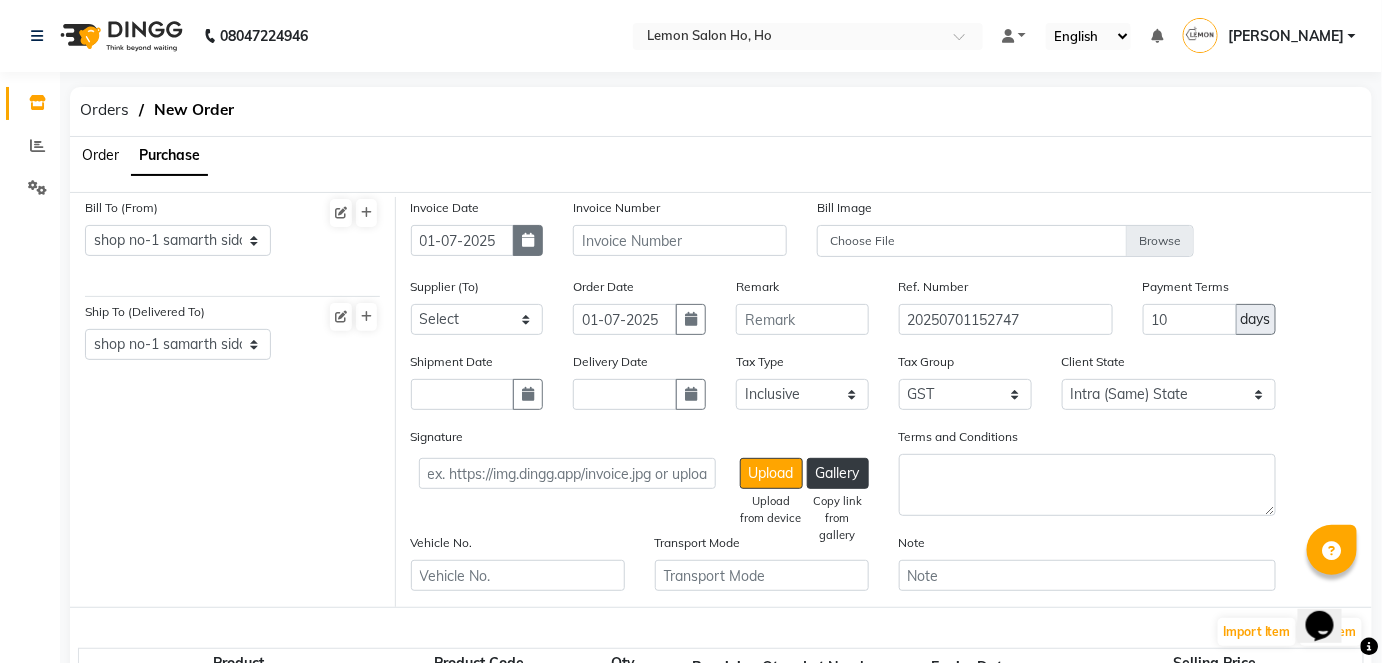 select on "2025" 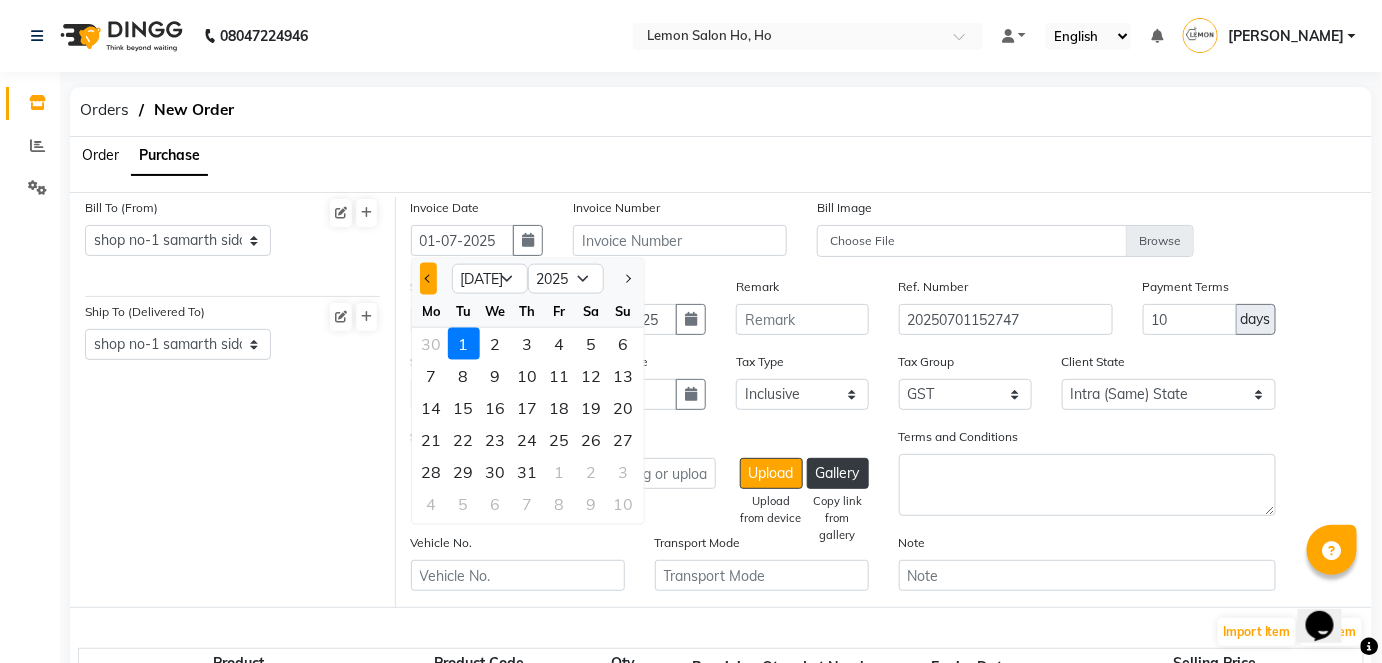 click 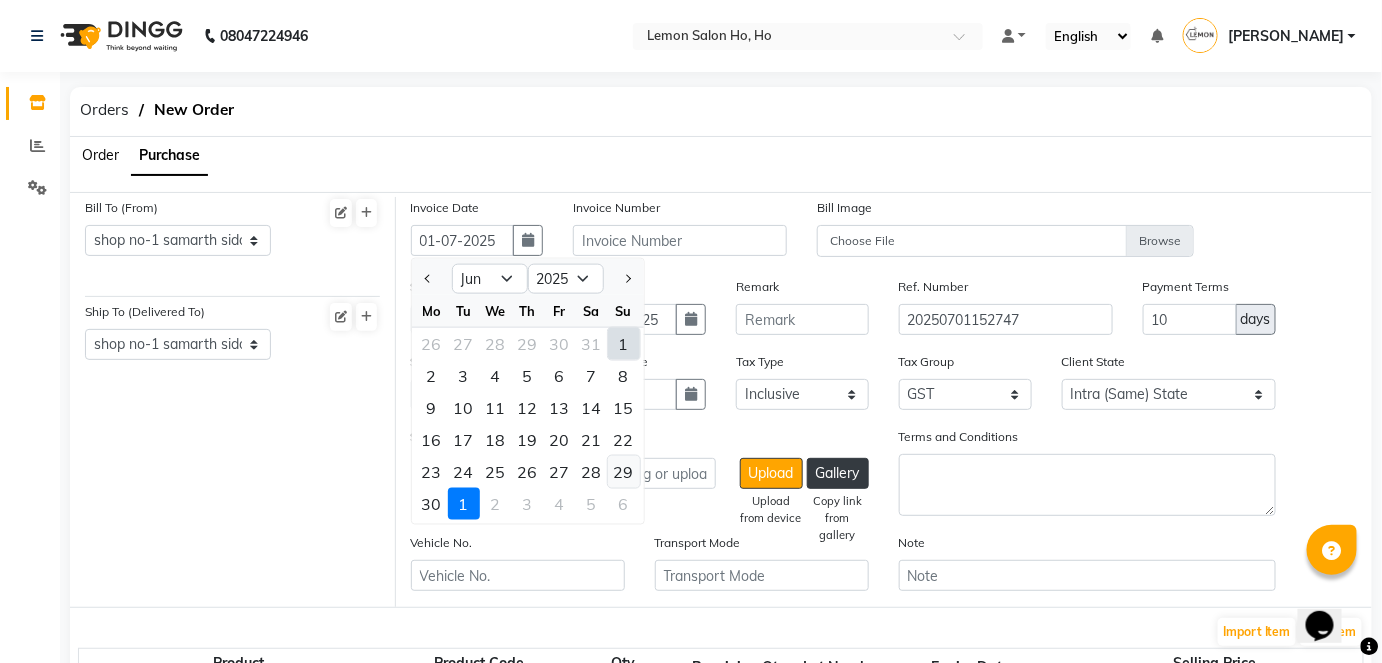 click on "29" 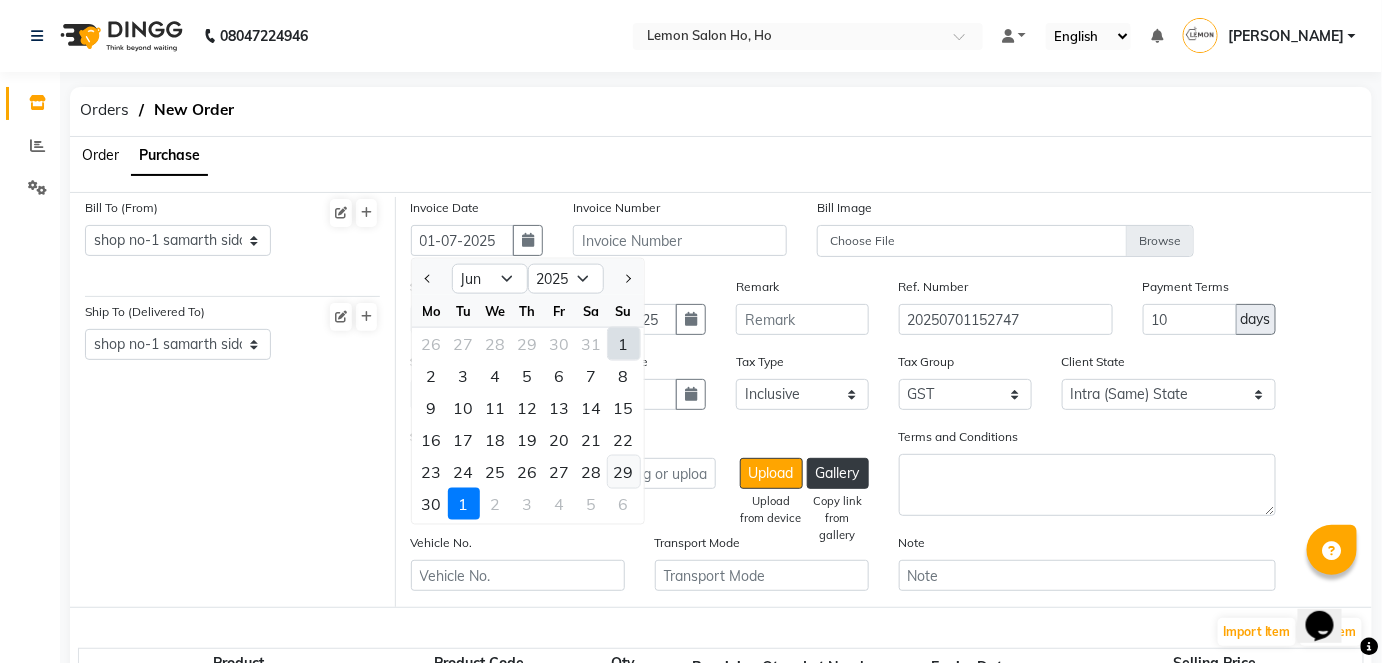 type on "29-06-2025" 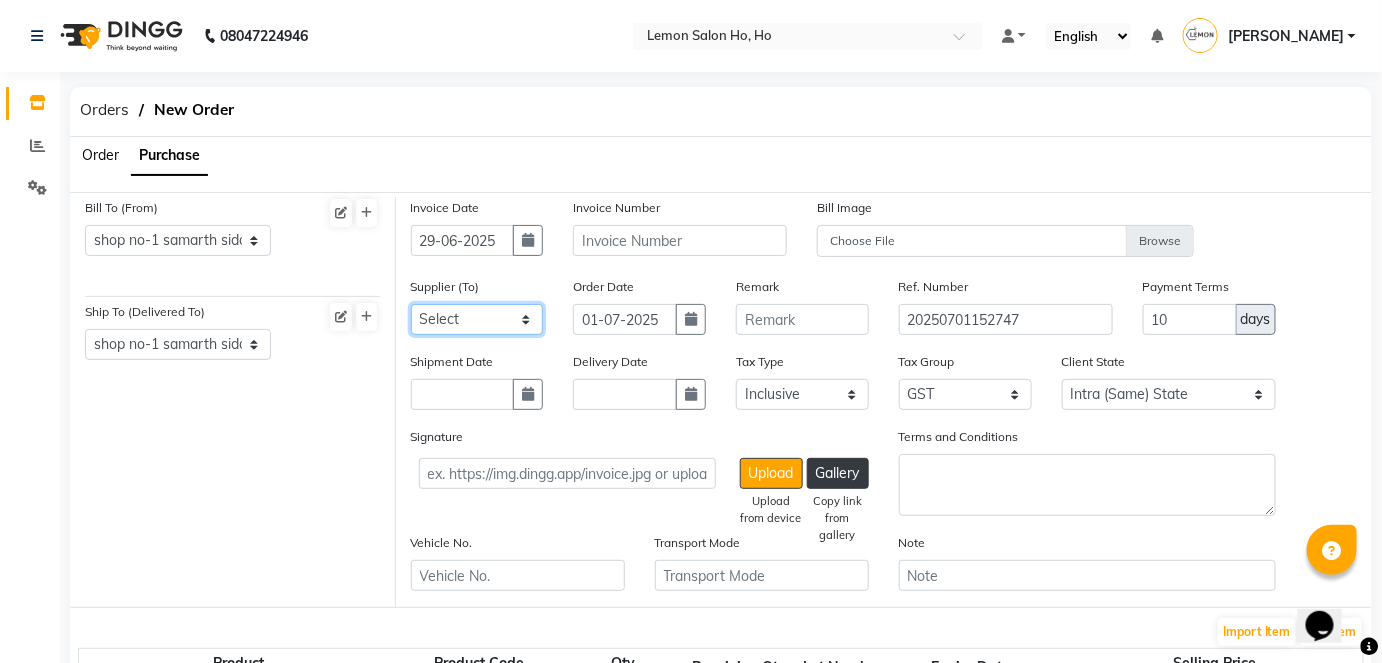 click on "Select [PERSON_NAME] Enterprises (Loreal) Narayan Sales Agency  Osp Healthcare Rica Wax AURUS CORP  FLORACTIVE  - Floractive Cysteine Nashi  Remy Beauty Palace OLAPLEX MOKSH ENTERPRISE Moroccan Oil [PERSON_NAME] Panama SR Collection OPI Rich Personal Care - Richelon  wax  BEAUTY ESSENTIALS MARKETING INDIA LLP - QOD marketing  Ocean Marine Thalgo/Cirepil Oneline Wellness Ayur Marketing Beauty Glow Beauty and Glow Moksh Enterprise [PERSON_NAME] Wellness [PERSON_NAME] ENTERPRISES Housekeeping  Czar Wellness (Vedic) Om Shanti Corporation- H&F Kit Evergreen Color Bar skinura  pvt ltd [PERSON_NAME] inc richelon  Shimmers Cosmetic Rich Hair & Skin  Park Exim (lotus) Beso Enterprises [PERSON_NAME] Sales (bombini ) [PERSON_NAME]  ENTERPRISE TURQOISE  WELLNESS Nilesh Enterprise  Hair  Originals Glam ANITAS AROMATIC SOLUTIONS - ANITAS AROMATIC  SOLUTIONS Kerastase  Loreal India Private Limited  ENERGY BEVERAGES PVT LTD  - ENERGY WATER CREAT  BEVERAGES PVT LTD  SYNERGIE [GEOGRAPHIC_DATA]  - SYNERGIE [GEOGRAPHIC_DATA] [GEOGRAPHIC_DATA] Big Dad Enterprise - [GEOGRAPHIC_DATA]  - Dinesh [DOMAIN_NAME] [DOMAIN_NAME]" 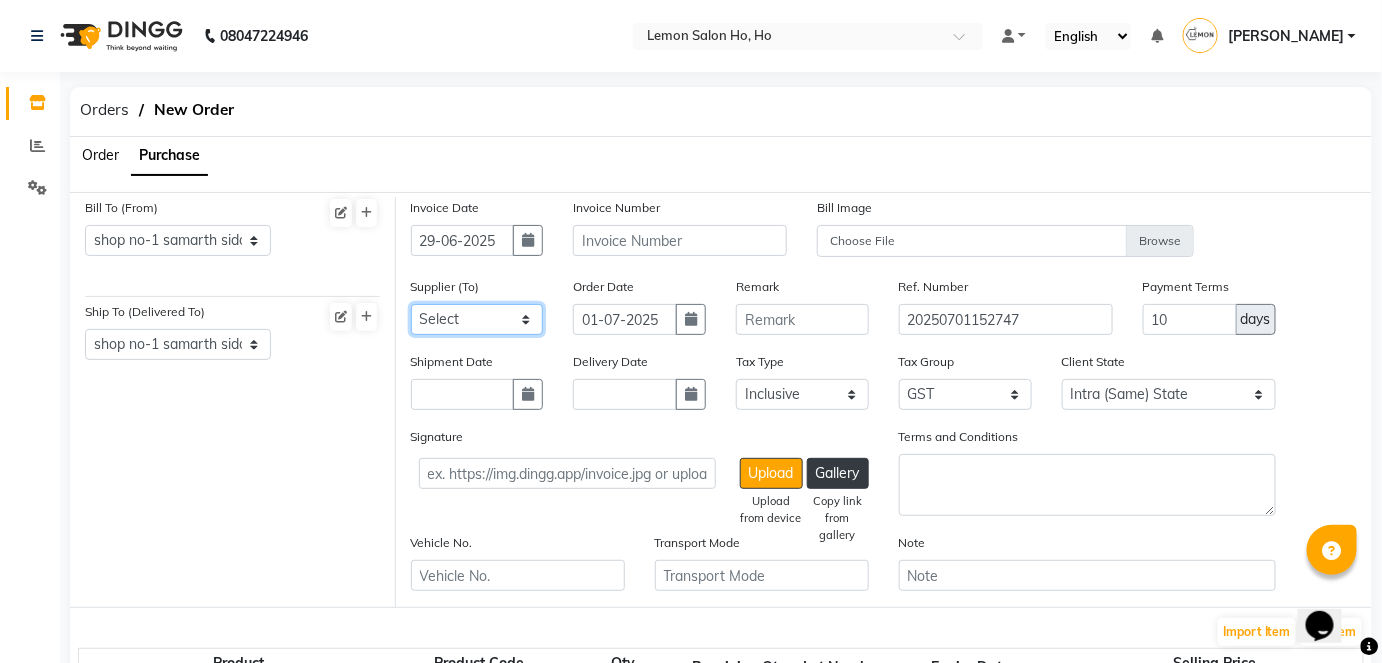 select on "1809" 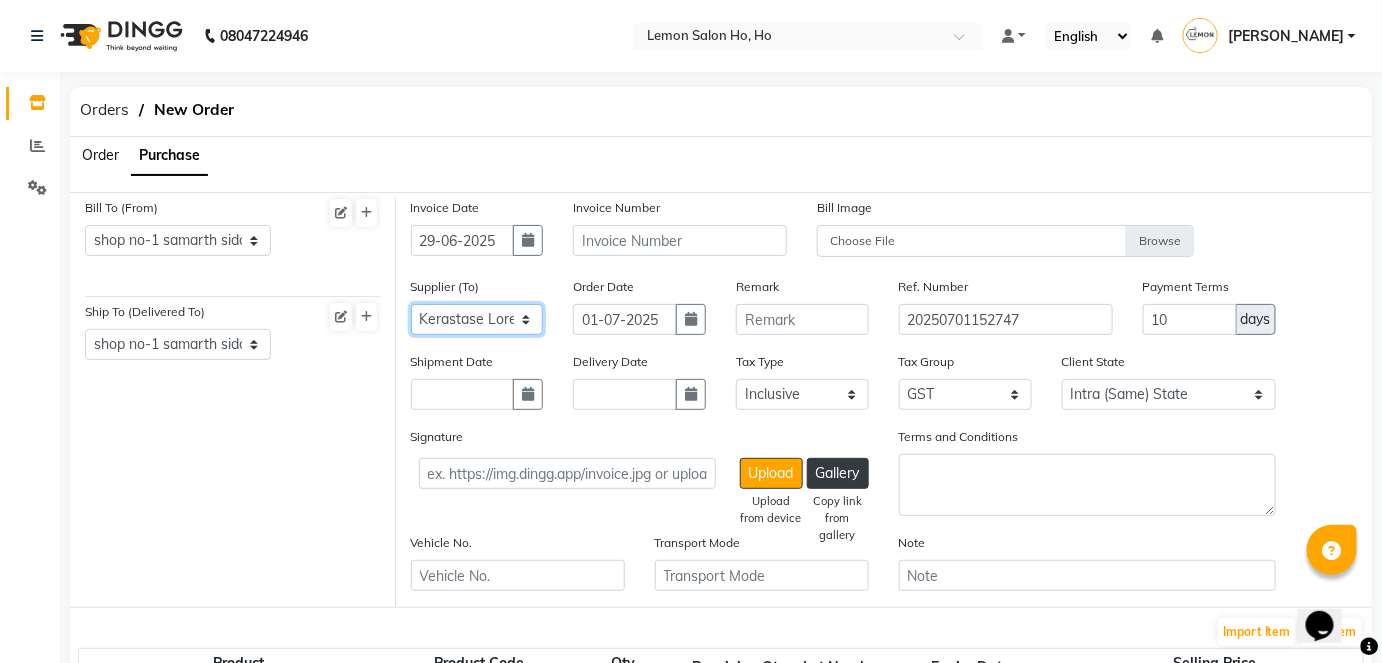 click on "Select [PERSON_NAME] Enterprises (Loreal) Narayan Sales Agency  Osp Healthcare Rica Wax AURUS CORP  FLORACTIVE  - Floractive Cysteine Nashi  Remy Beauty Palace OLAPLEX MOKSH ENTERPRISE Moroccan Oil [PERSON_NAME] Panama SR Collection OPI Rich Personal Care - Richelon  wax  BEAUTY ESSENTIALS MARKETING INDIA LLP - QOD marketing  Ocean Marine Thalgo/Cirepil Oneline Wellness Ayur Marketing Beauty Glow Beauty and Glow Moksh Enterprise [PERSON_NAME] Wellness [PERSON_NAME] ENTERPRISES Housekeeping  Czar Wellness (Vedic) Om Shanti Corporation- H&F Kit Evergreen Color Bar skinura  pvt ltd [PERSON_NAME] inc richelon  Shimmers Cosmetic Rich Hair & Skin  Park Exim (lotus) Beso Enterprises [PERSON_NAME] Sales (bombini ) [PERSON_NAME]  ENTERPRISE TURQOISE  WELLNESS Nilesh Enterprise  Hair  Originals Glam ANITAS AROMATIC SOLUTIONS - ANITAS AROMATIC  SOLUTIONS Kerastase  Loreal India Private Limited  ENERGY BEVERAGES PVT LTD  - ENERGY WATER CREAT  BEVERAGES PVT LTD  SYNERGIE [GEOGRAPHIC_DATA]  - SYNERGIE [GEOGRAPHIC_DATA] [GEOGRAPHIC_DATA] Big Dad Enterprise - [GEOGRAPHIC_DATA]  - Dinesh [DOMAIN_NAME] [DOMAIN_NAME]" 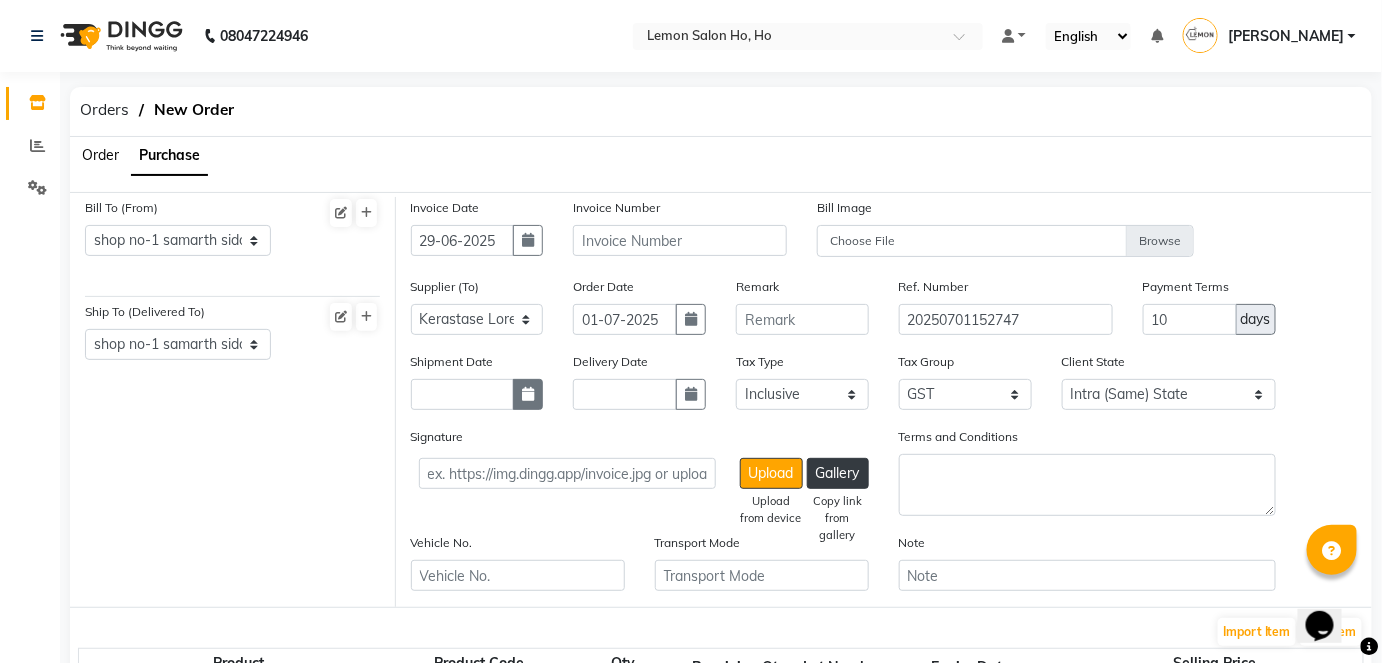 click 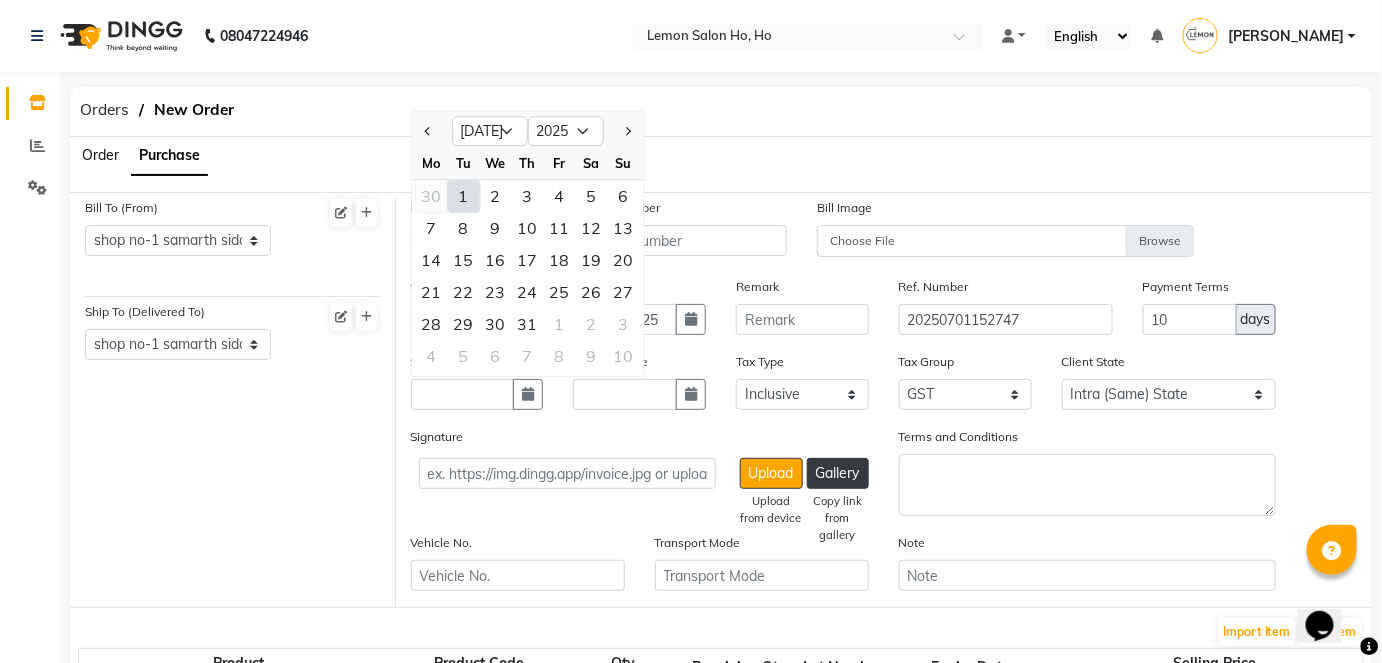 click on "30" 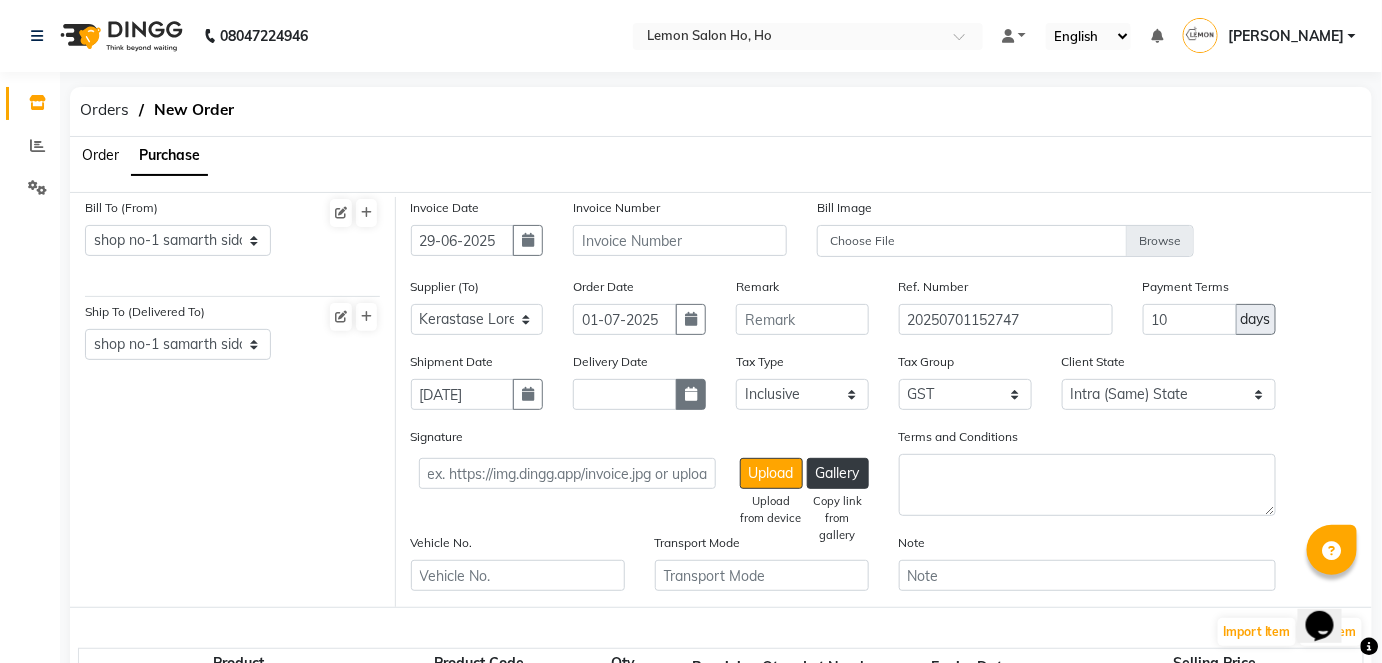 click 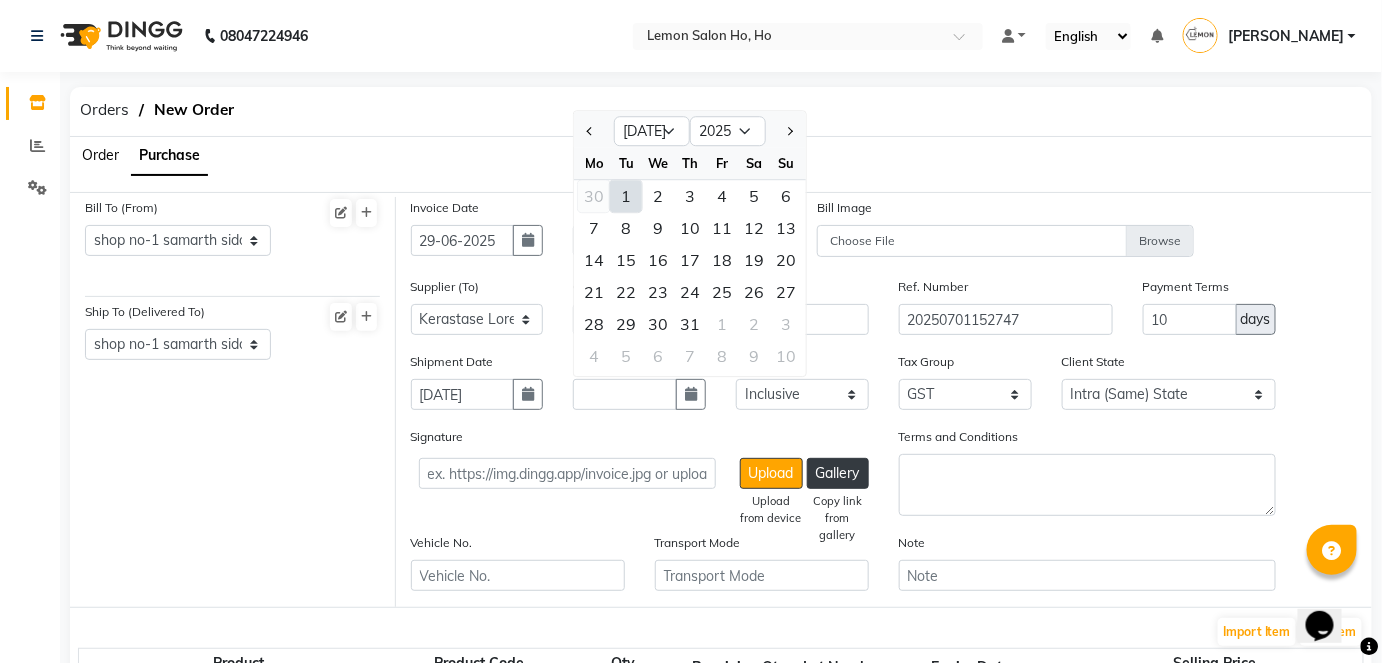 click on "30" 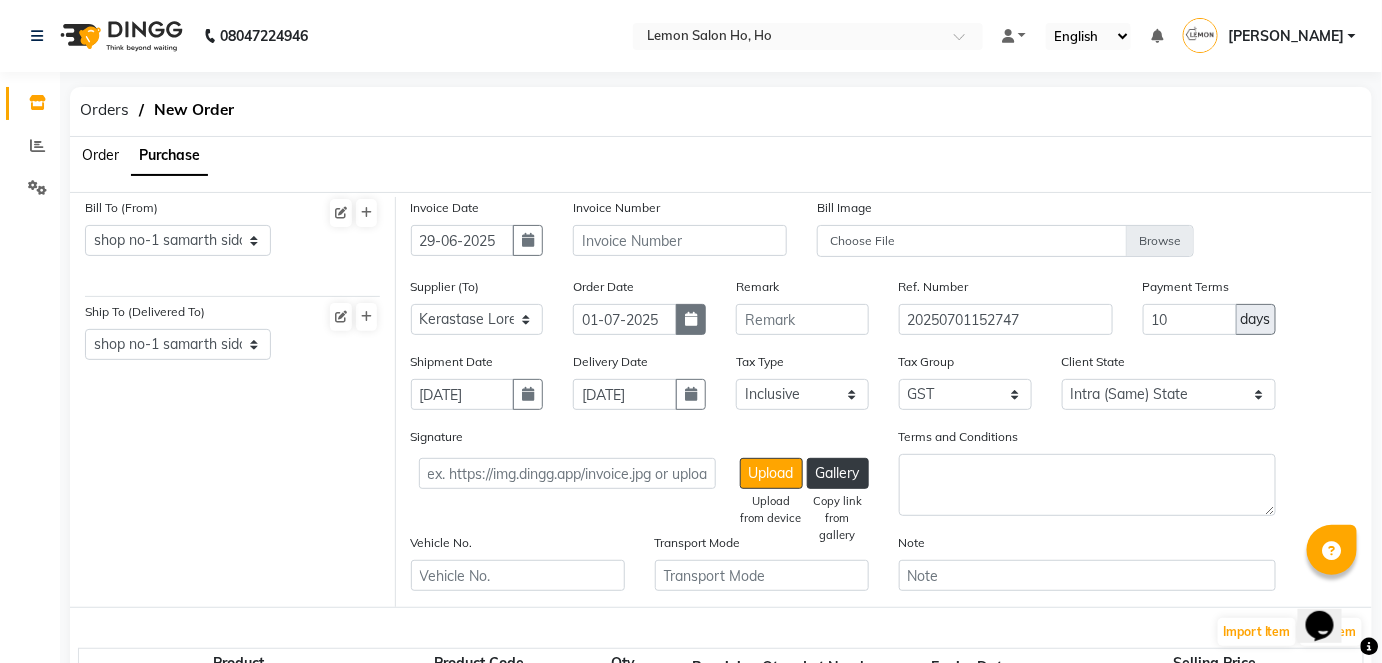 click 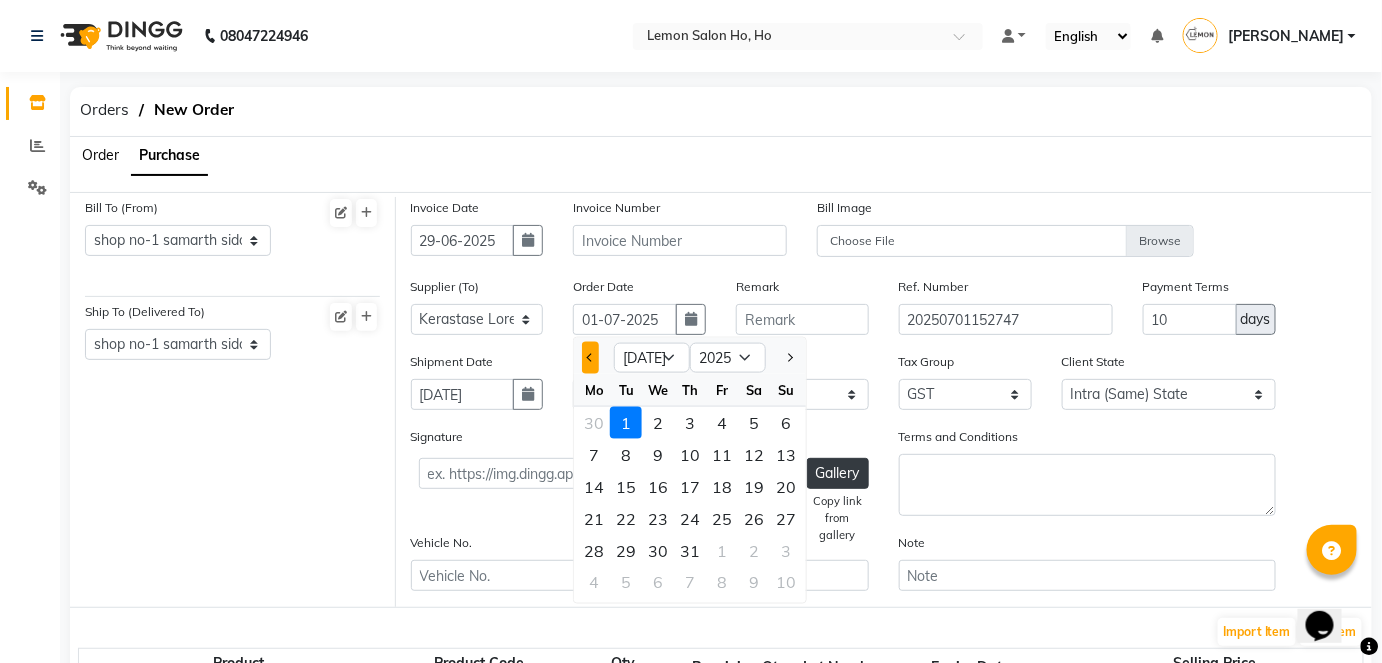 click 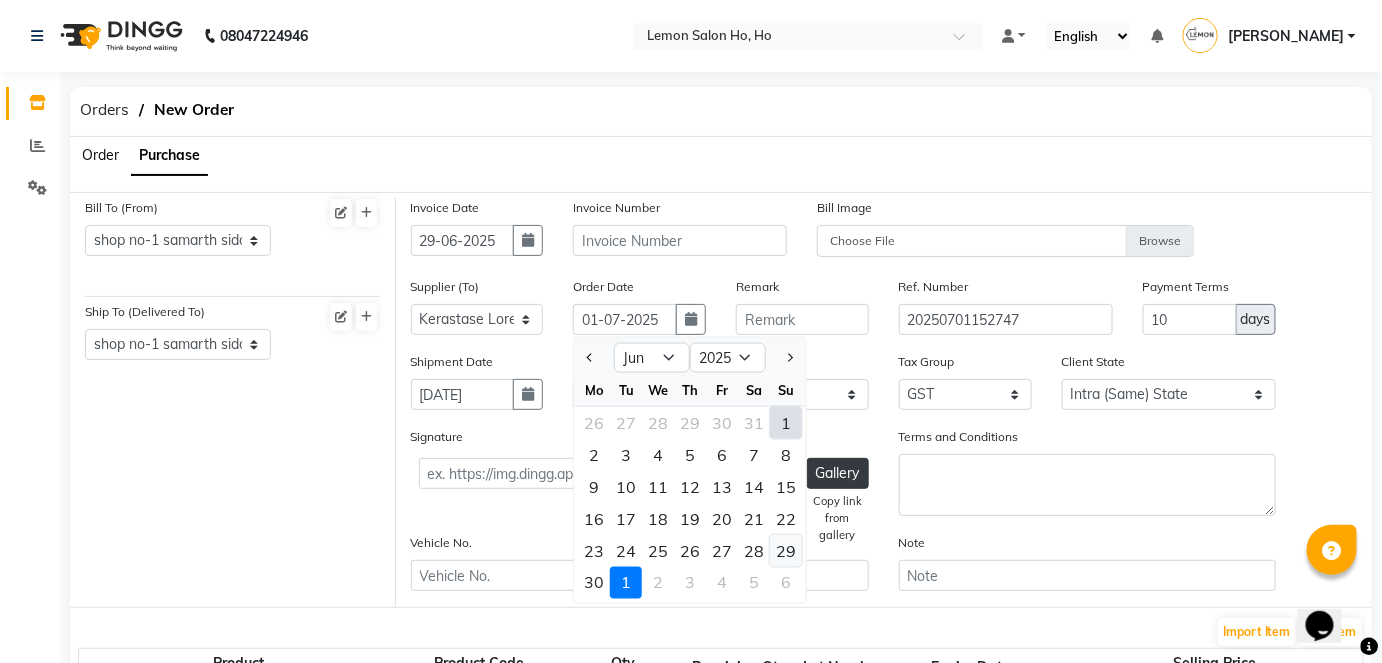 click on "29" 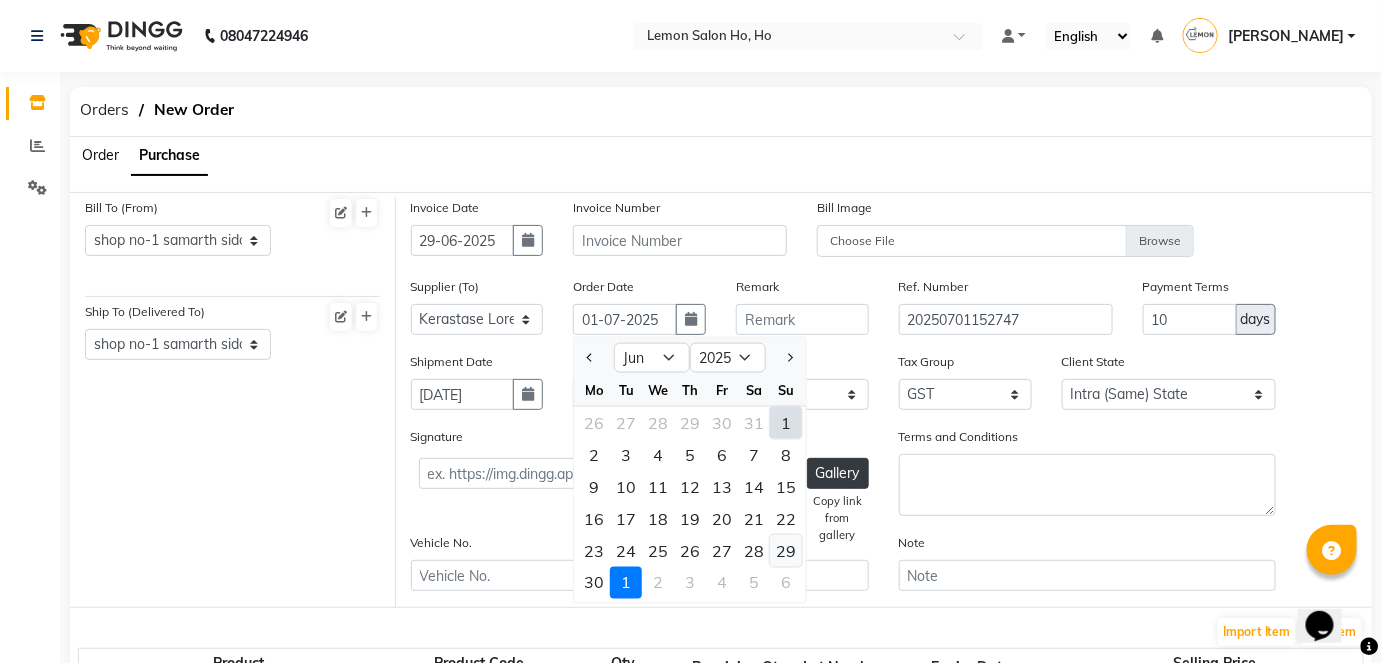 type on "29-06-2025" 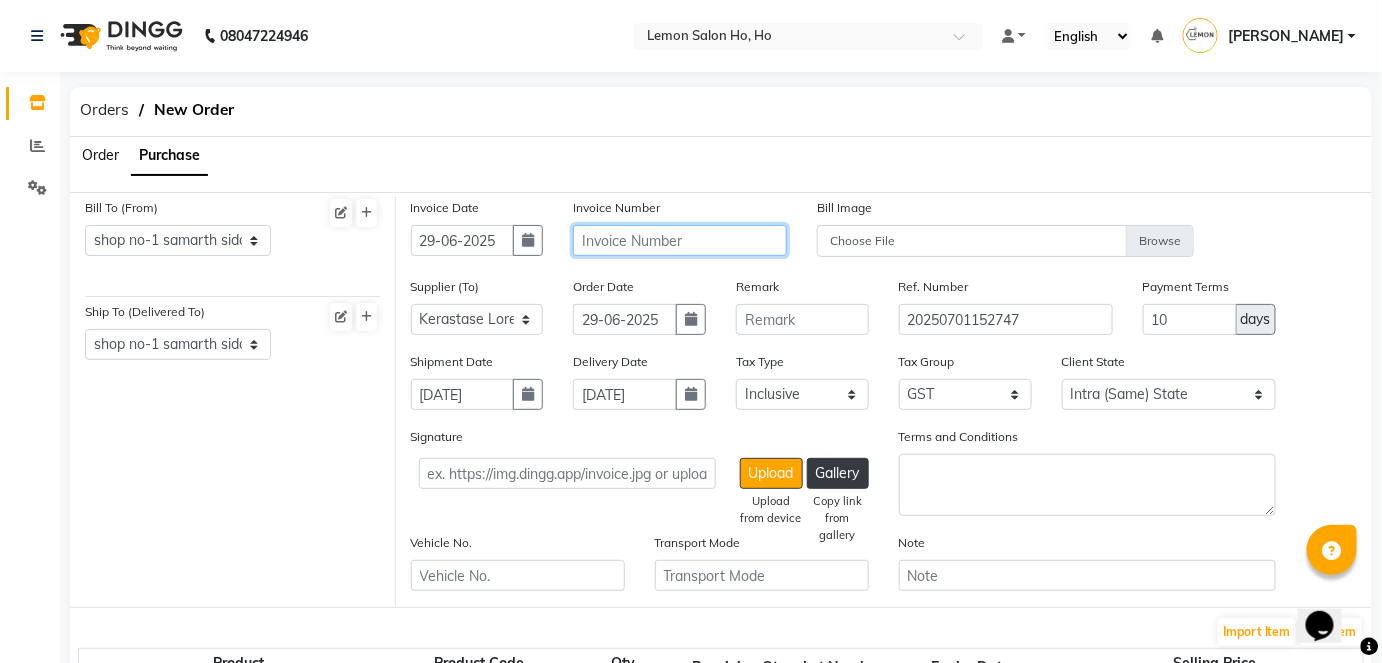 click 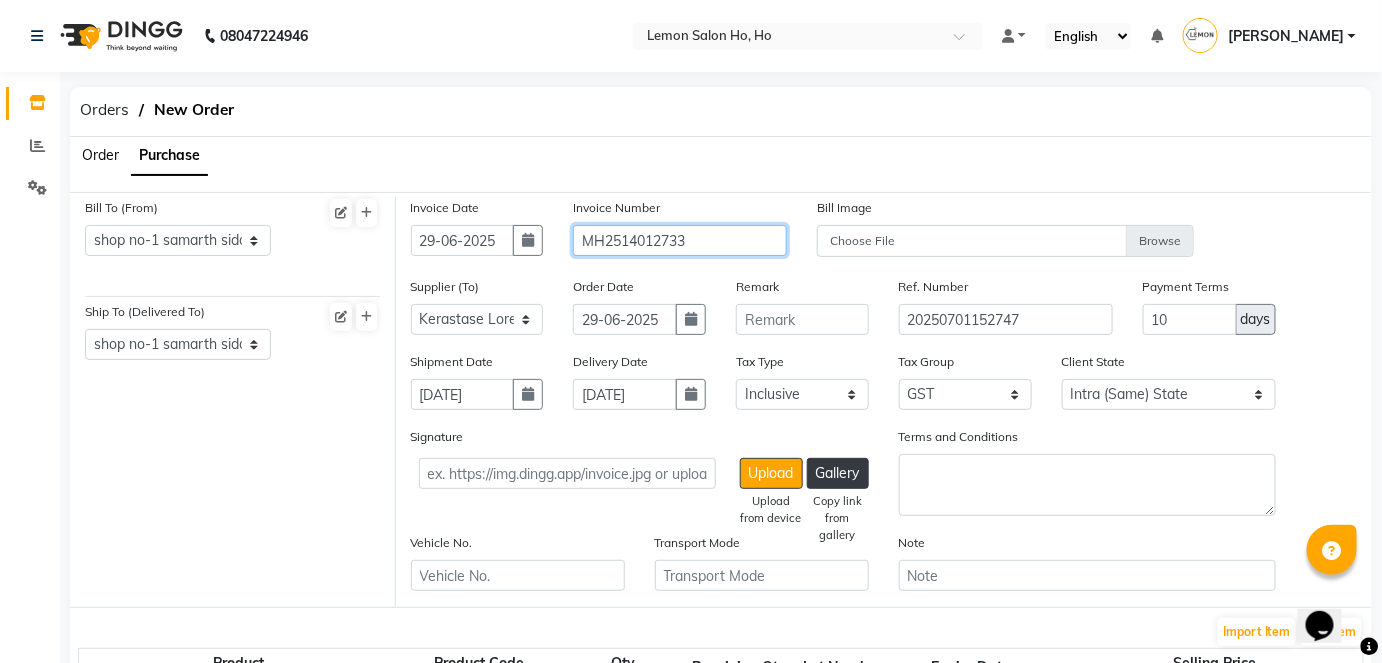 type on "MH2514012733" 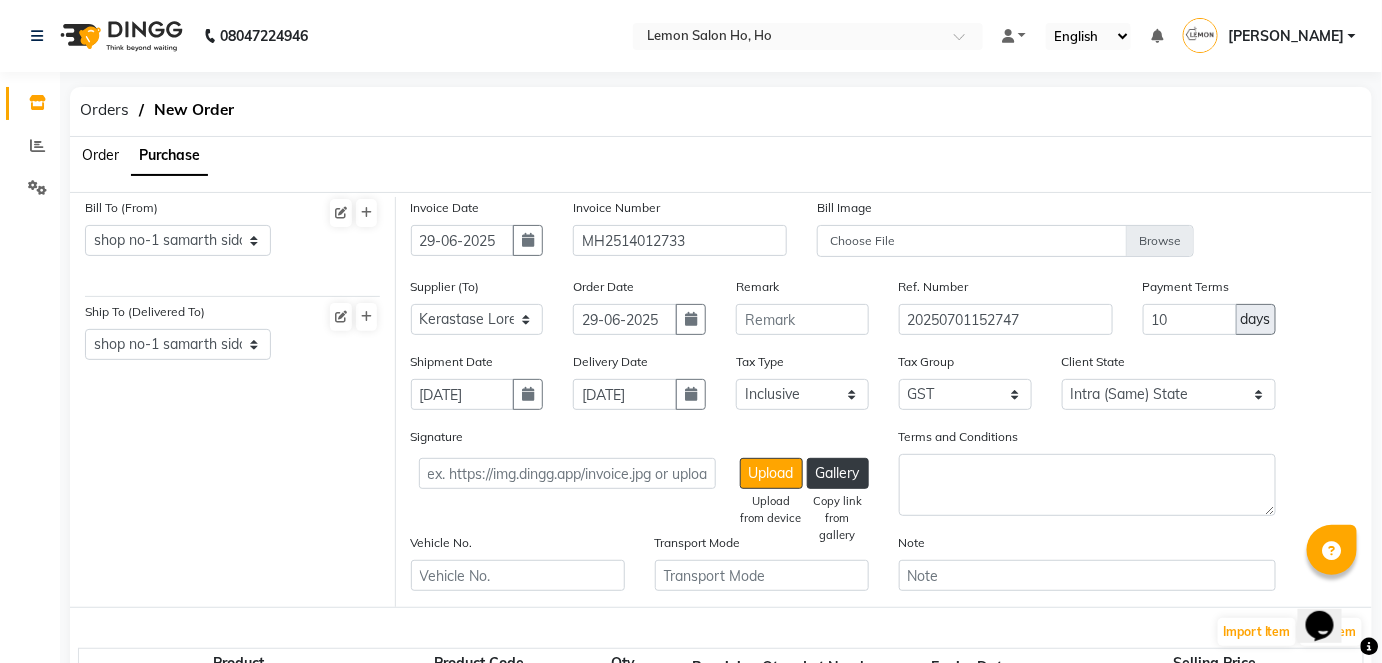 click on "Signature  Upload   Upload from device   Gallery   Copy link from gallery  Terms and Conditions" 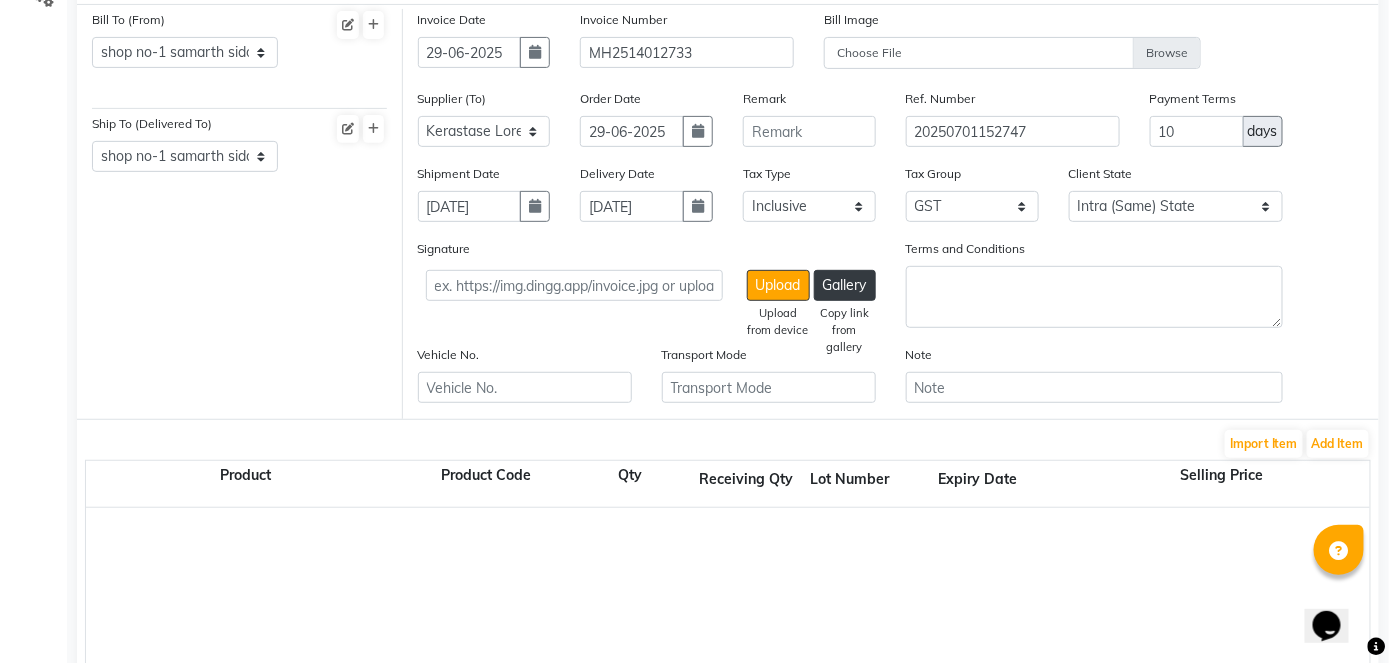scroll, scrollTop: 196, scrollLeft: 0, axis: vertical 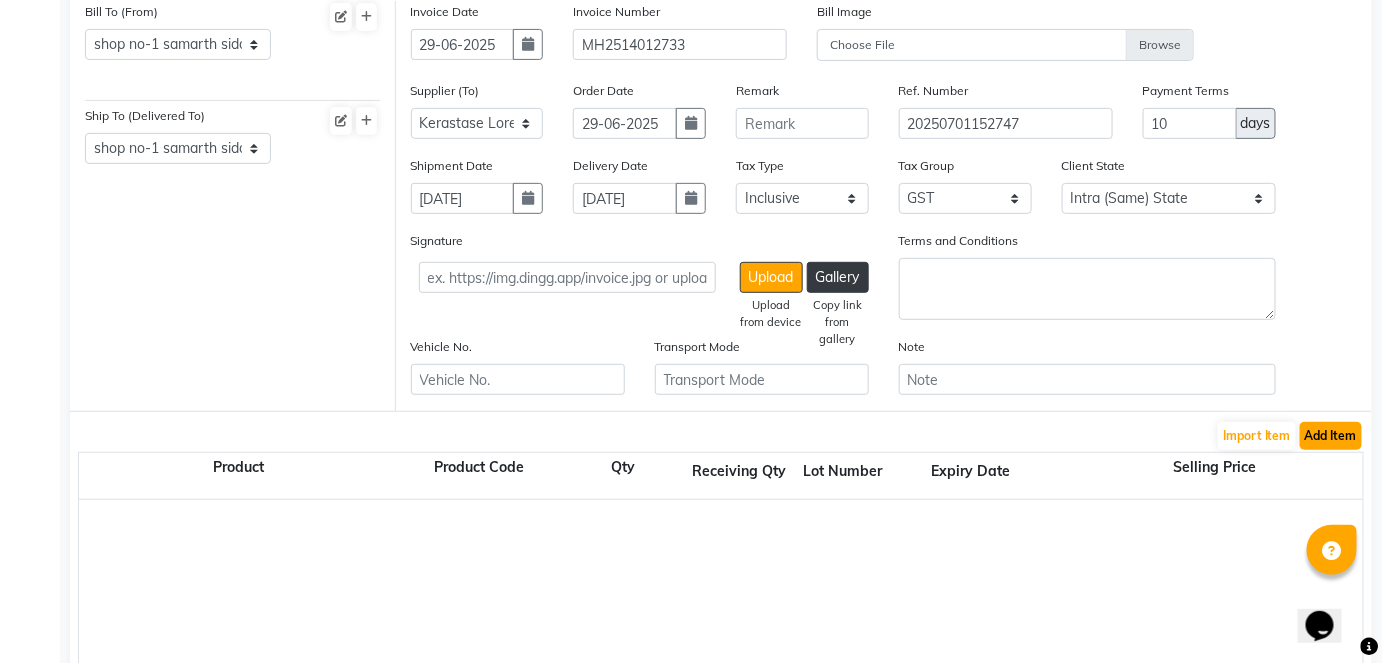 click on "Add Item" 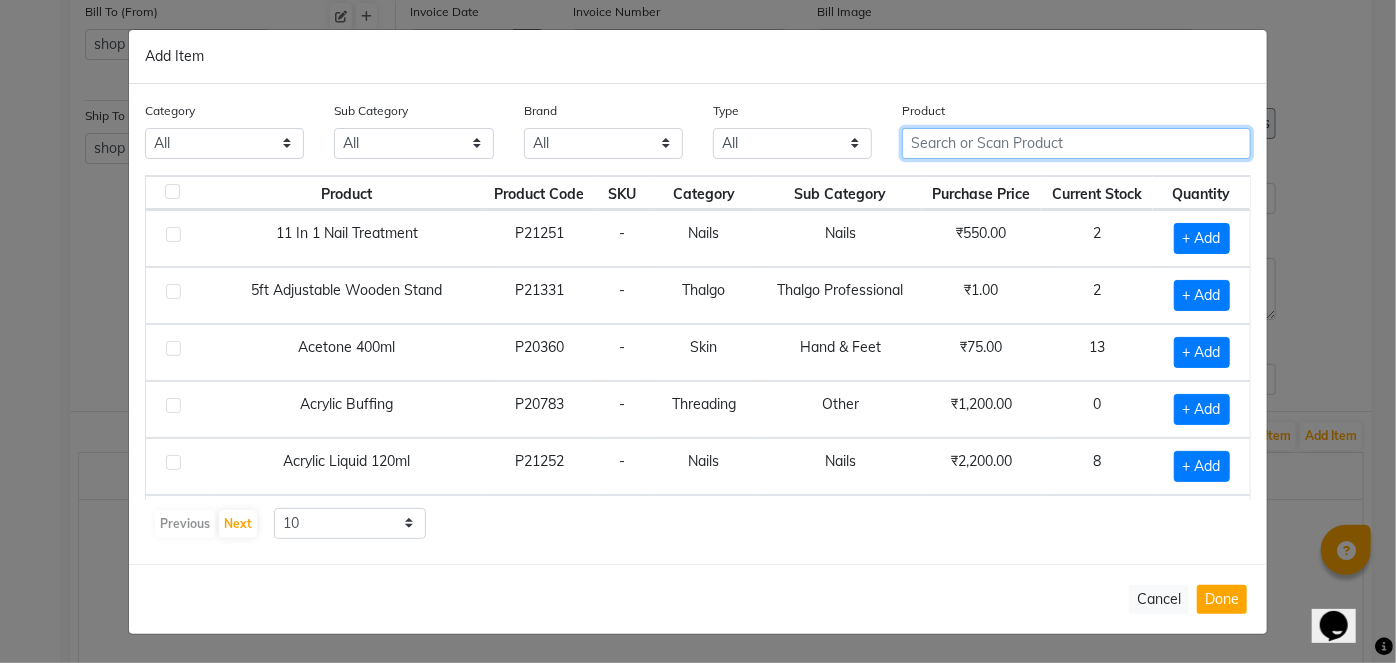 click 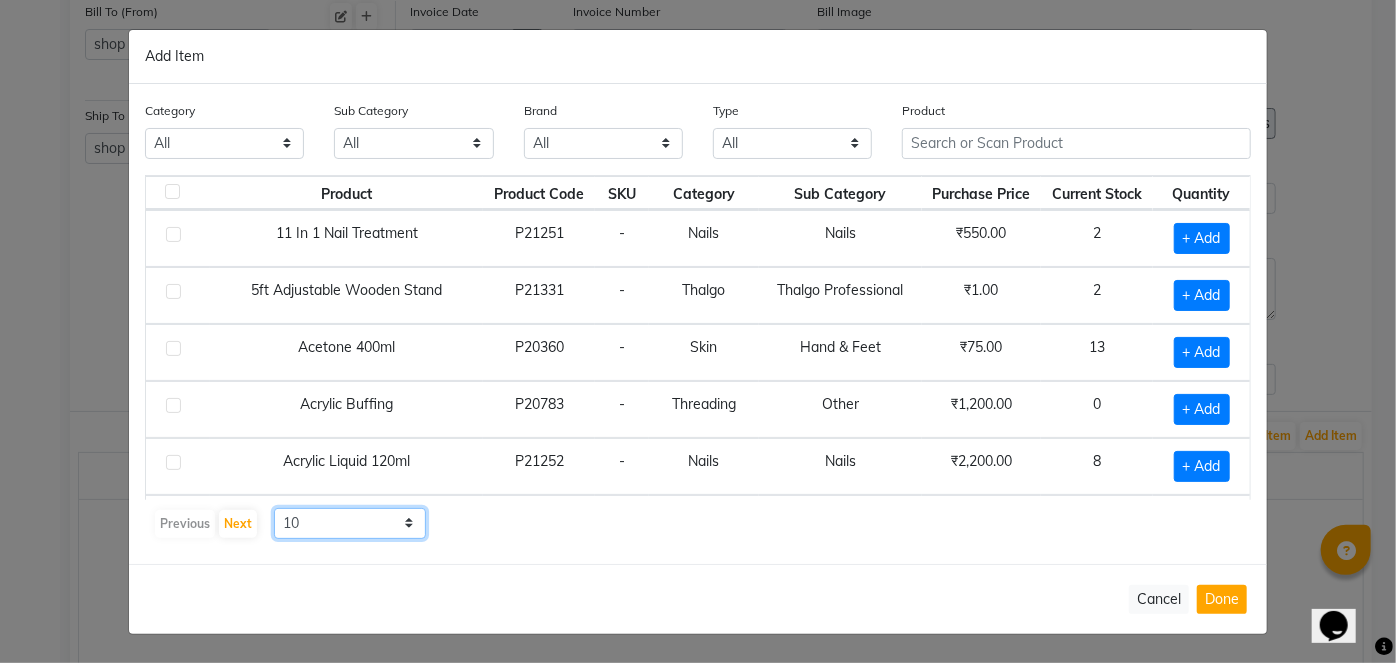 click on "10 50 100" 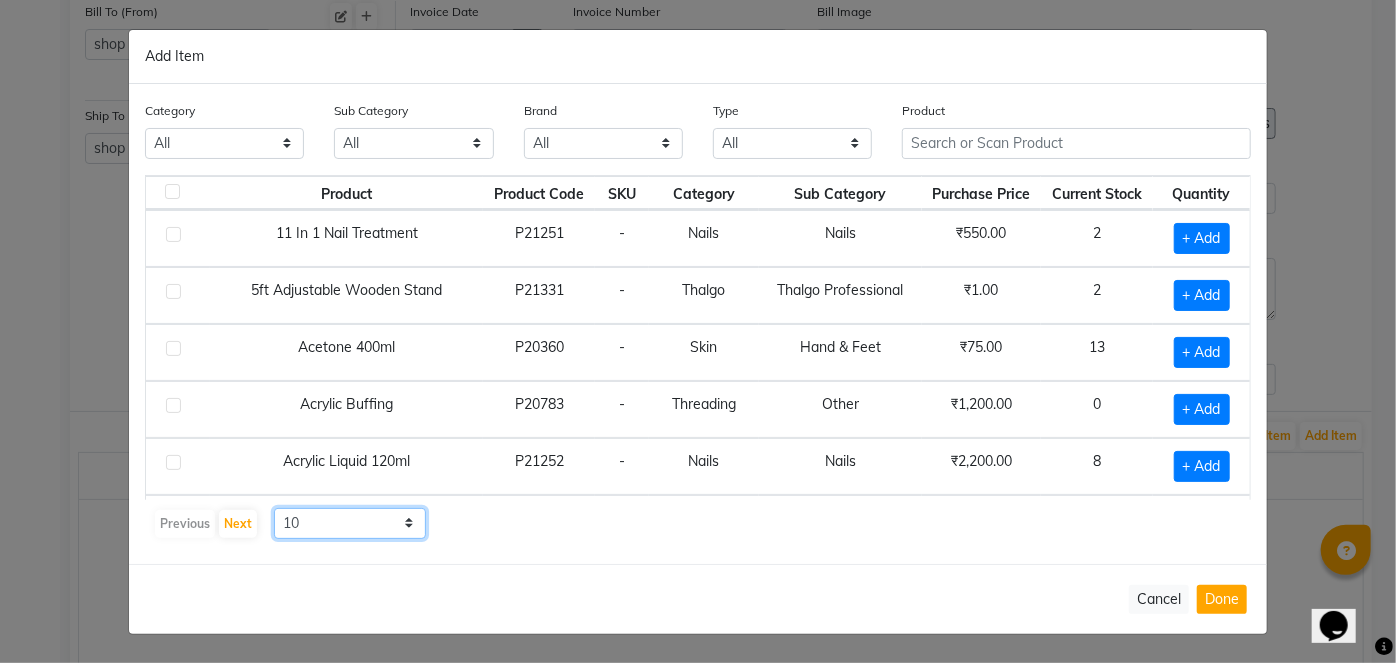 select on "50" 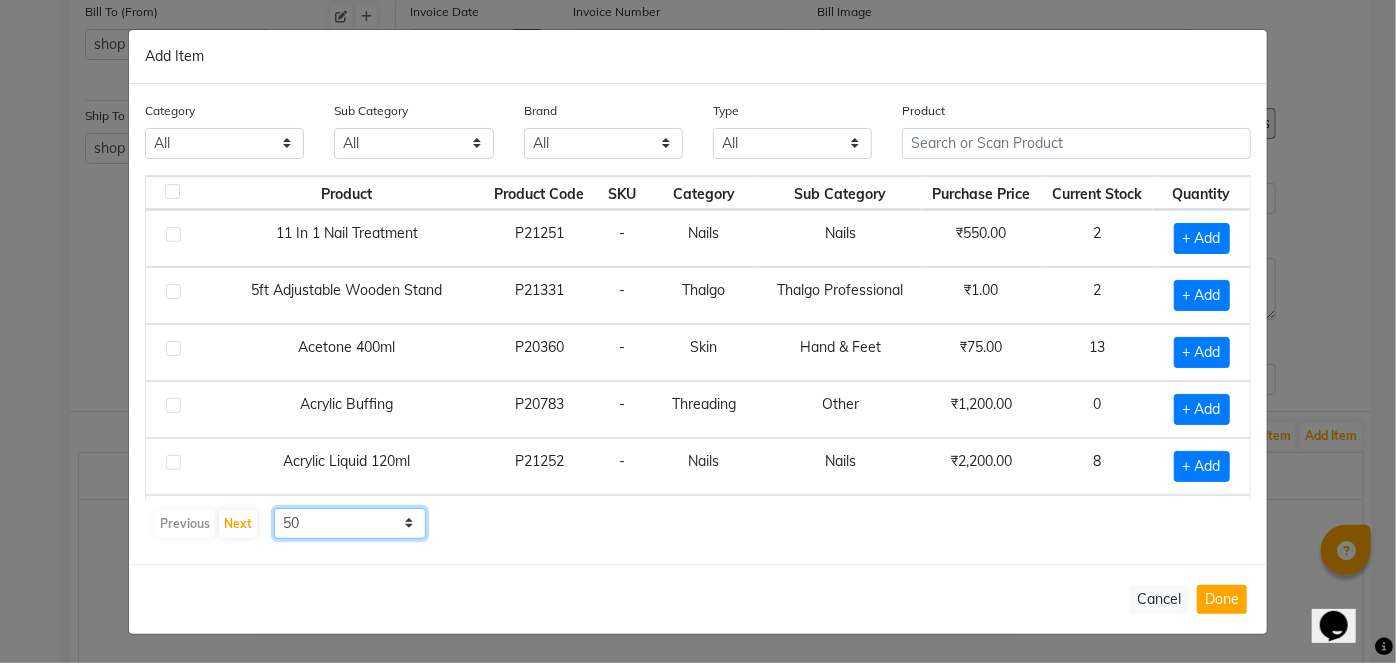 click on "10 50 100" 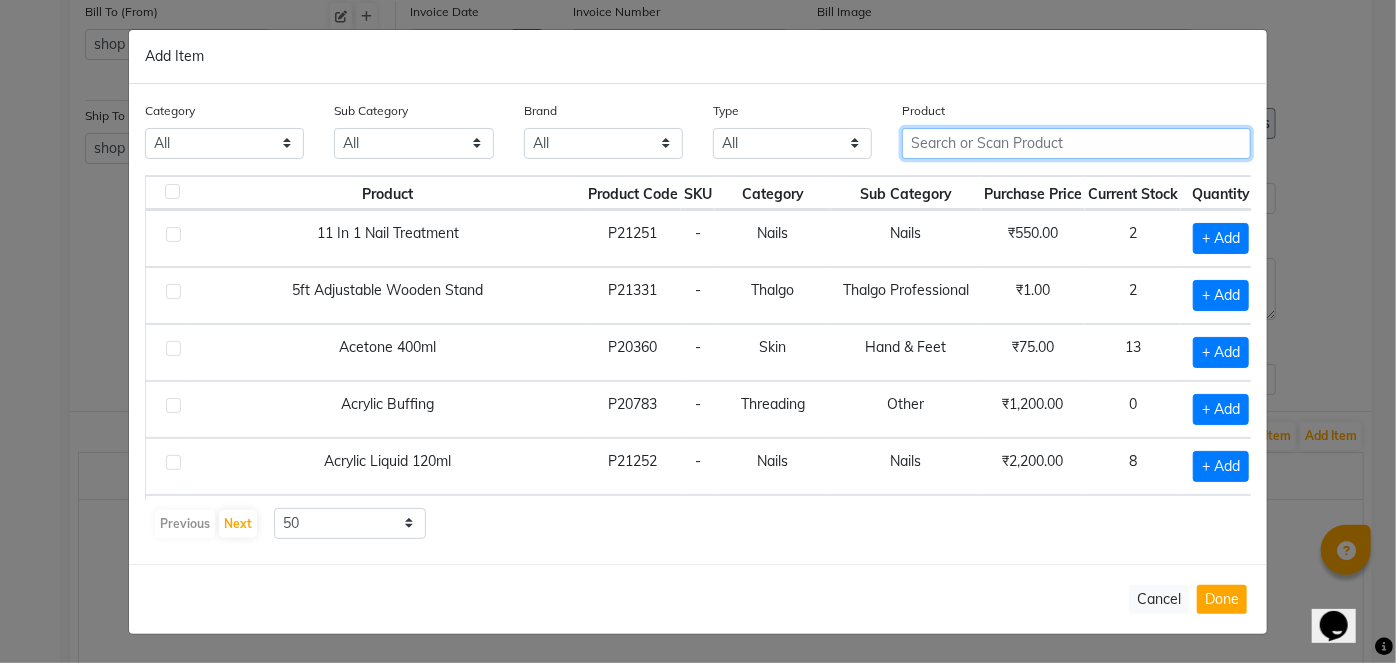 click 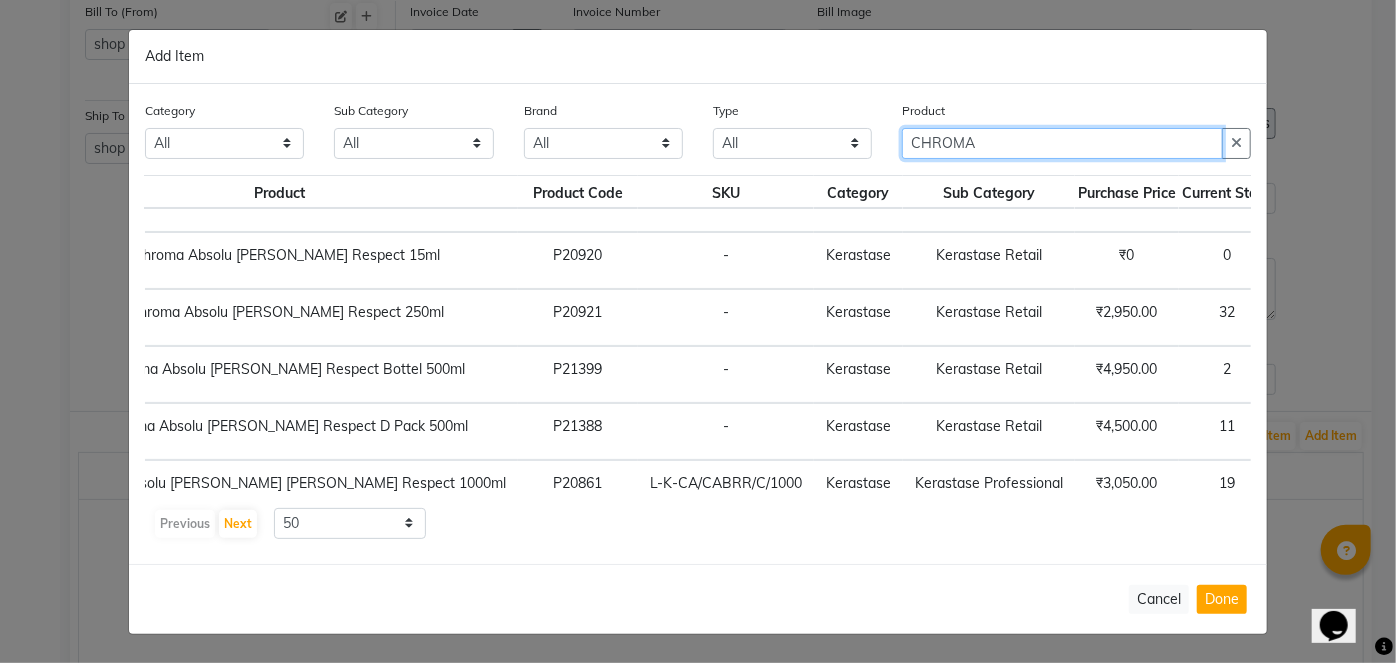 scroll, scrollTop: 92, scrollLeft: 165, axis: both 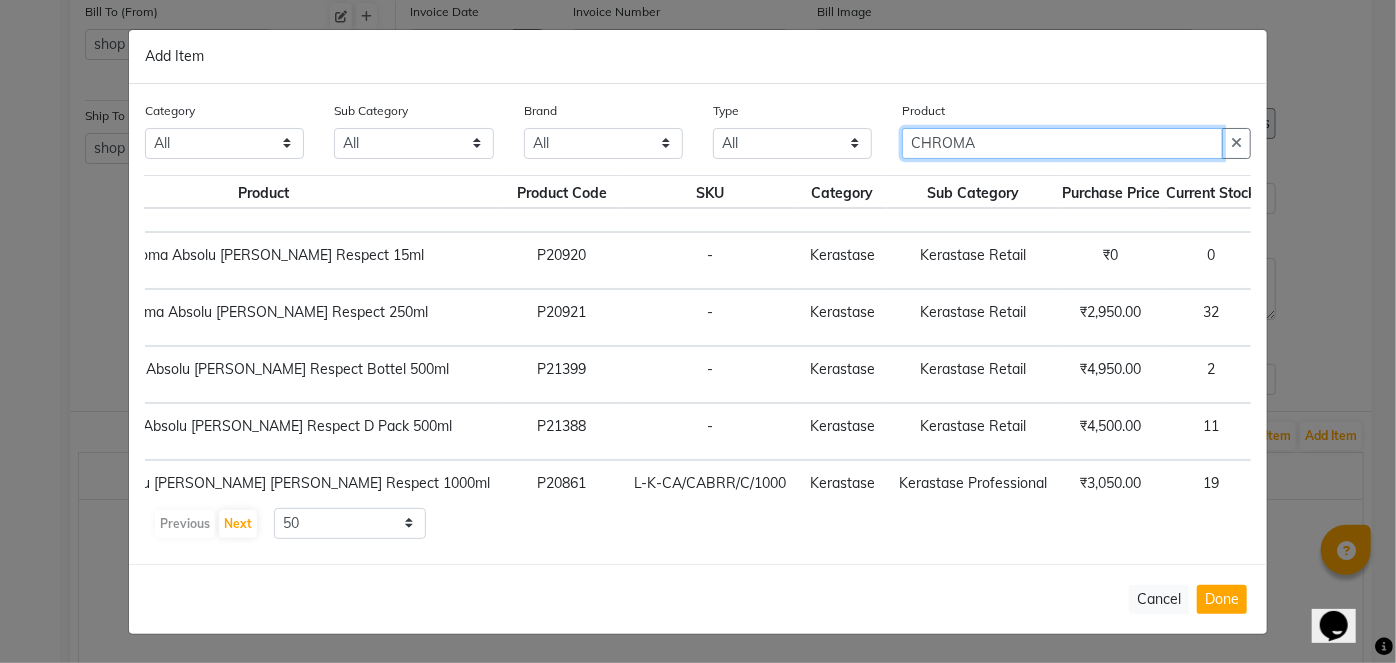 type on "CHROMA" 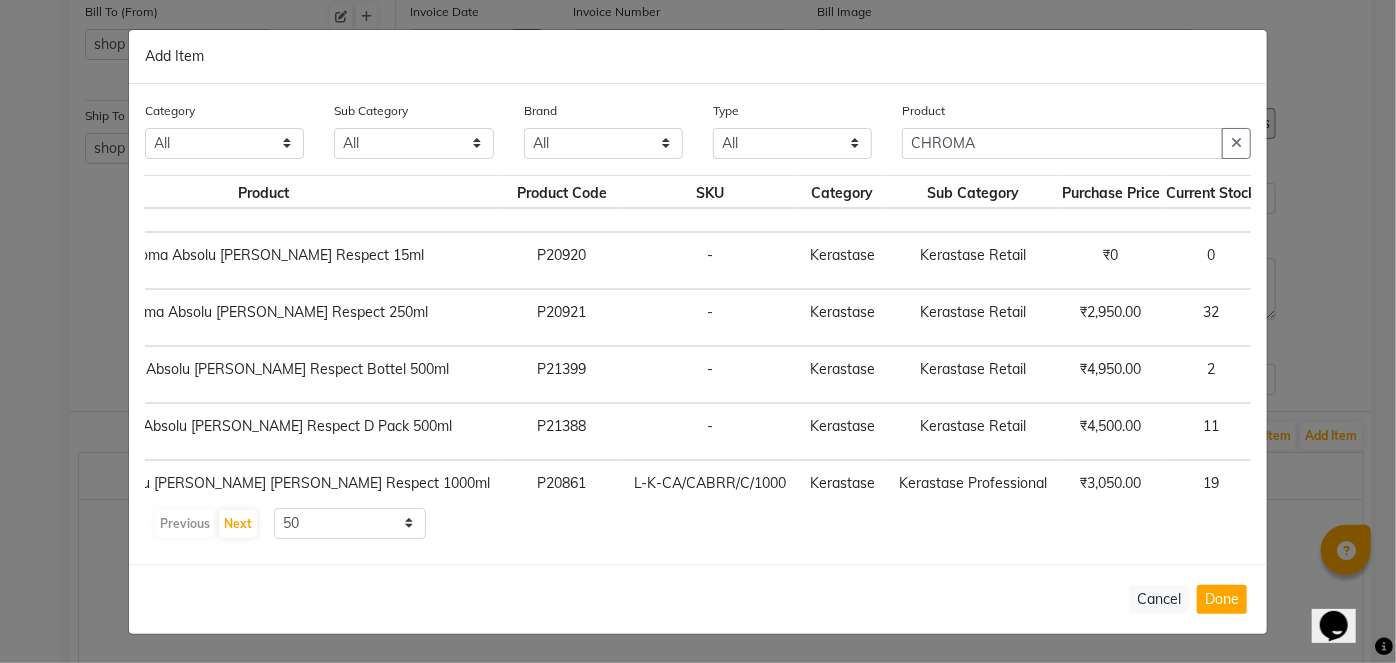 click on "+ Add" 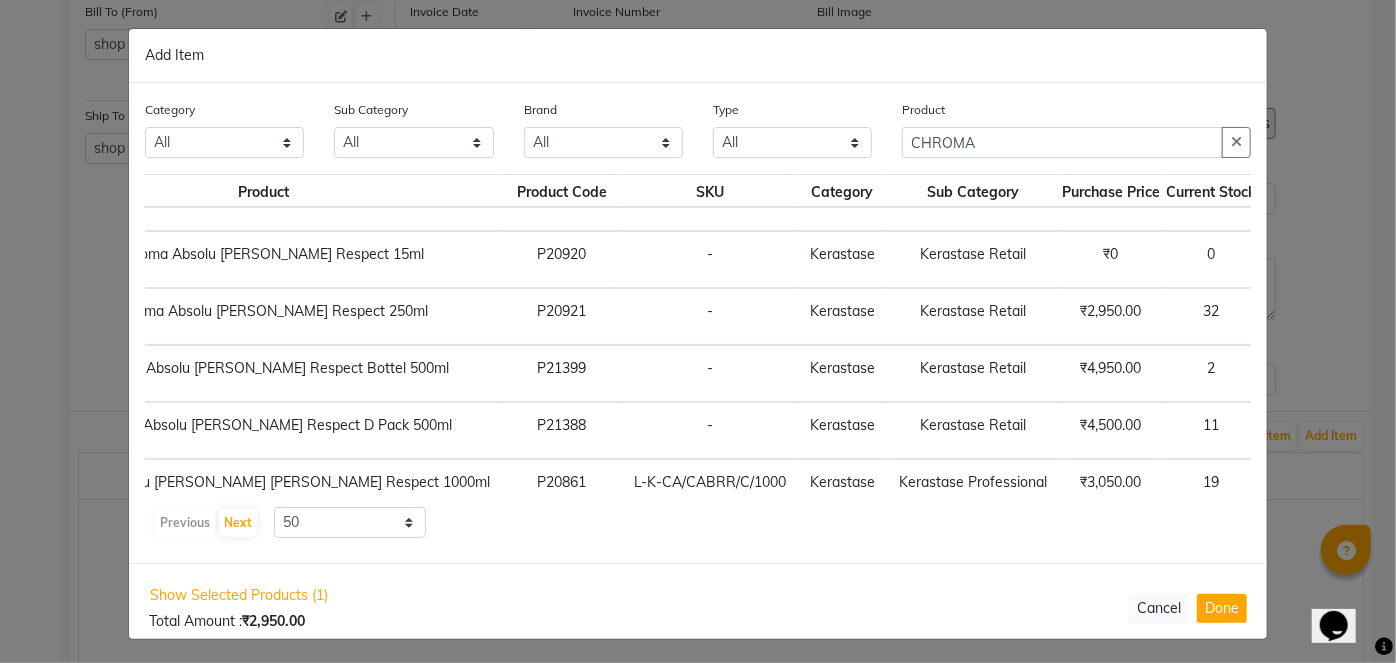 click 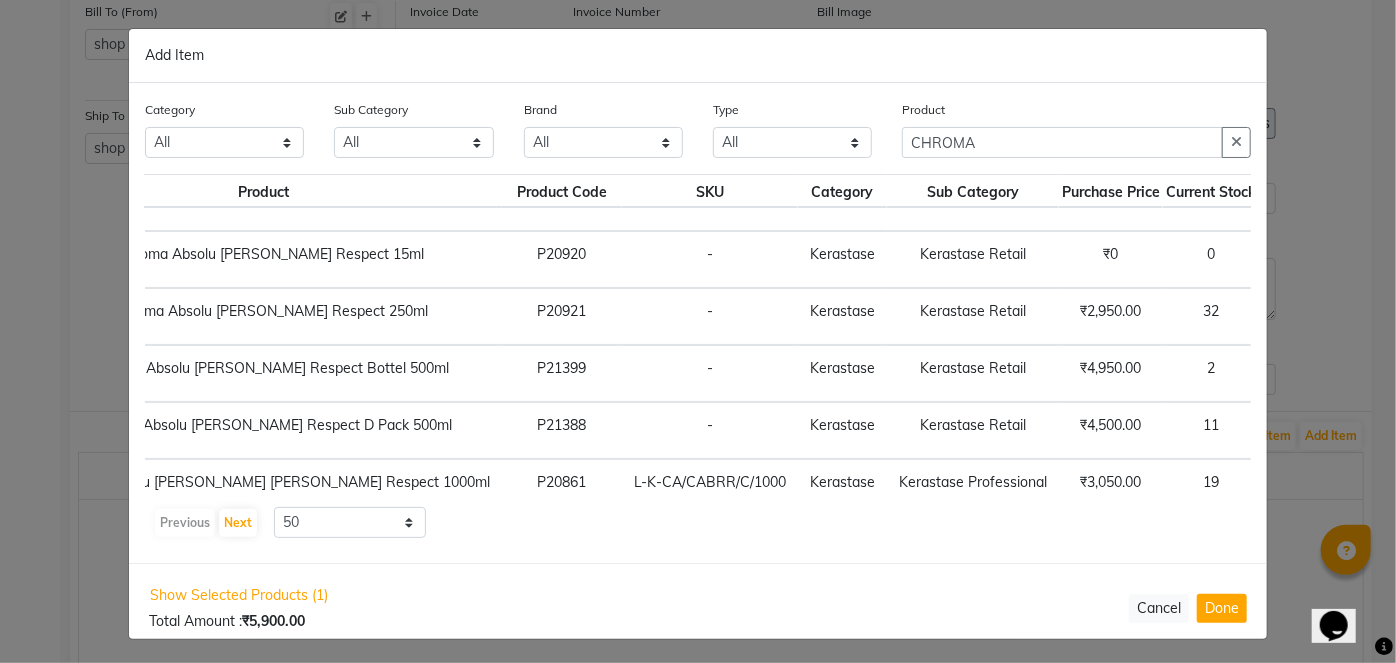 click 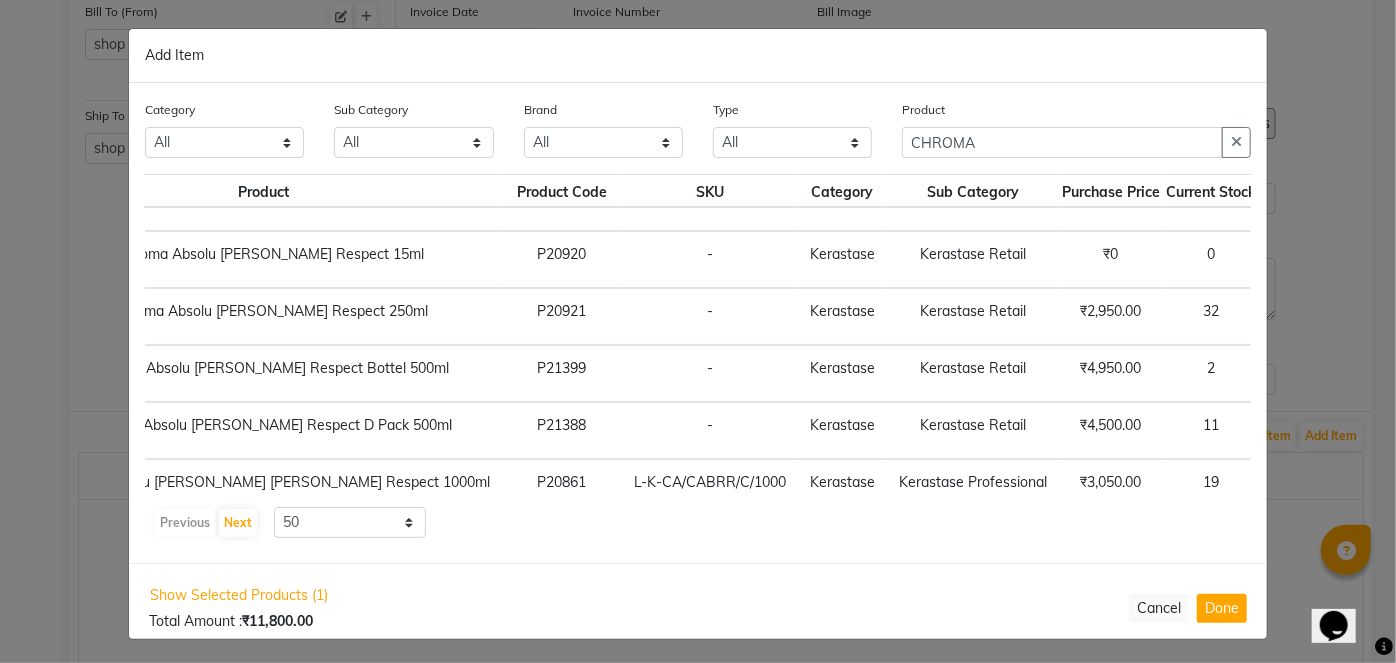 click 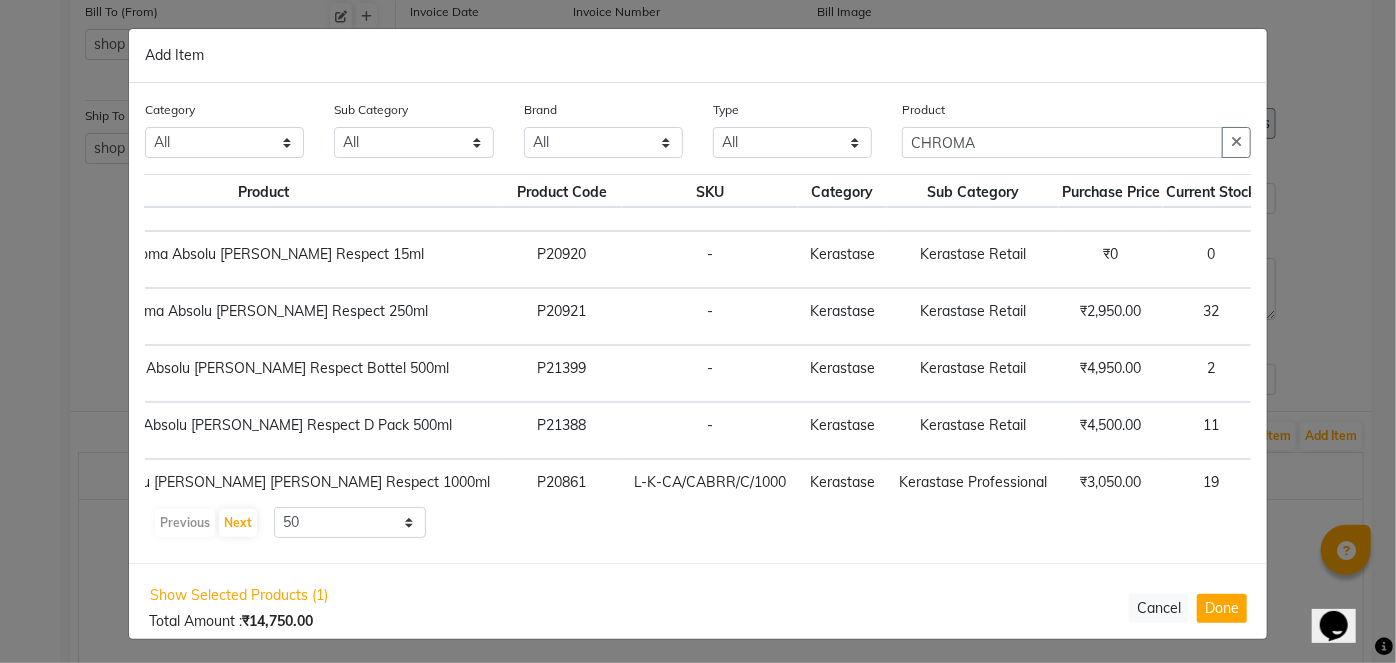click 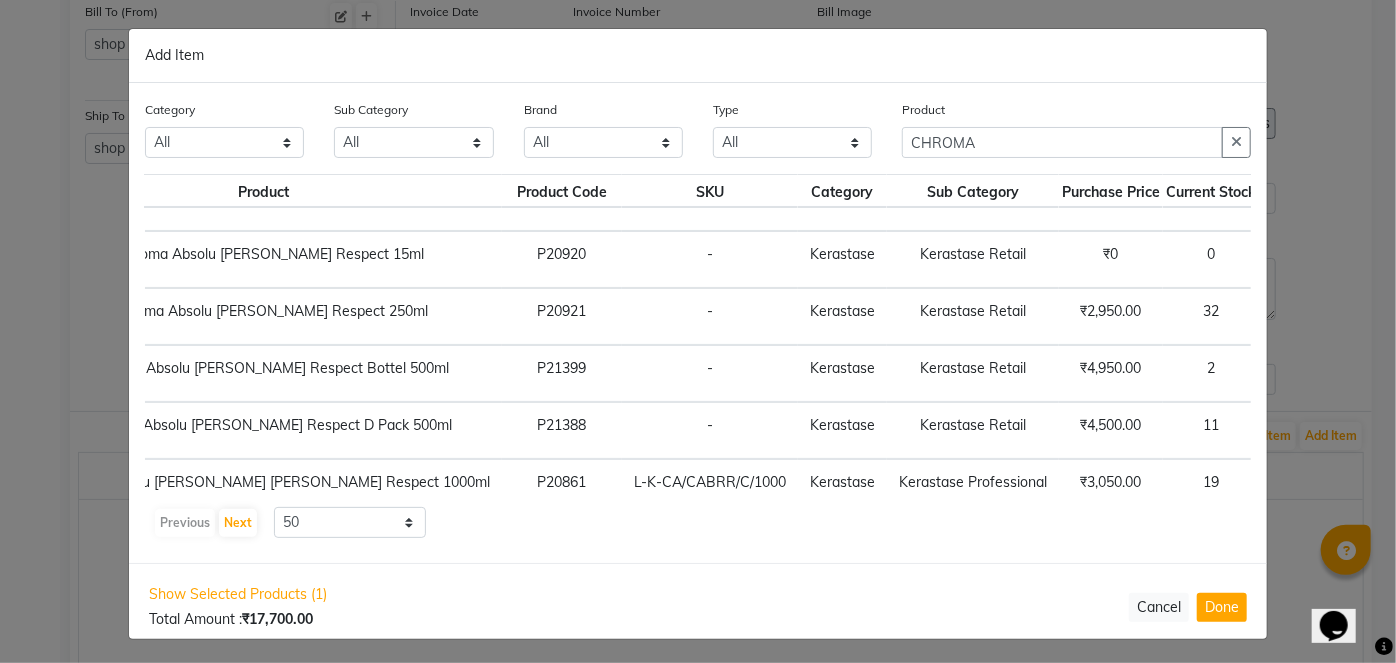 click 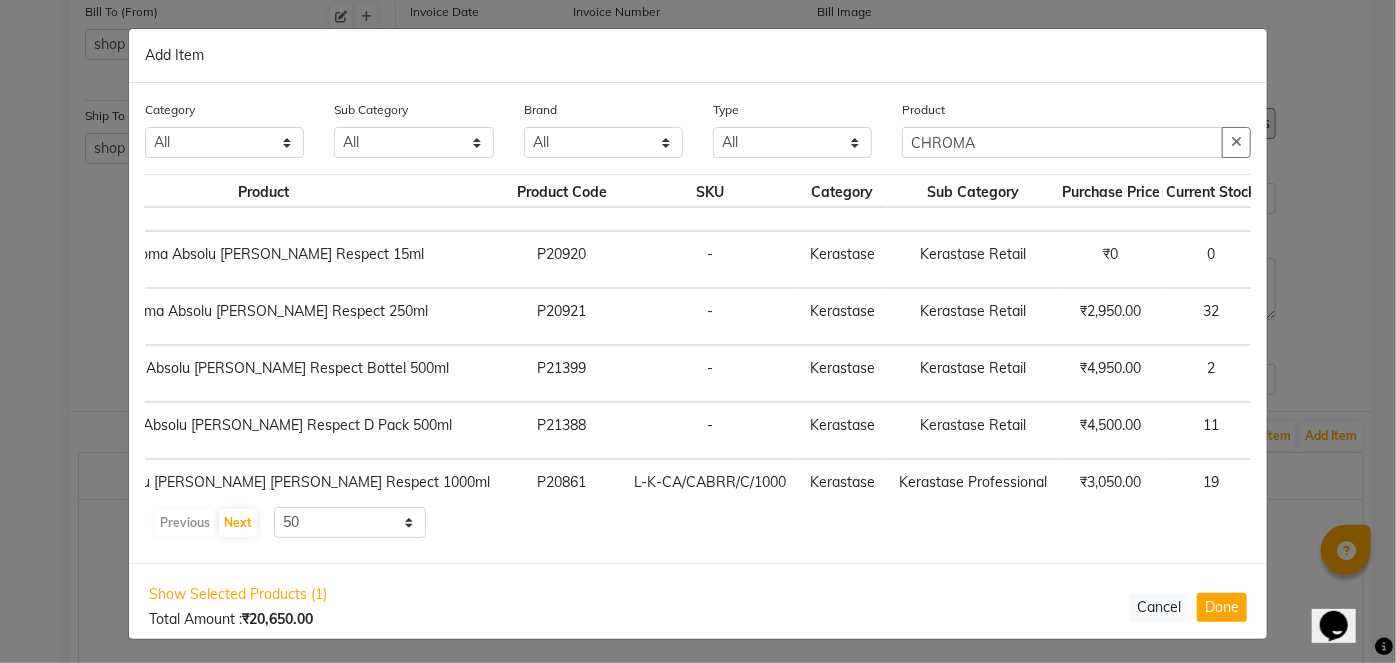 click 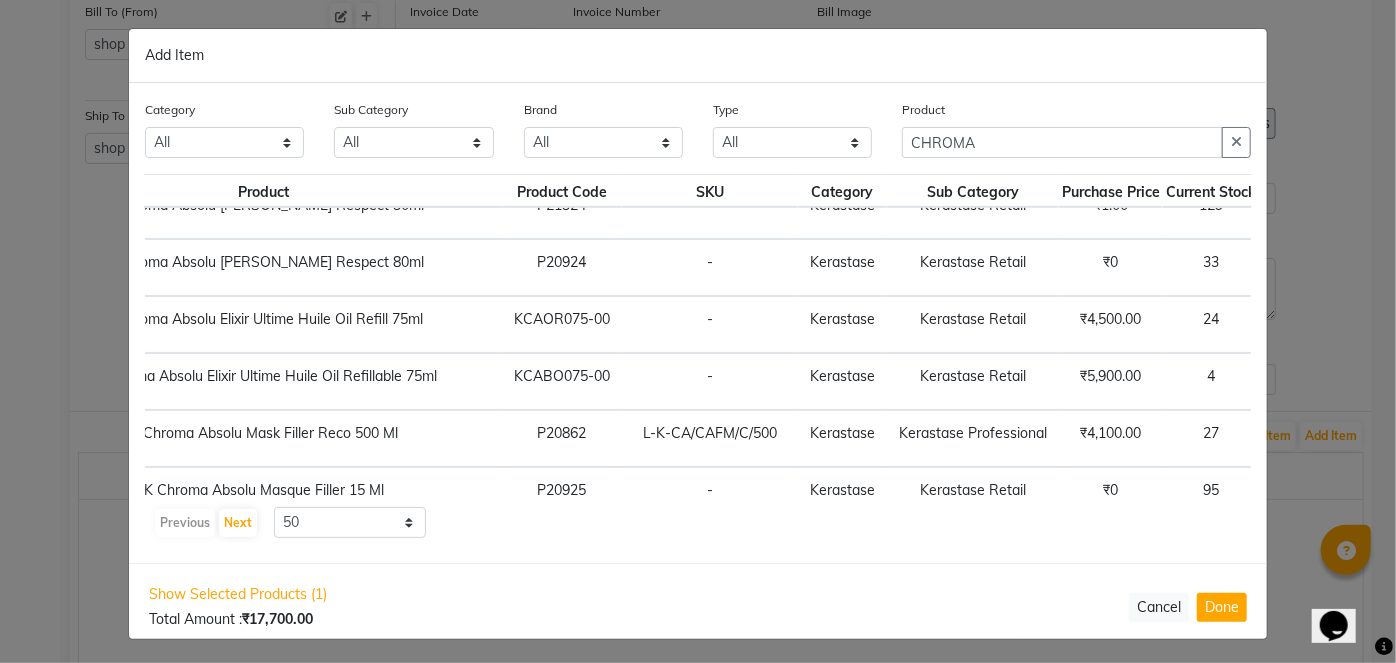 scroll, scrollTop: 544, scrollLeft: 165, axis: both 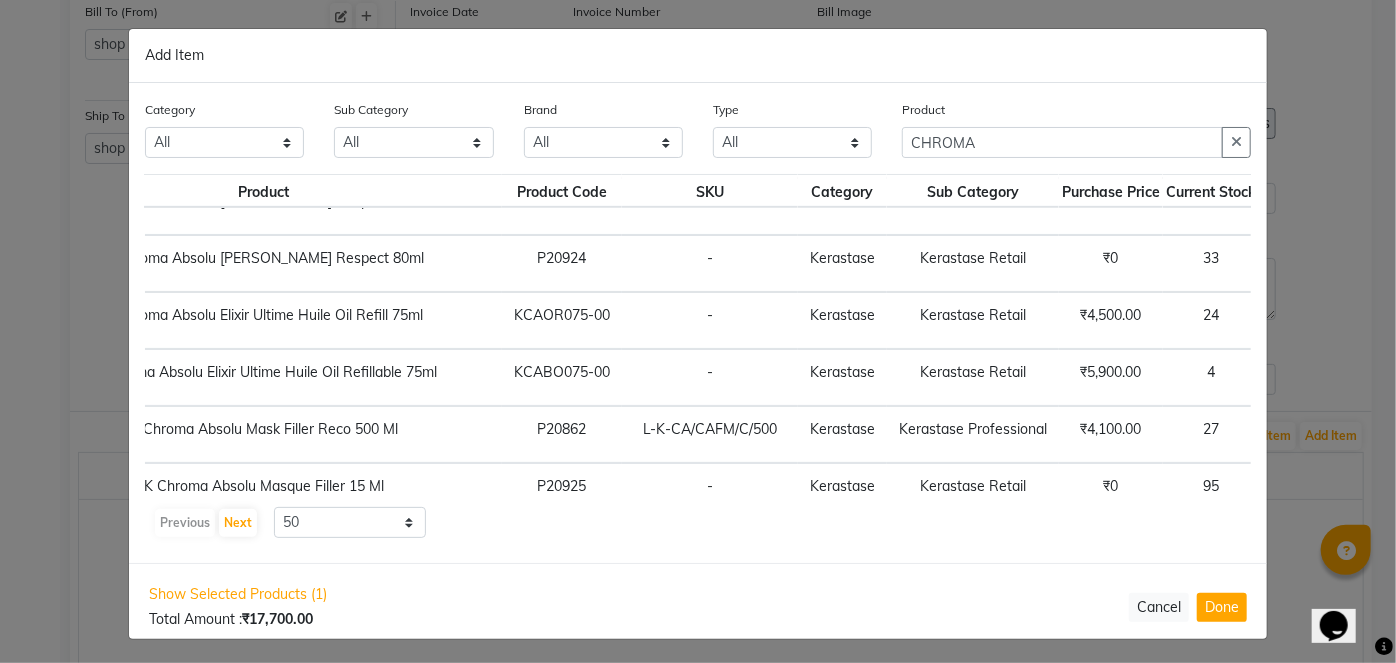 click on "+ Add" 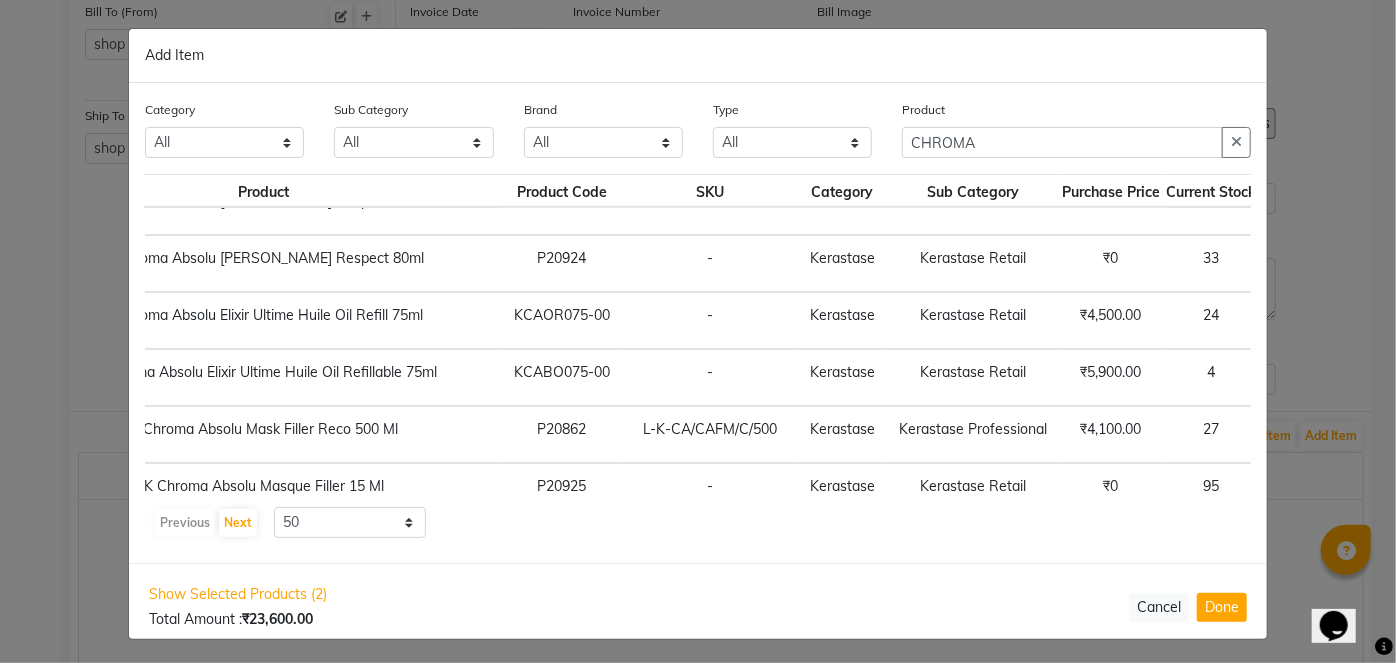 click 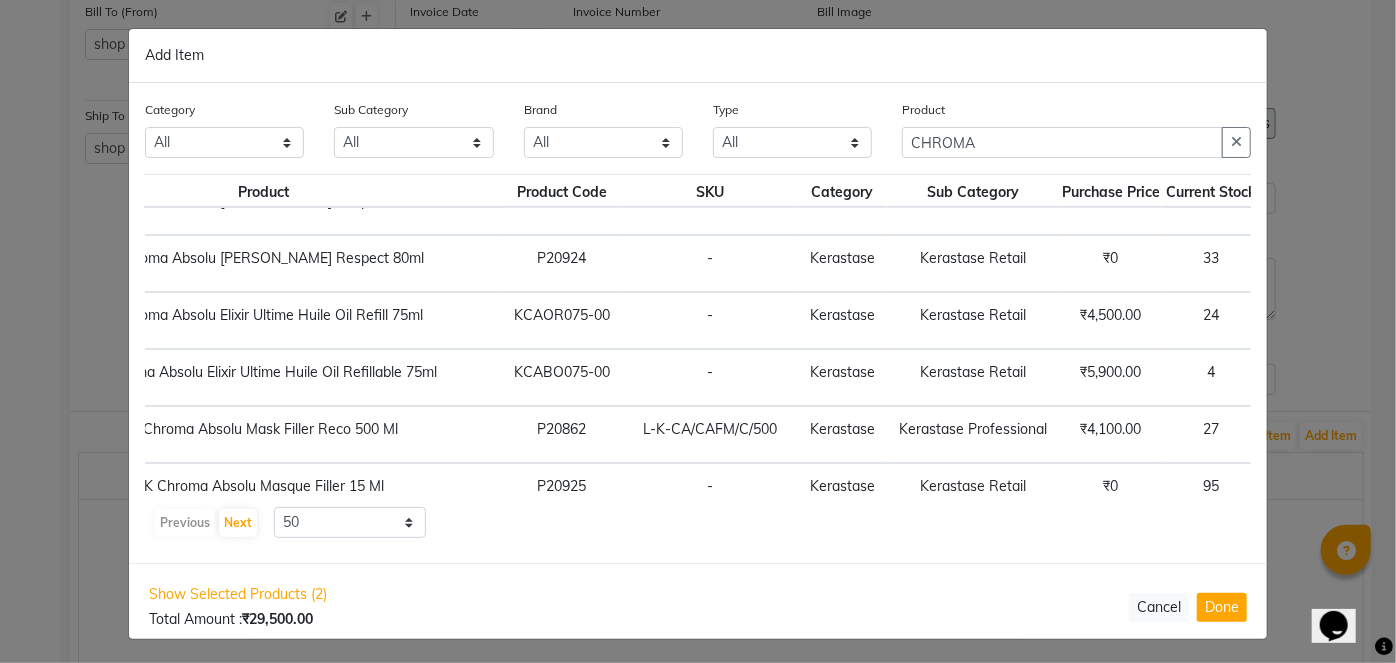 click 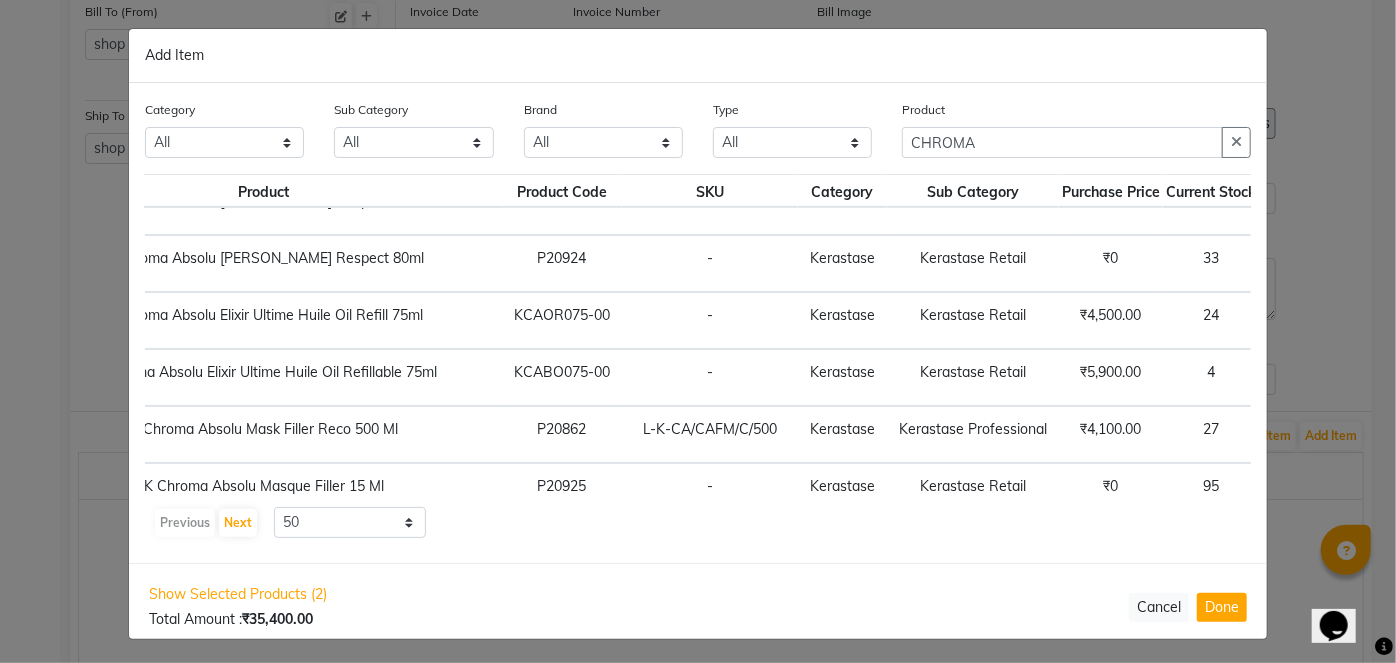 click 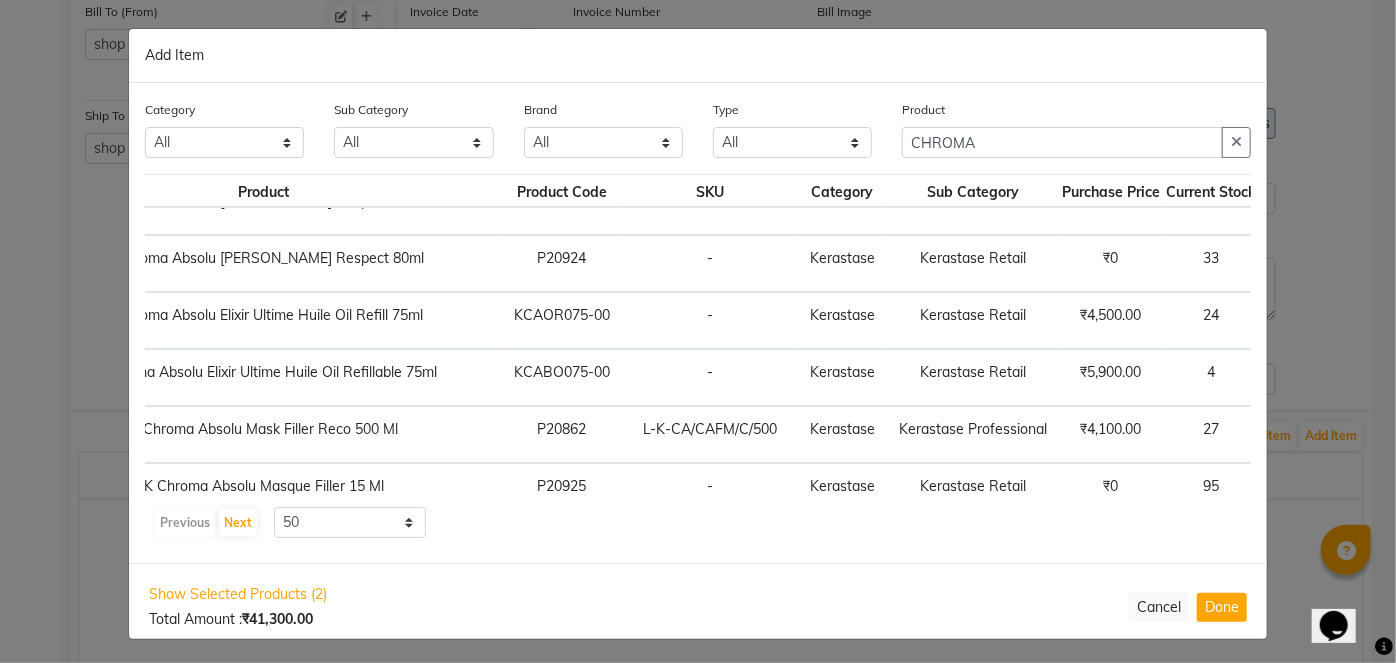 click 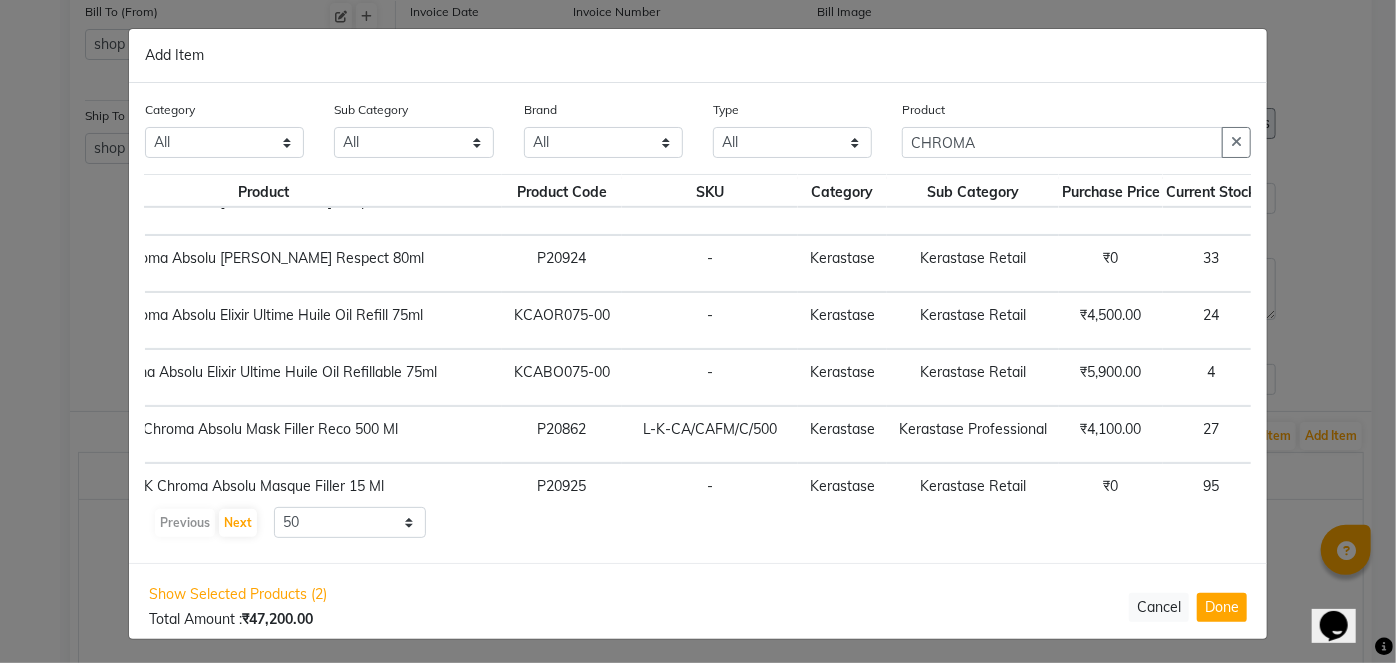 click 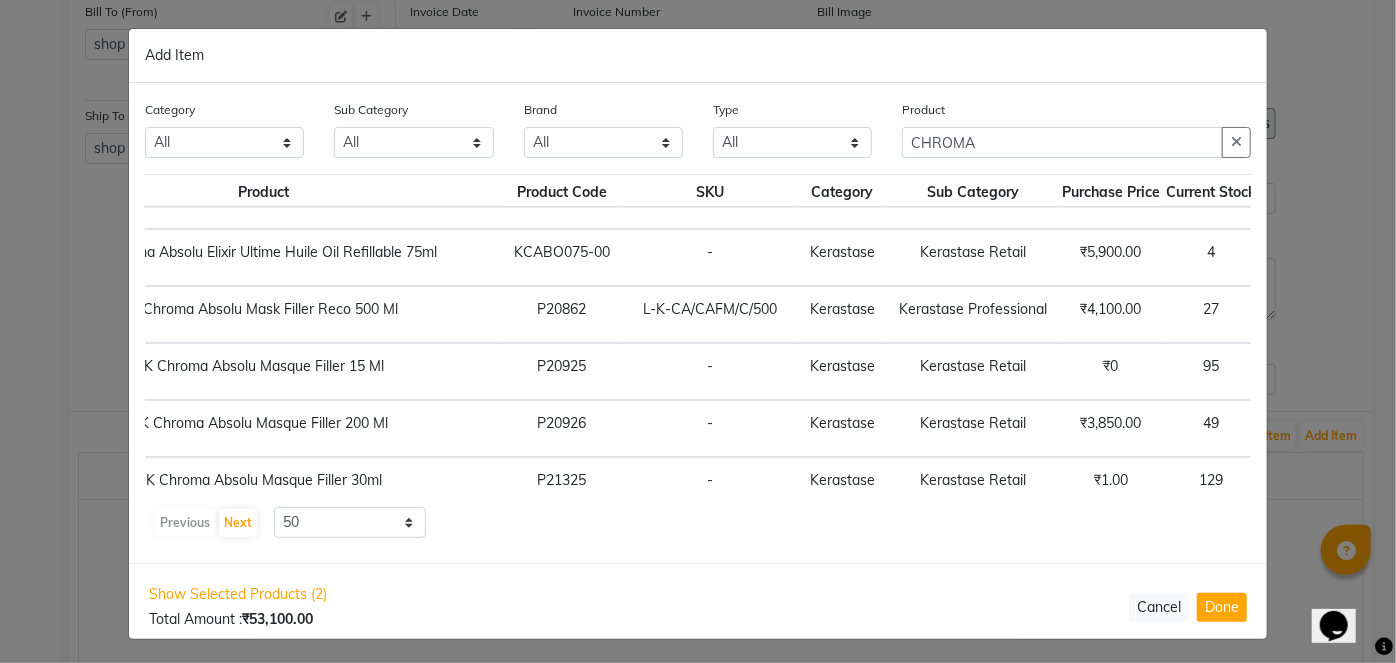 scroll, scrollTop: 667, scrollLeft: 165, axis: both 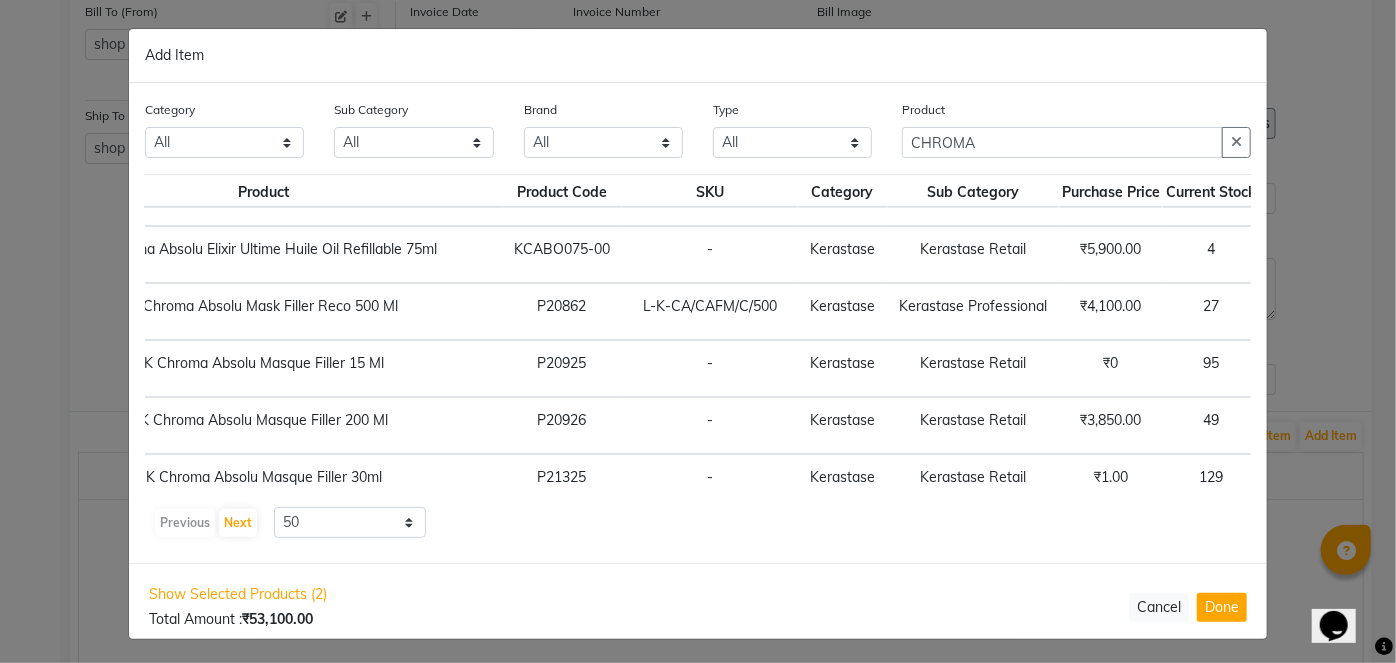 click on "+ Add" 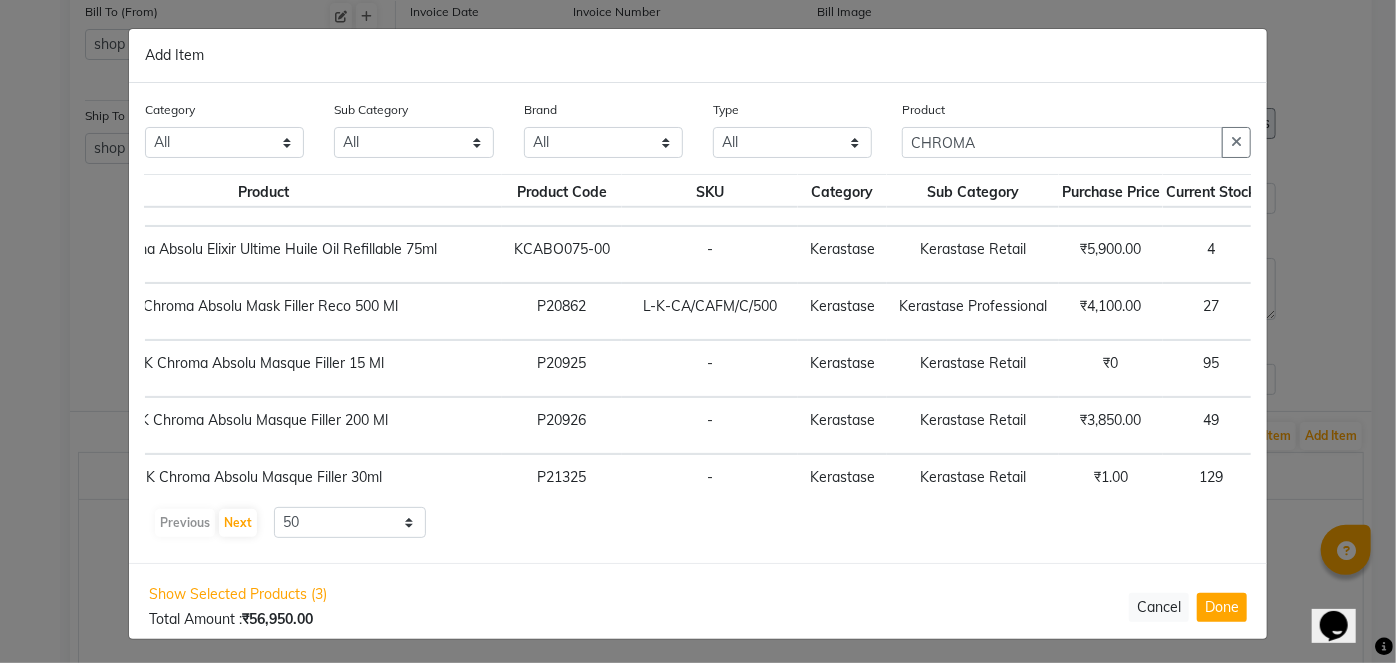click 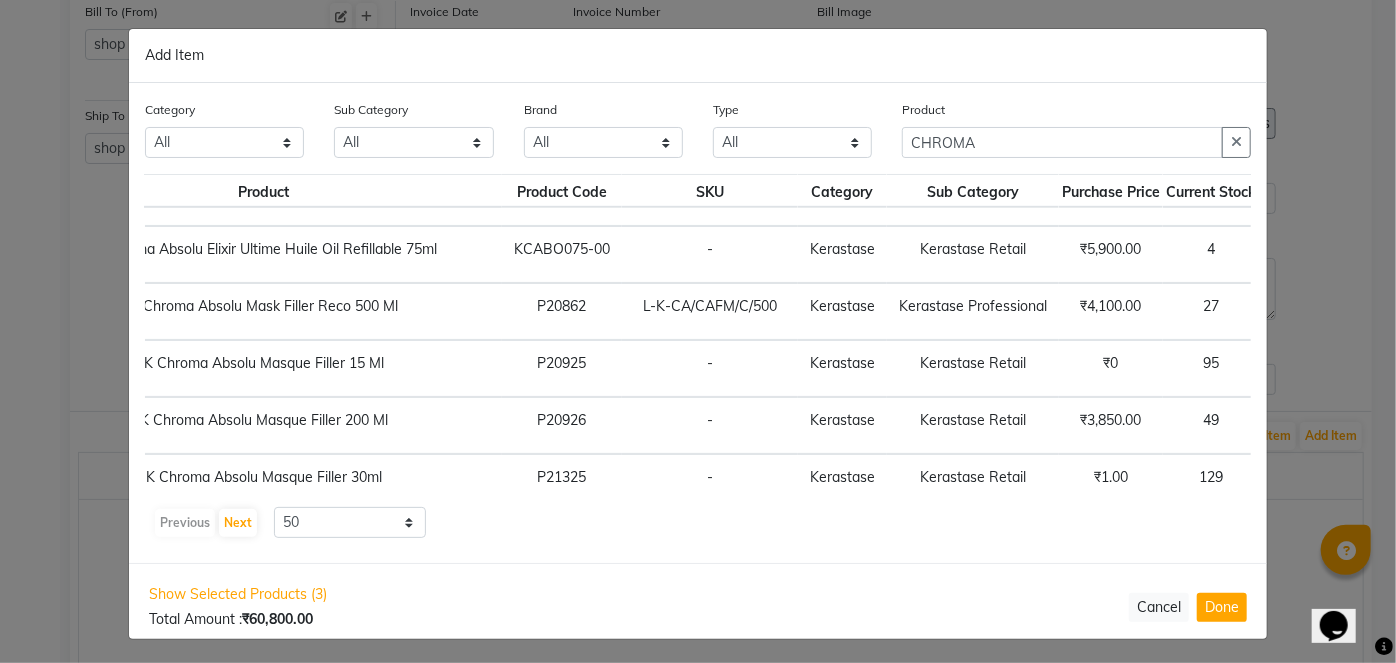 click 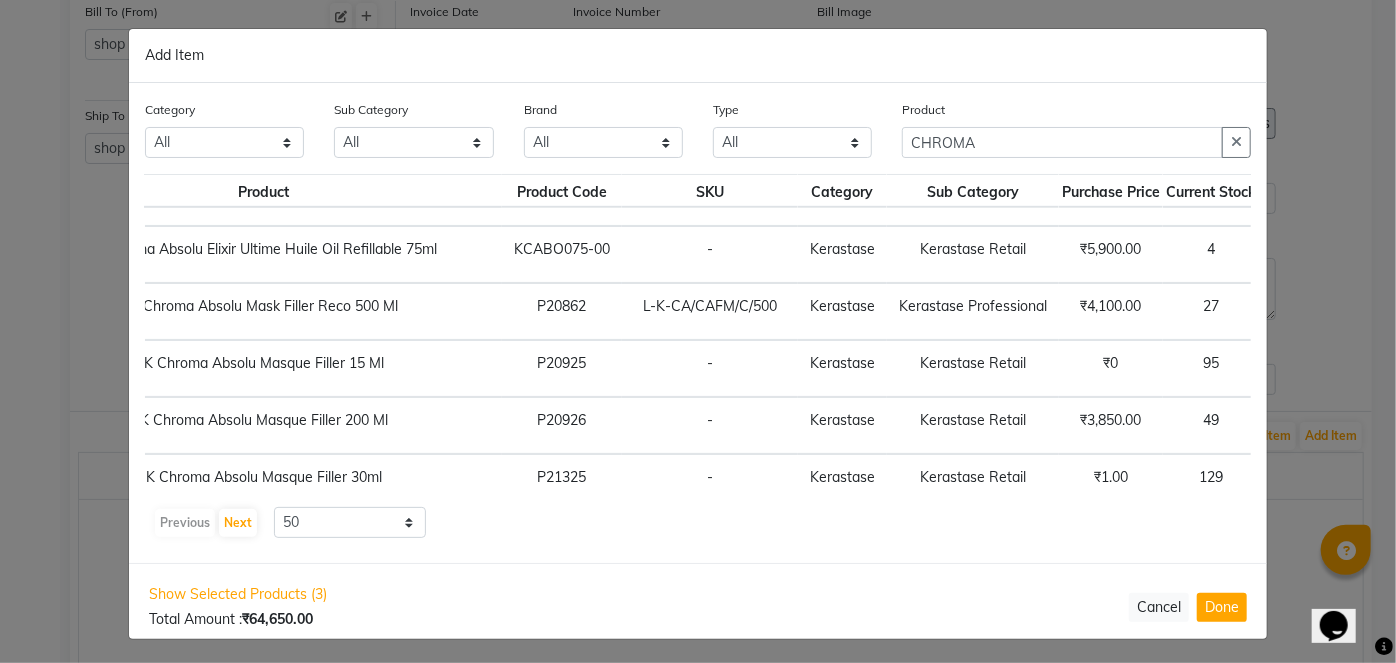 click 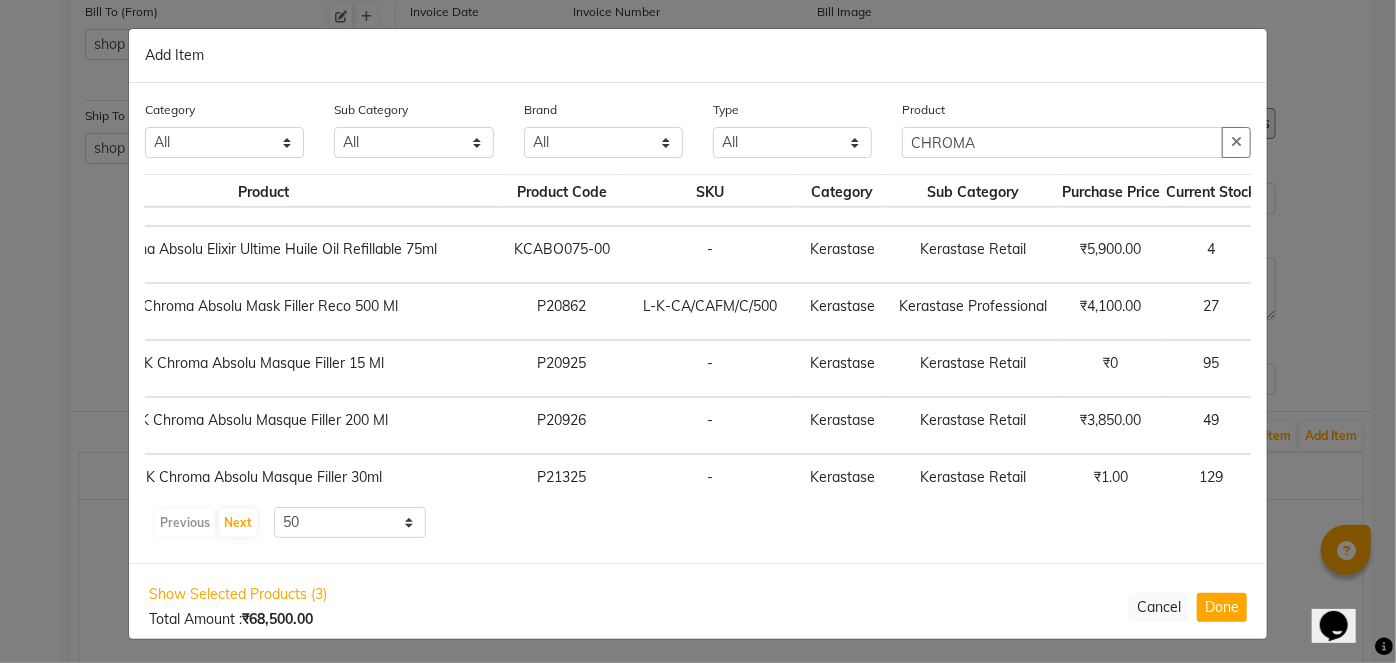 click 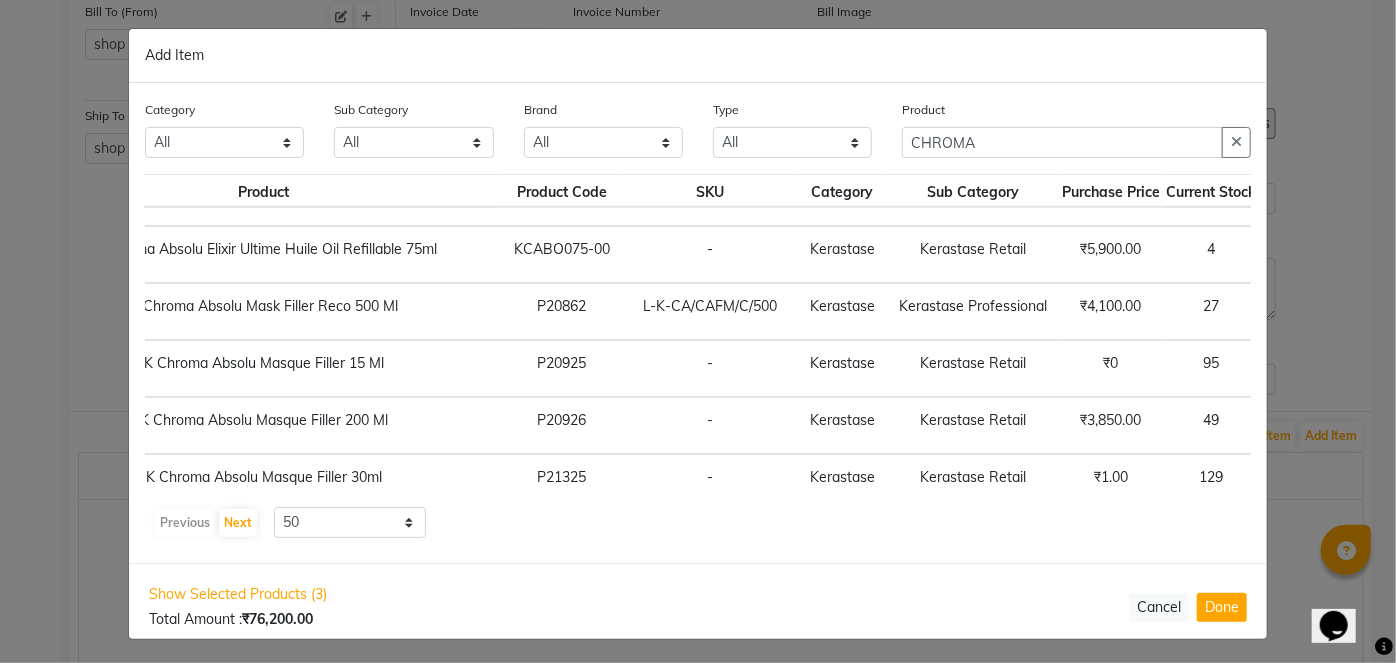 click 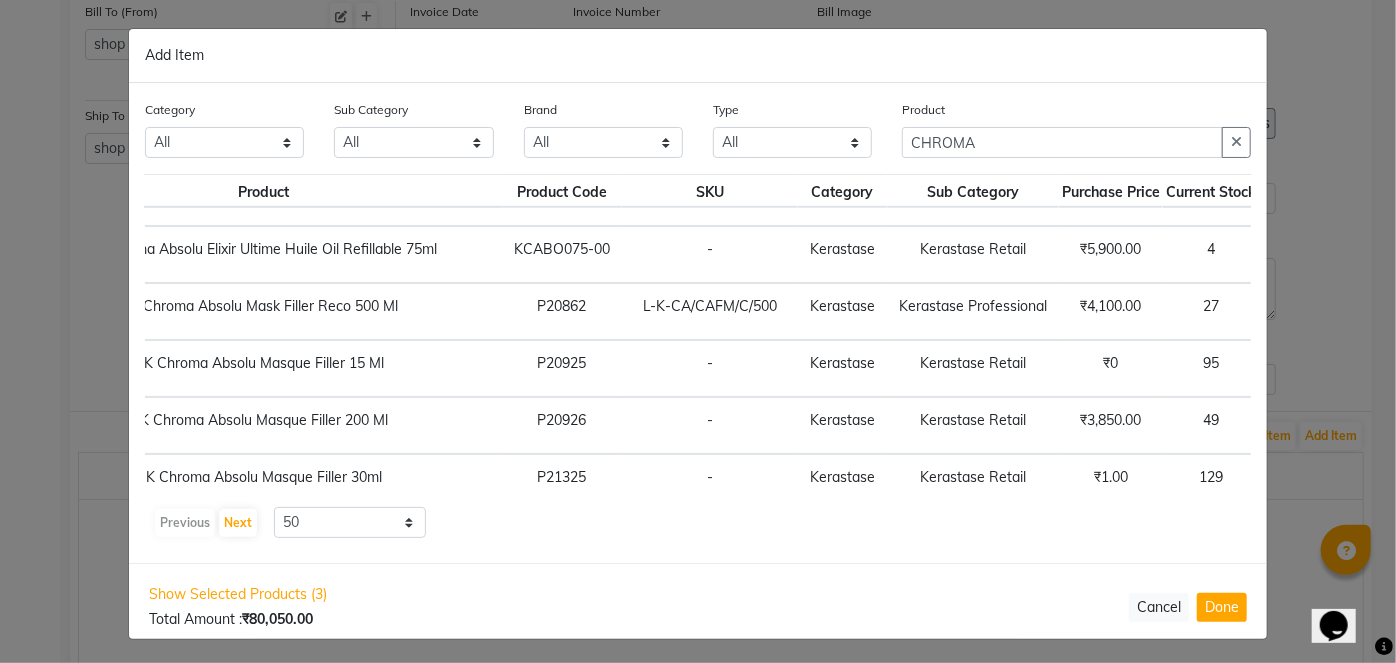 click 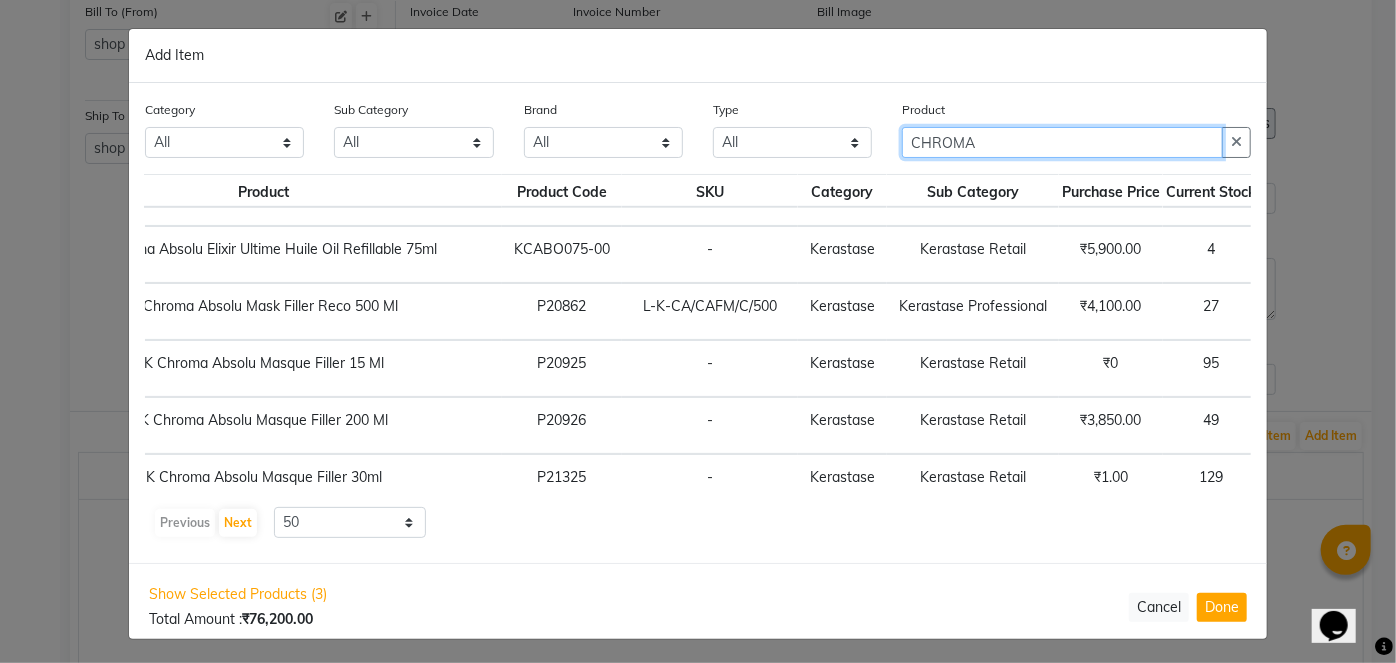 click on "CHROMA" 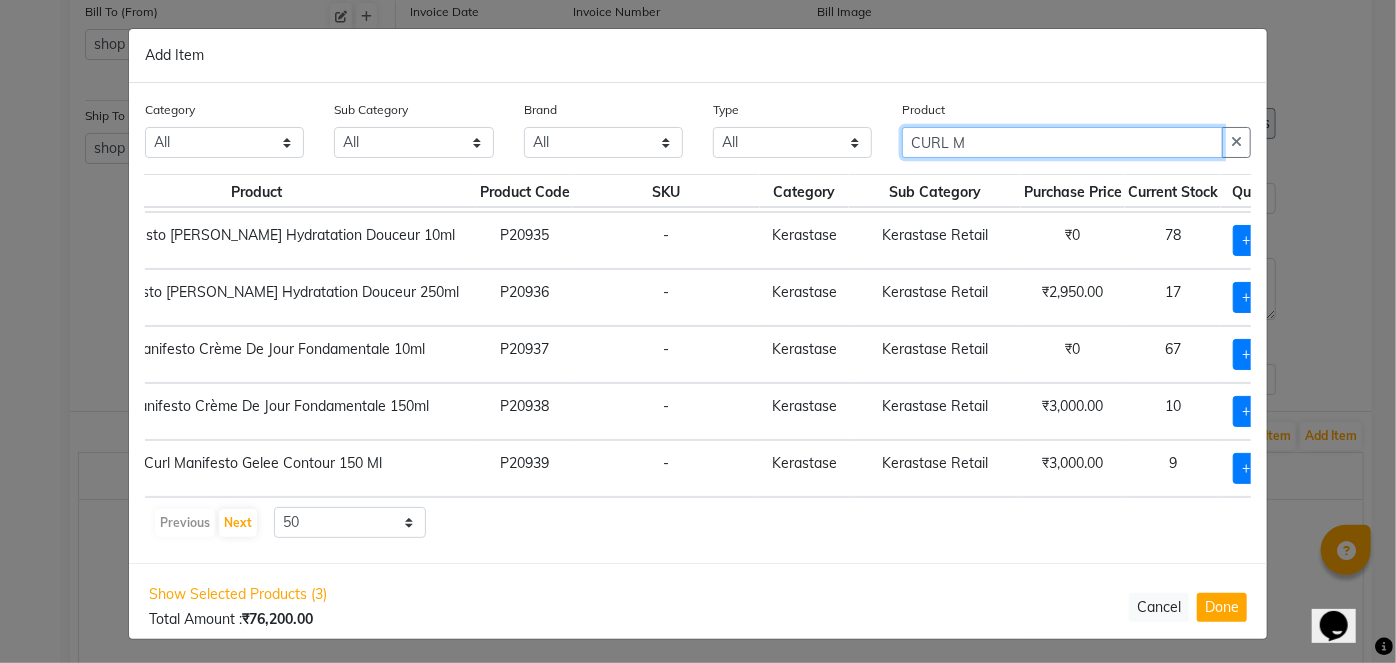 scroll, scrollTop: 54, scrollLeft: 156, axis: both 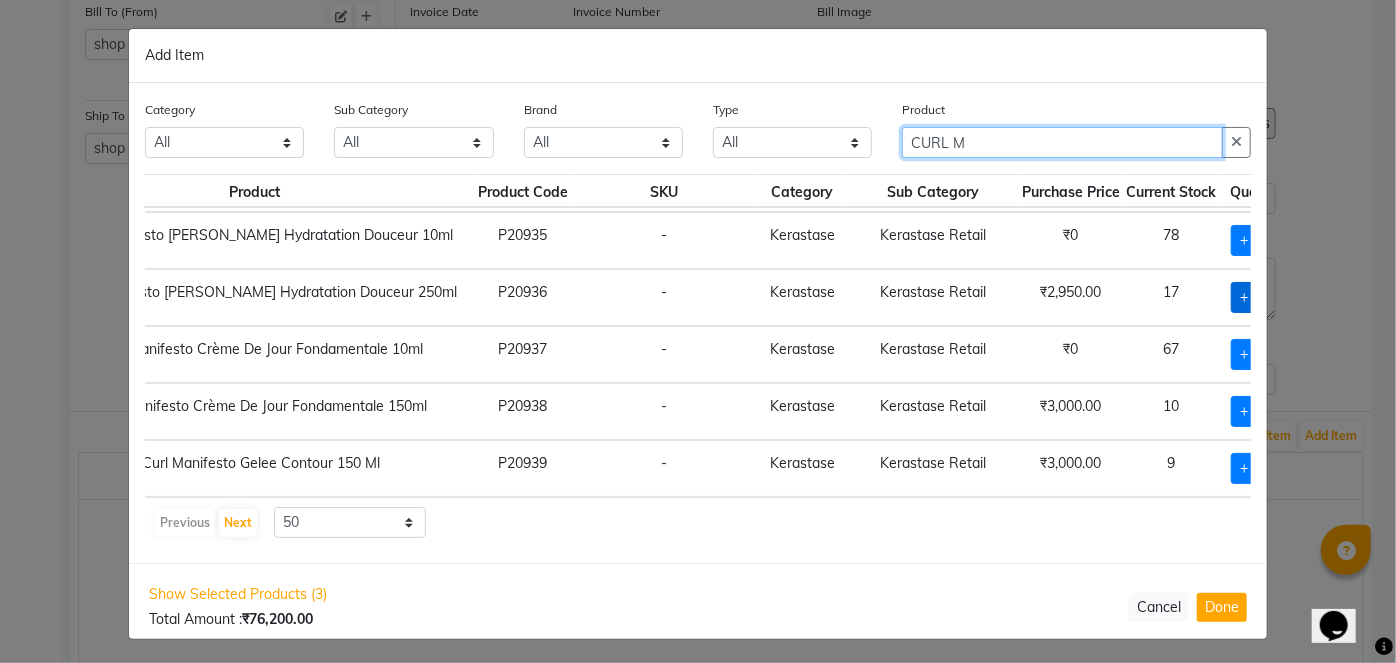 type on "CURL M" 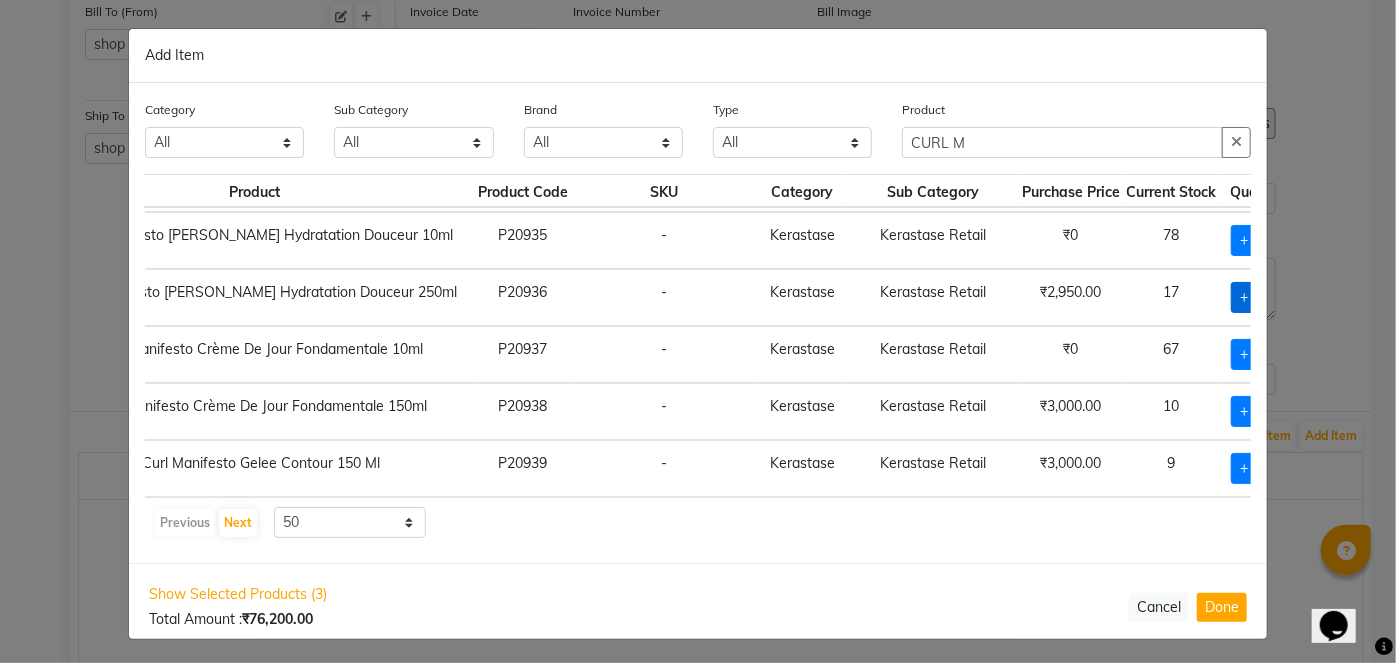 click on "+ Add" 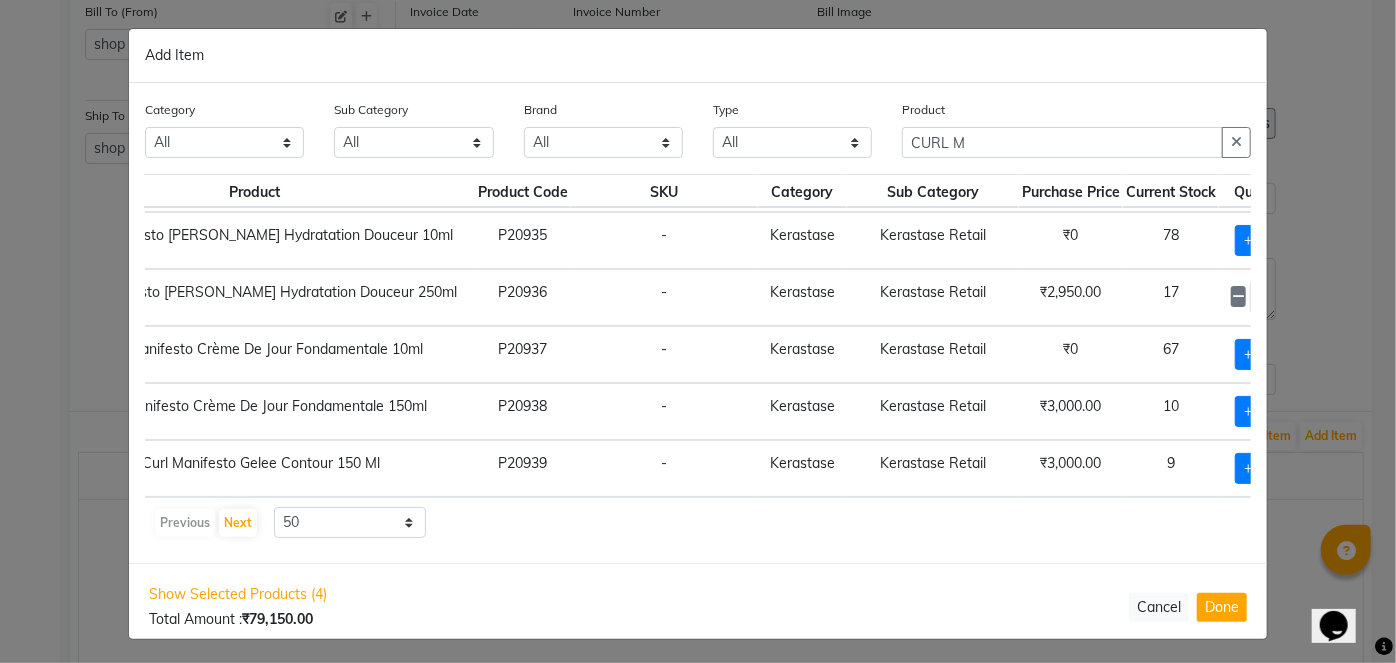 click 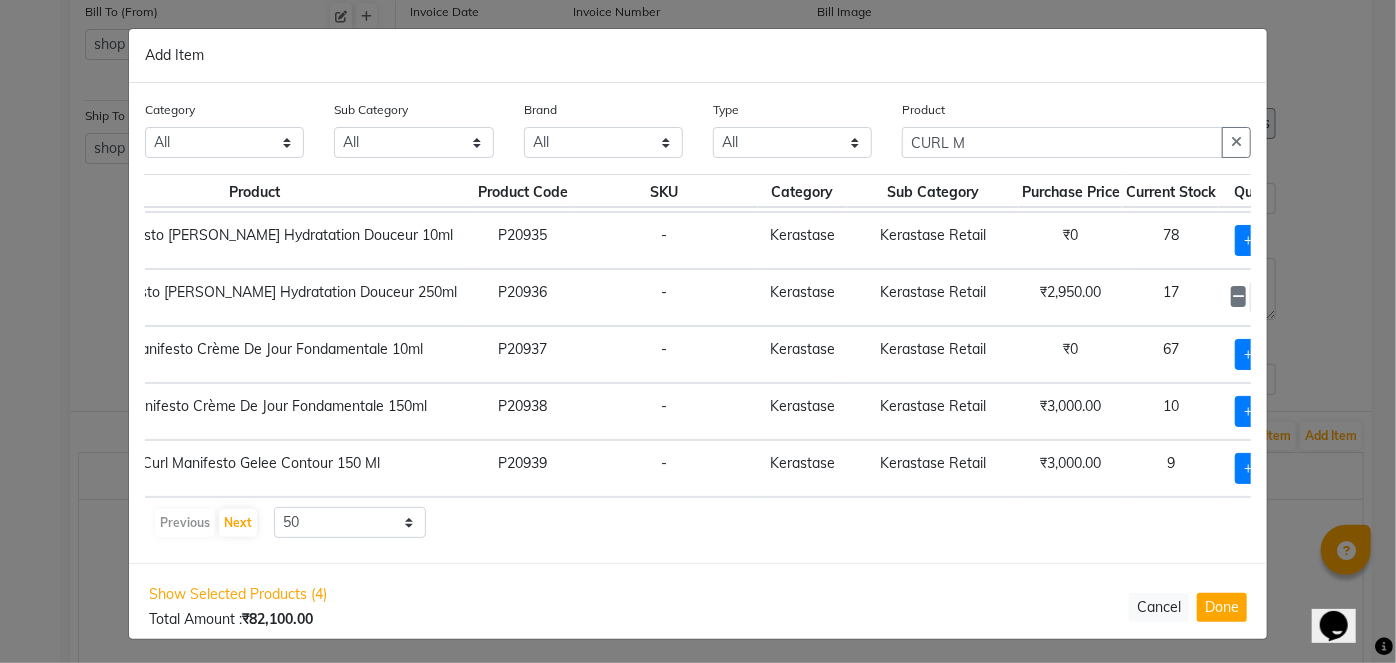 click 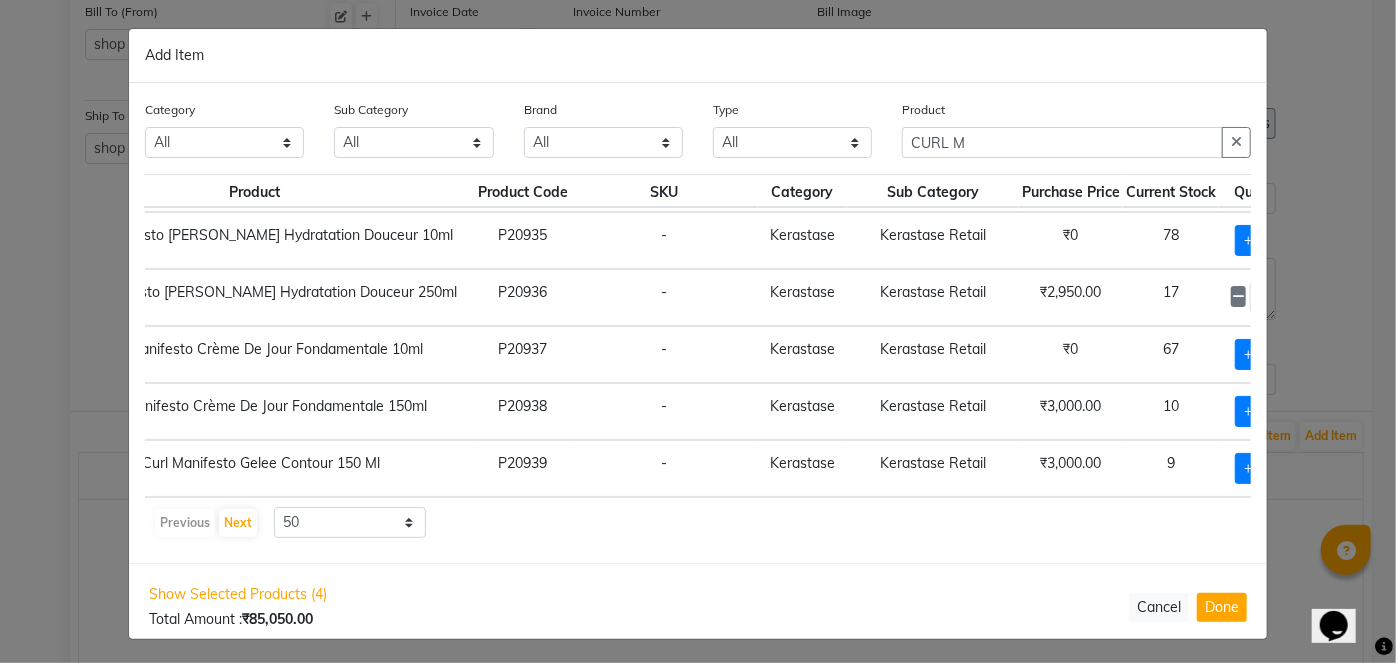 click 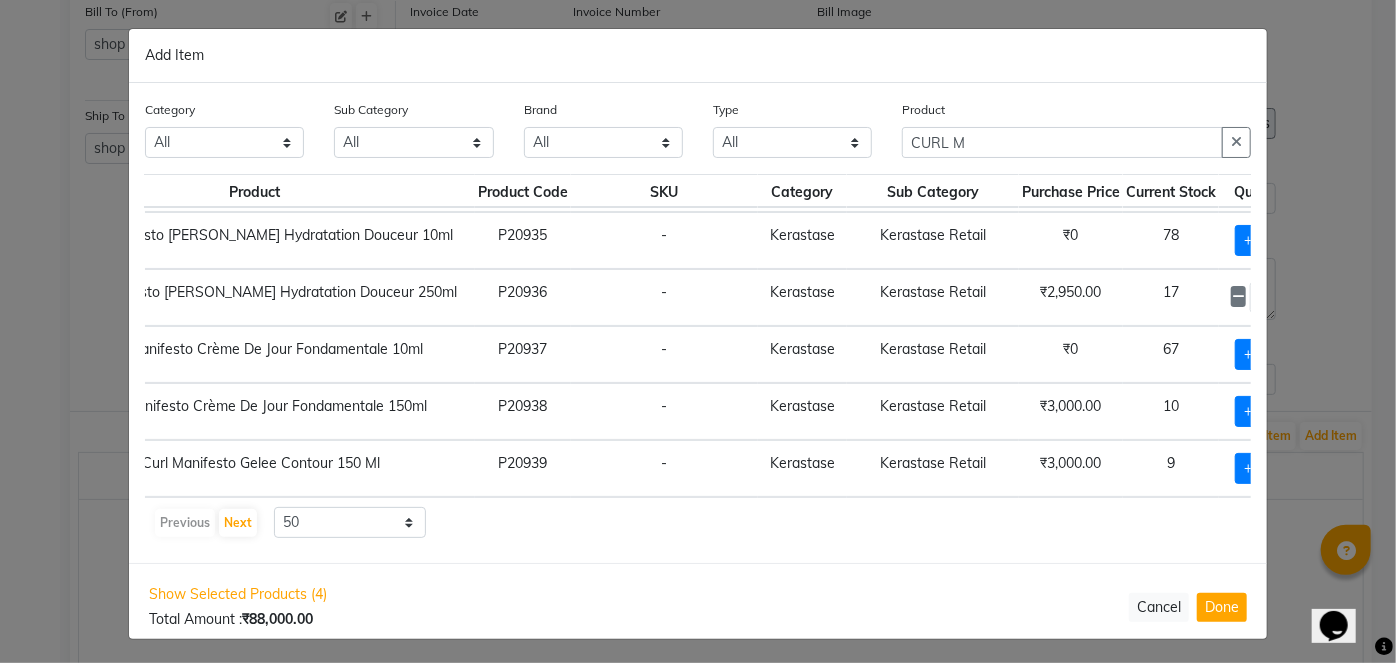 click 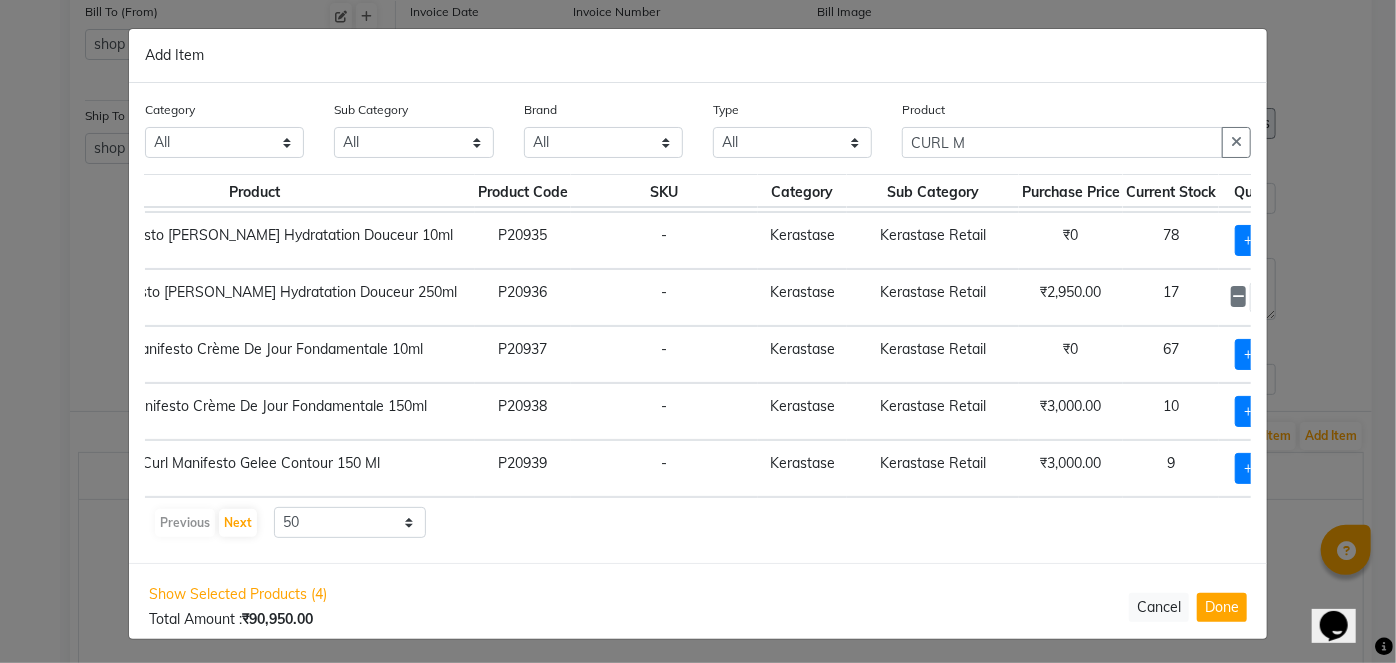 click 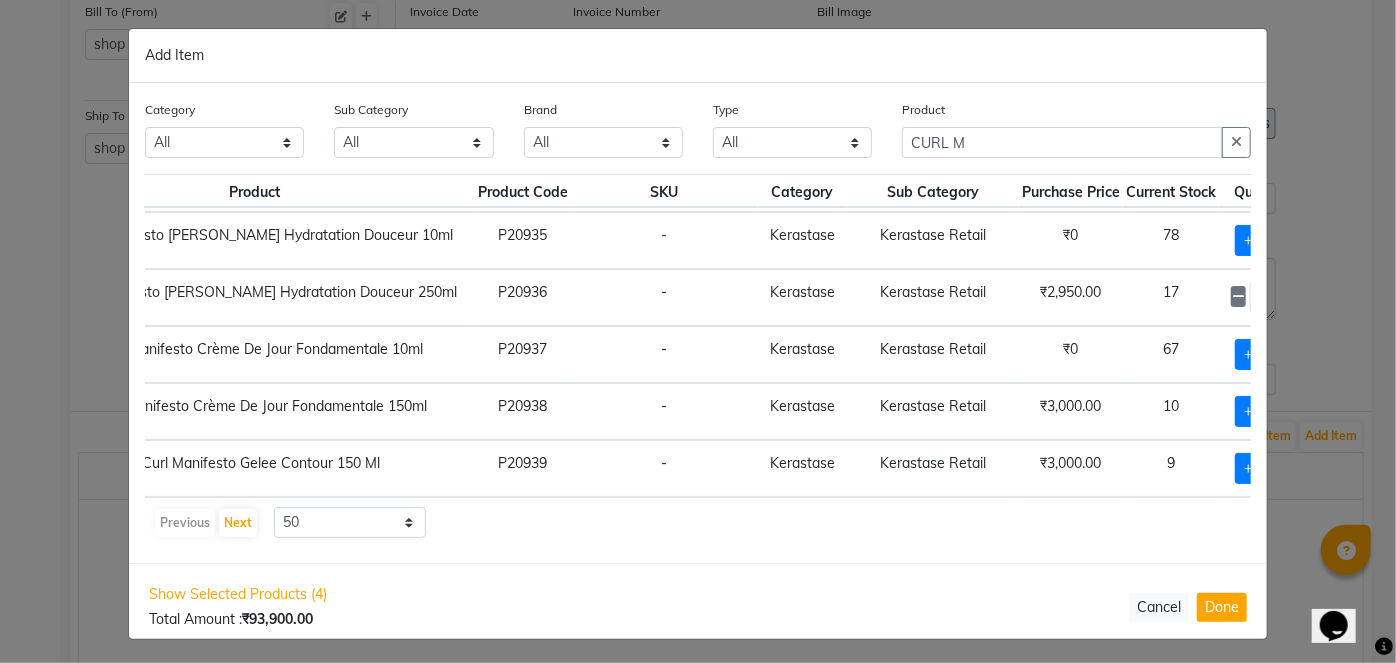 click 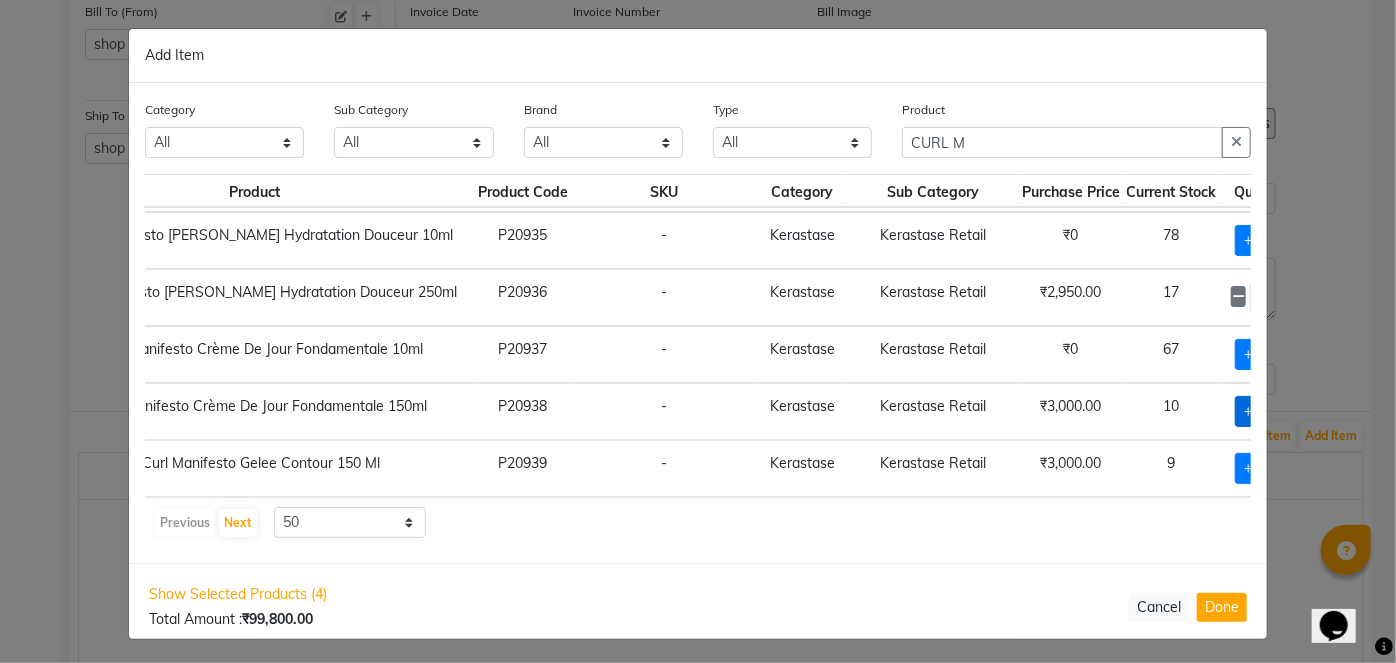 click on "+ Add" 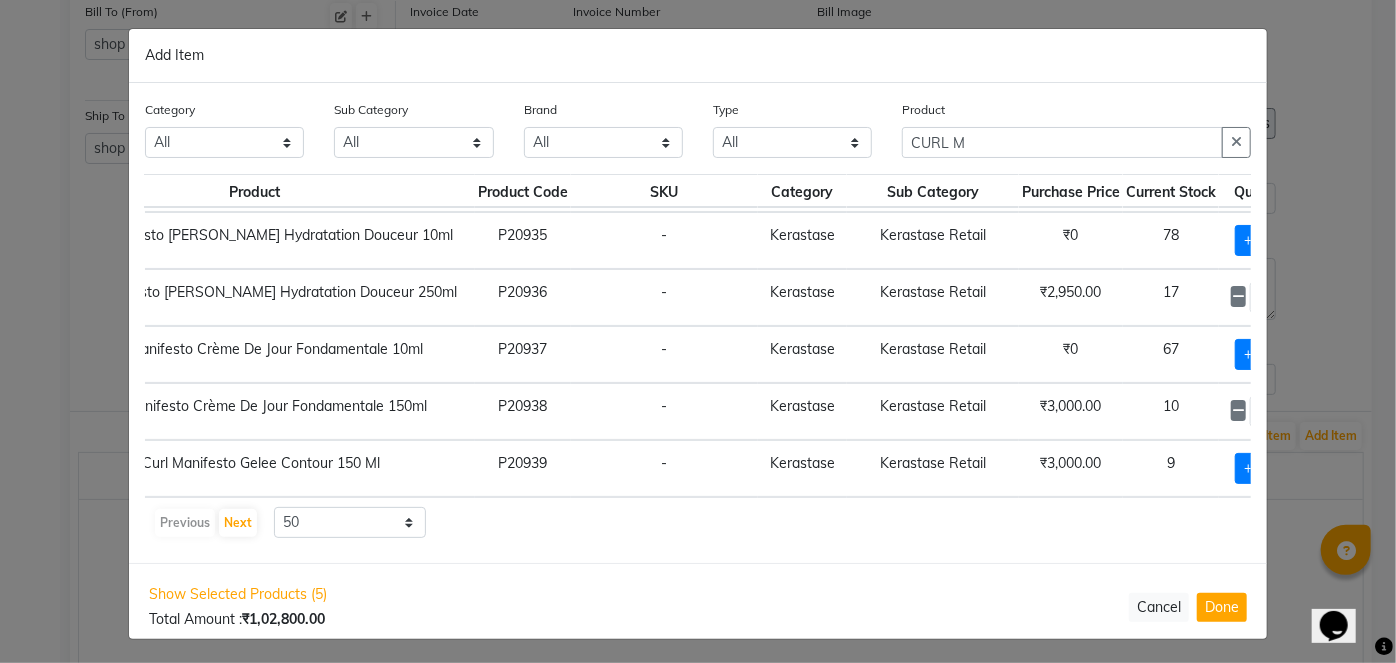 click 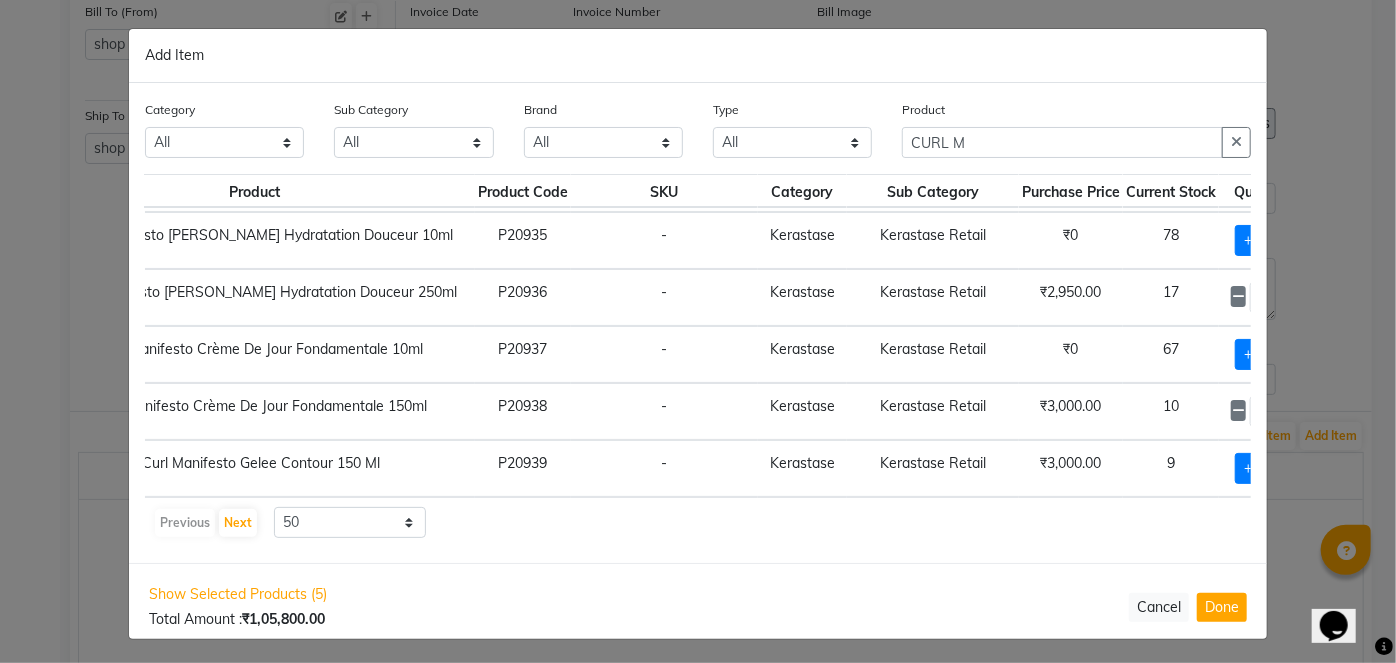 click 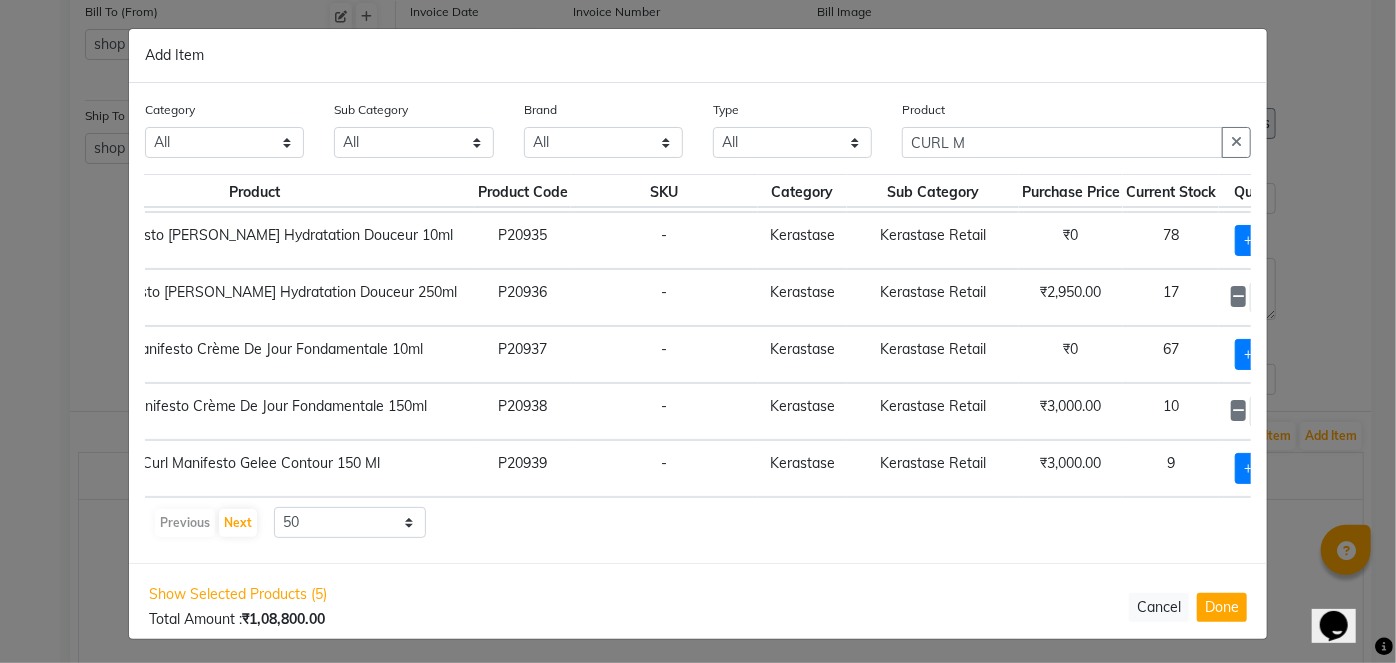 click 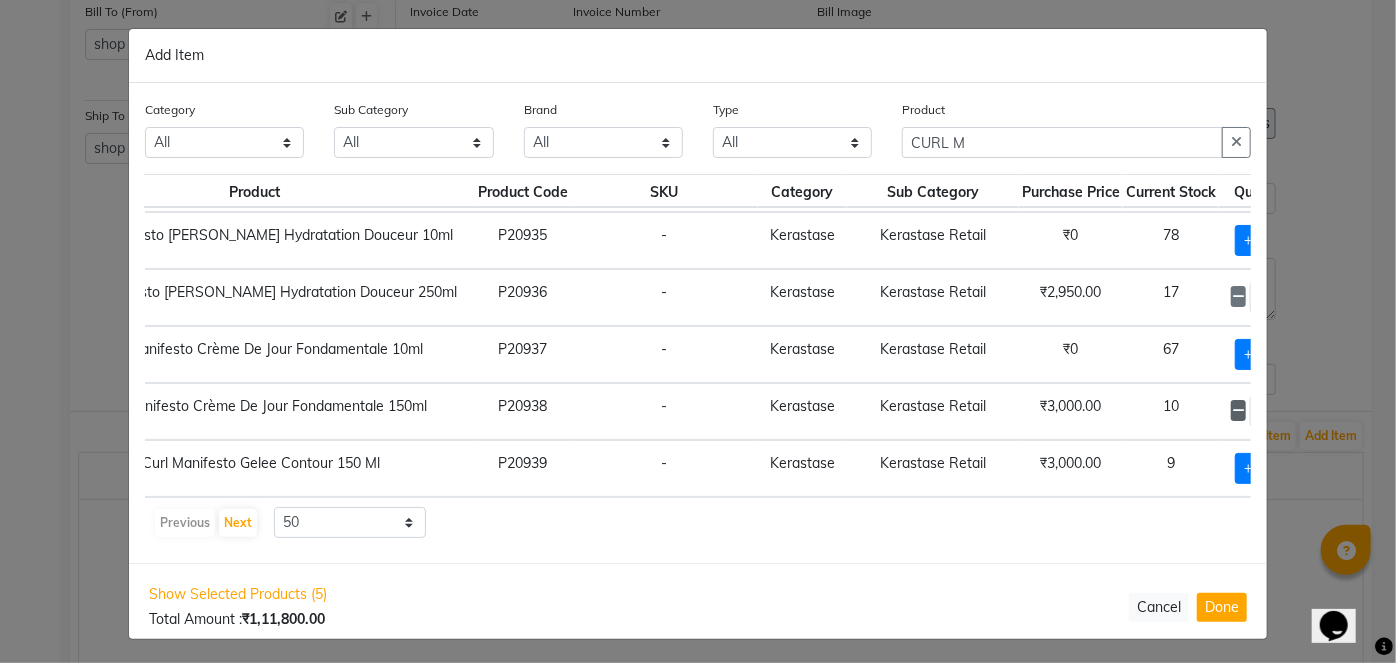 click 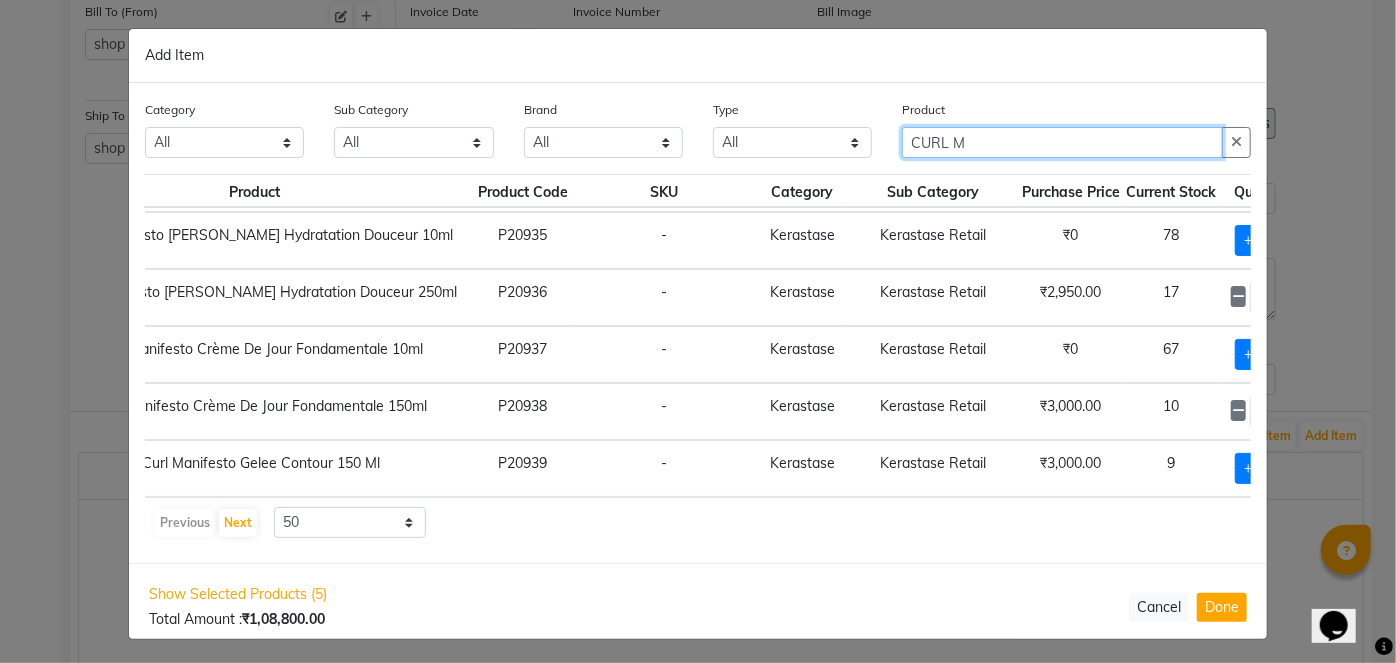 click on "CURL M" 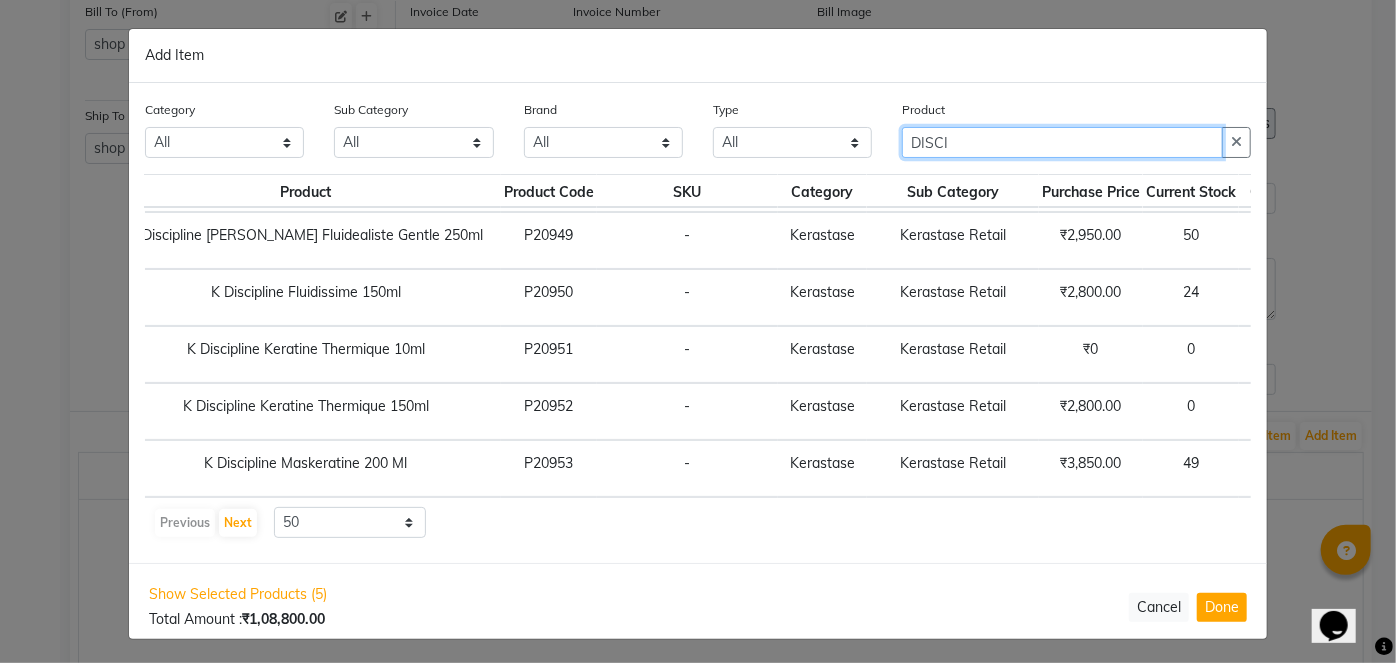 scroll, scrollTop: 0, scrollLeft: 80, axis: horizontal 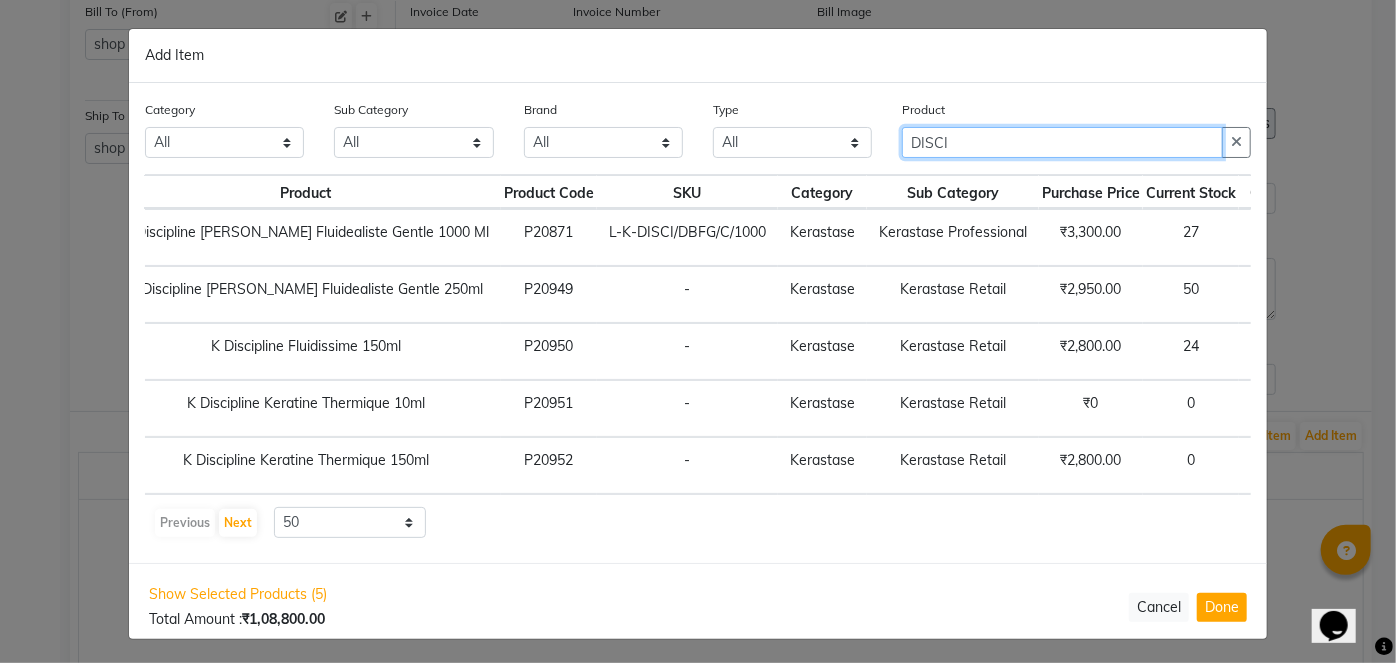 type on "DISCI" 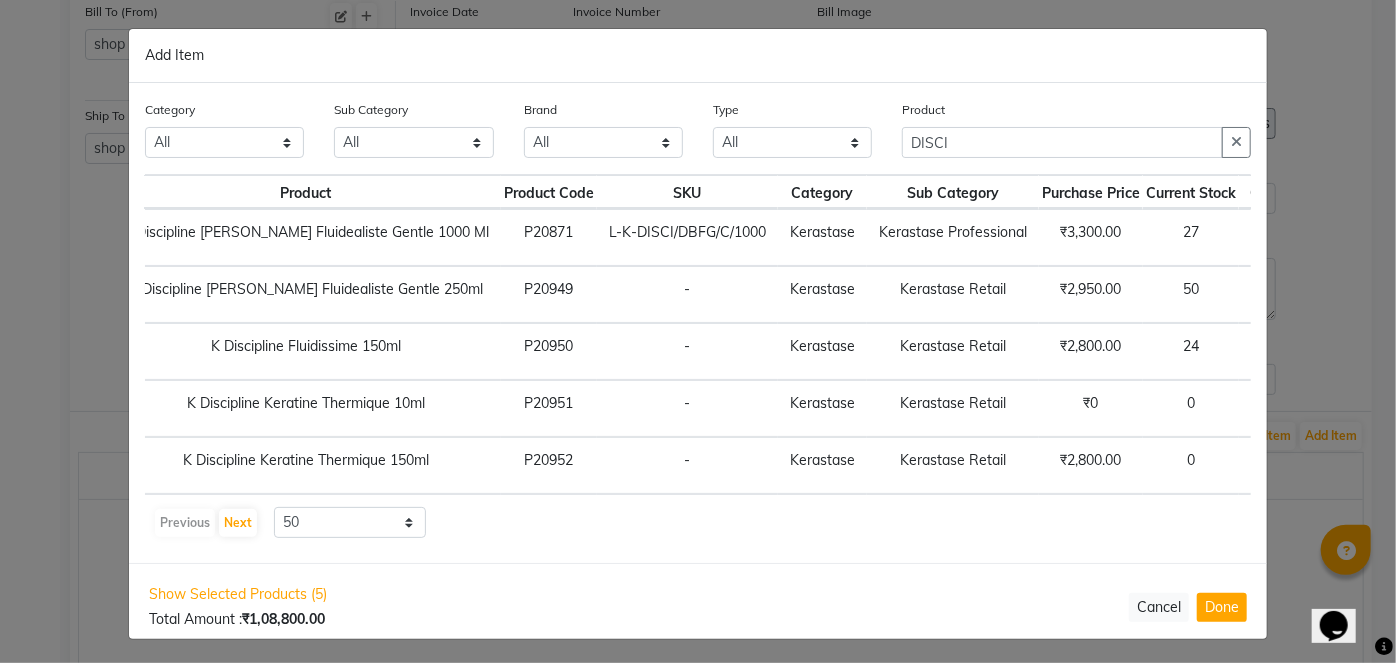 click on "+ Add" 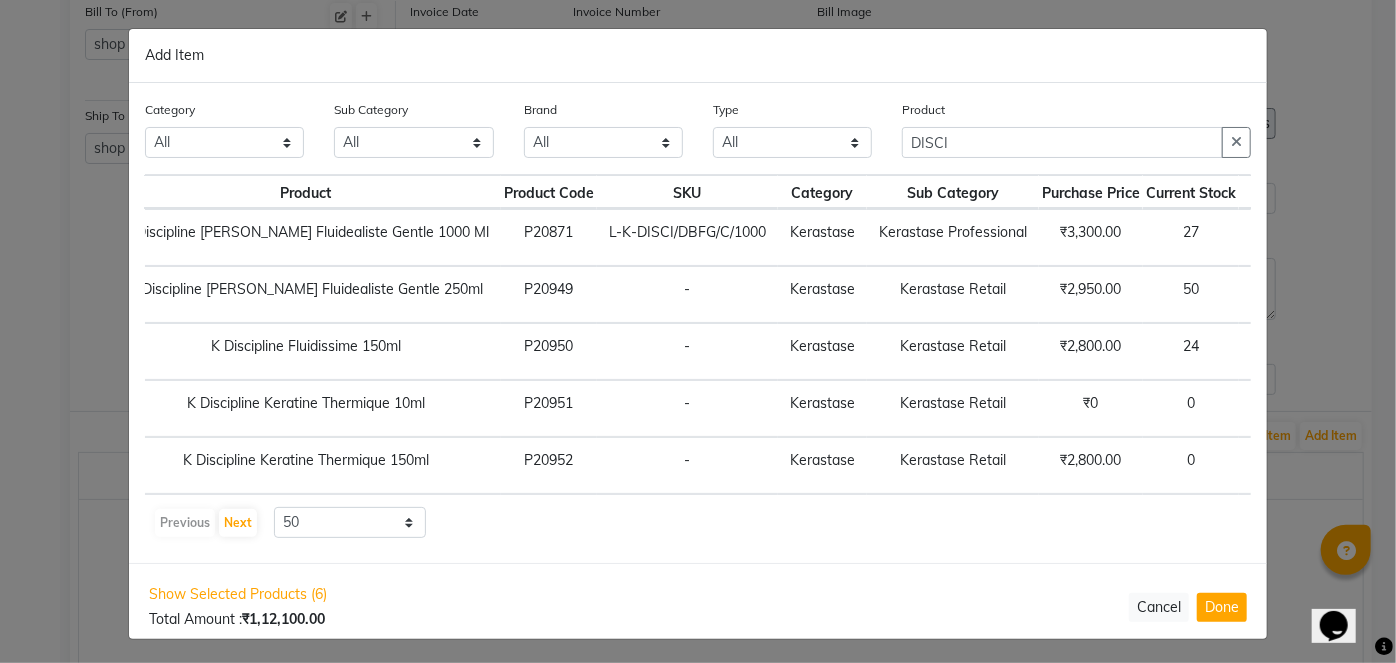 click 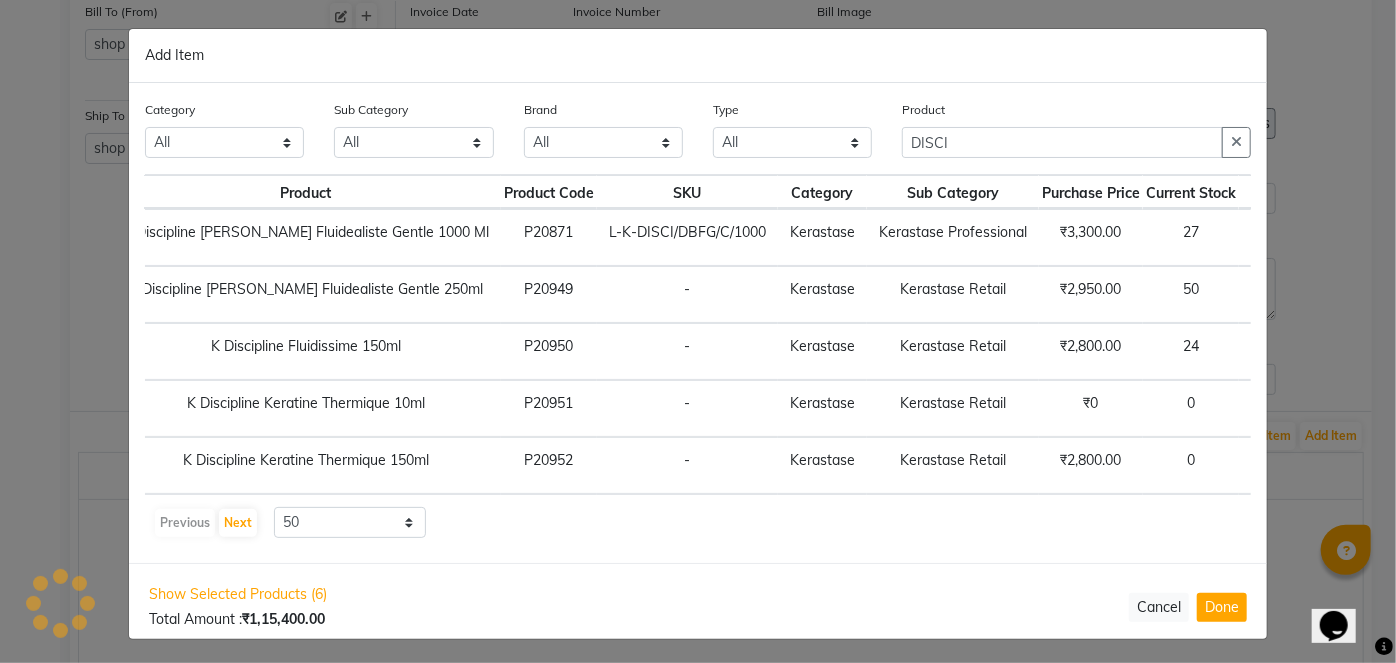 click 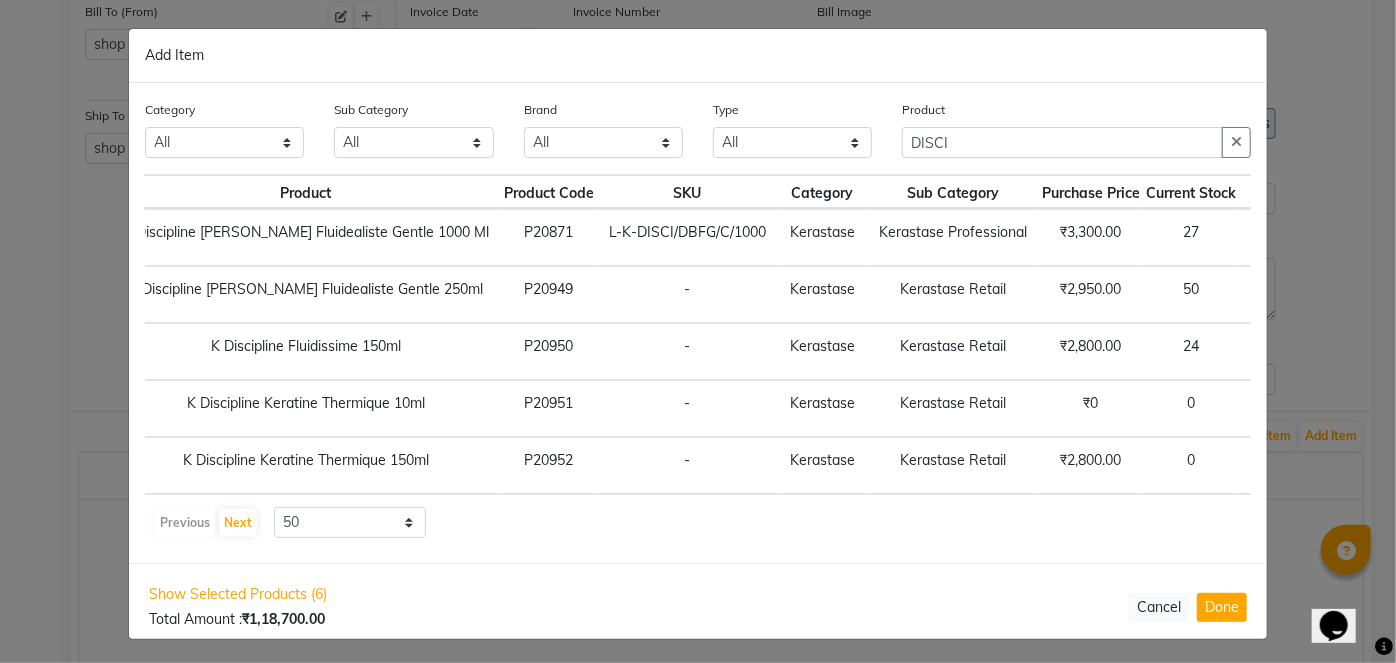 click 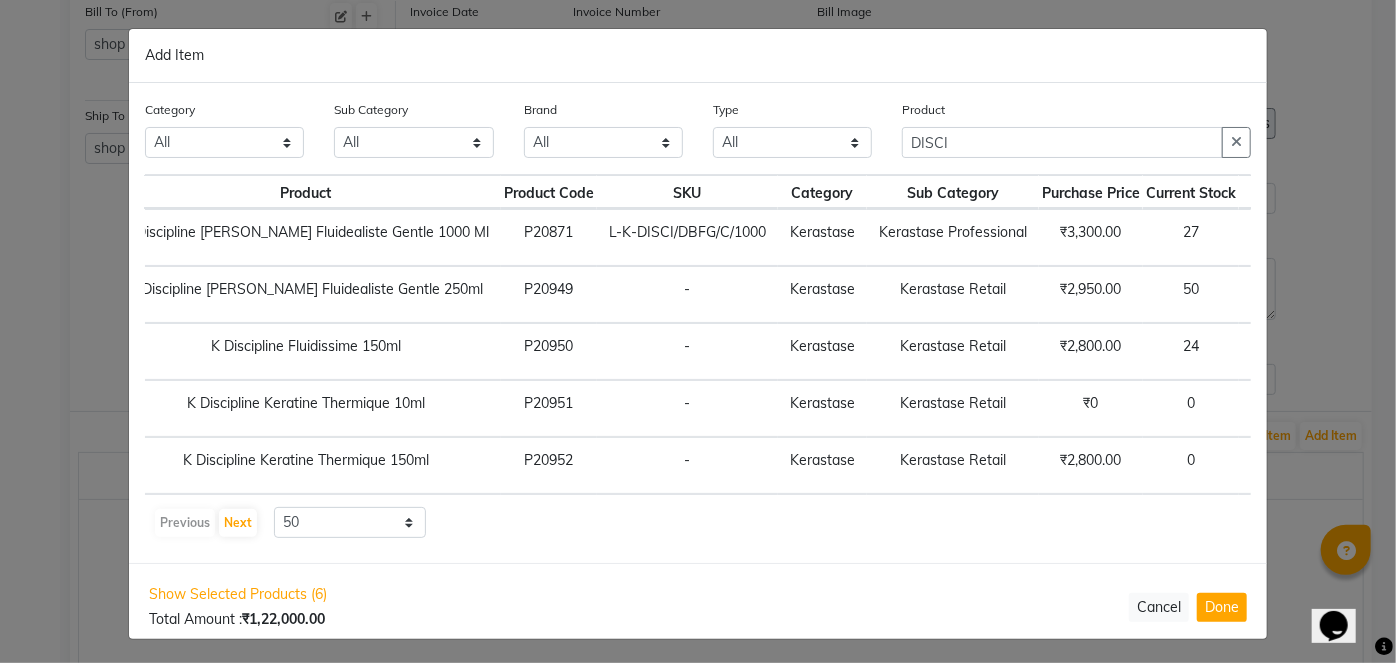 click 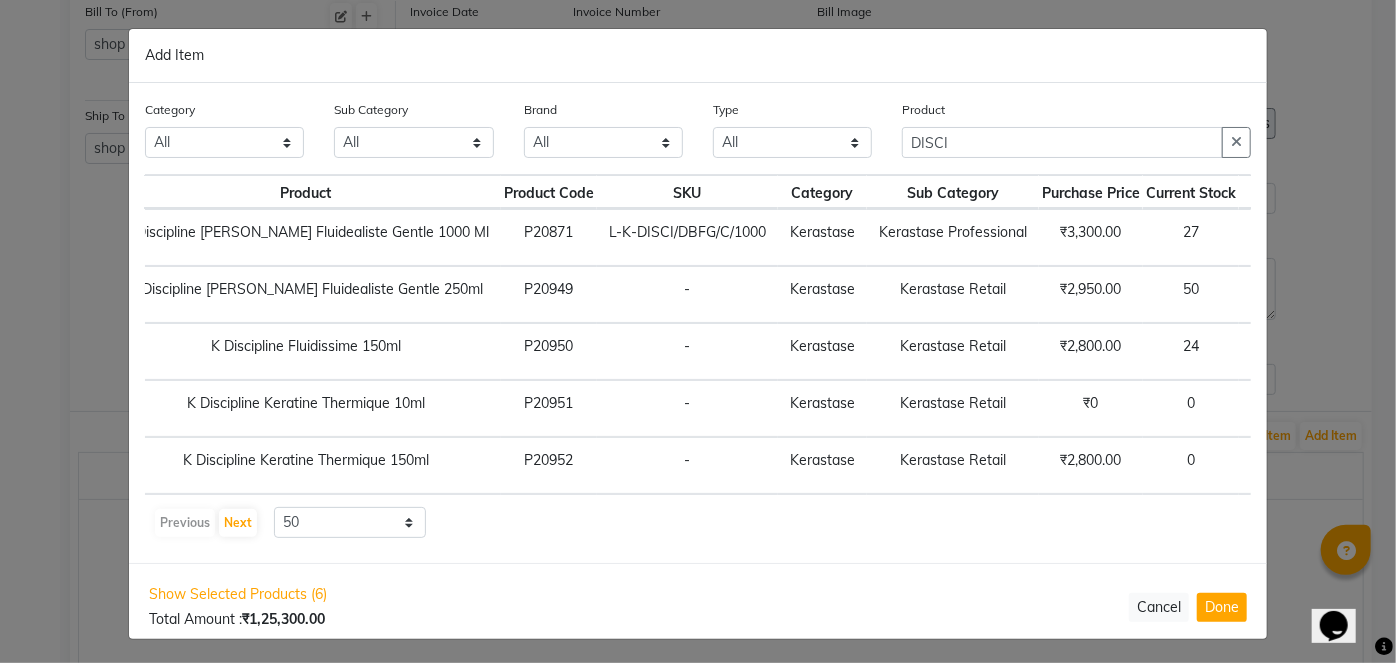 click 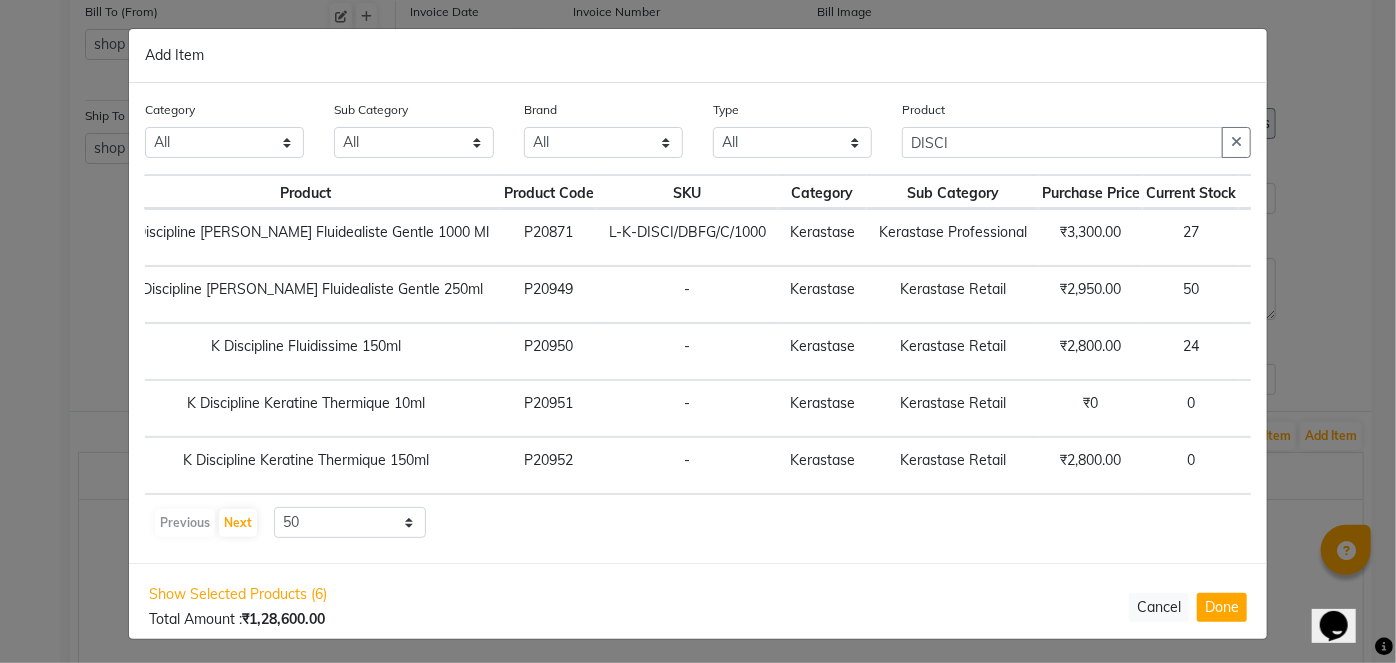 click 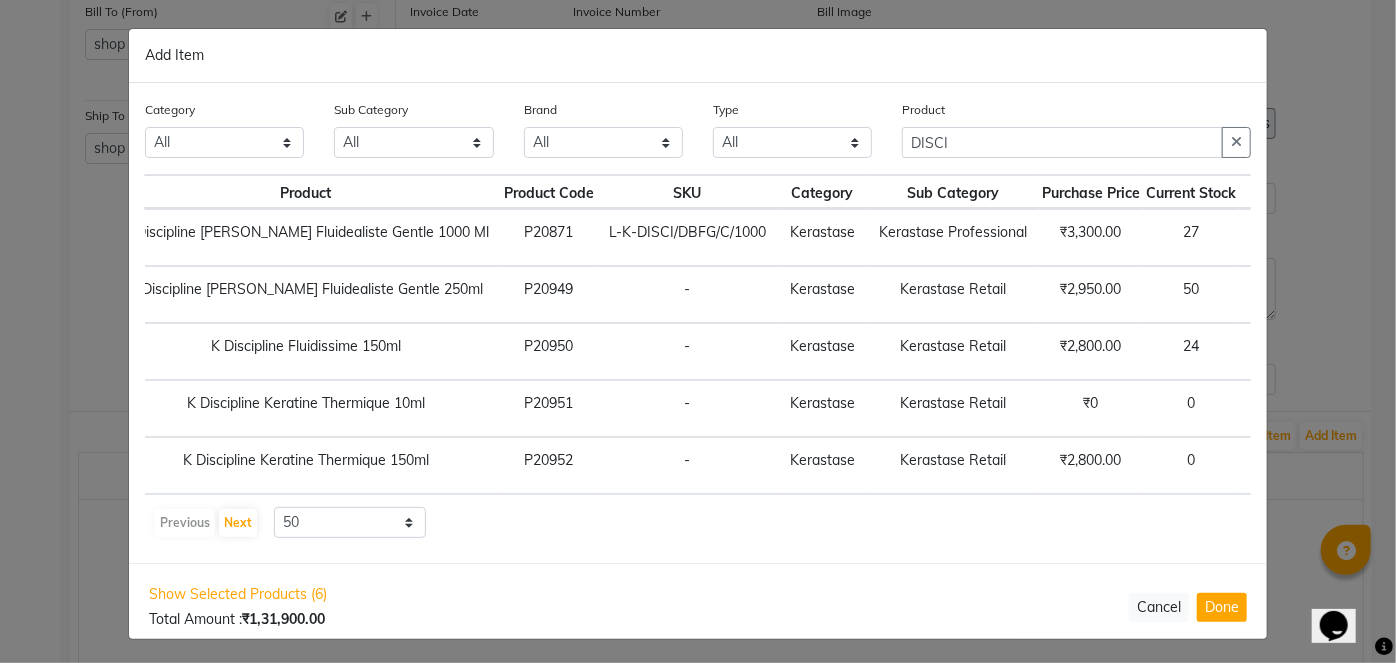 click 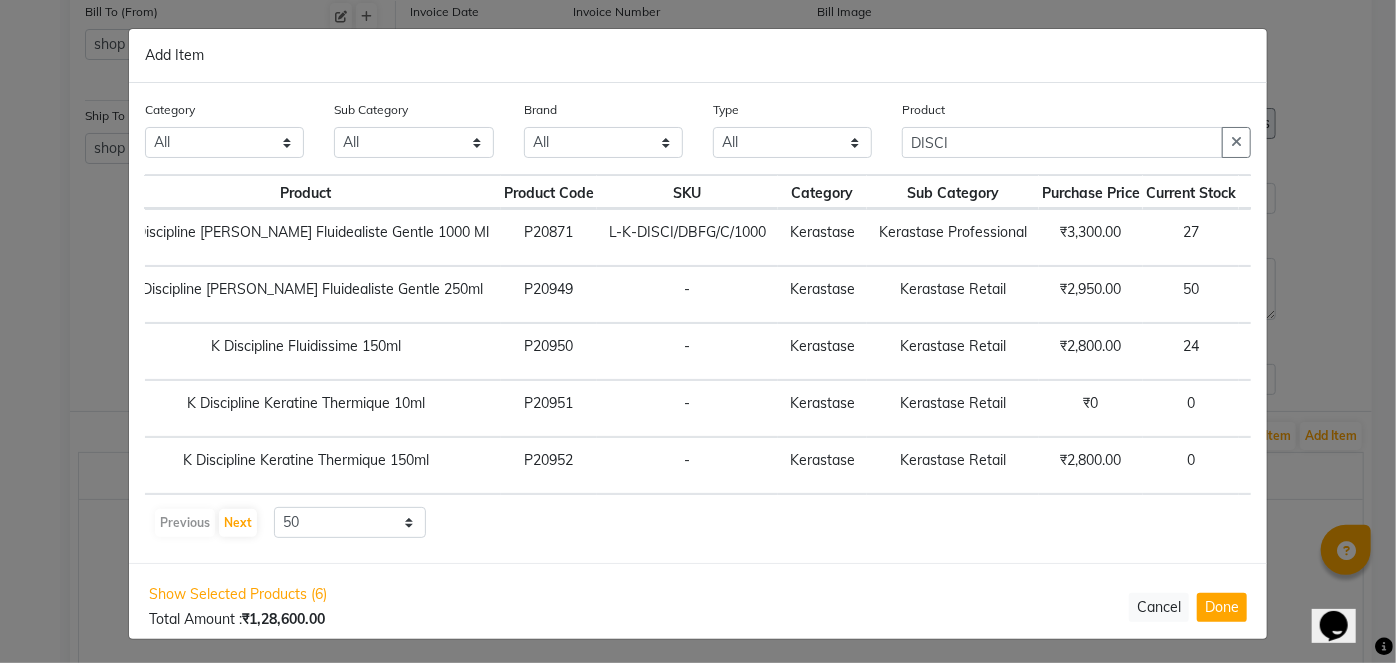 click on "+ Add" 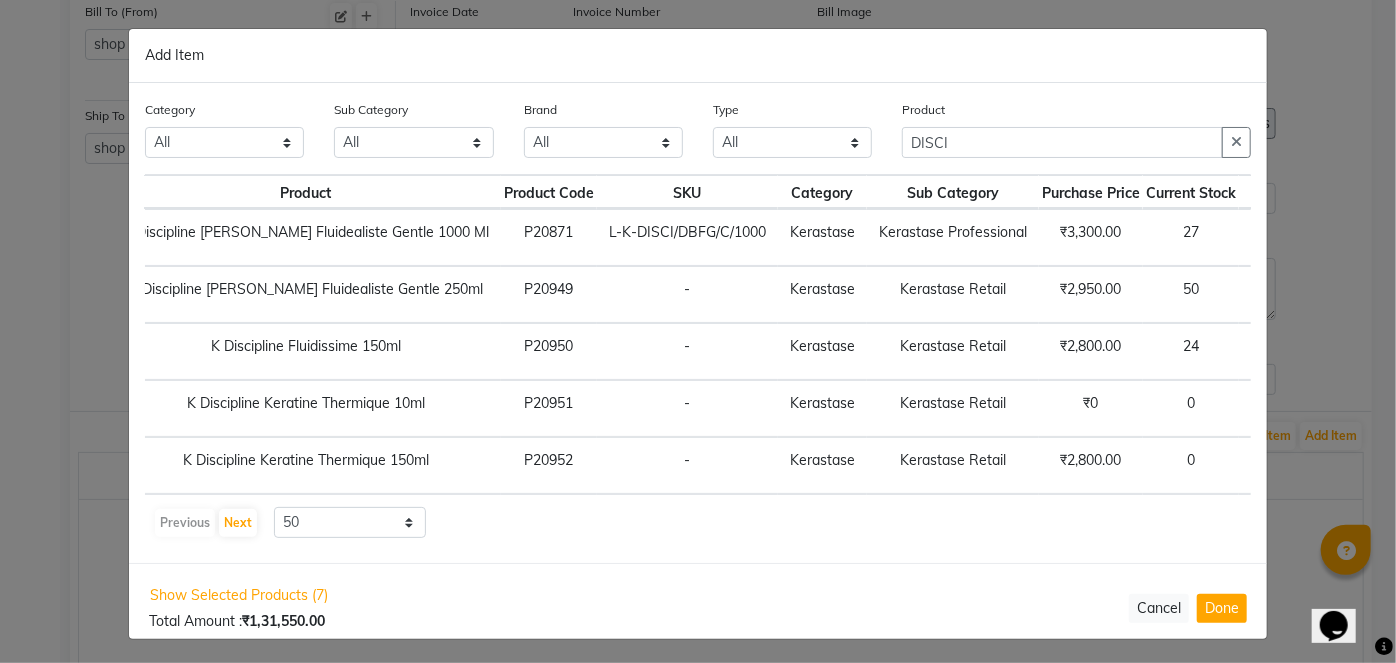 click on "1" 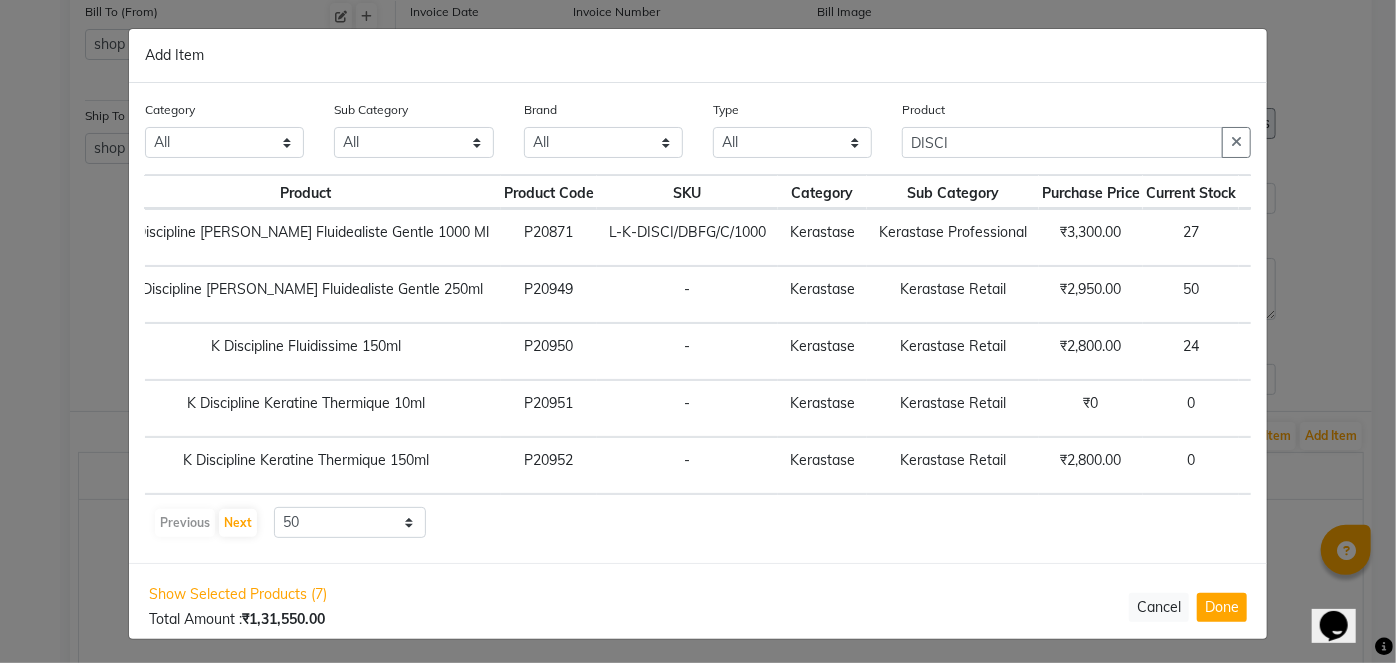 scroll, scrollTop: 0, scrollLeft: 7, axis: horizontal 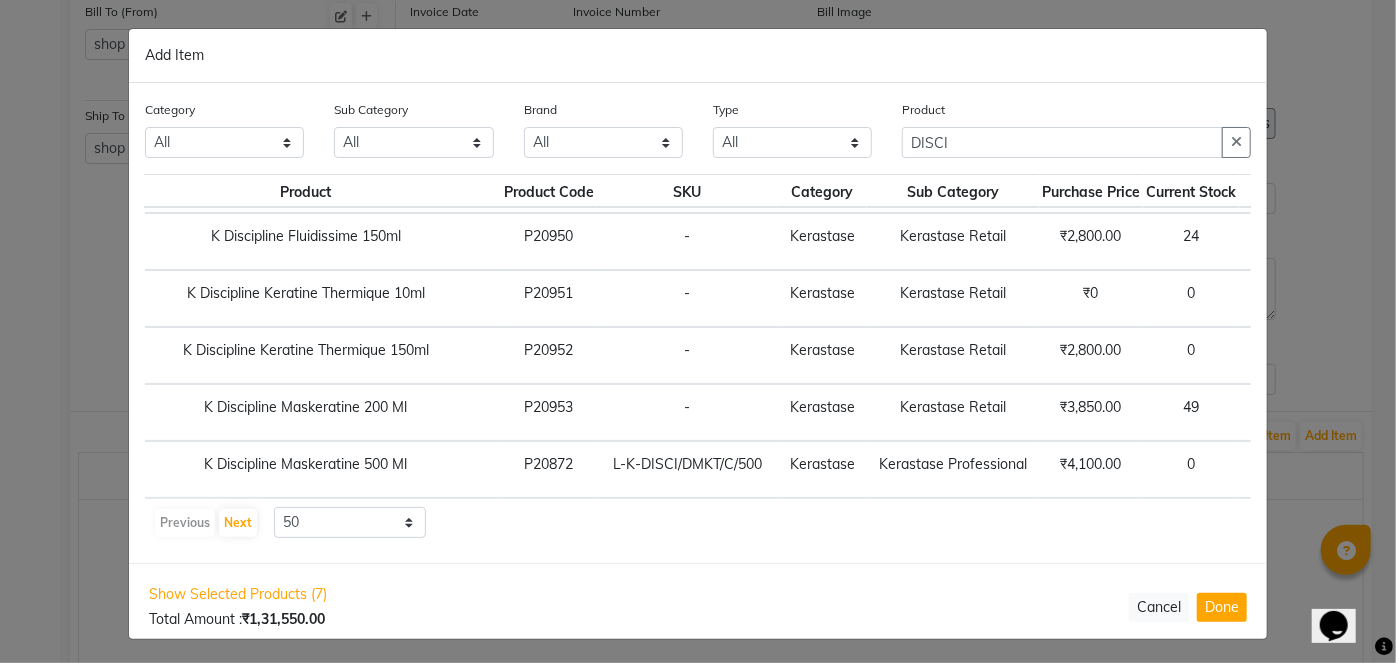 type on "12" 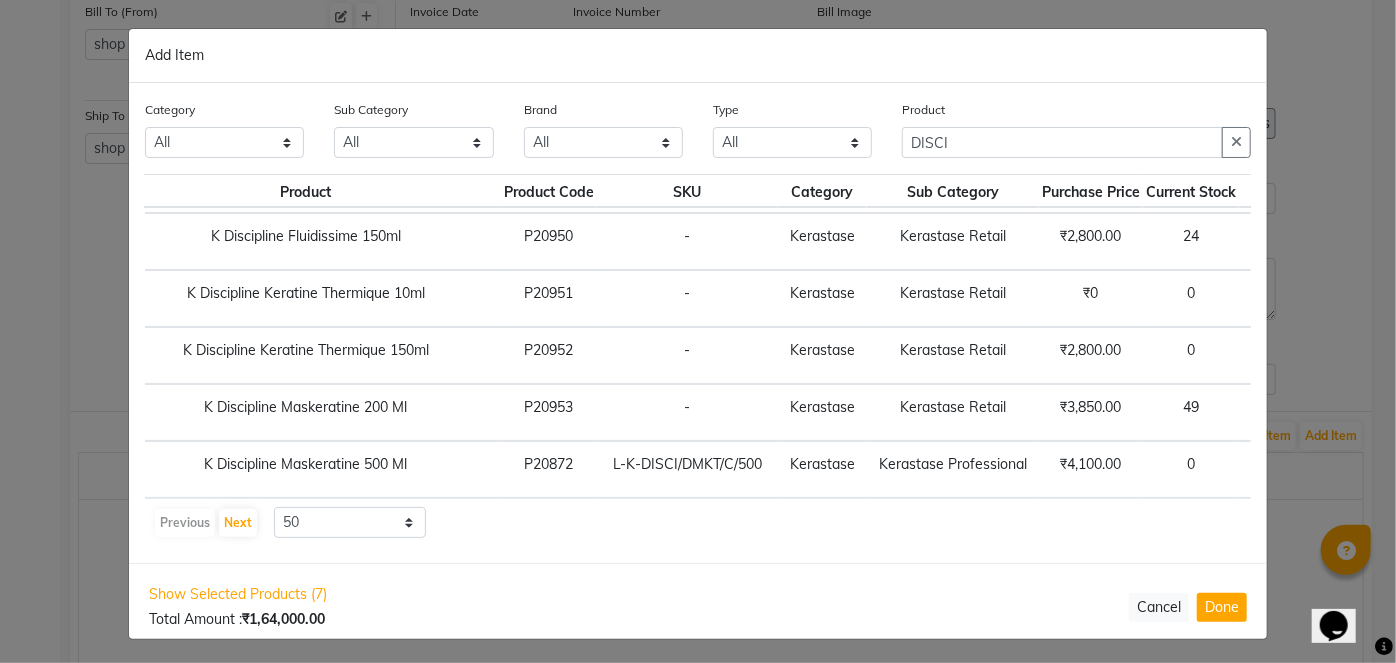 scroll, scrollTop: 0, scrollLeft: 0, axis: both 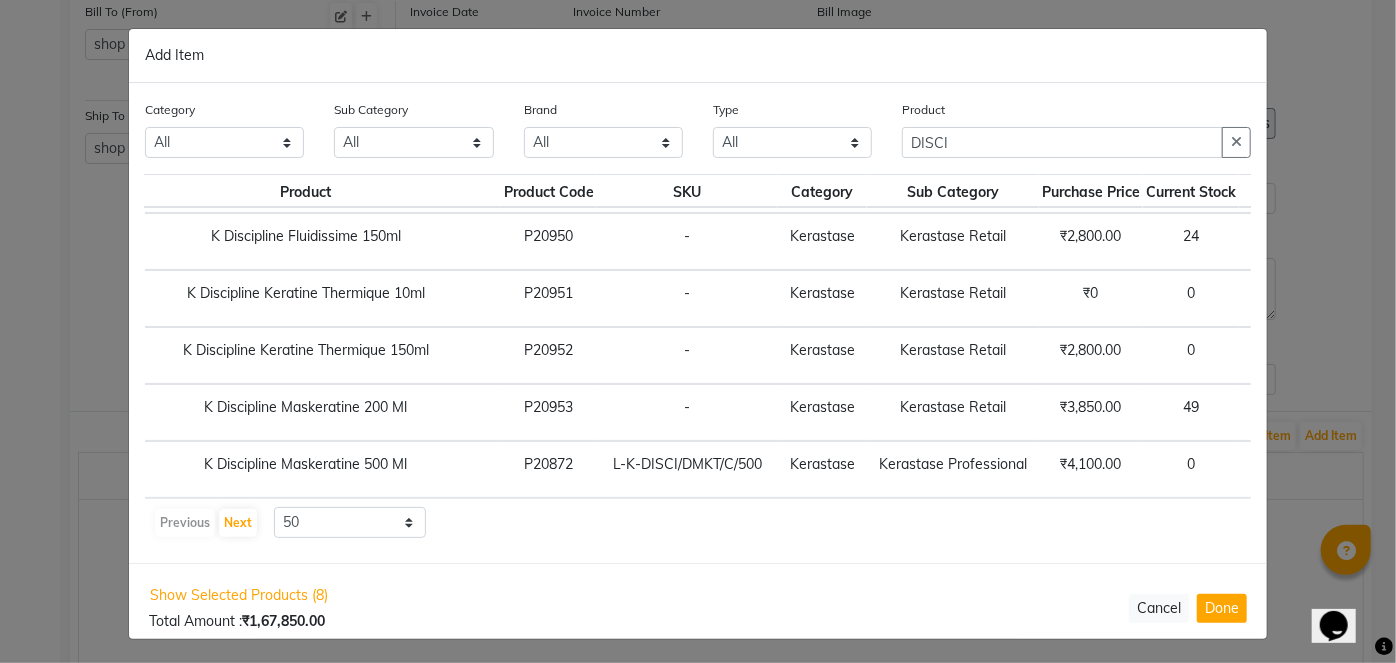 click on "1" 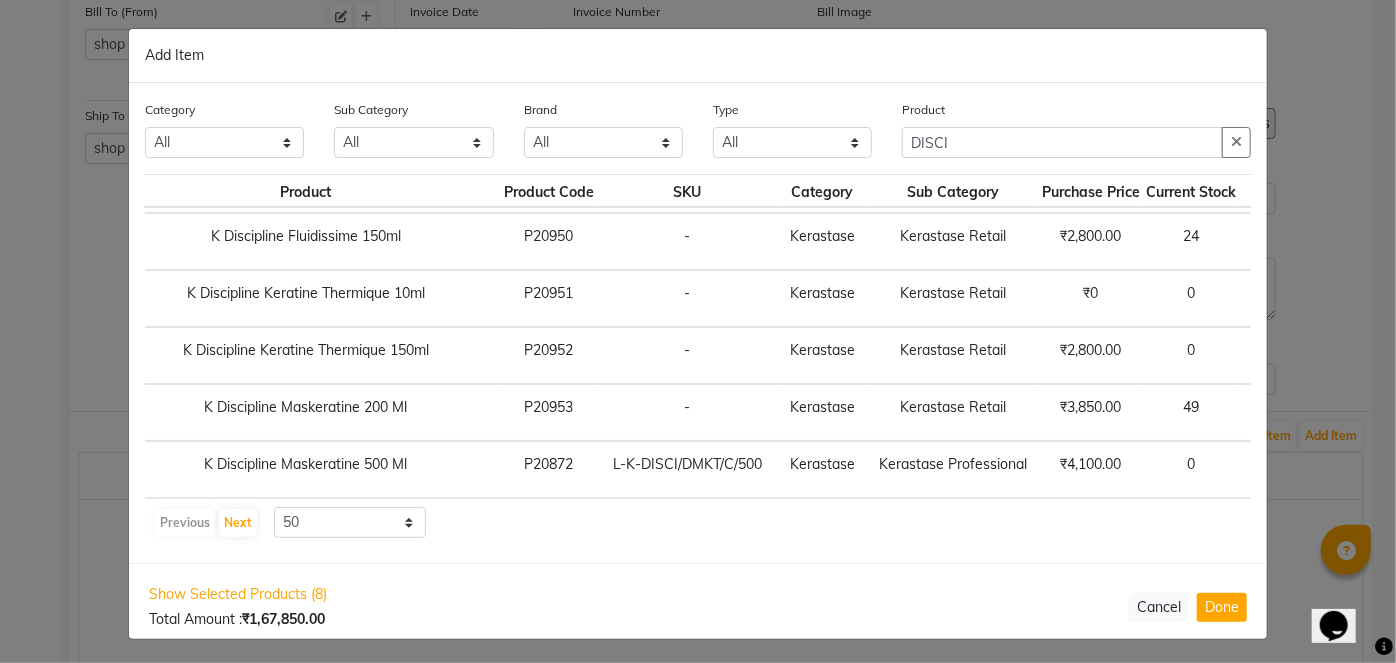 scroll, scrollTop: 0, scrollLeft: 7, axis: horizontal 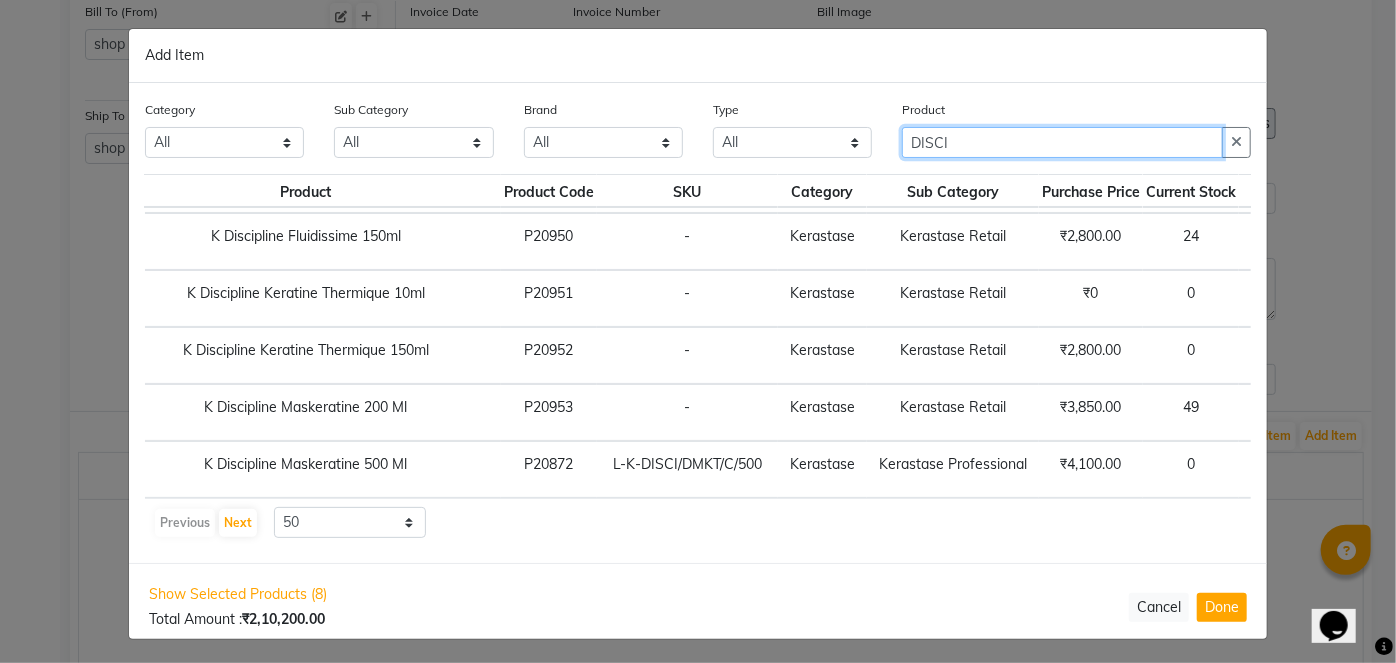 click on "DISCI" 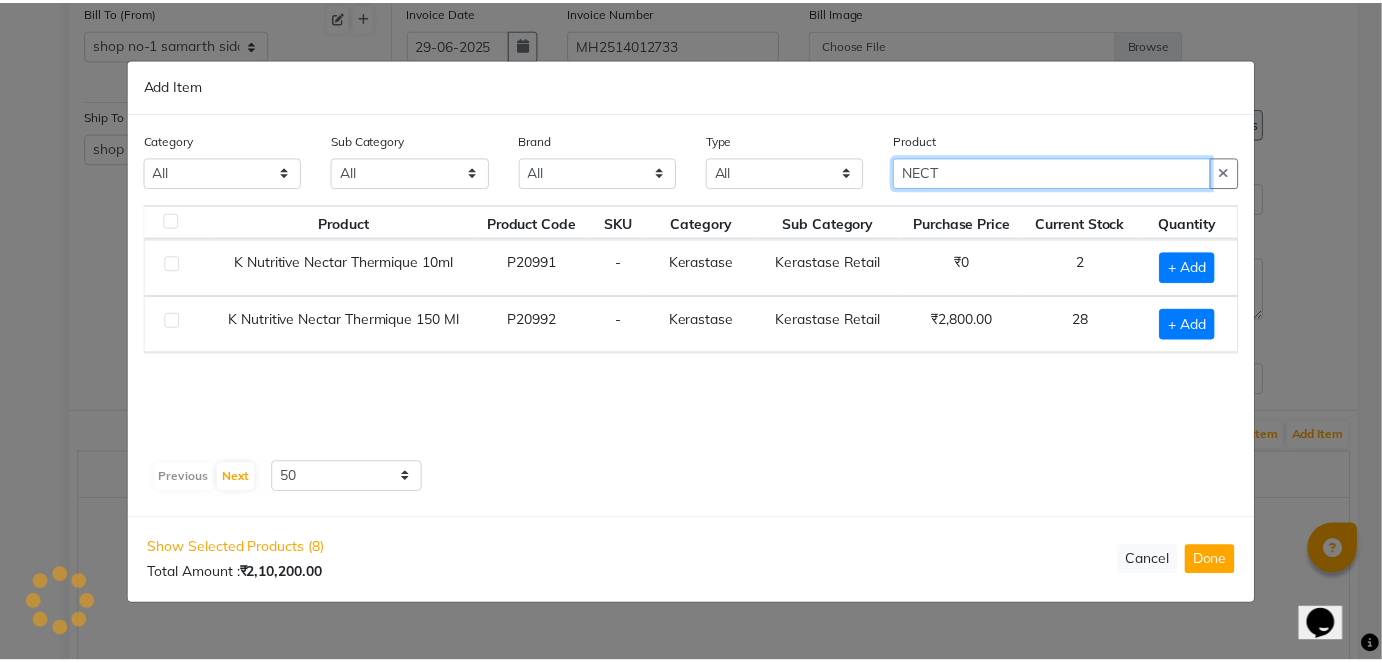 scroll, scrollTop: 0, scrollLeft: 0, axis: both 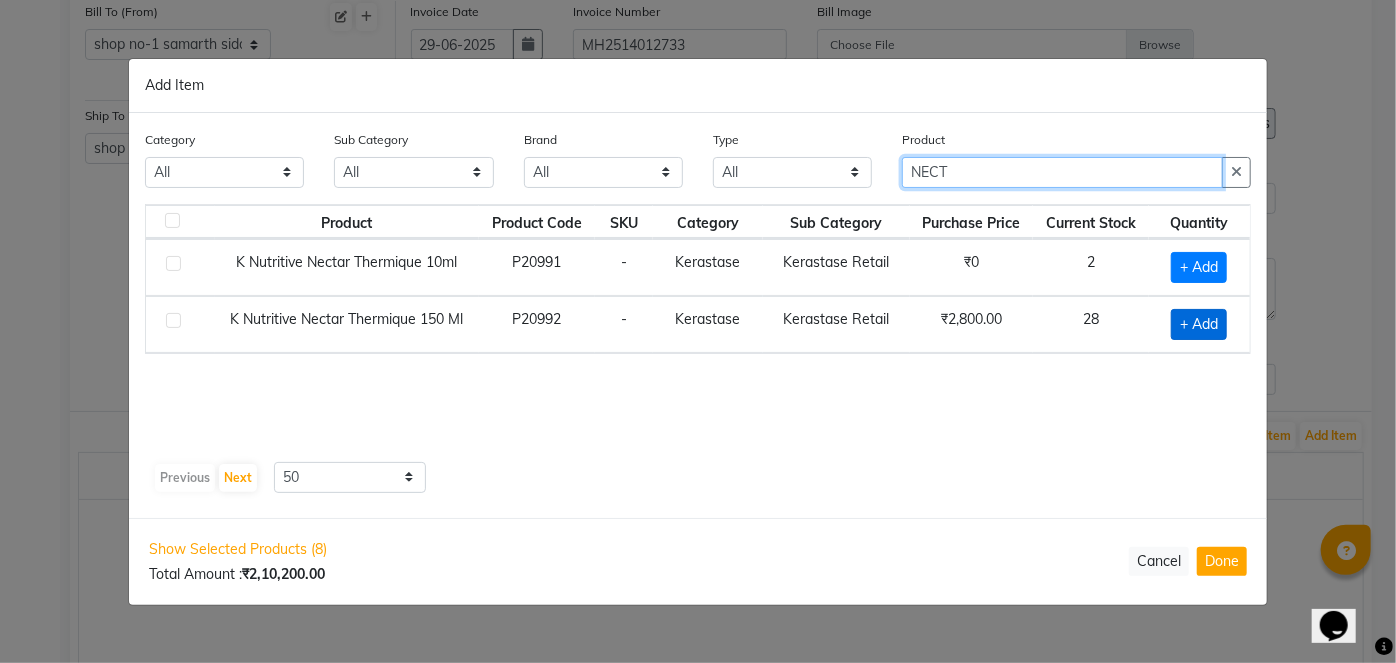 type on "NECT" 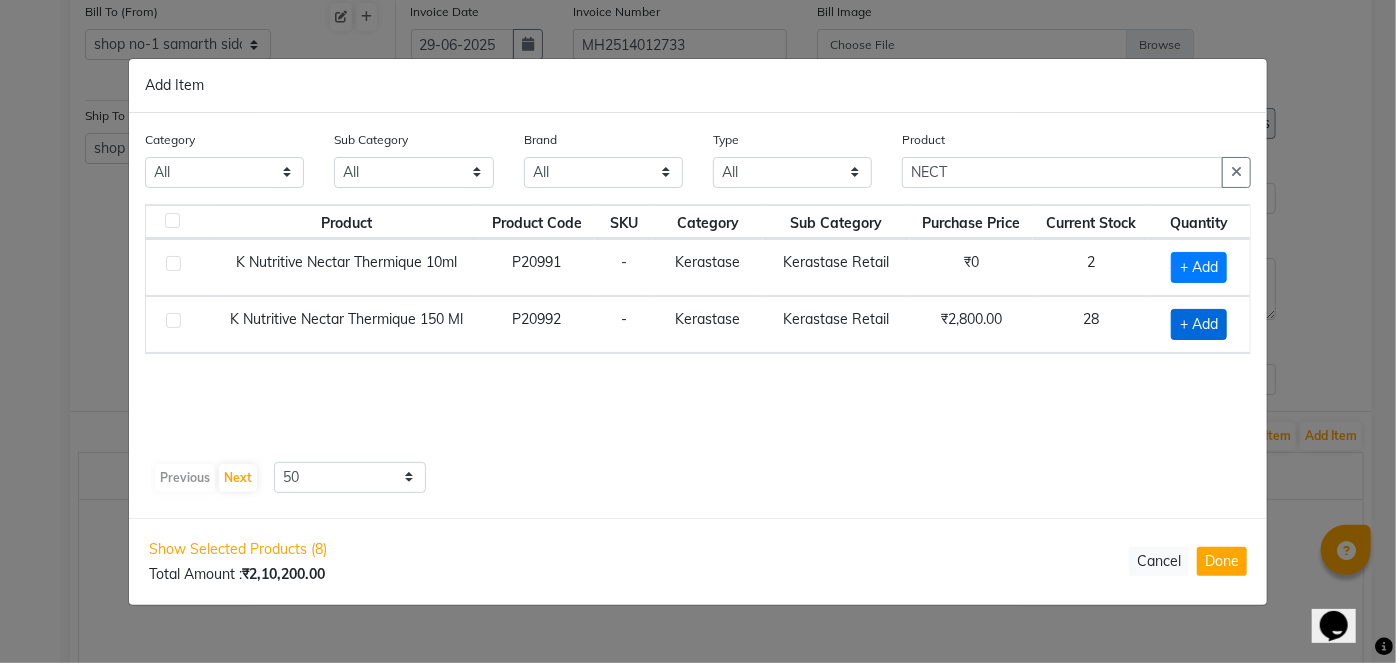 click on "+ Add" 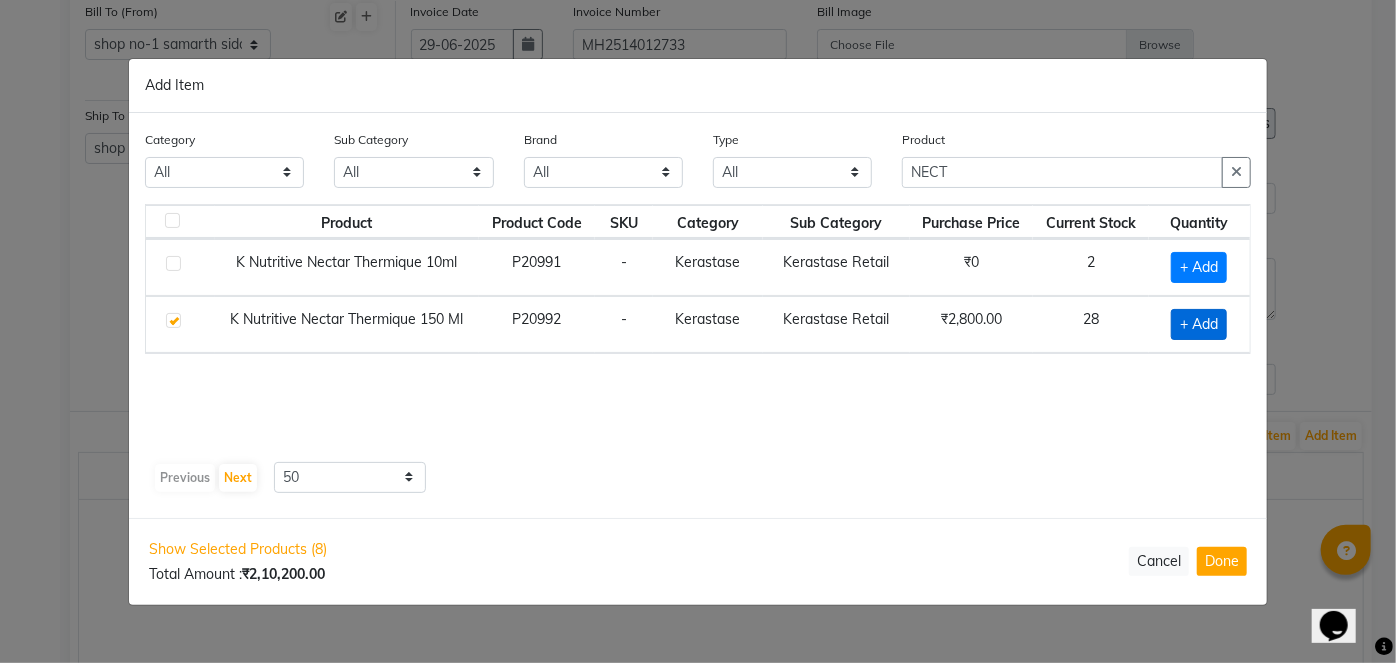 checkbox on "true" 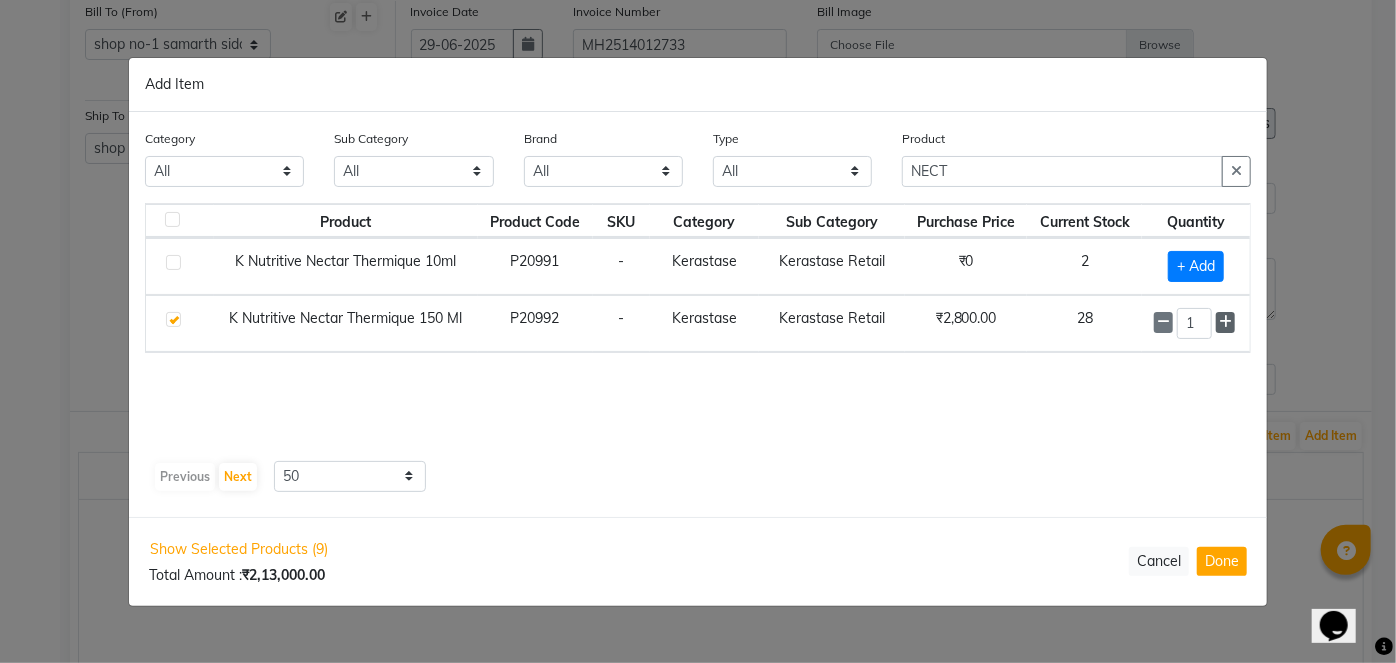 click 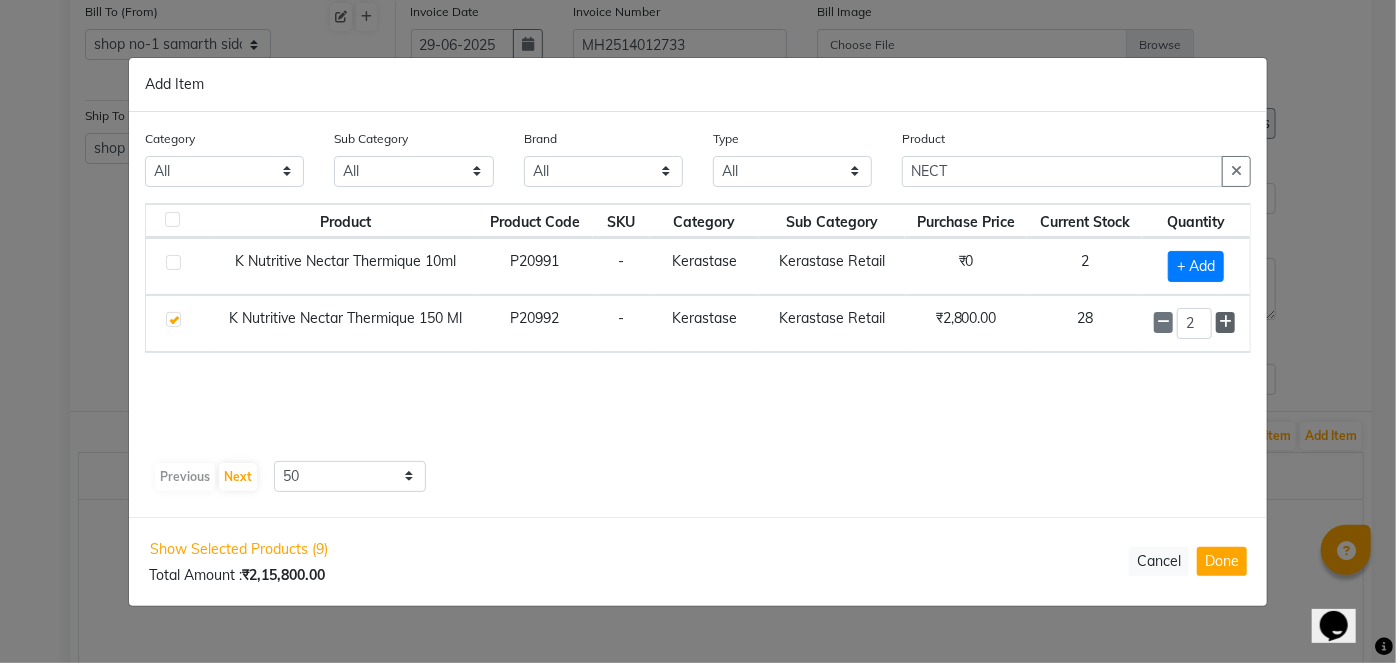 click 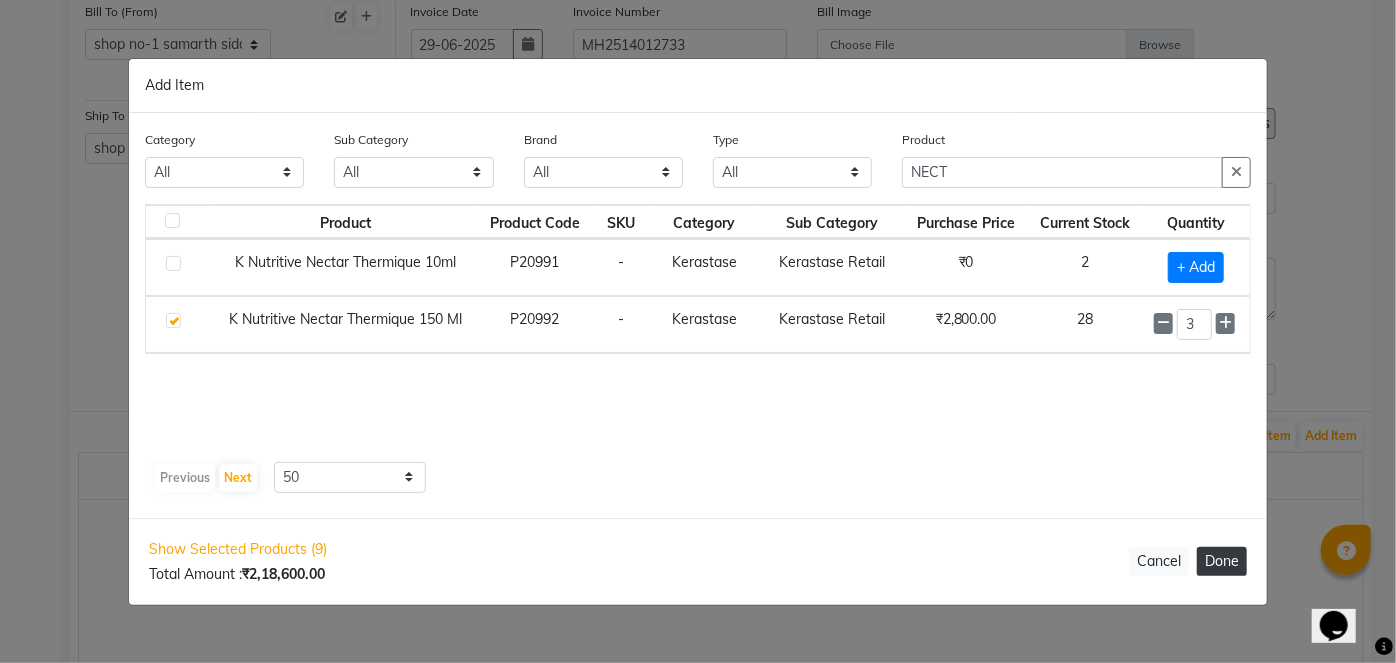 click on "Done" 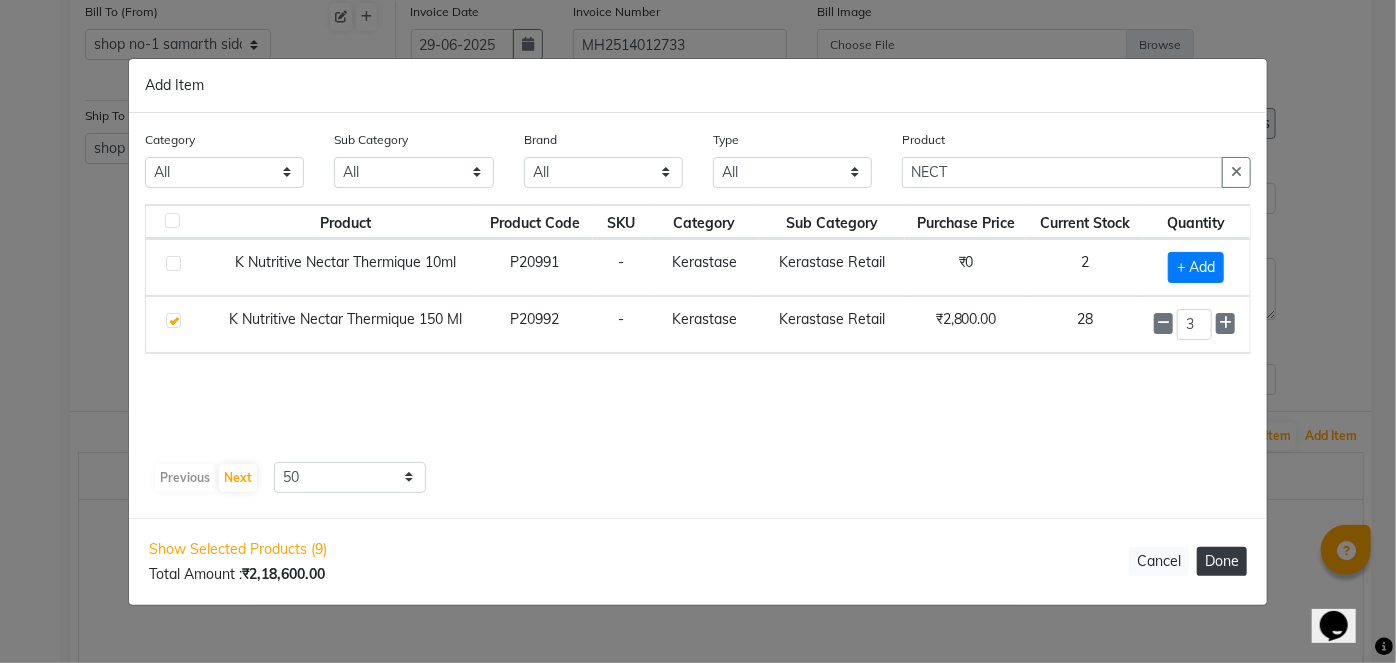 select on "2069" 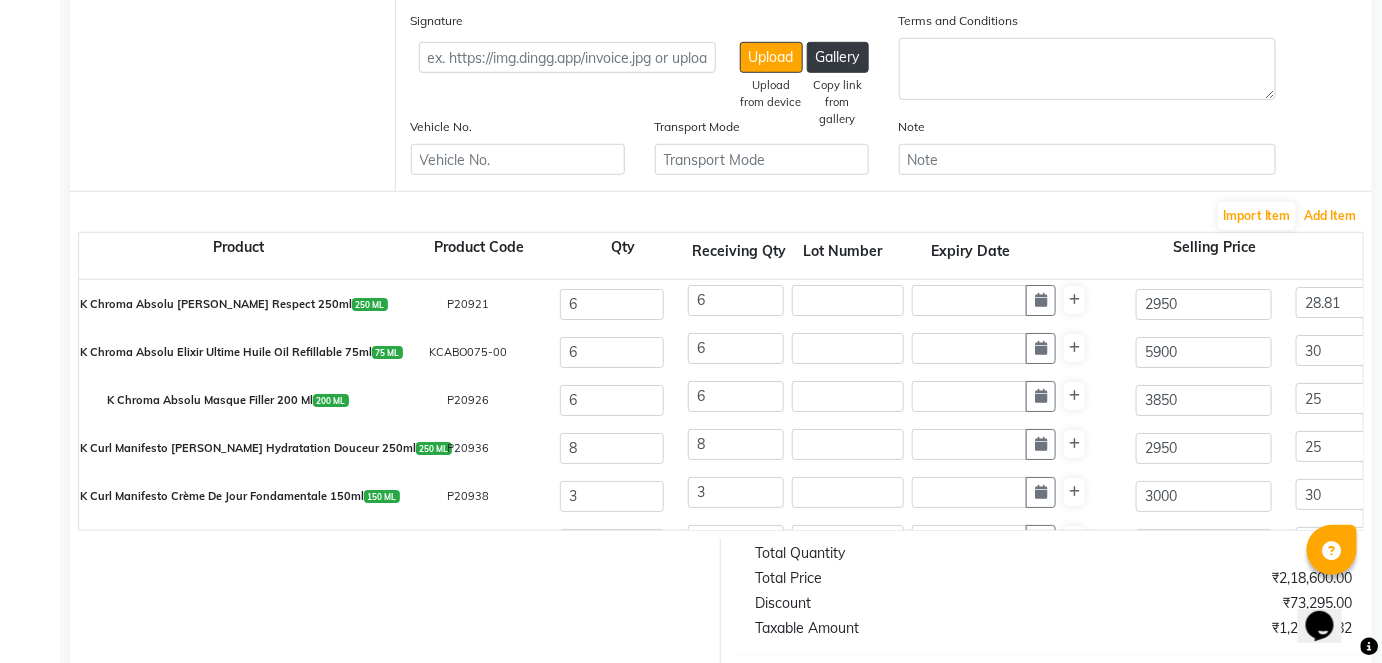 scroll, scrollTop: 418, scrollLeft: 0, axis: vertical 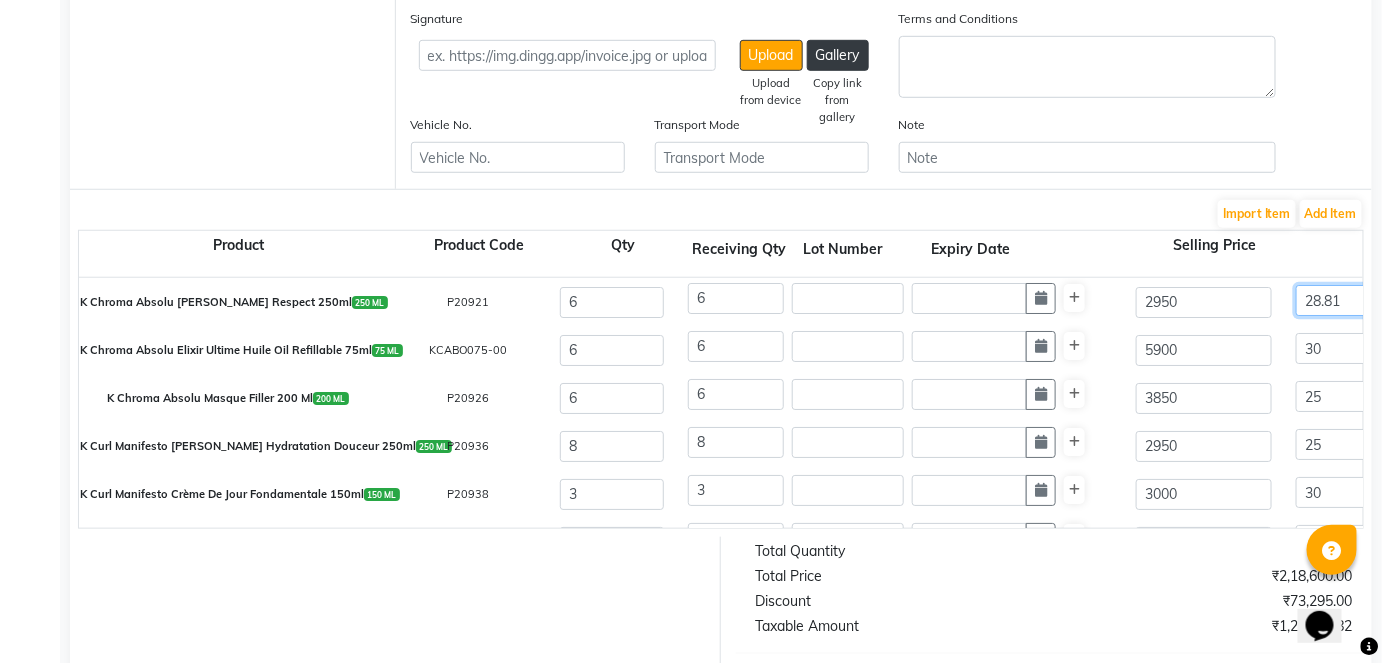 click on "28.81" 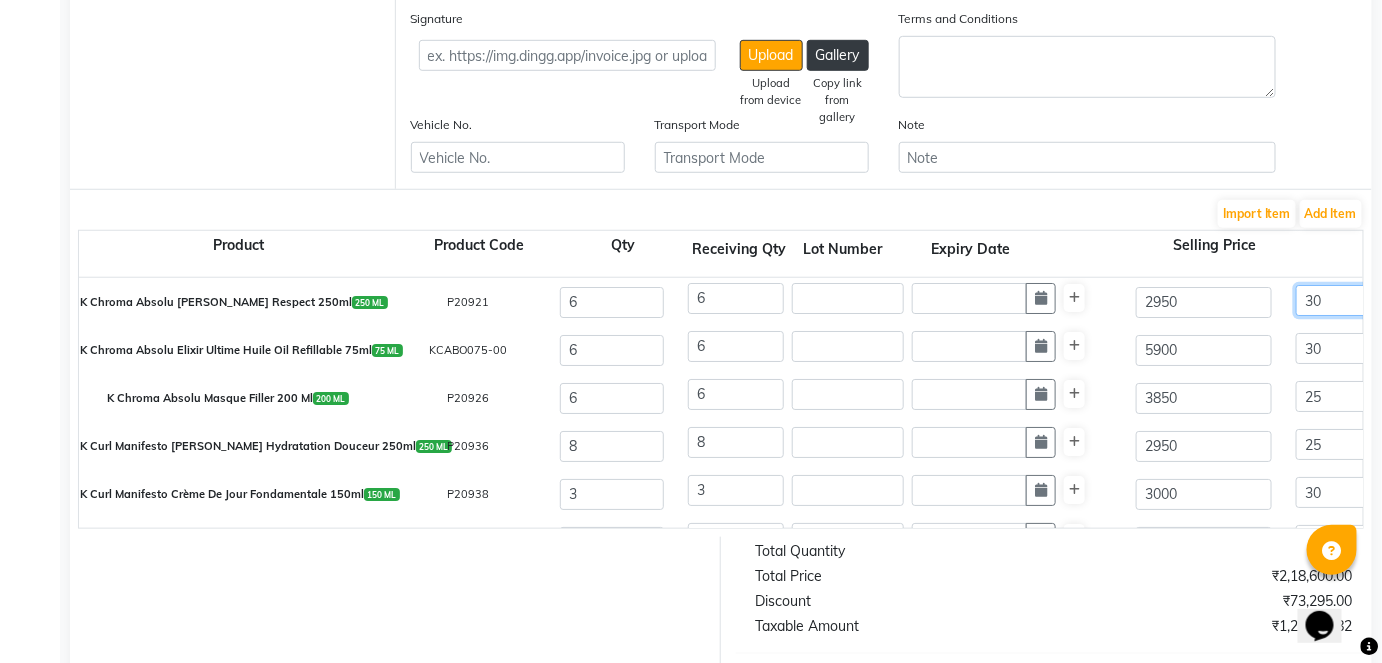 type on "30" 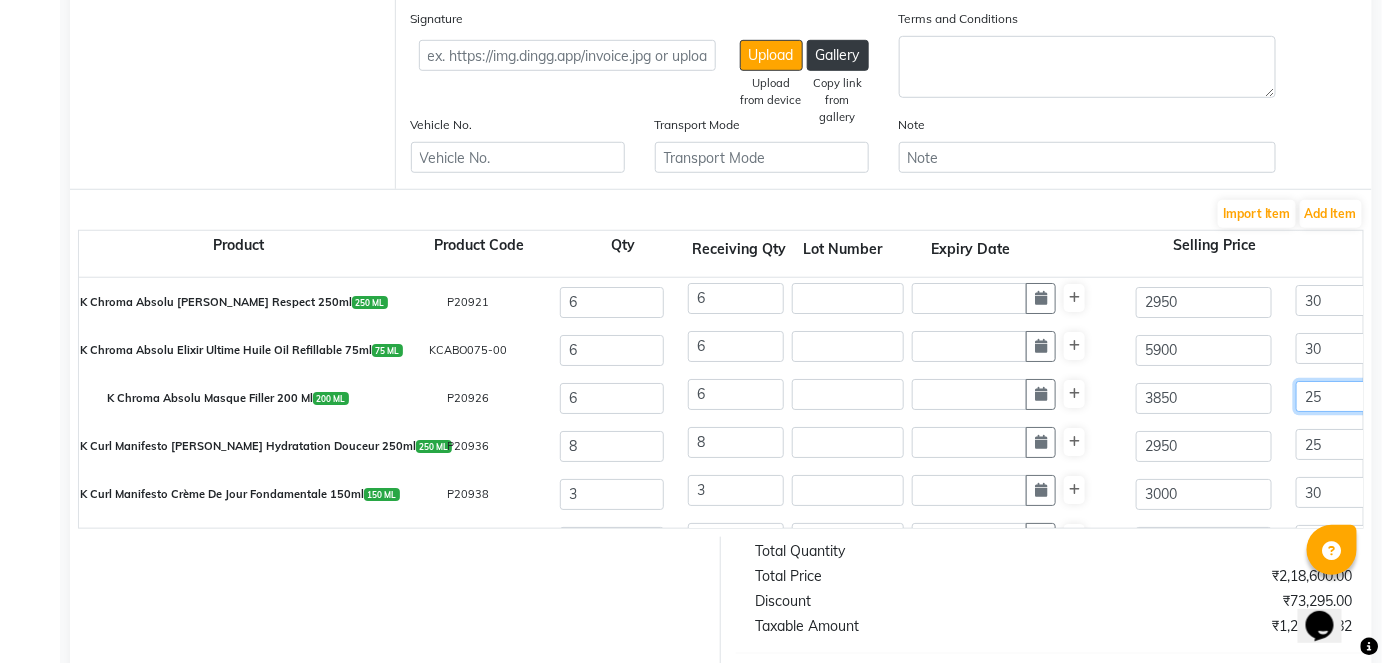 type on "885" 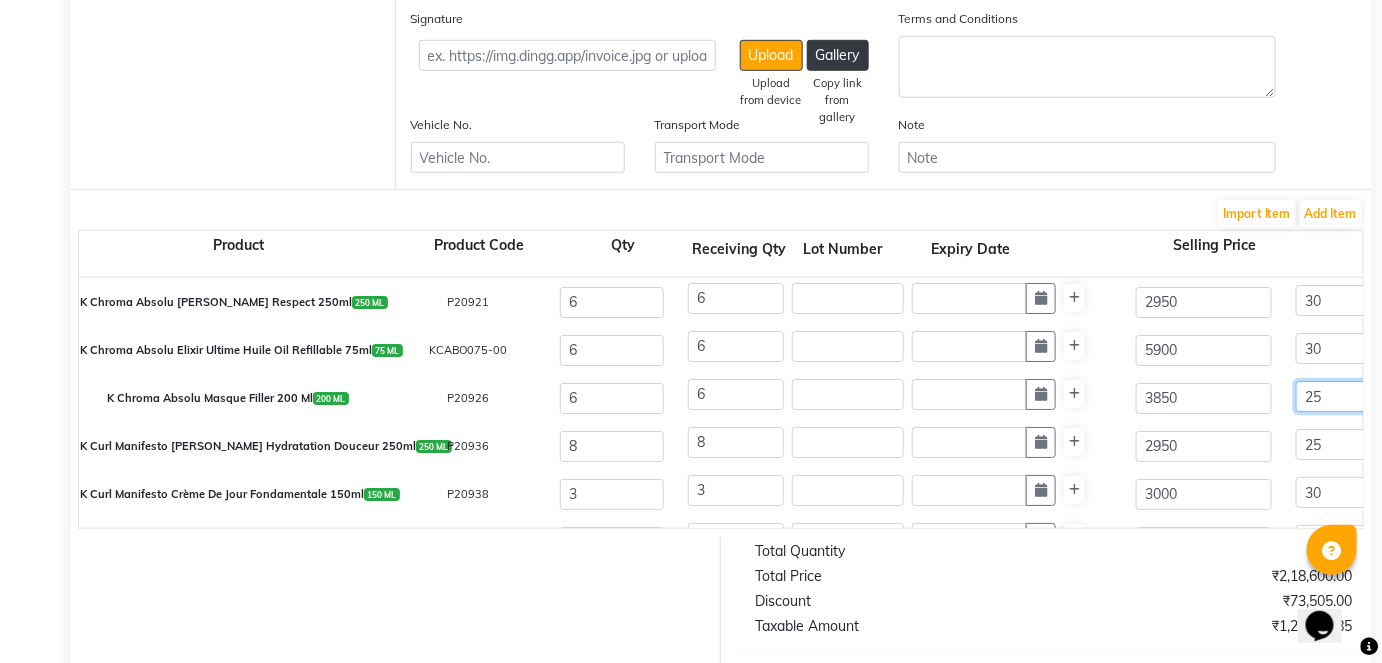 click on "25" 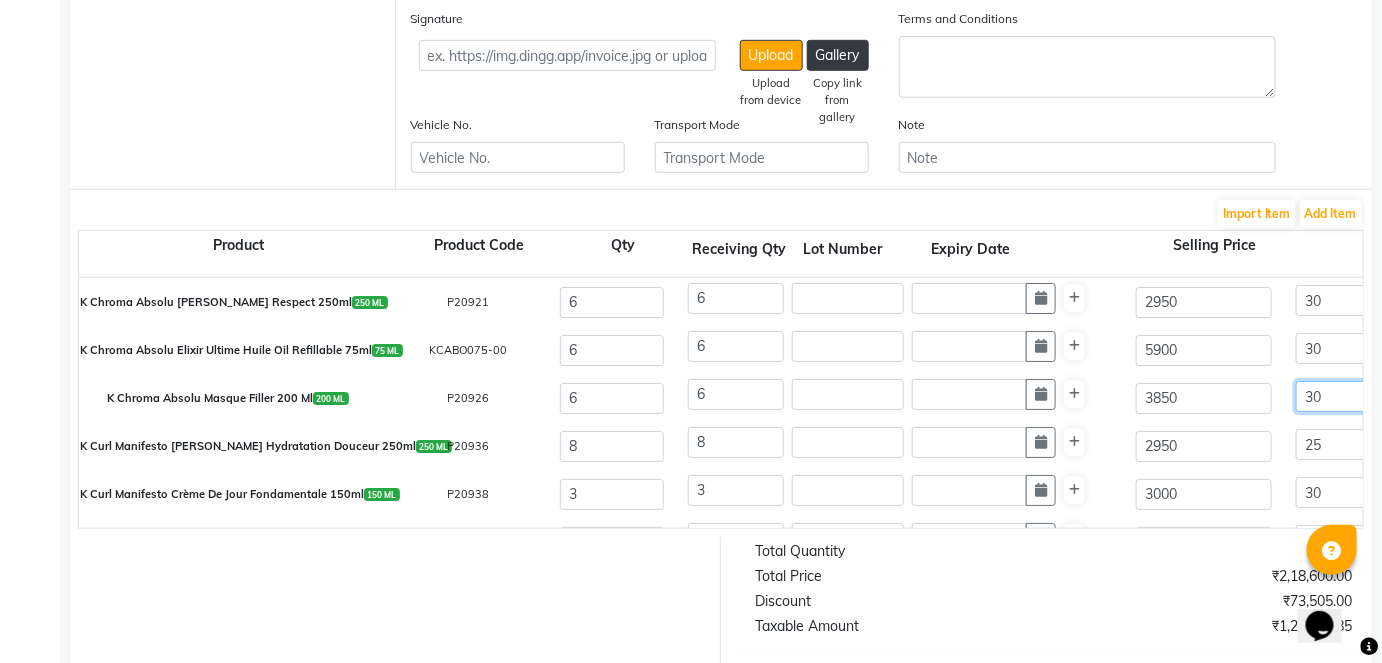 type on "30" 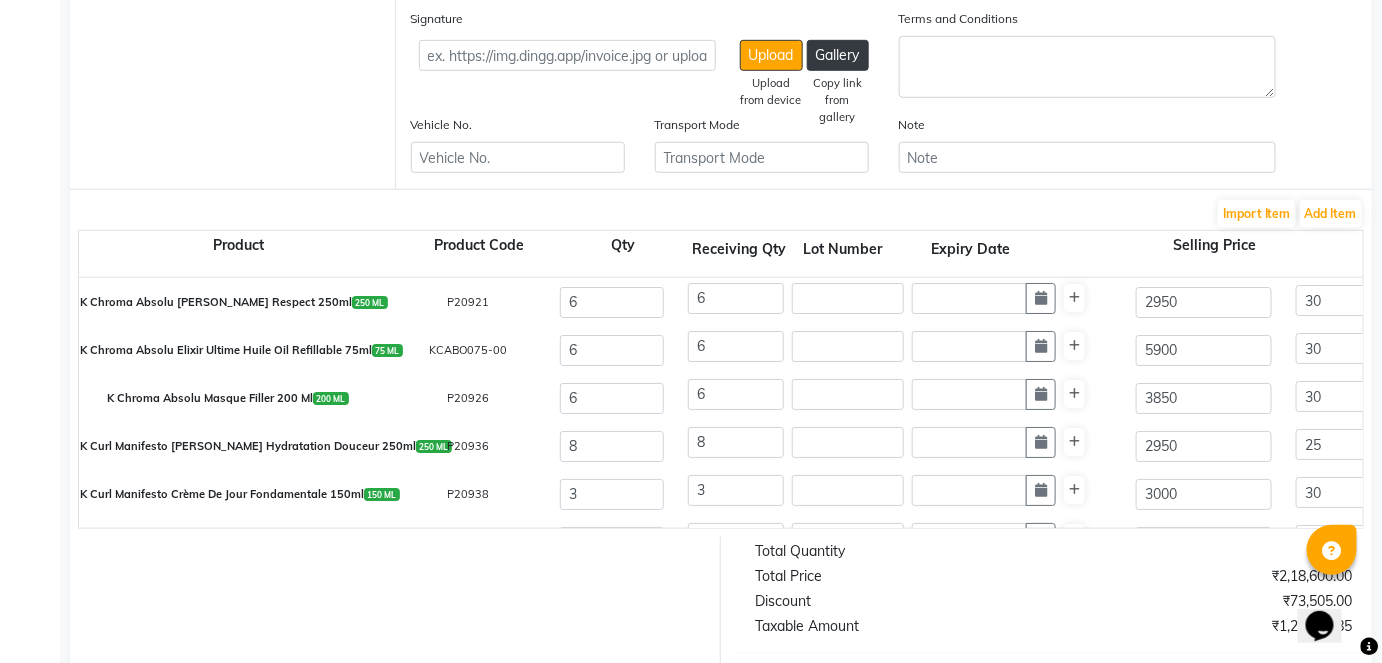 type on "1155" 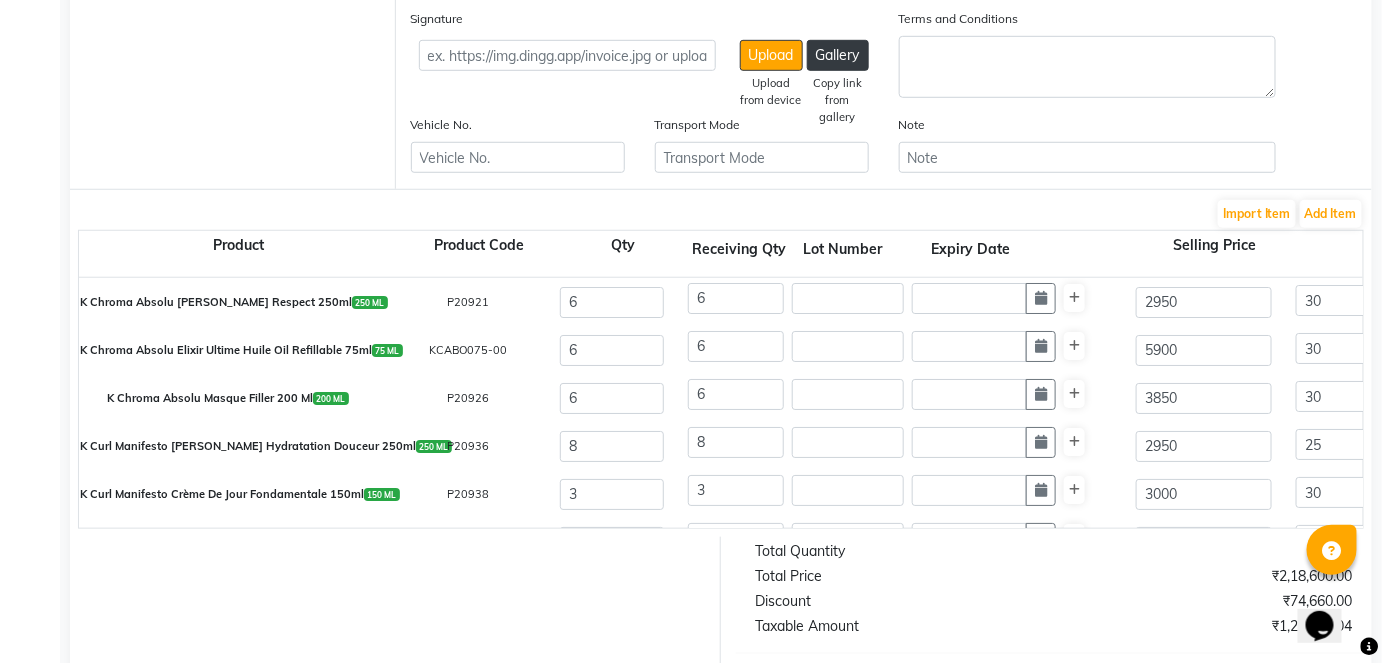 click on "6" 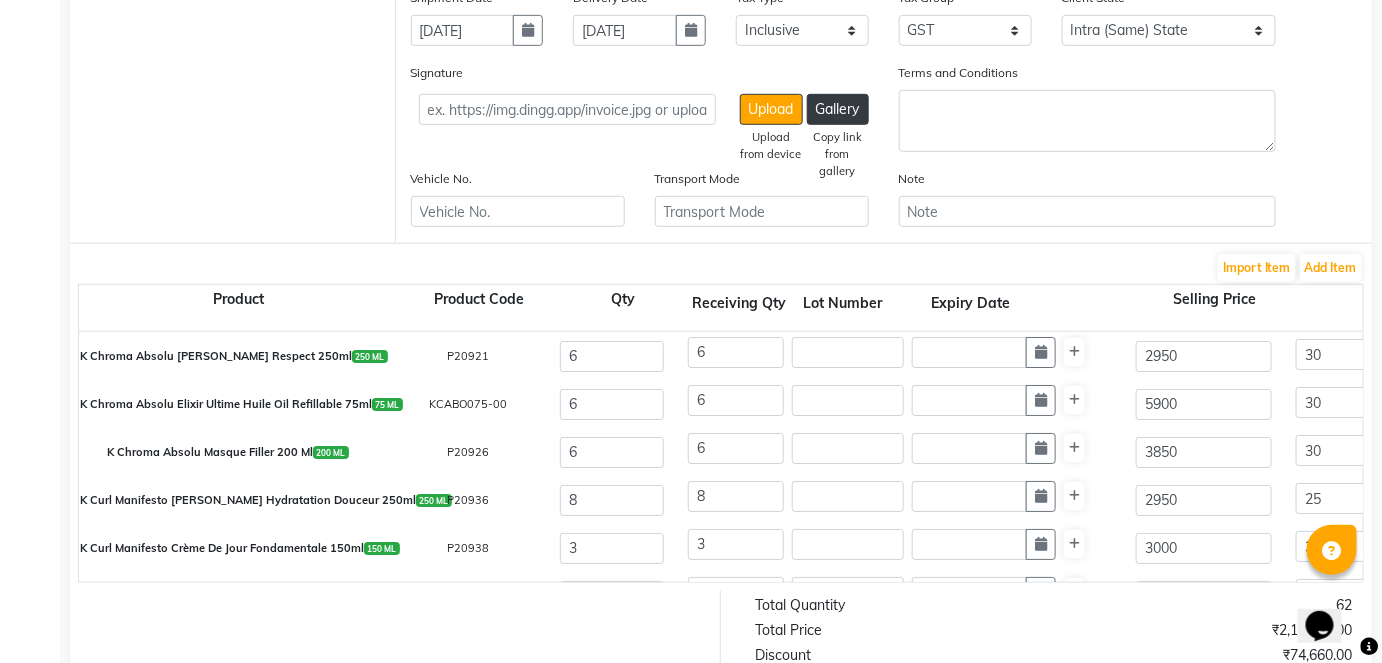 scroll, scrollTop: 365, scrollLeft: 0, axis: vertical 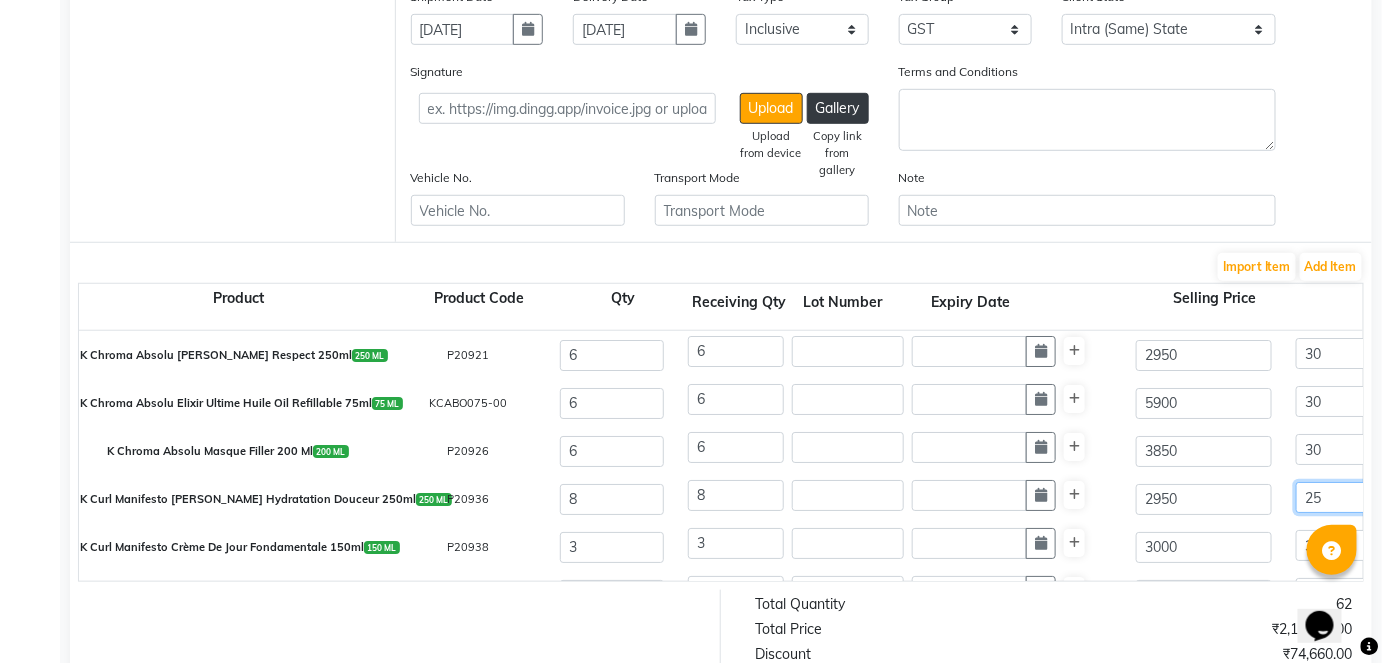 click on "25" 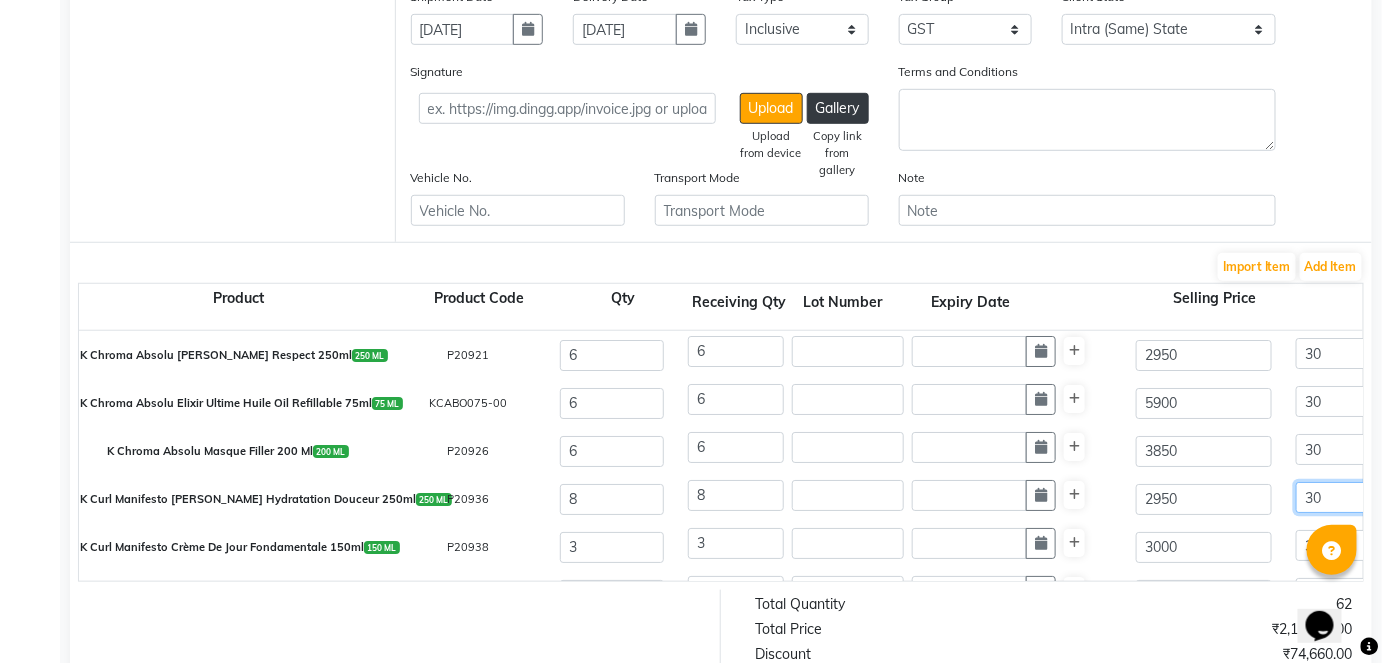 type on "30" 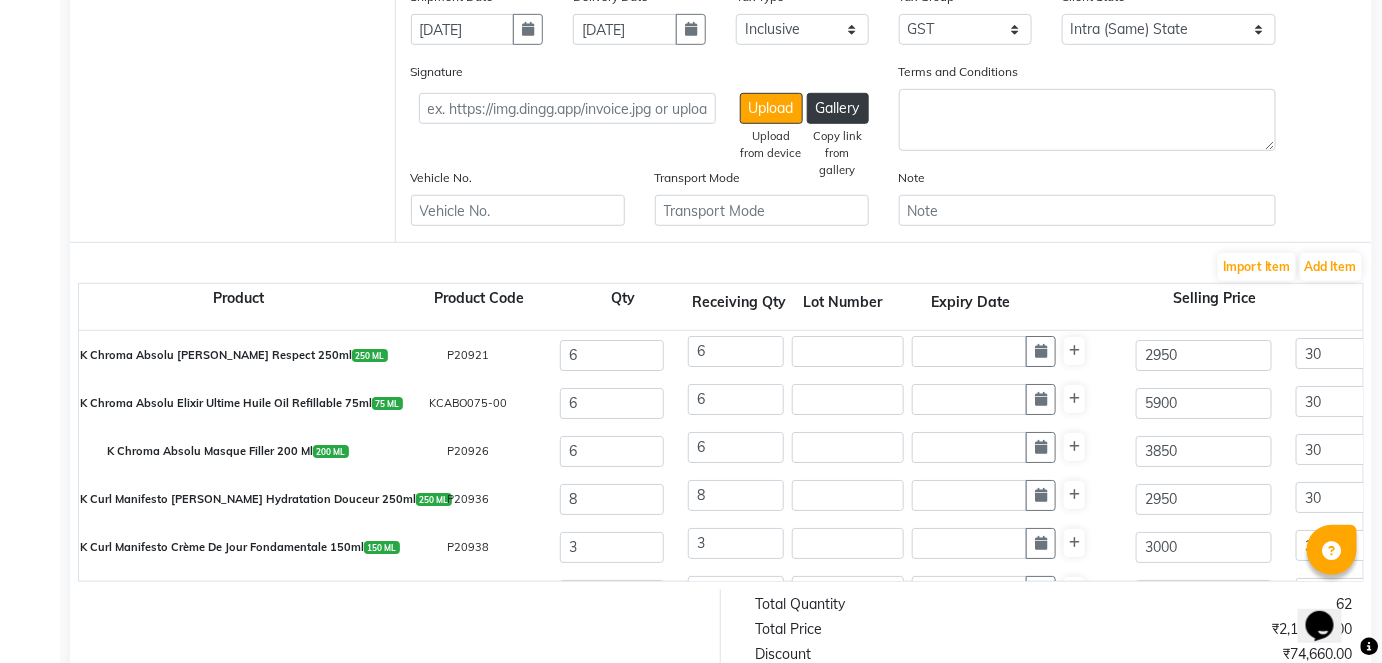type on "885" 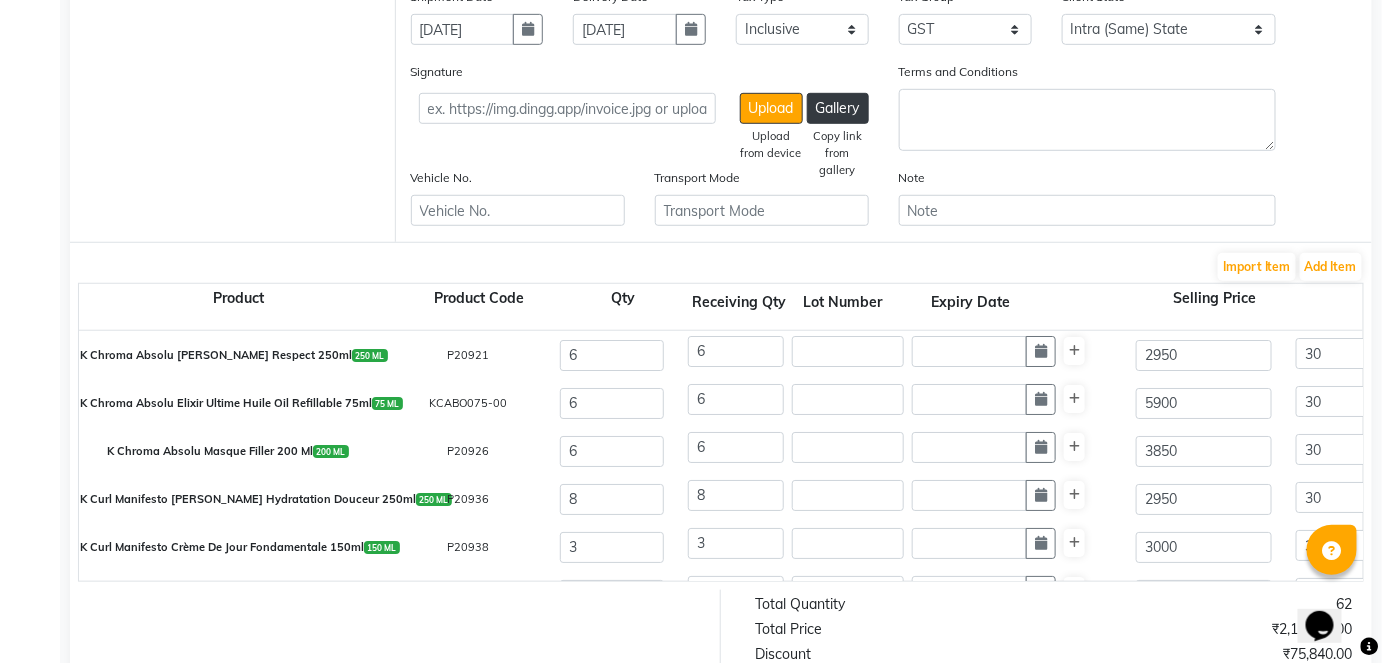 click on "8" 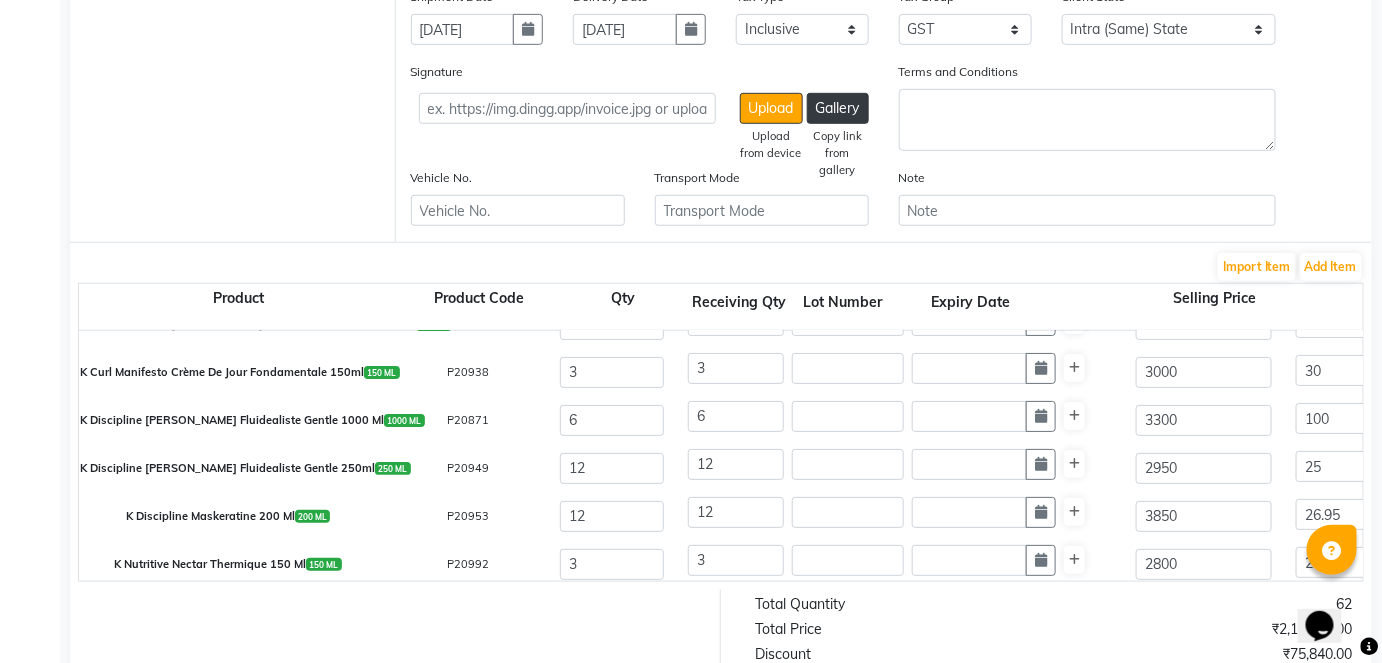 scroll, scrollTop: 177, scrollLeft: 0, axis: vertical 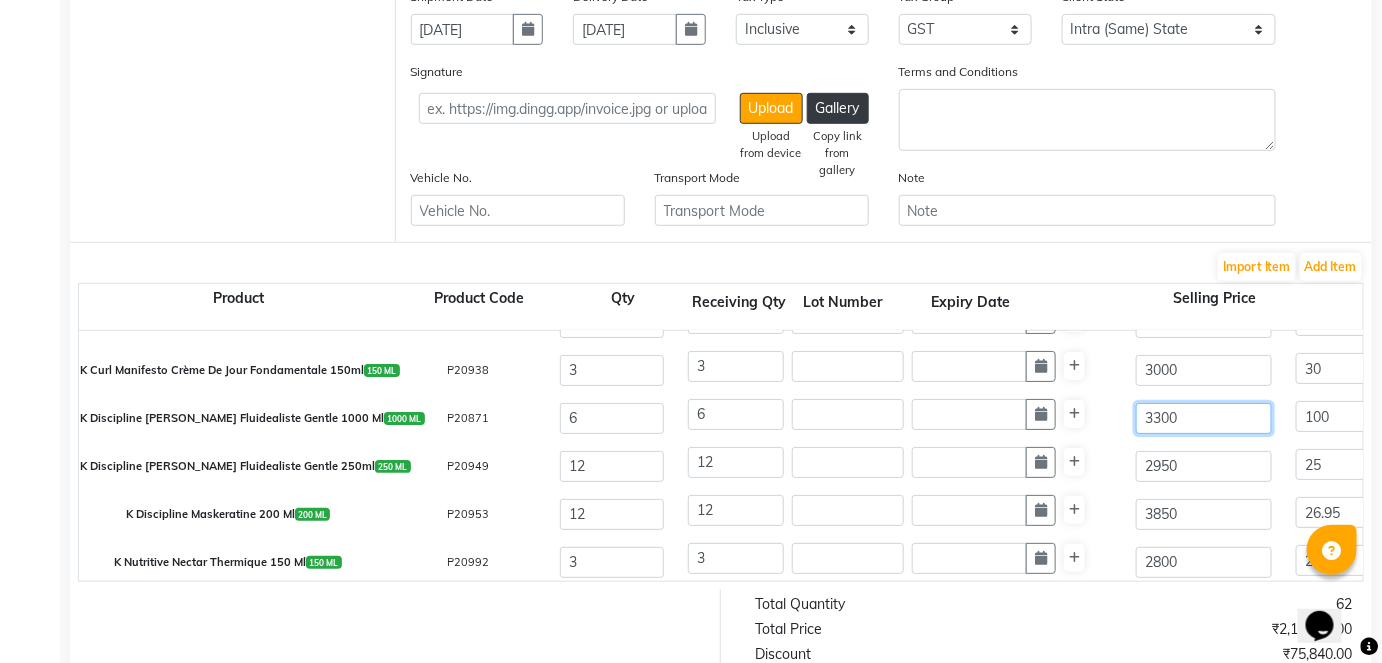 click on "3300" 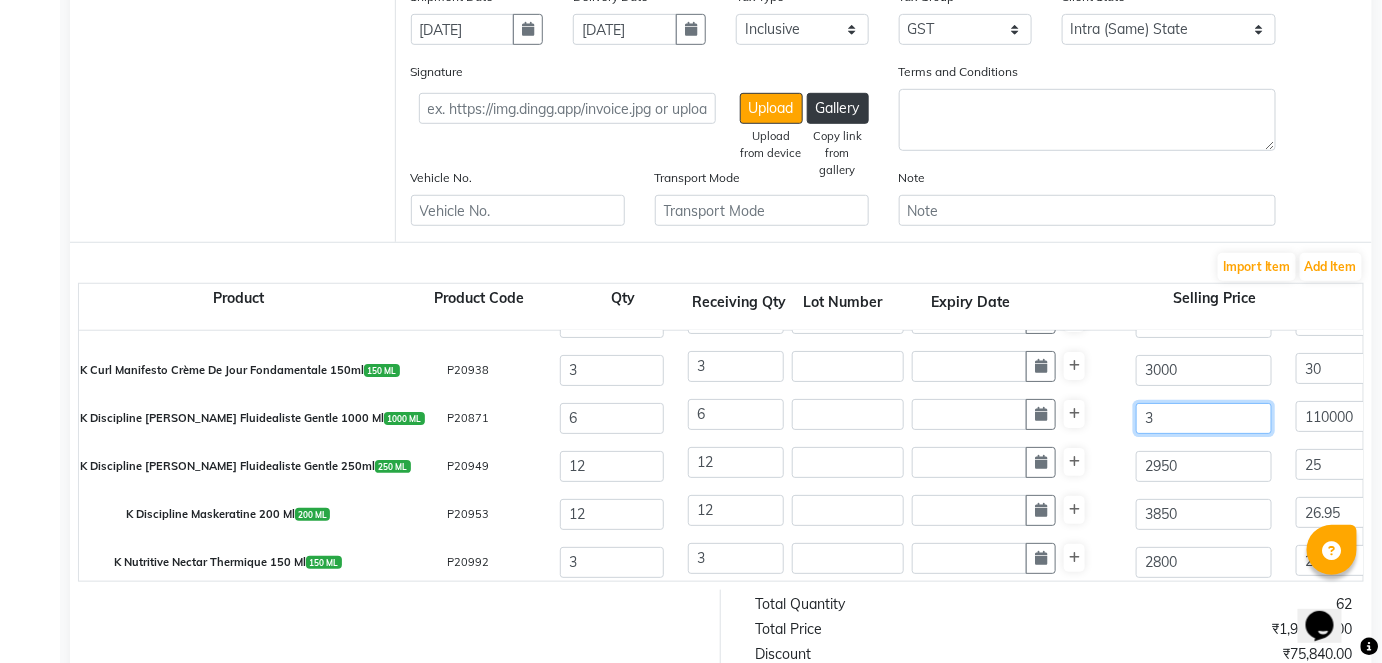 type on "34" 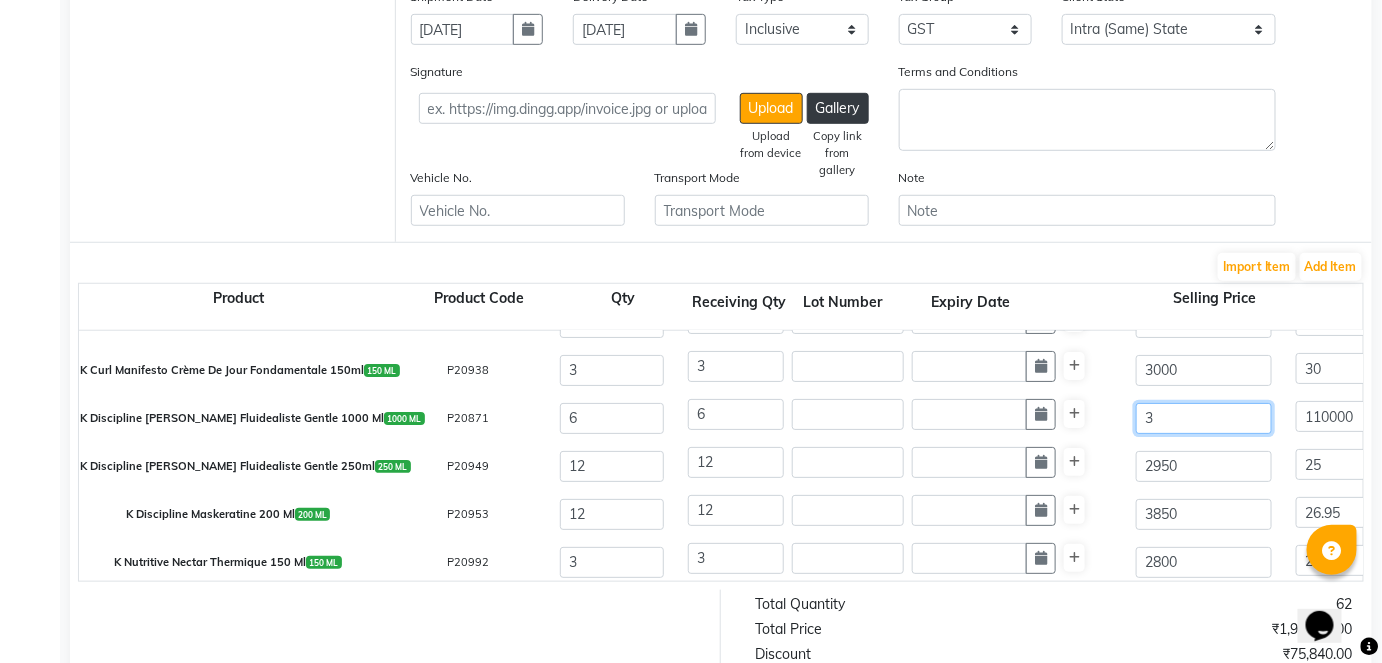 type on "9705.88" 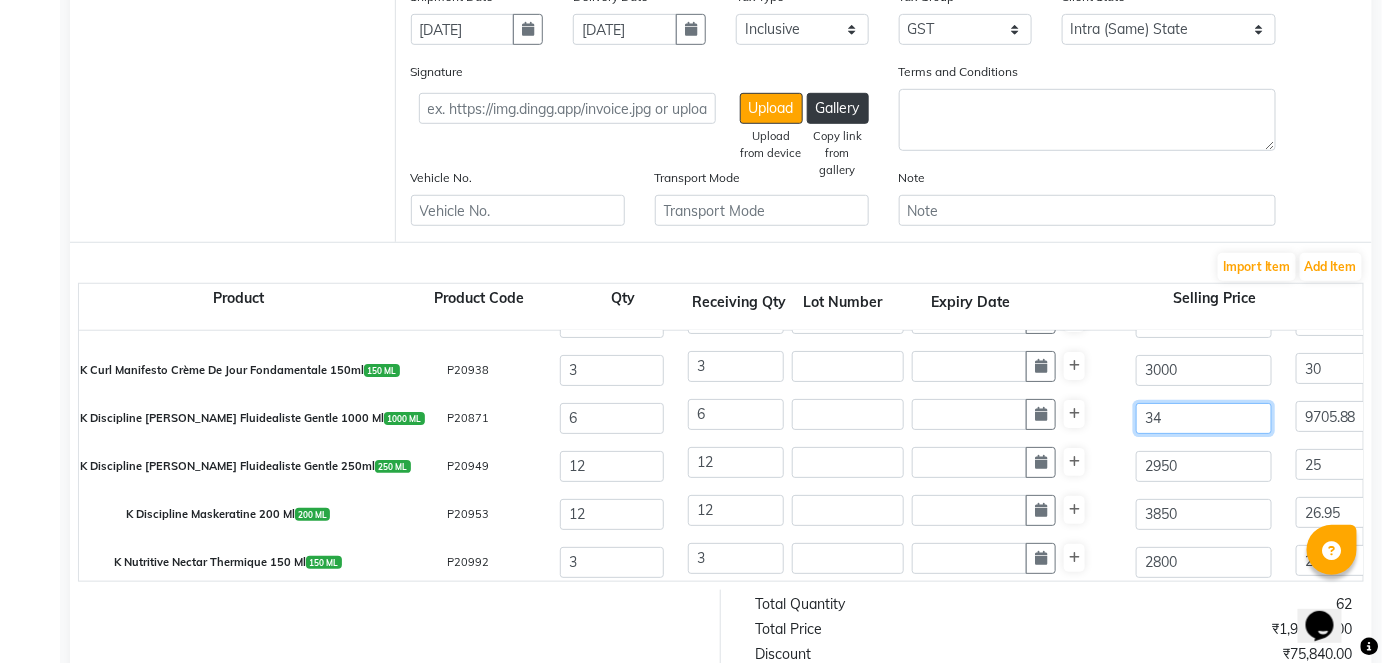type on "340" 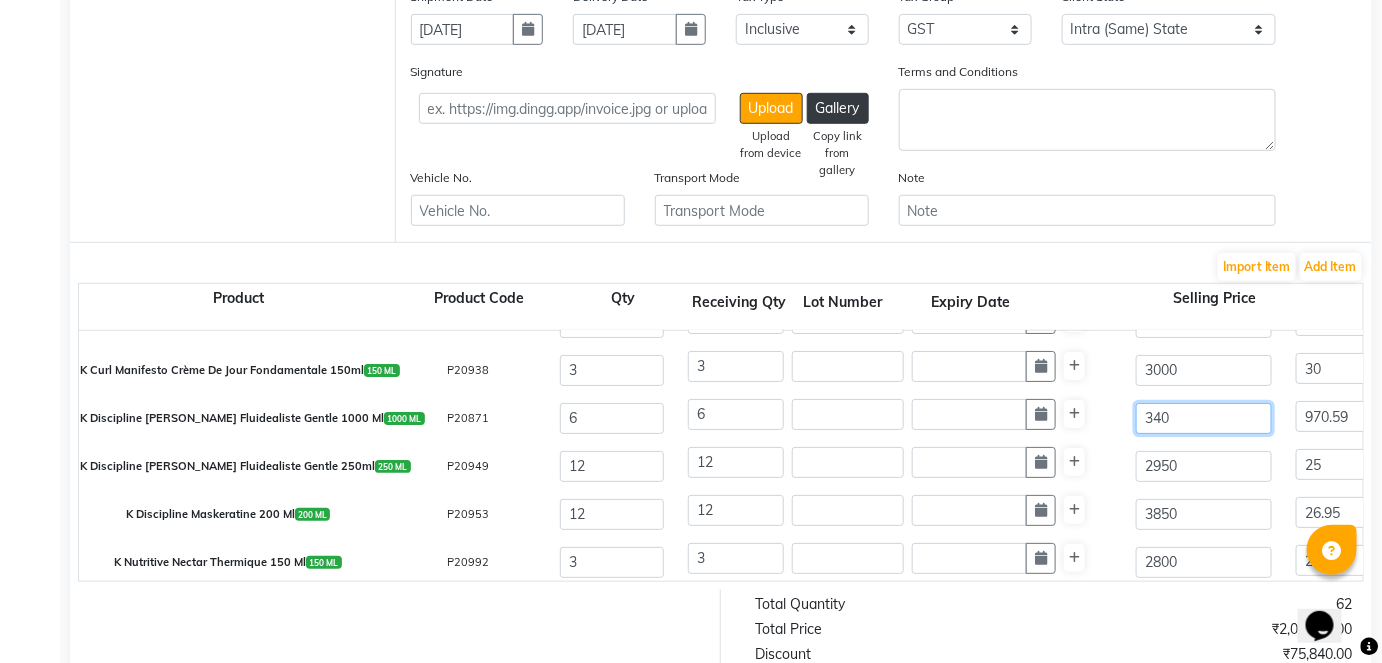 type on "3400" 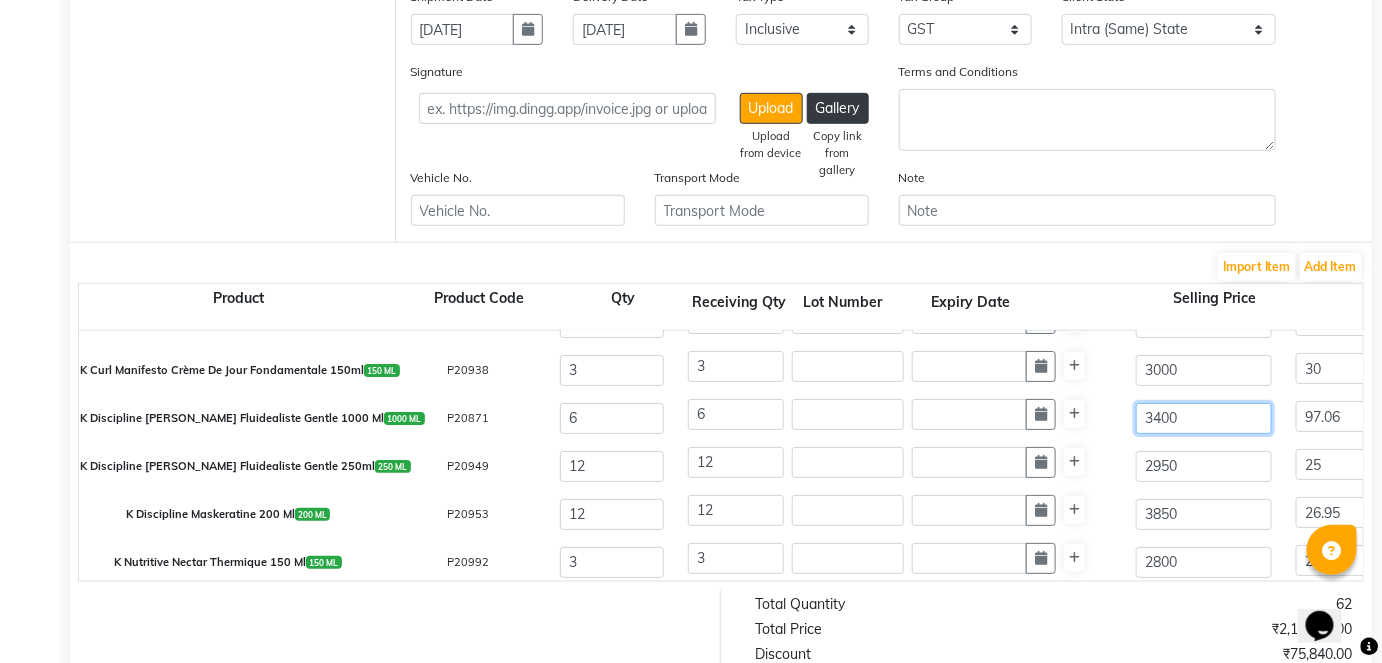 type on "3400" 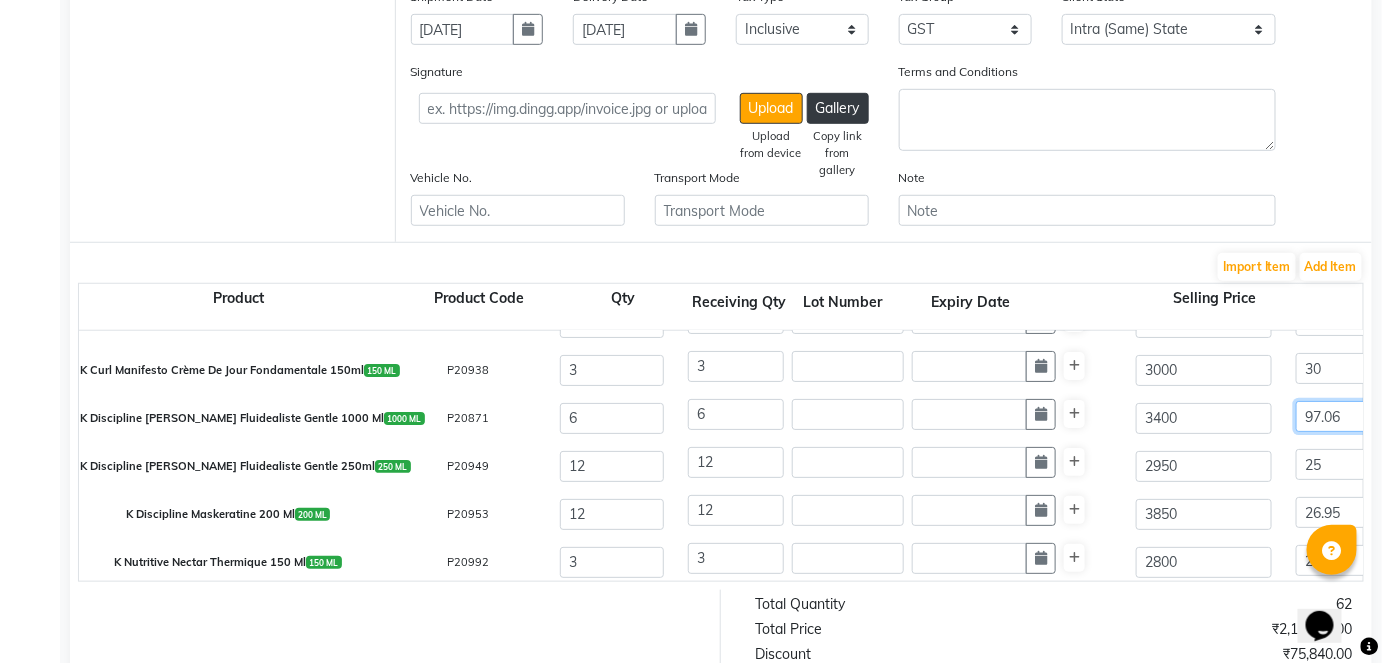 type on "100" 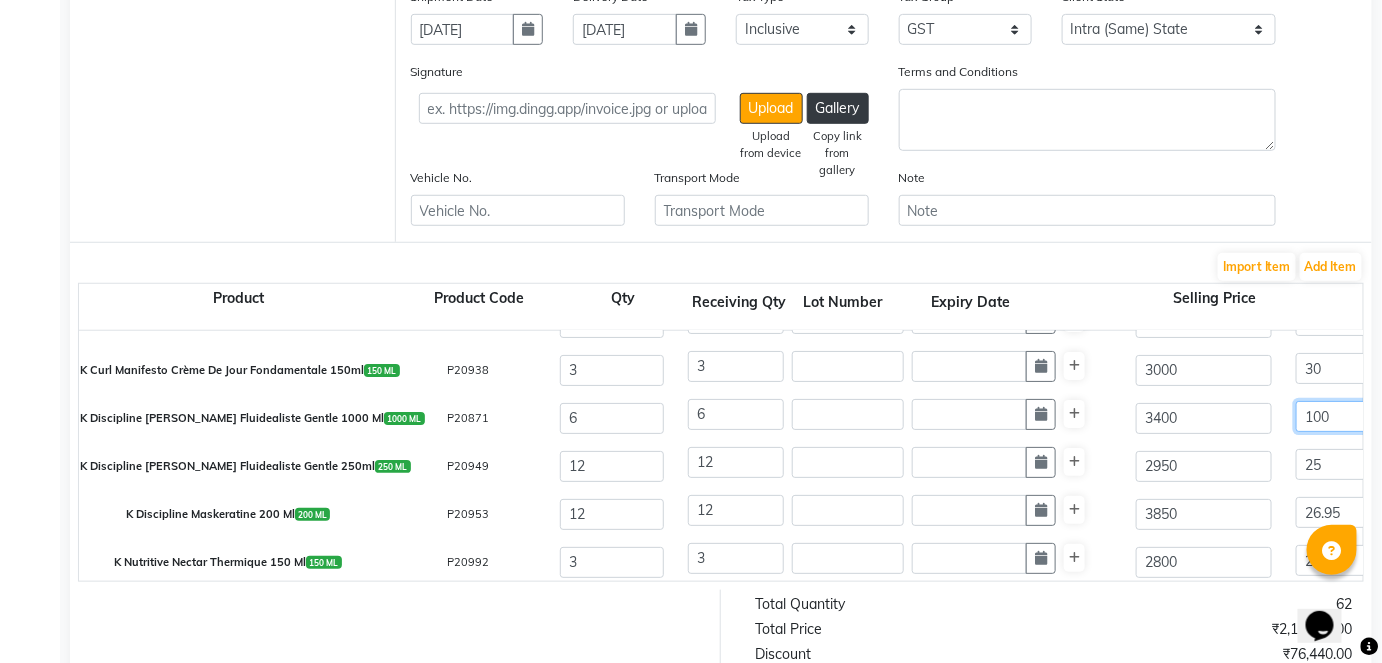 scroll, scrollTop: 0, scrollLeft: 32, axis: horizontal 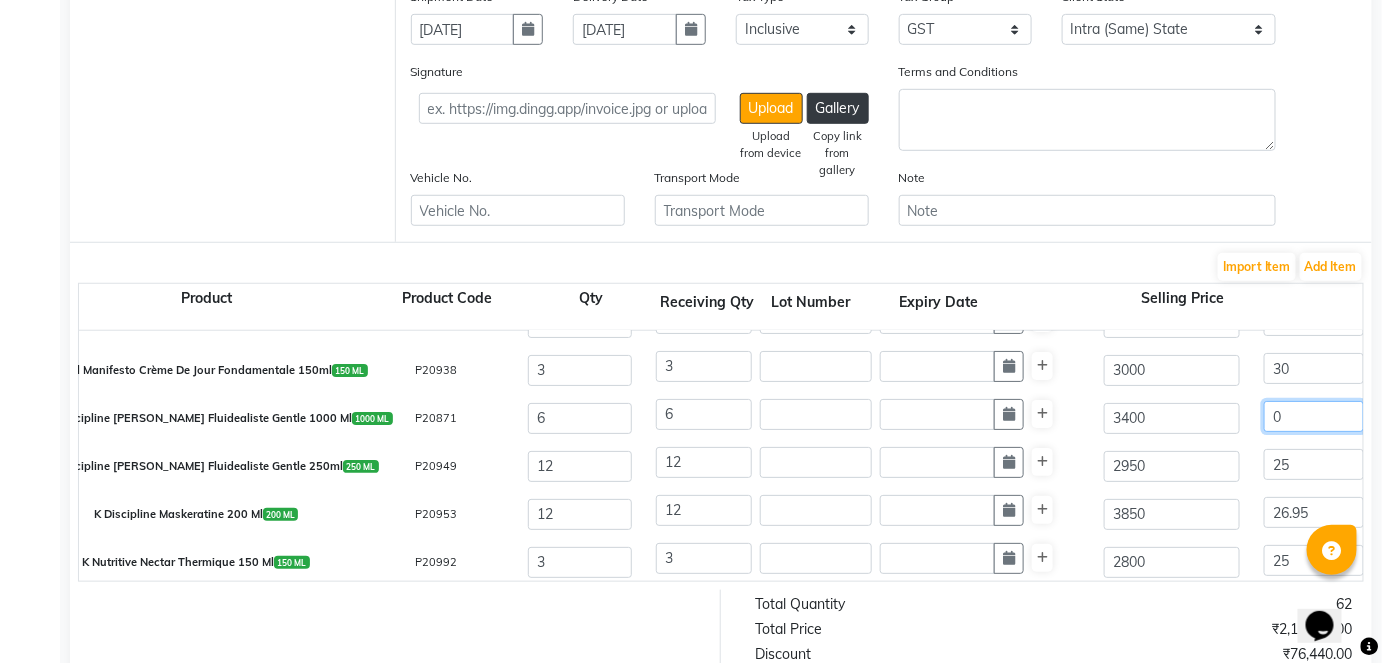 type on "0" 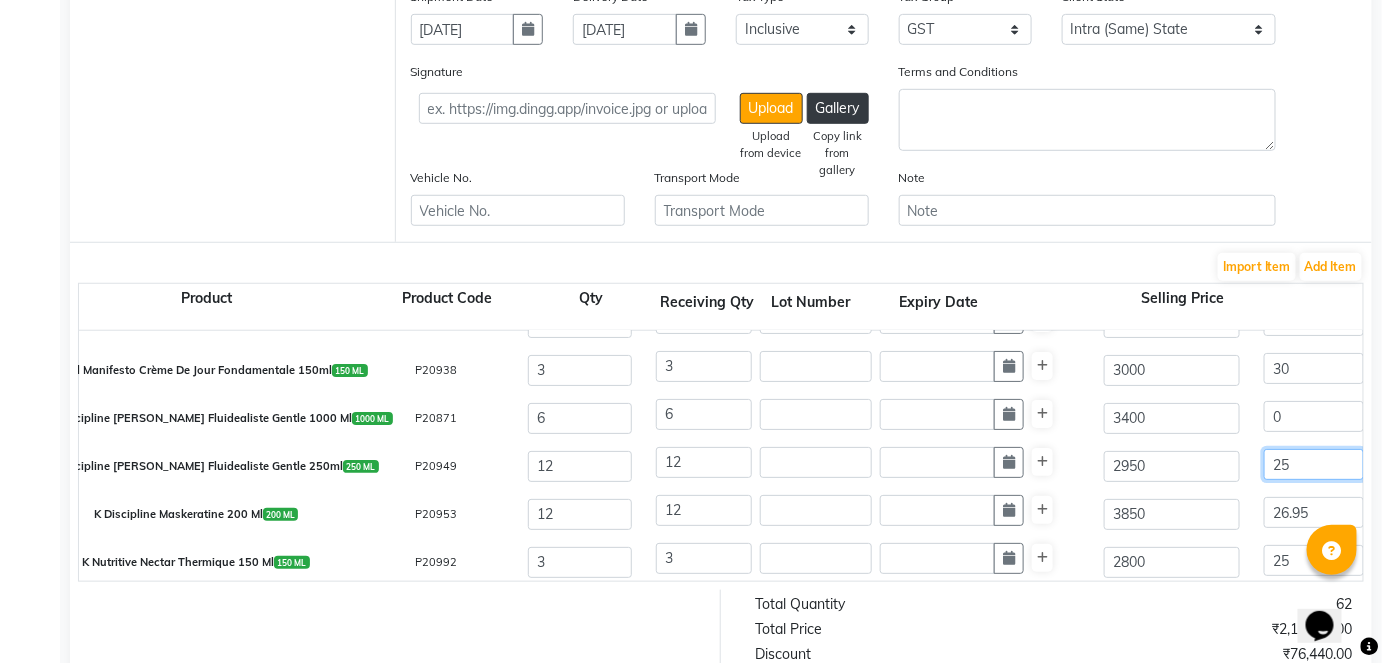 type on "0" 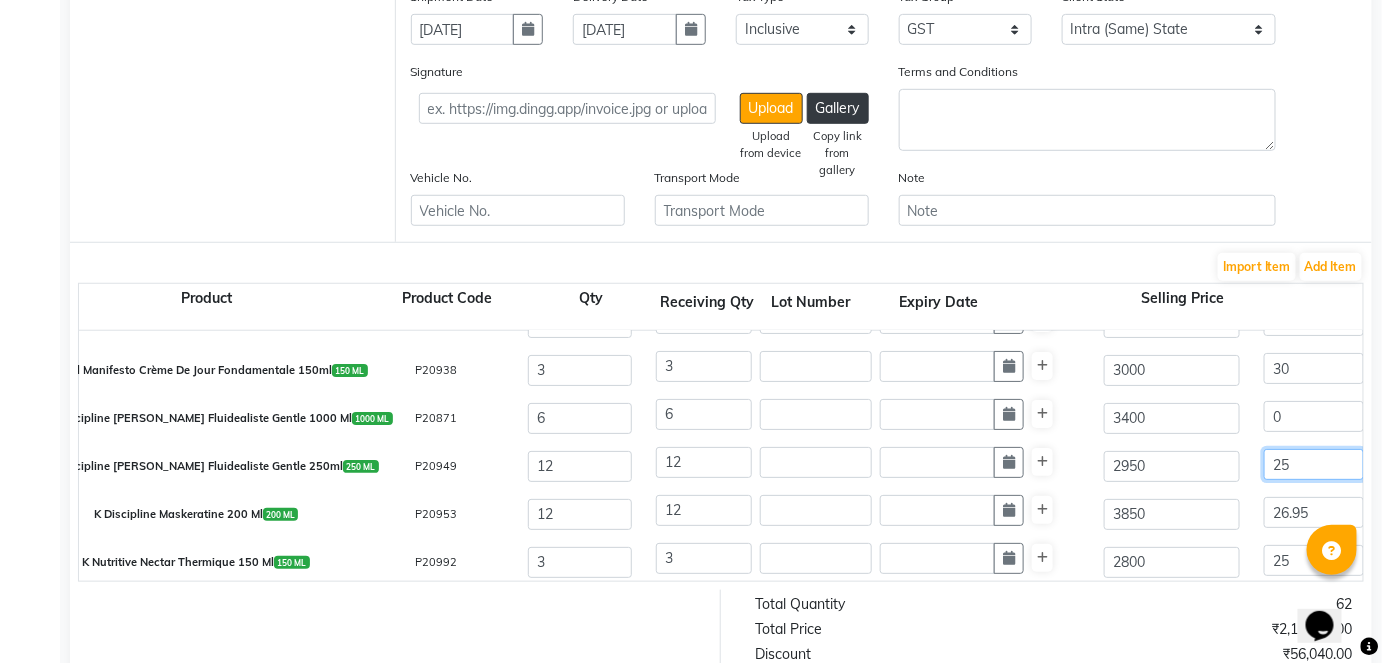 click on "25" 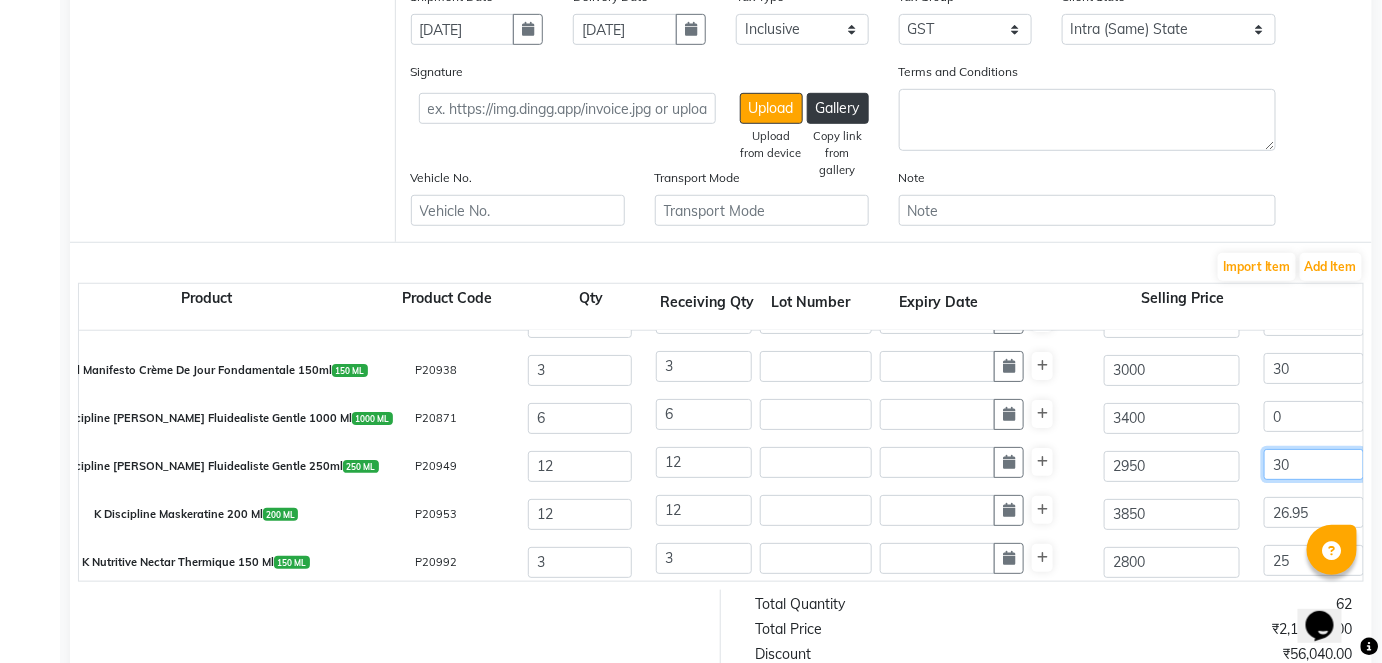 type on "30" 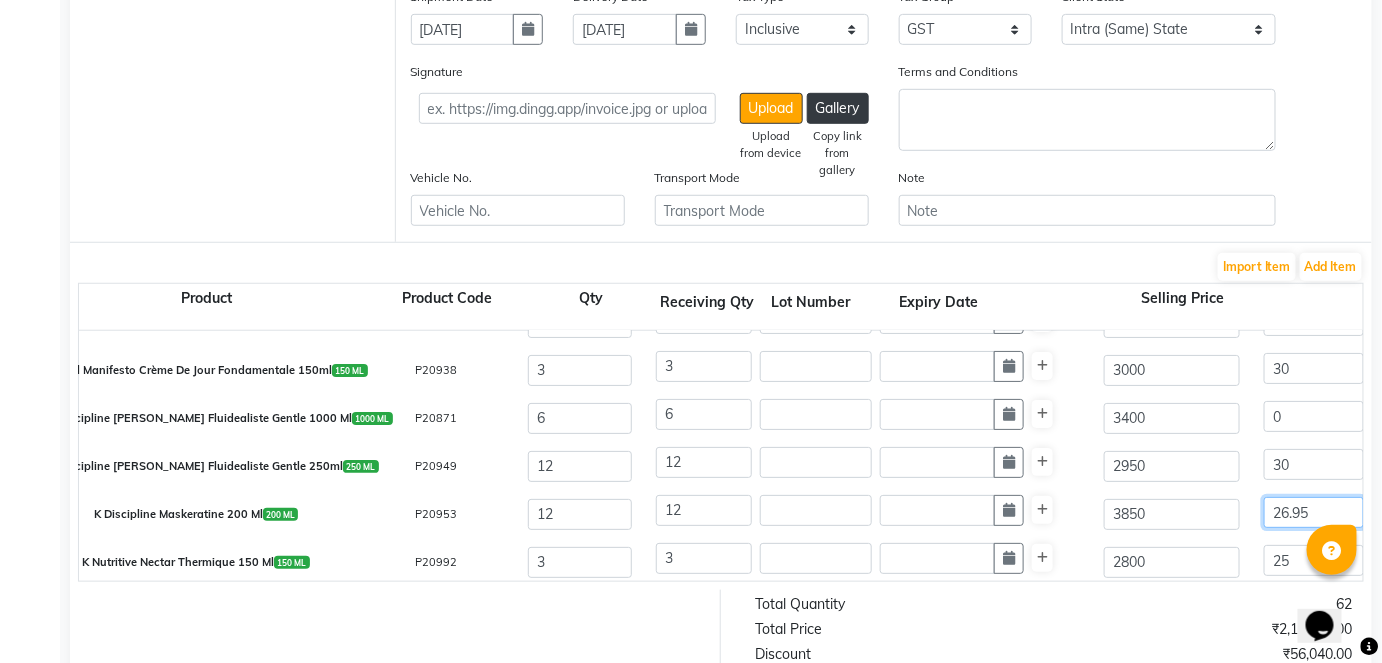 type on "885" 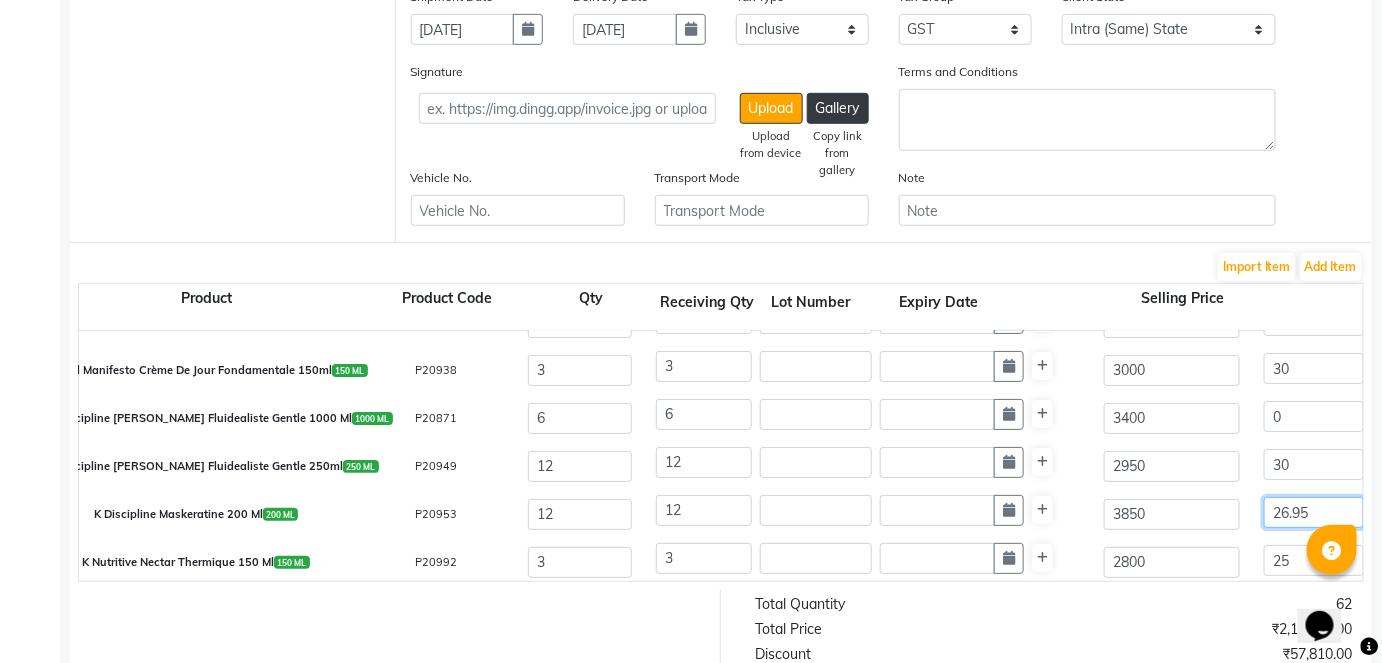 click on "26.95" 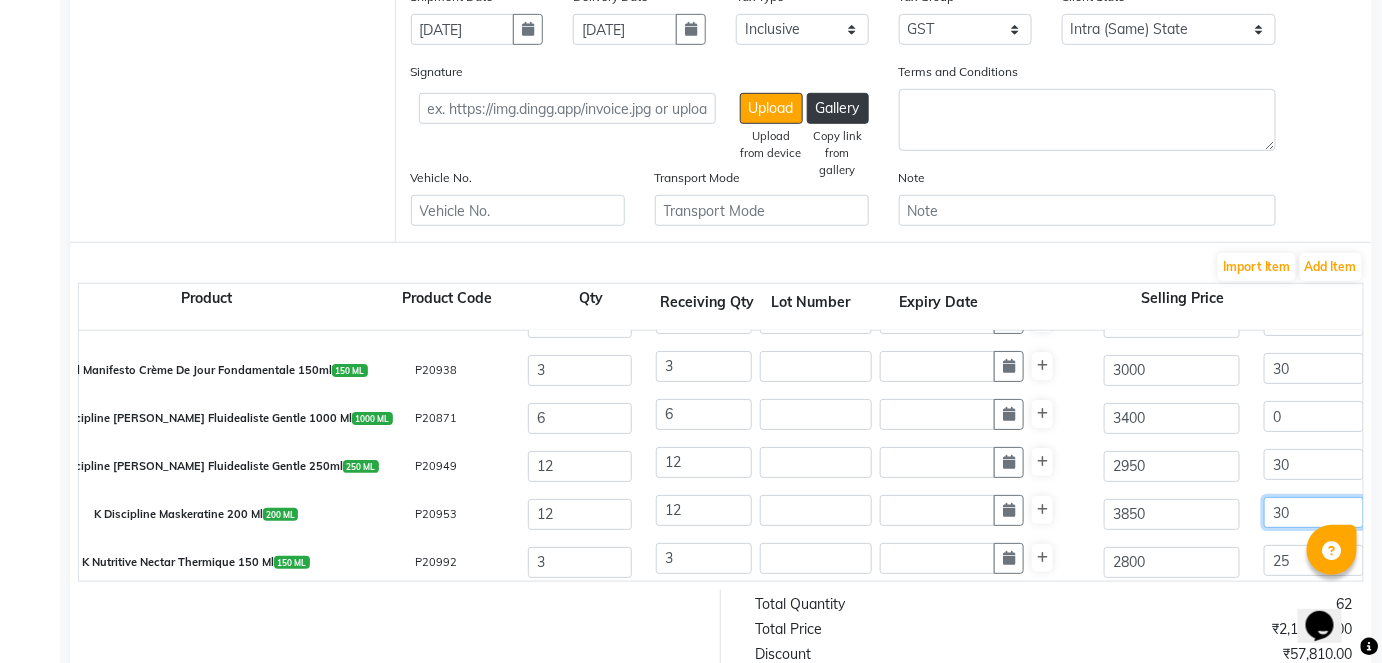 type on "30" 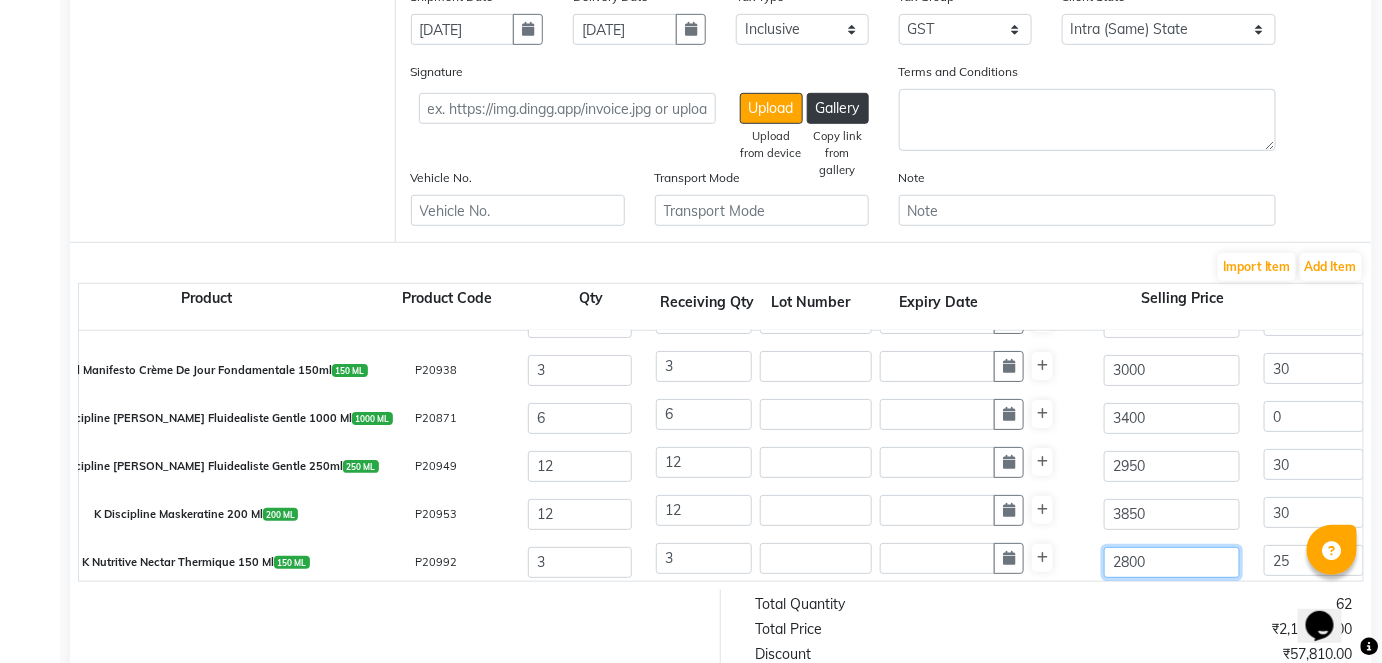 type on "1155" 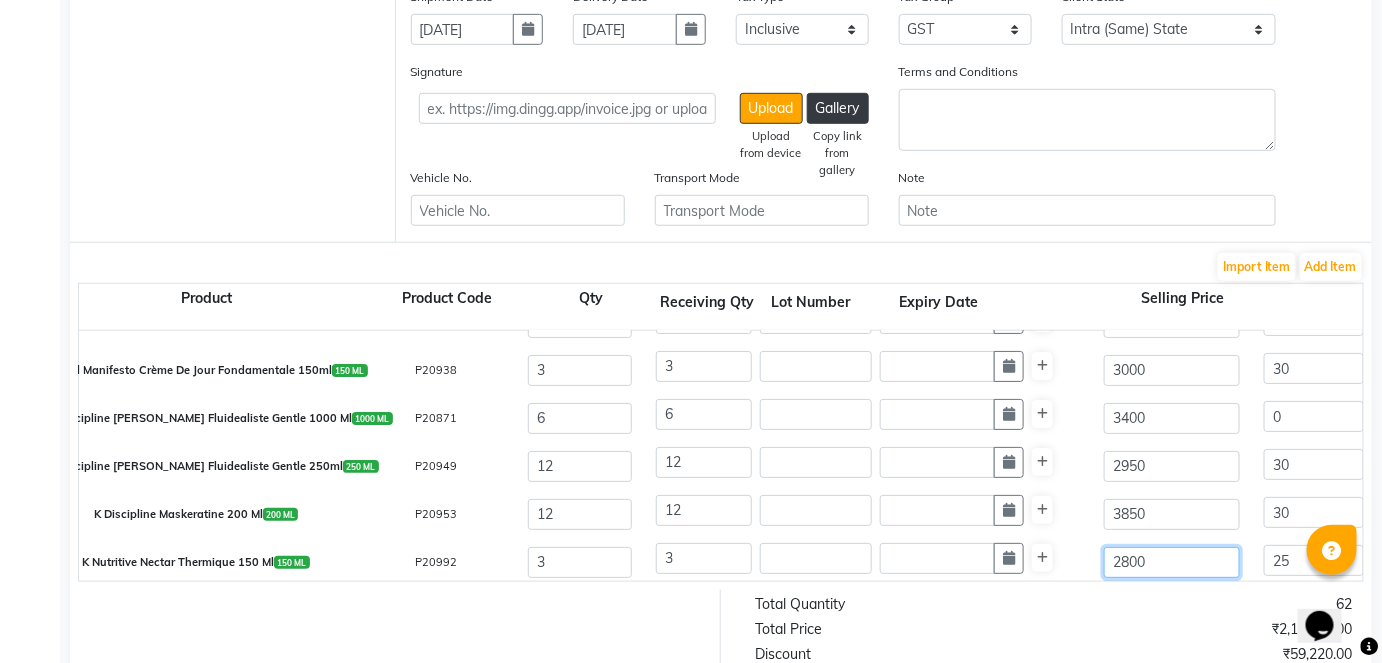 click on "2800" 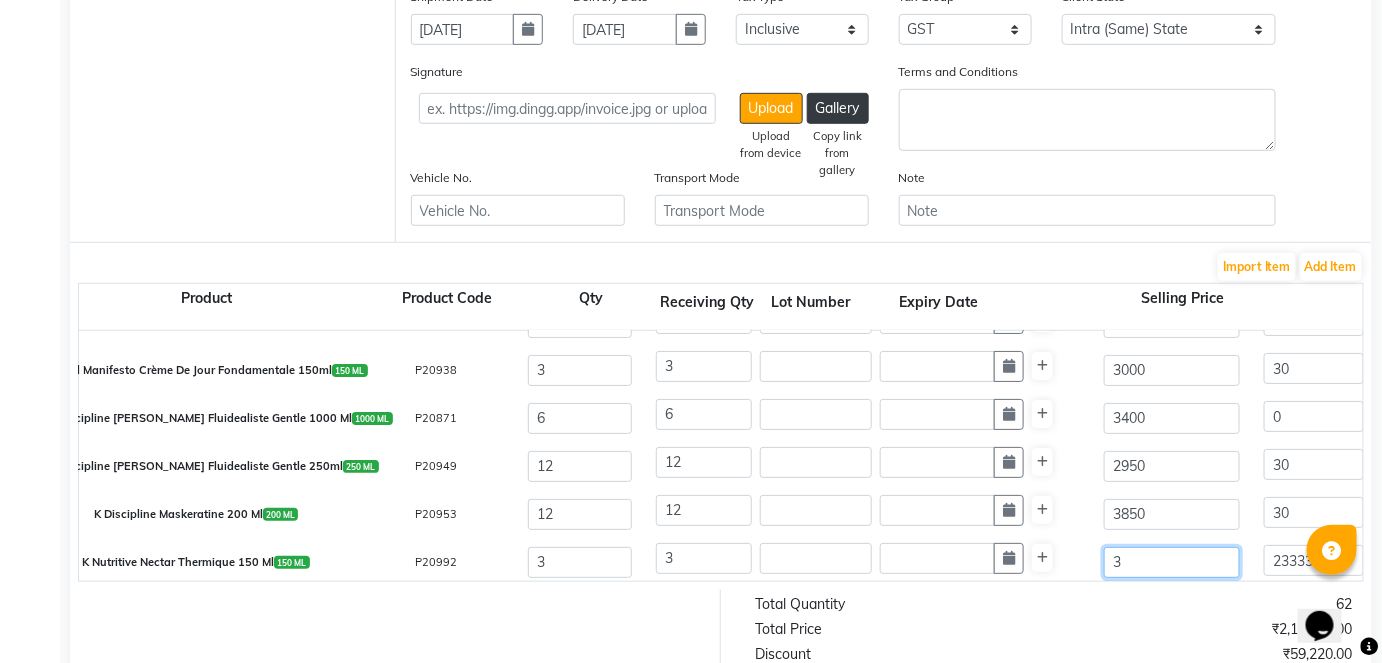 type on "30" 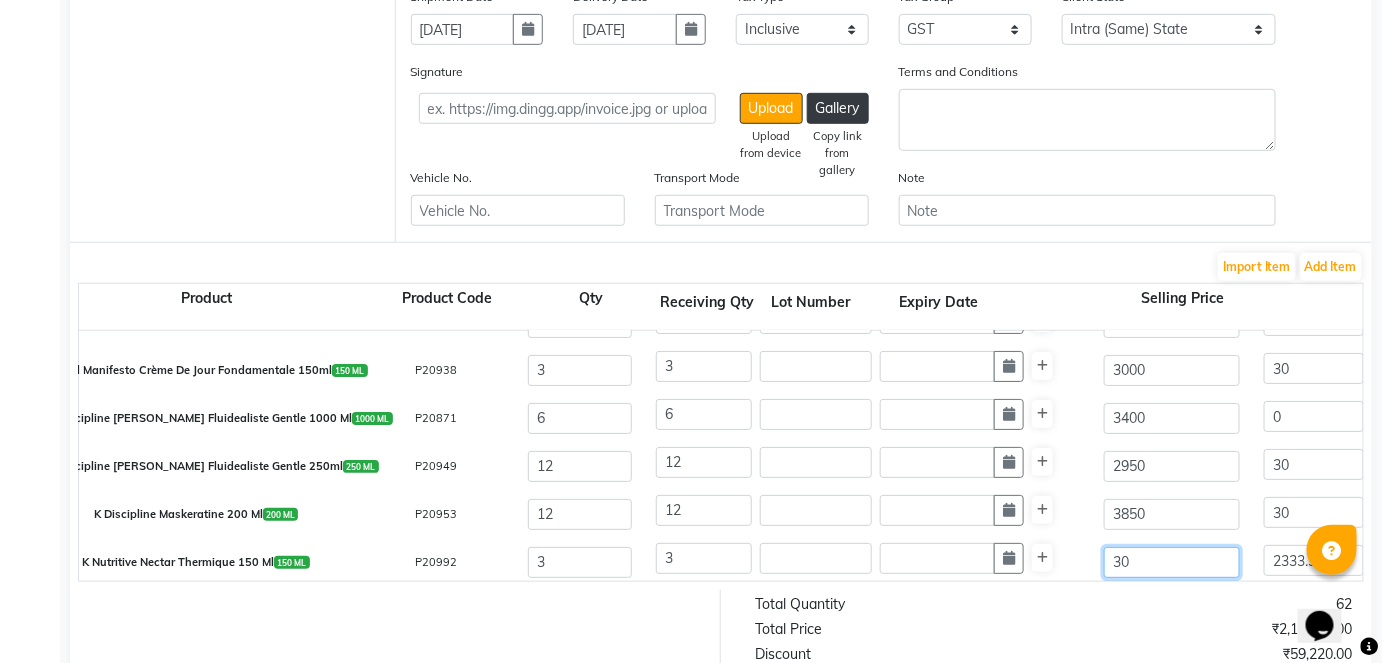 type on "300" 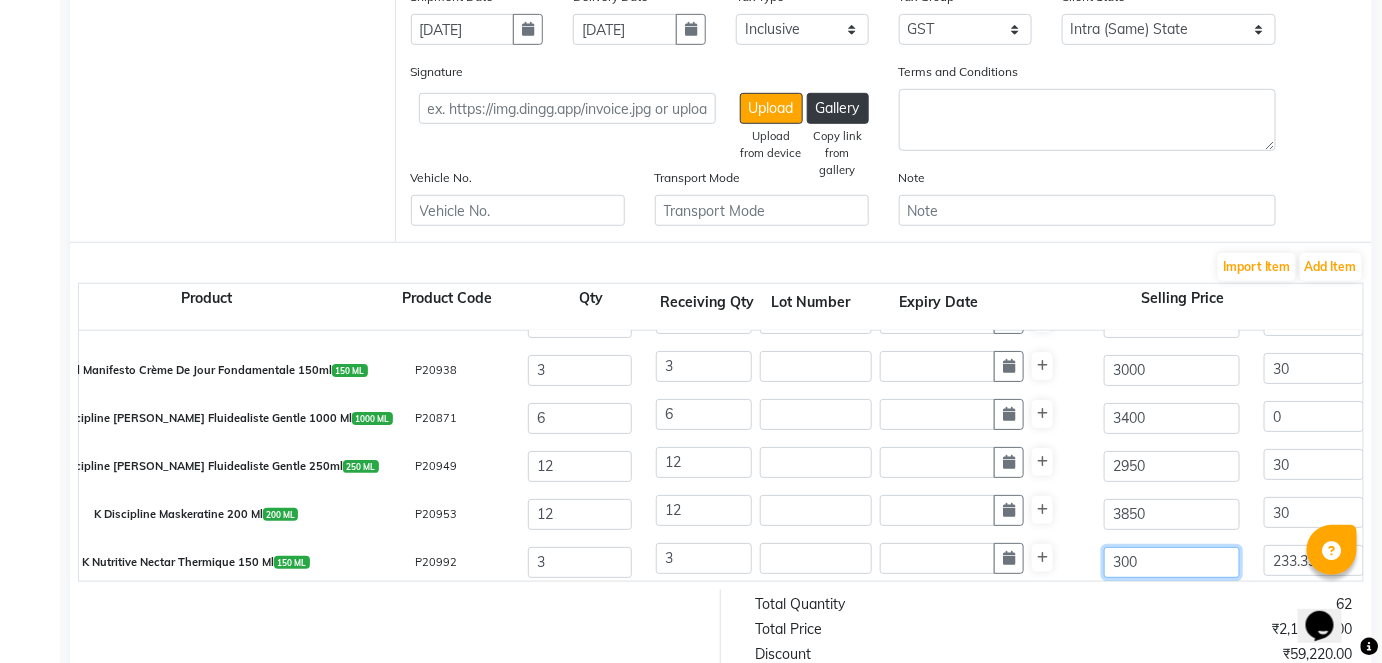 type on "3000" 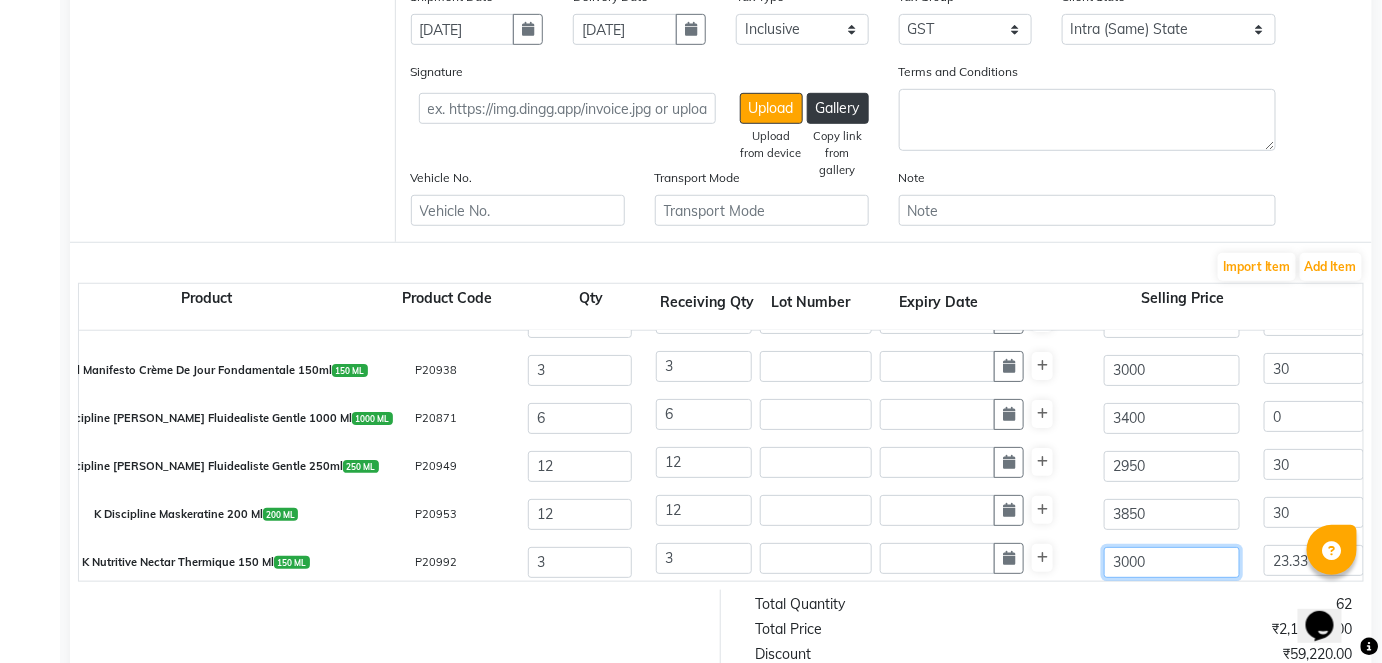 type on "3000" 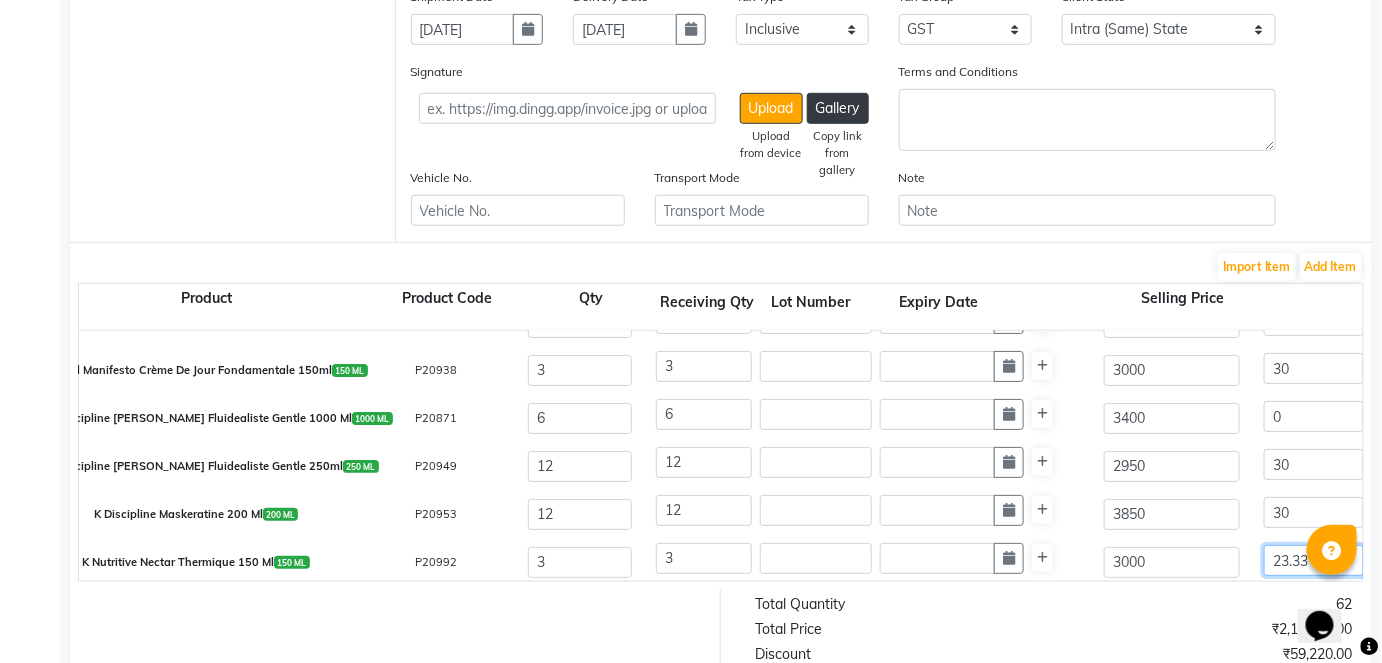 type on "30" 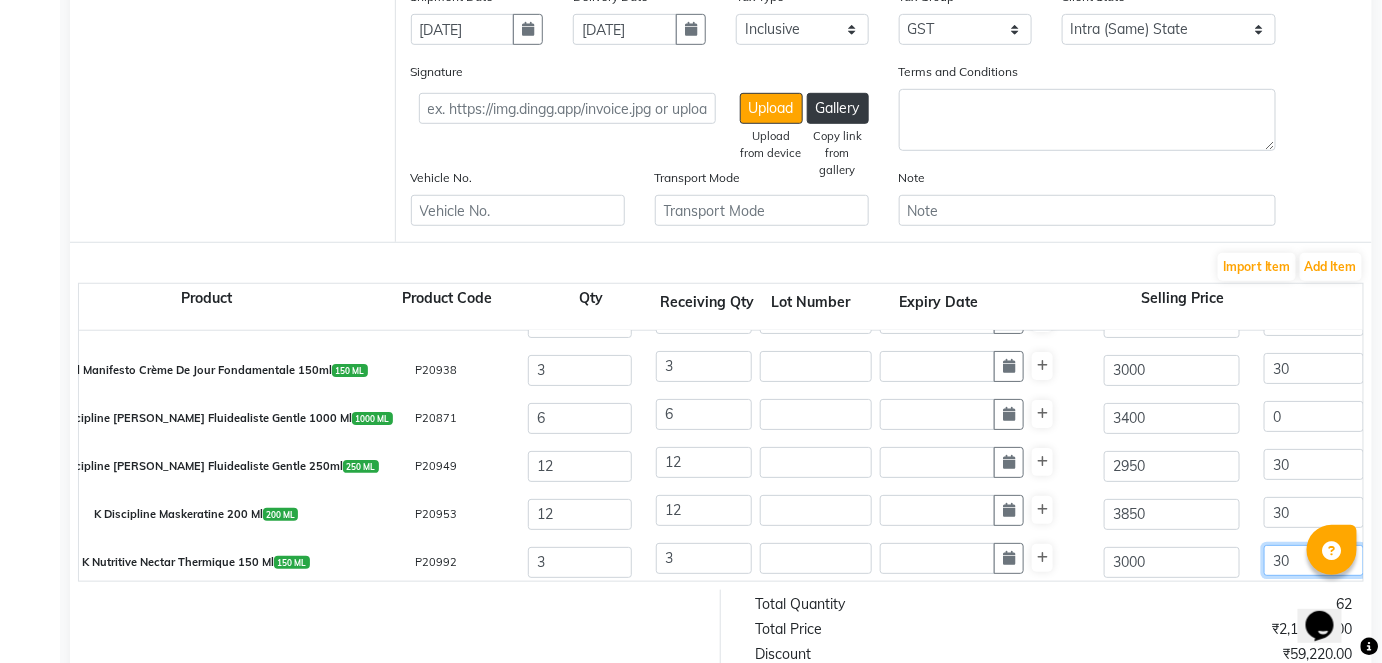 click on "30" 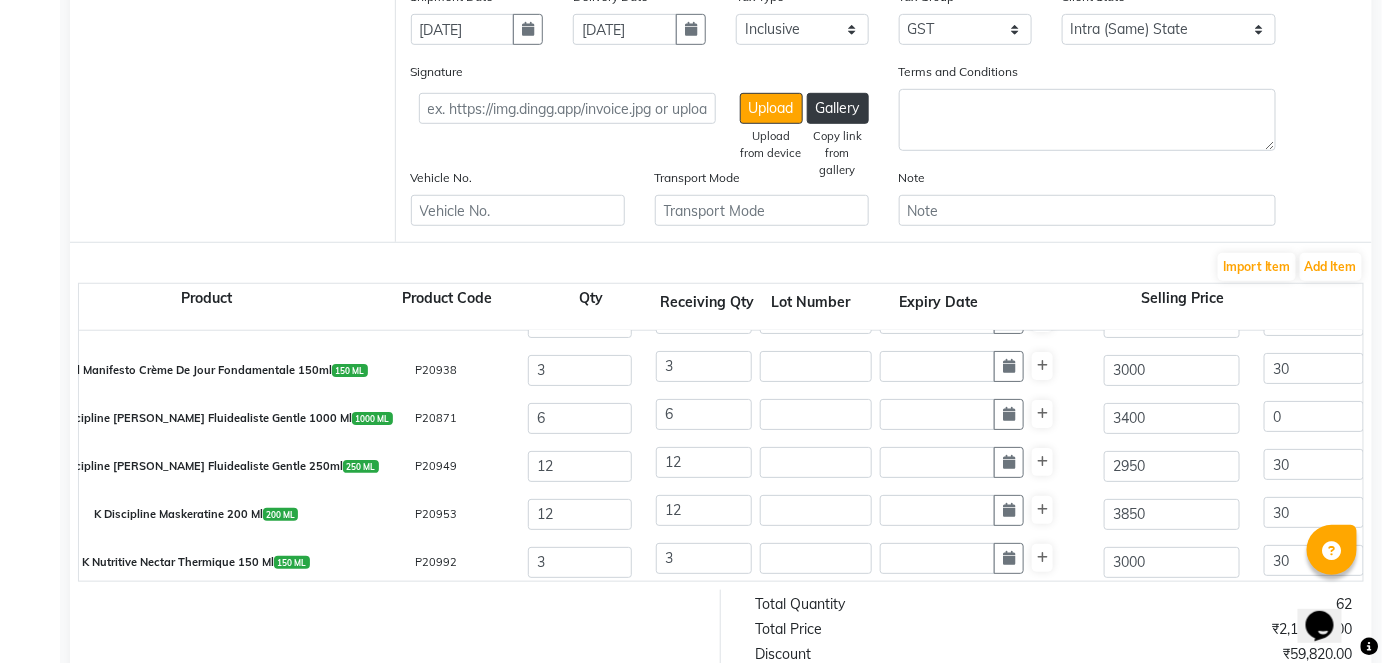 scroll, scrollTop: 0, scrollLeft: 1156, axis: horizontal 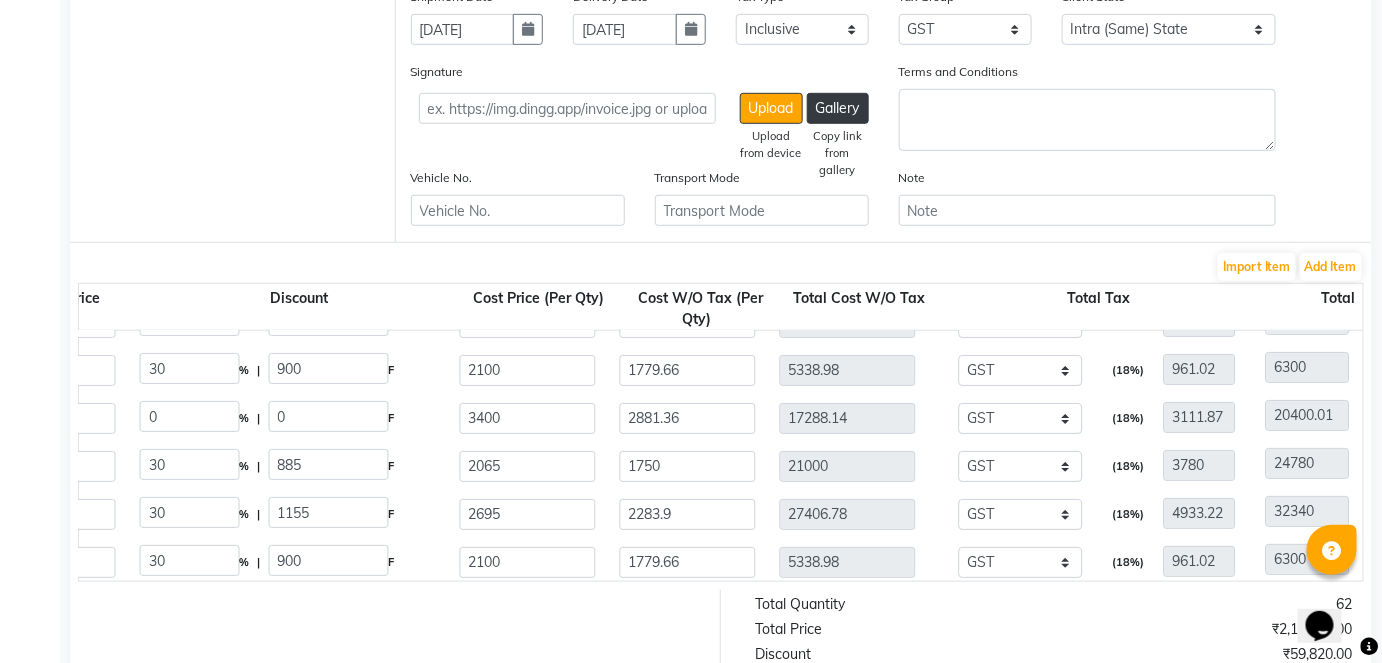click on "(18%)" 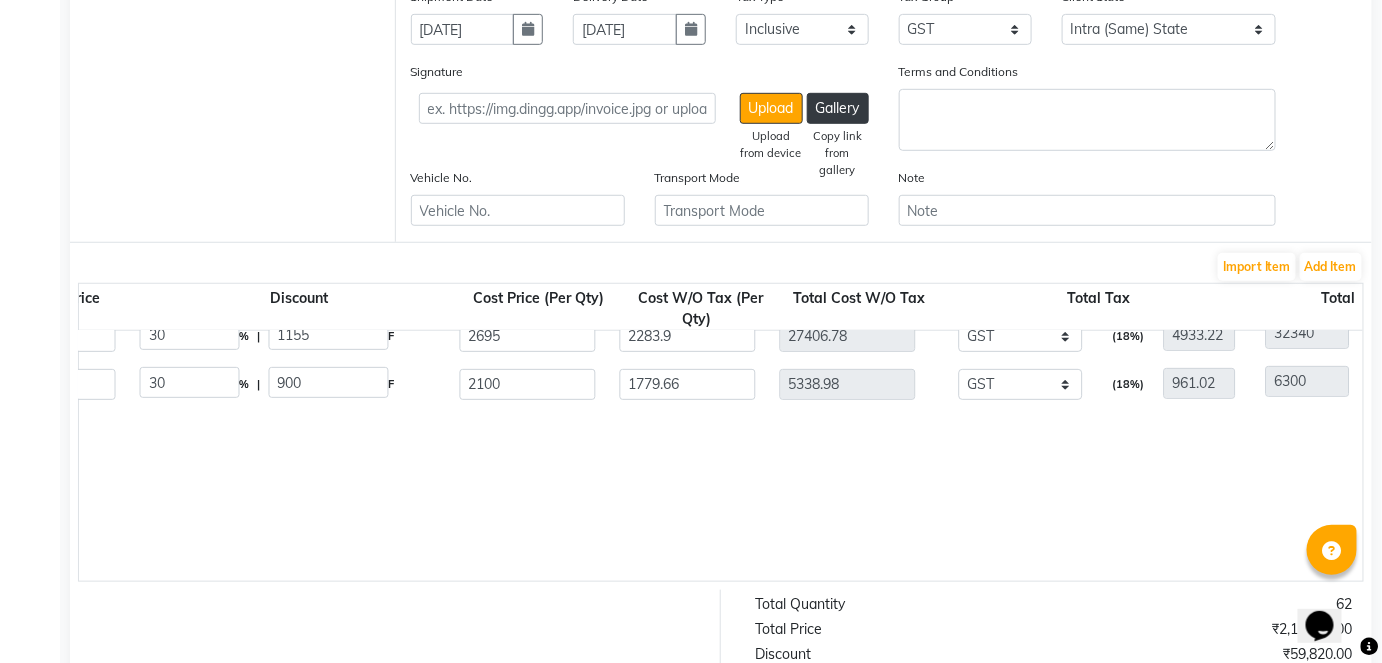 scroll, scrollTop: 360, scrollLeft: 0, axis: vertical 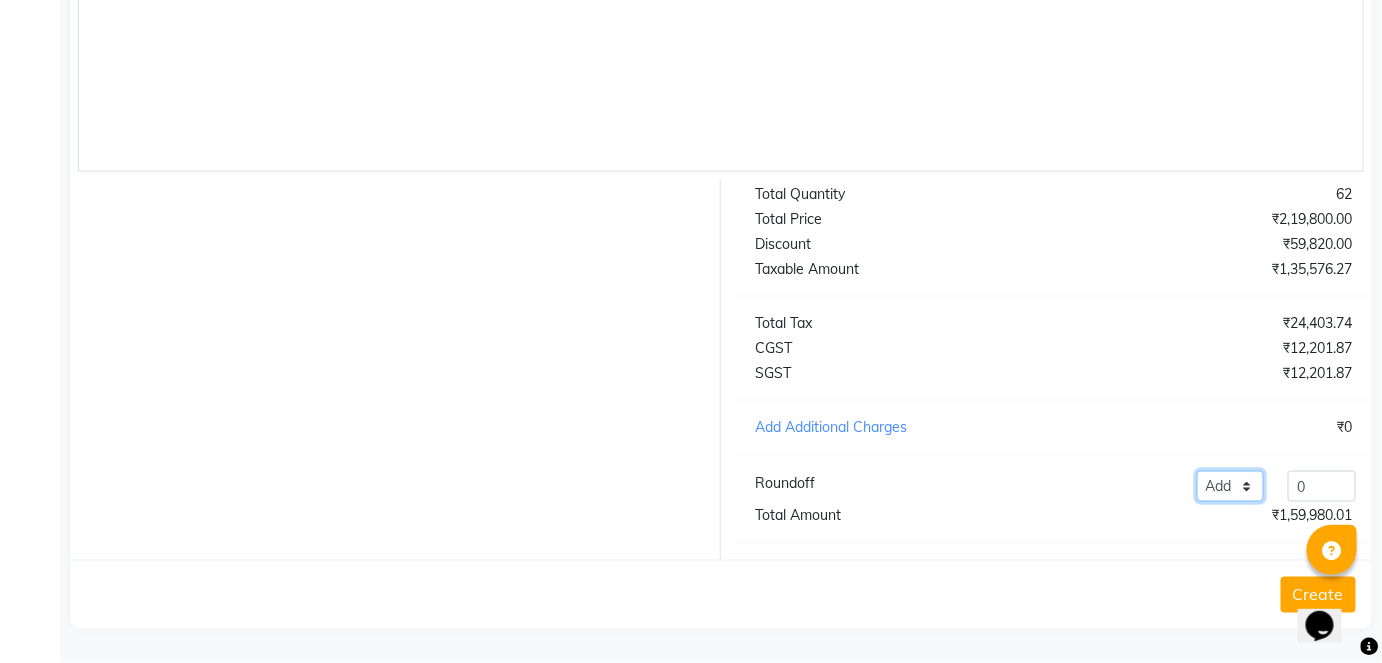 click on "Add Reduce" 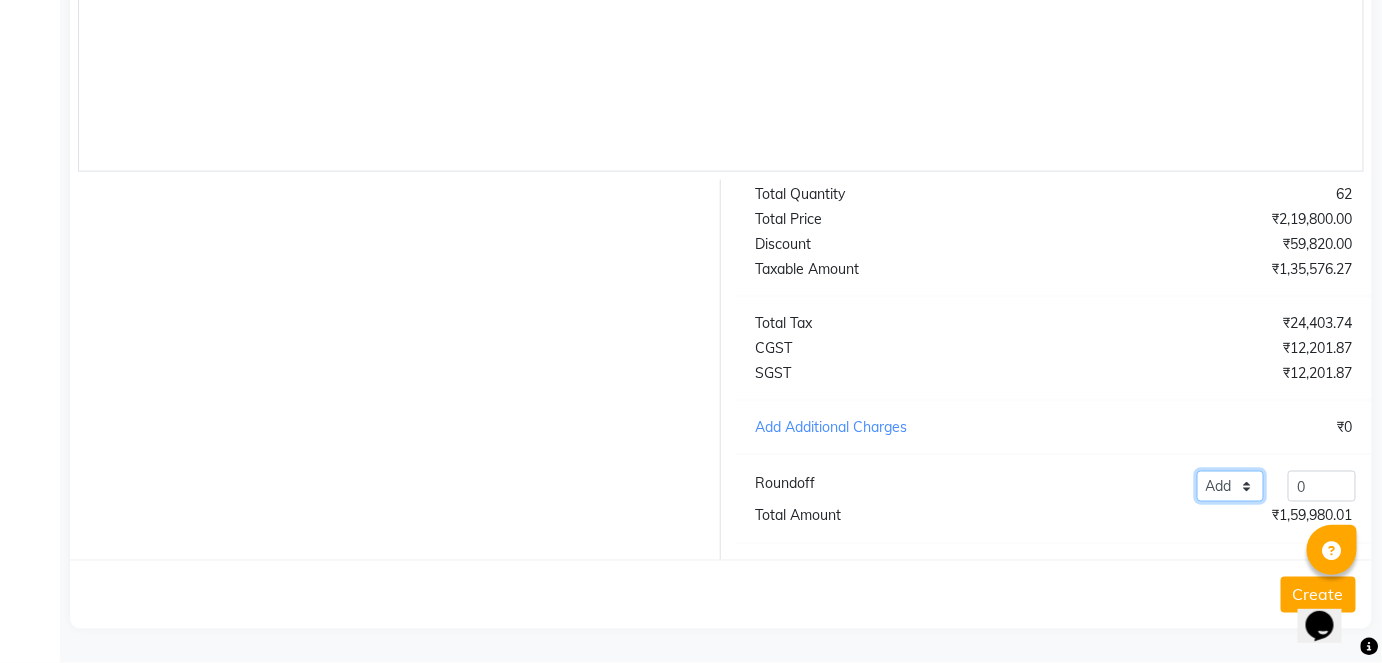 select on "reduce" 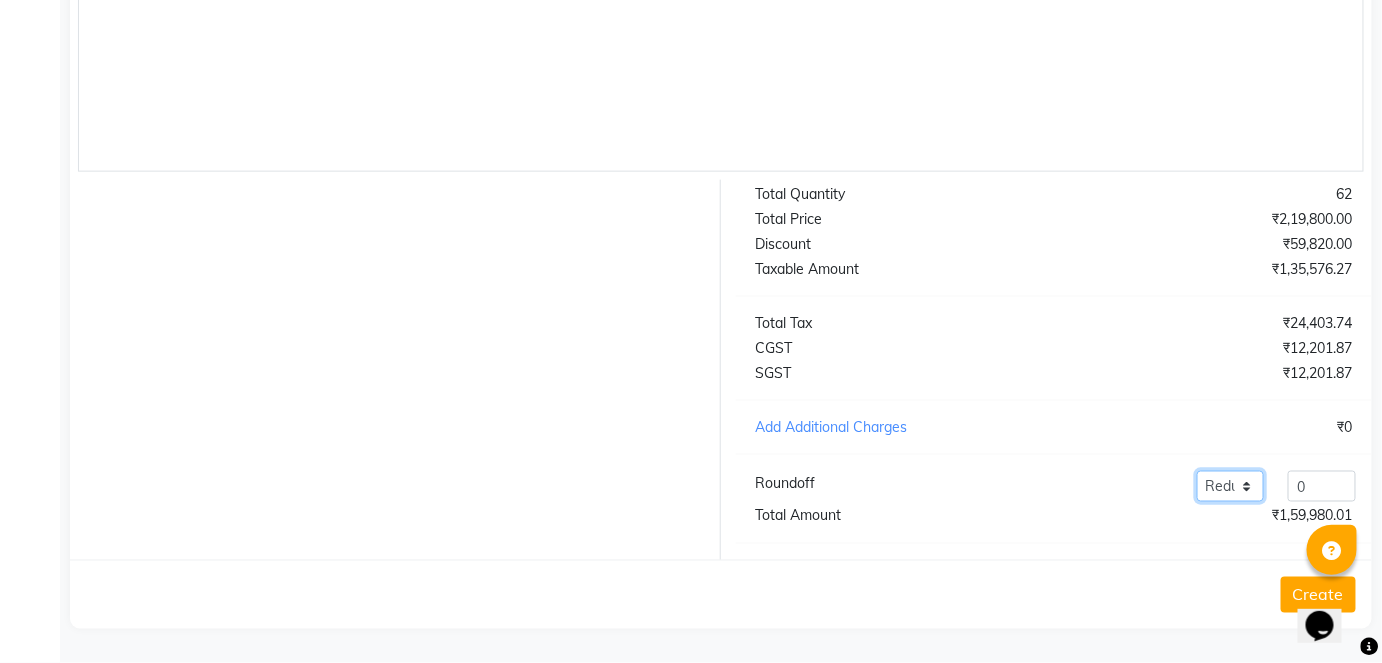 click on "Add Reduce" 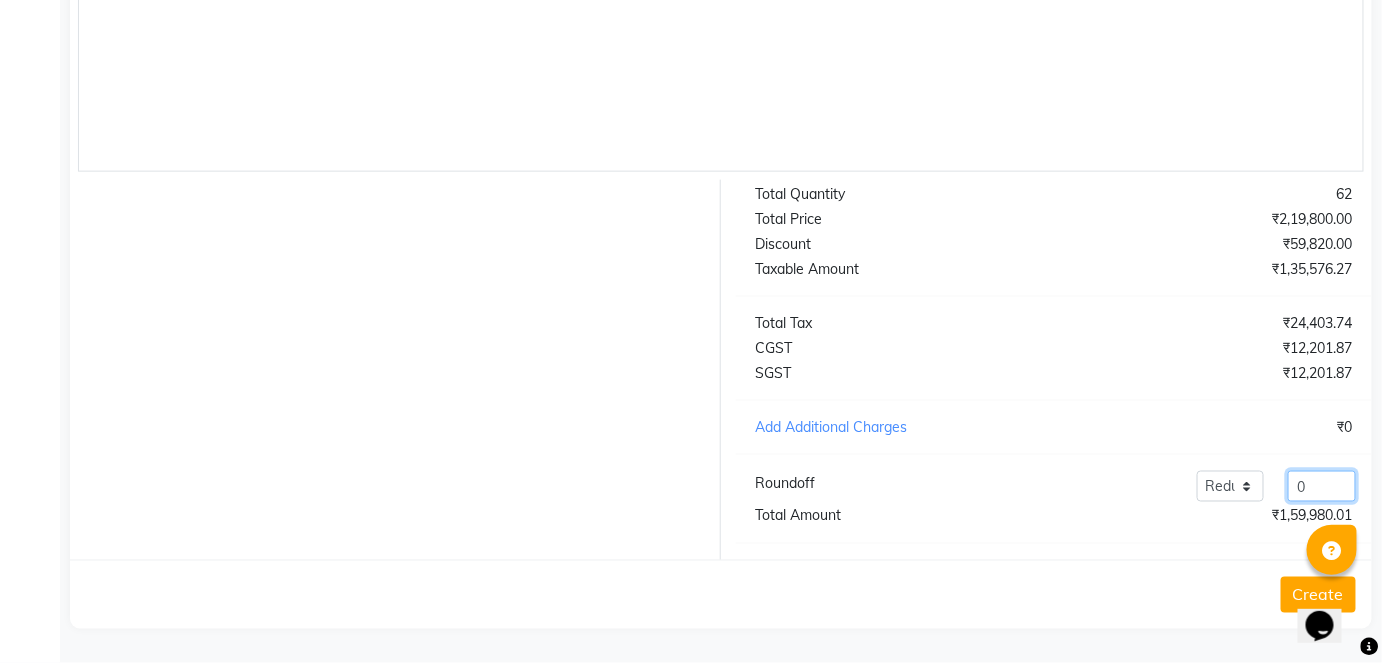click on "0" 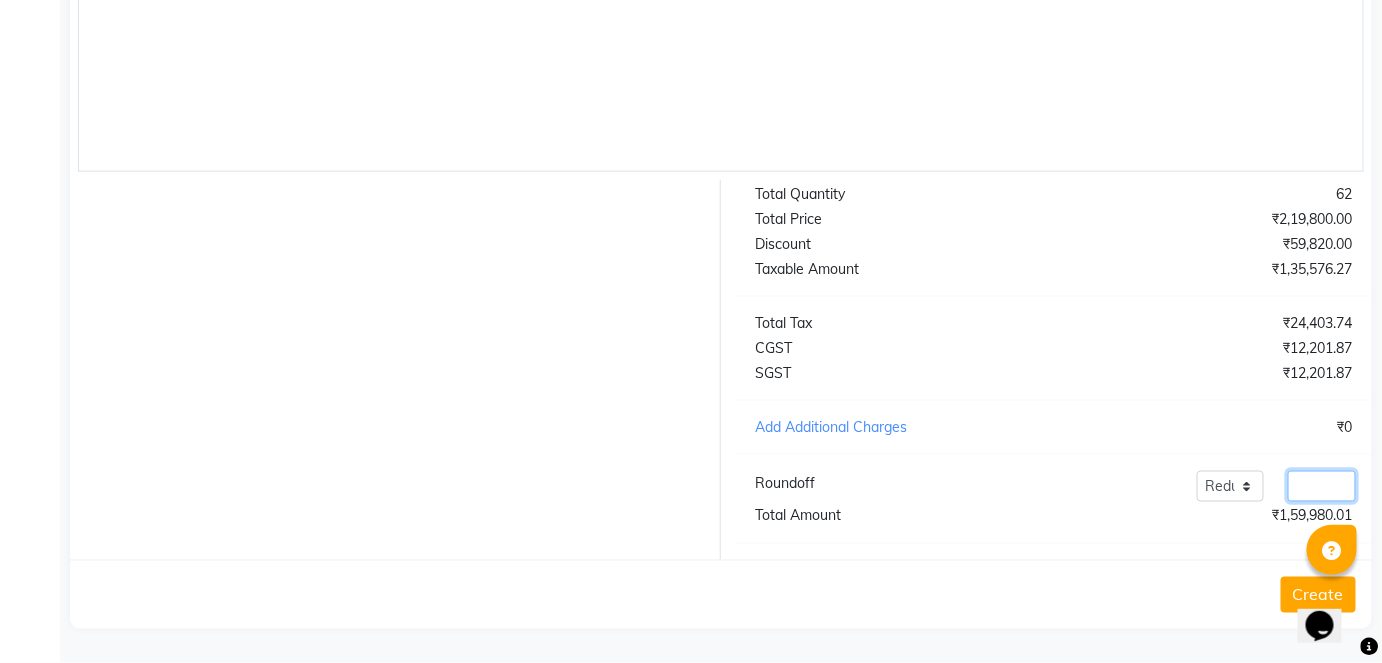 type on "3" 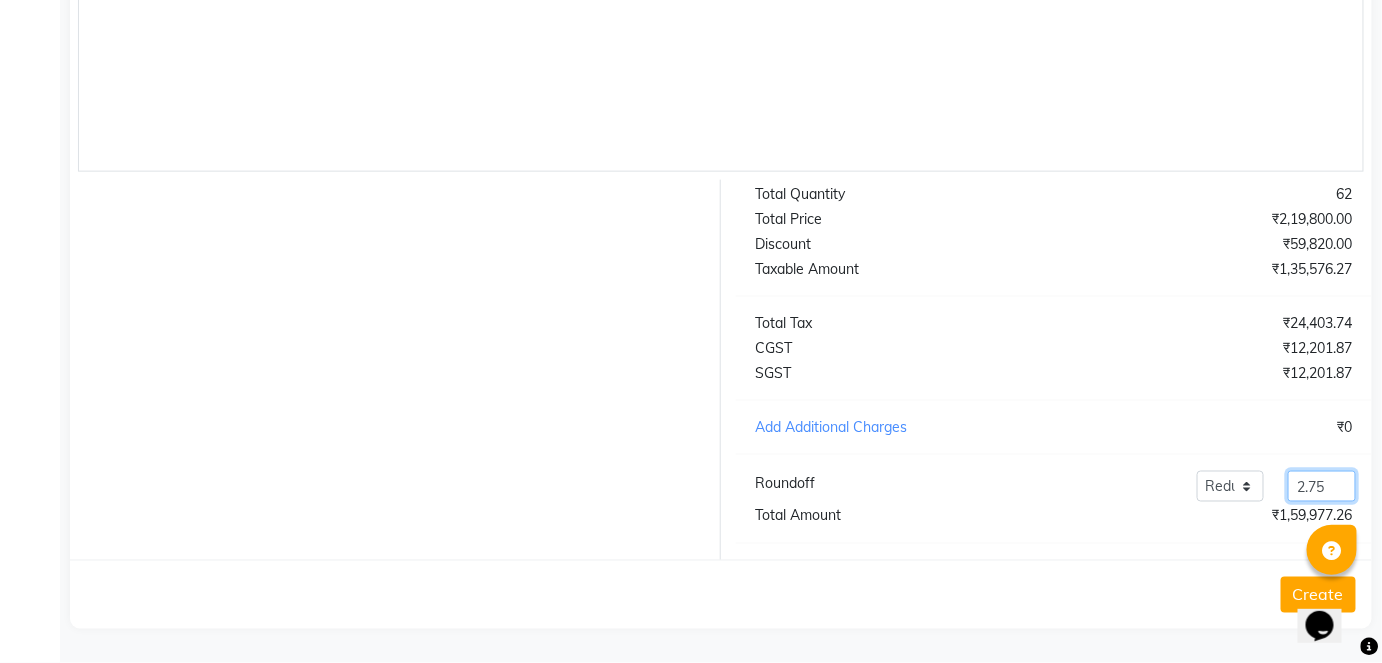 type on "2.75" 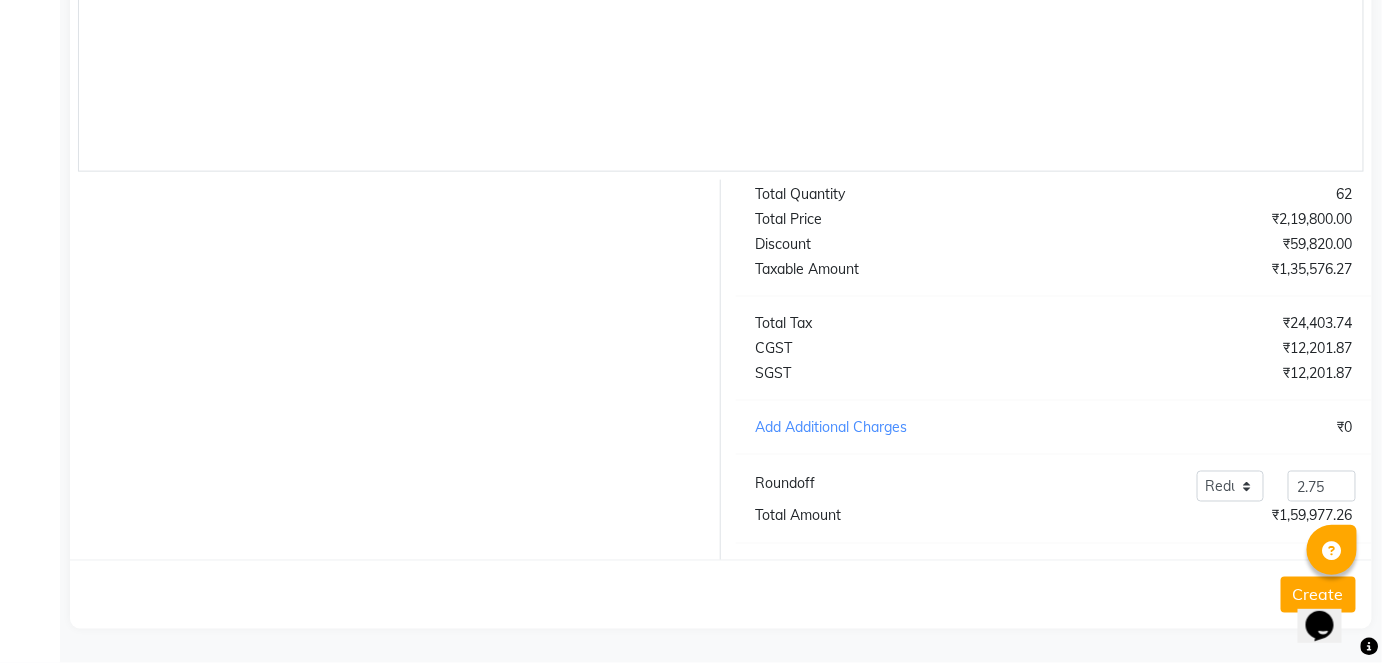 click on "Create" 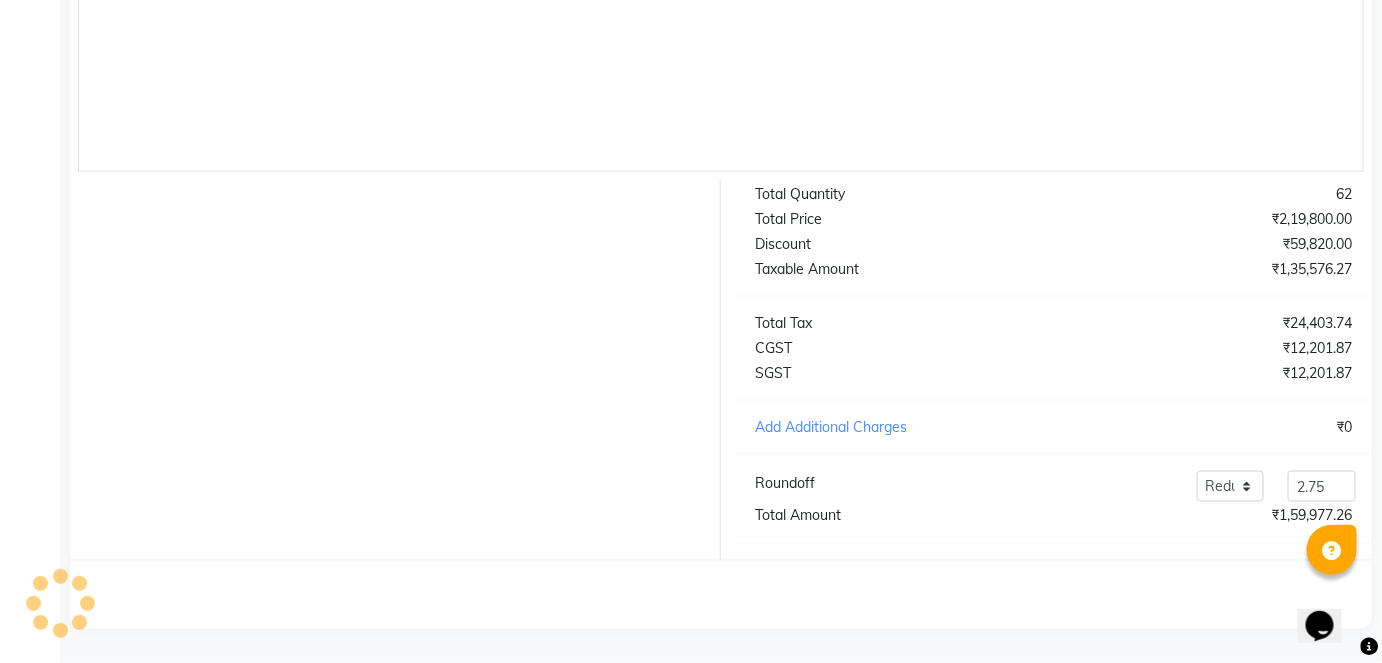 scroll, scrollTop: 0, scrollLeft: 0, axis: both 